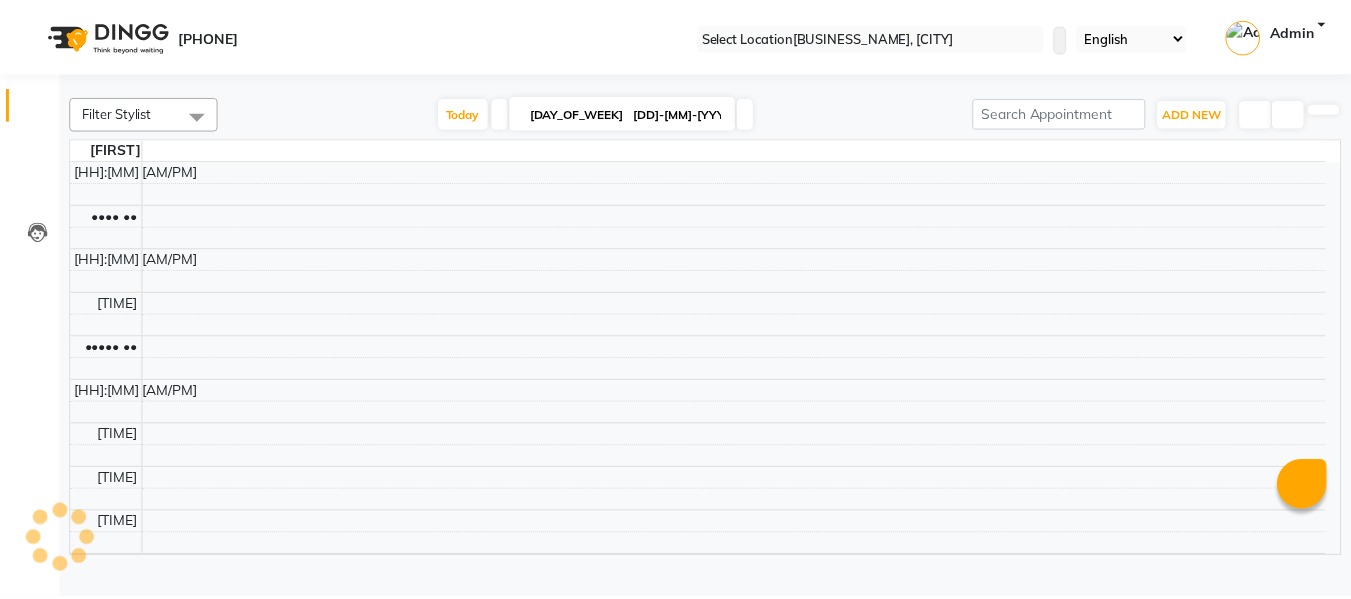 scroll, scrollTop: 0, scrollLeft: 0, axis: both 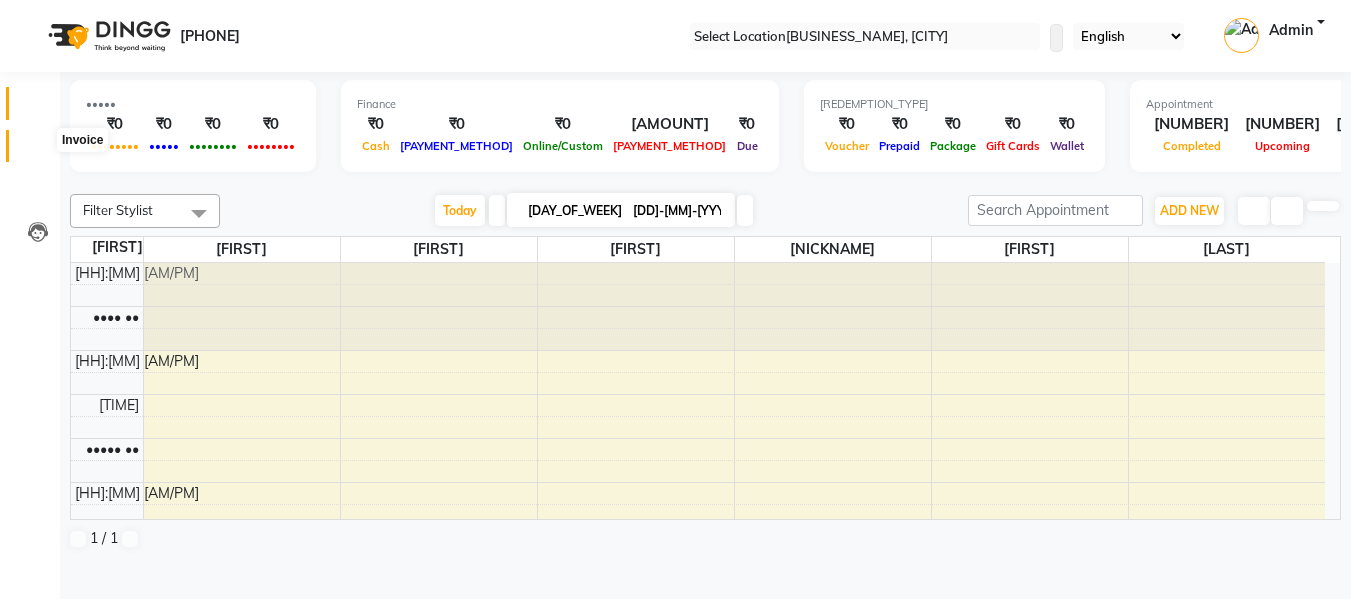 click at bounding box center [38, 151] 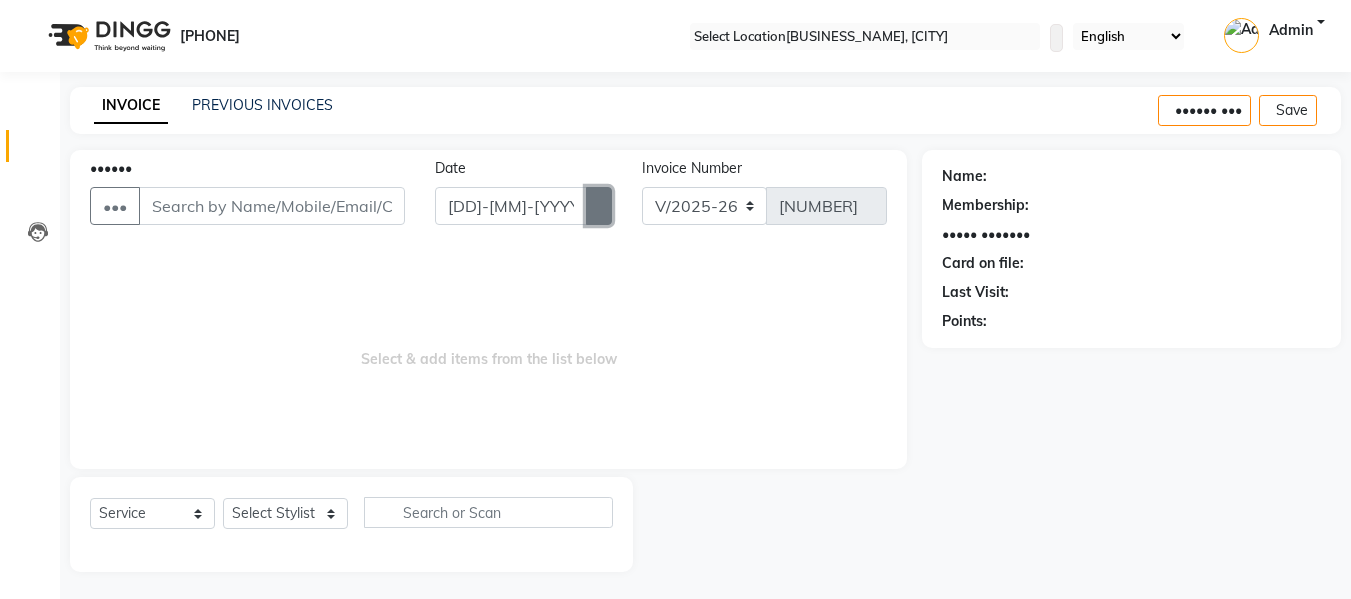 click at bounding box center [599, 206] 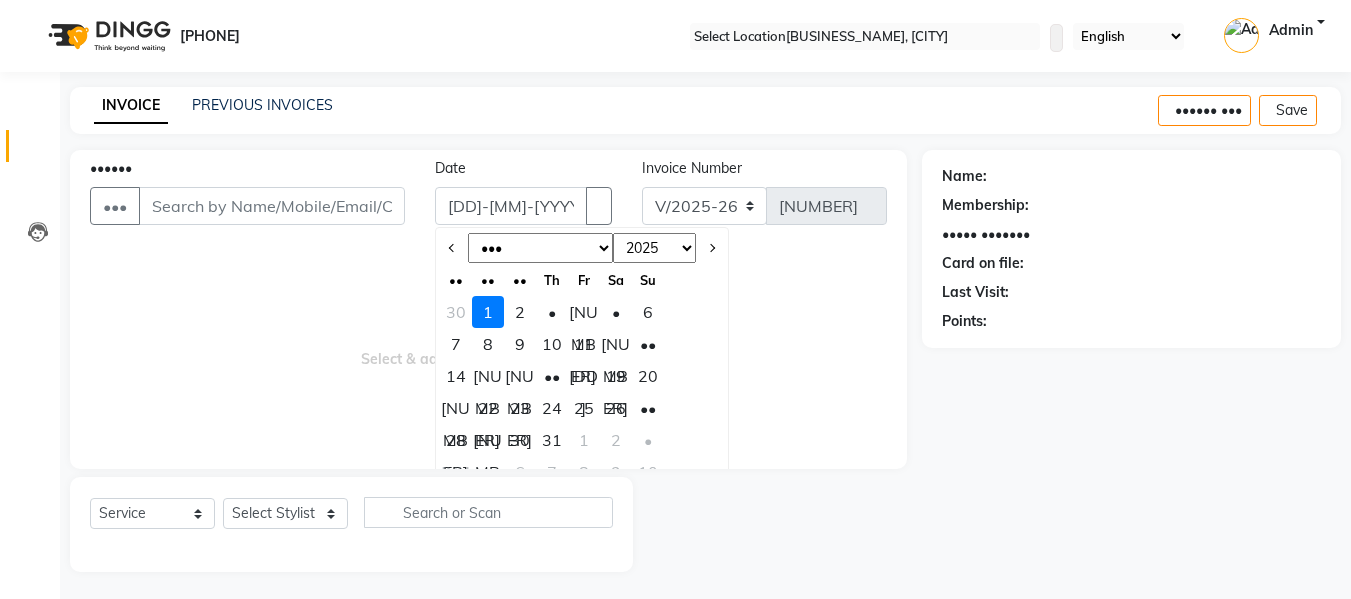 click on "••• ••• ••• ••• ••• ••• ••• ••• ••• ••• ••• •••" at bounding box center [540, 248] 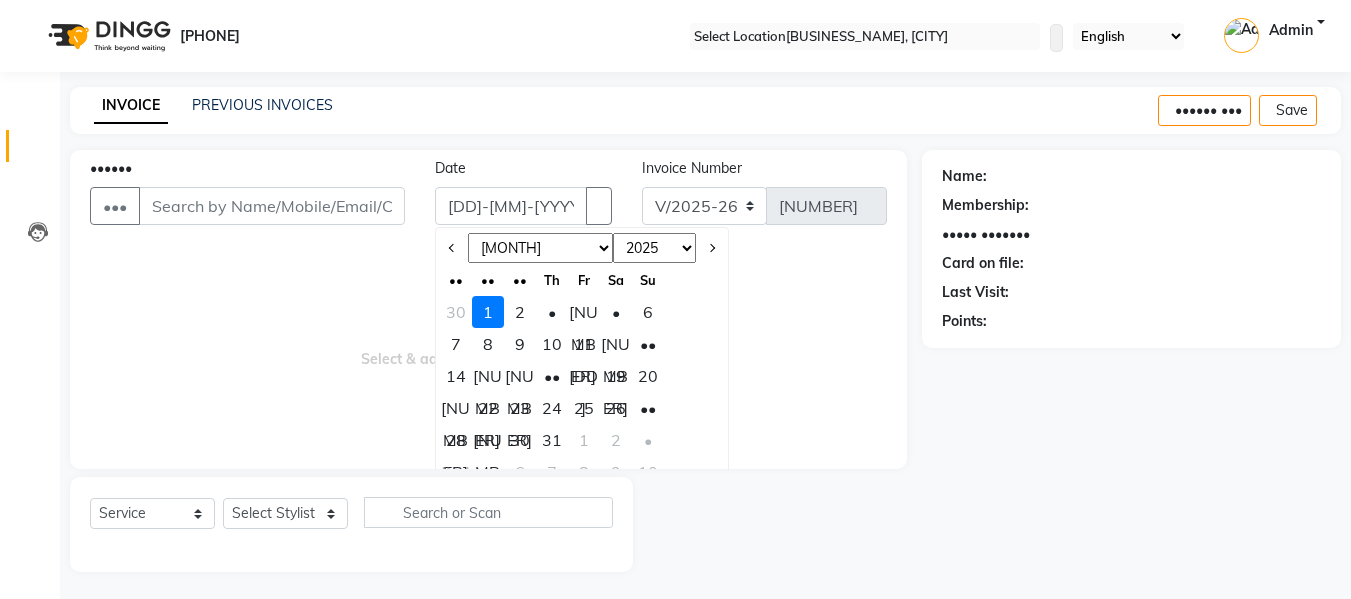 click on "••• ••• ••• ••• ••• ••• ••• ••• ••• ••• ••• •••" at bounding box center (540, 248) 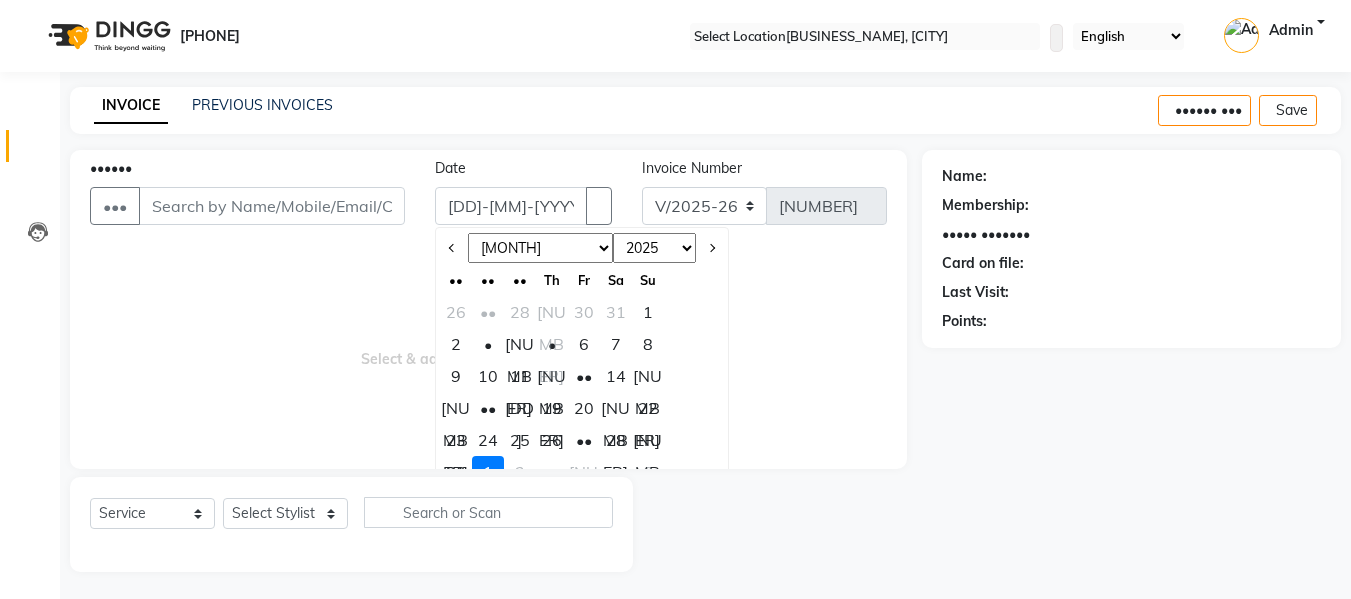 click on "25" at bounding box center (520, 440) 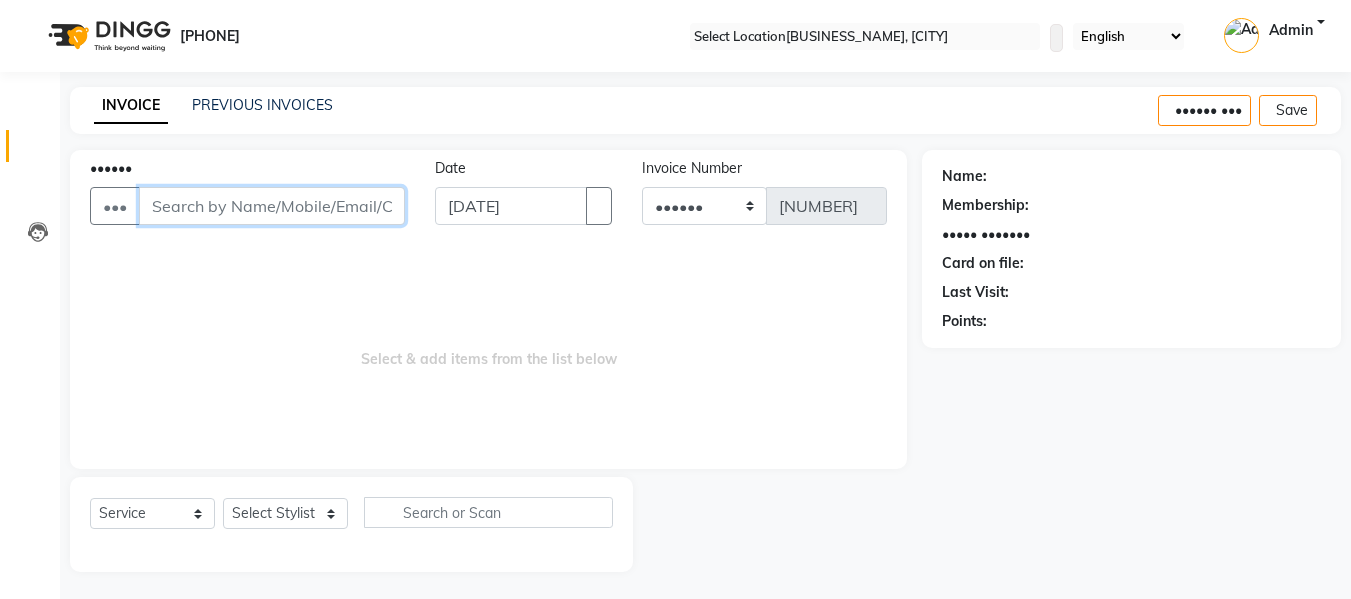 click on "••••••" at bounding box center (272, 206) 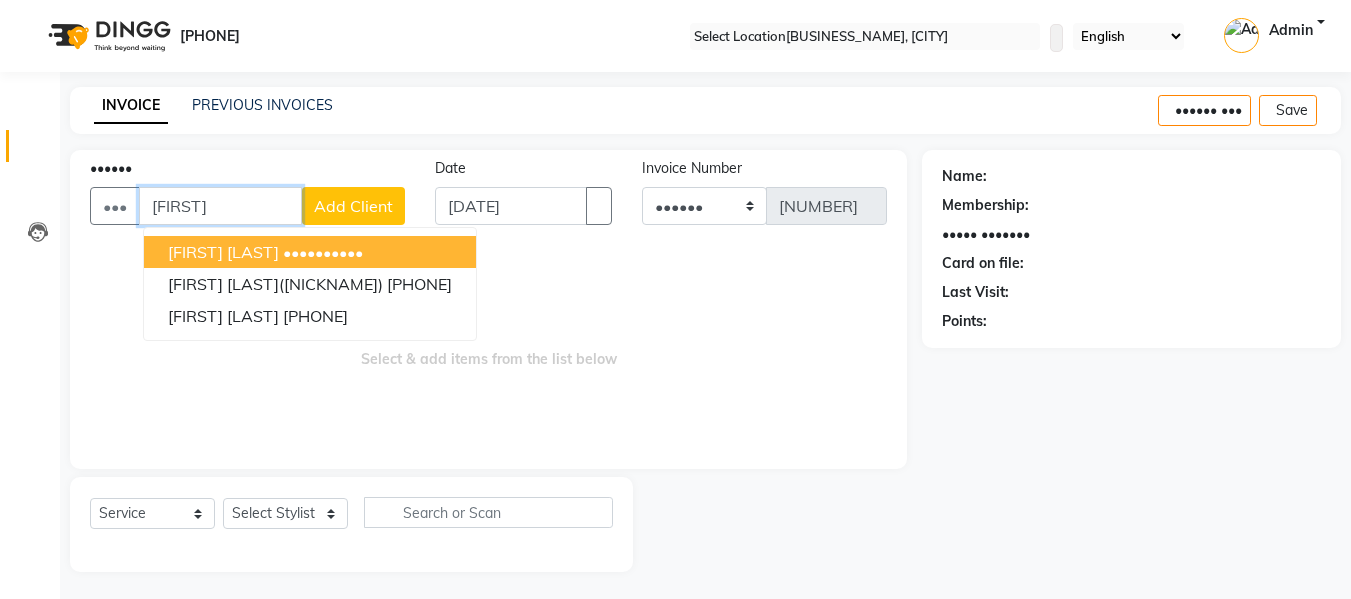 click on "[FIRST] [LAST] [PHONE]" at bounding box center [310, 252] 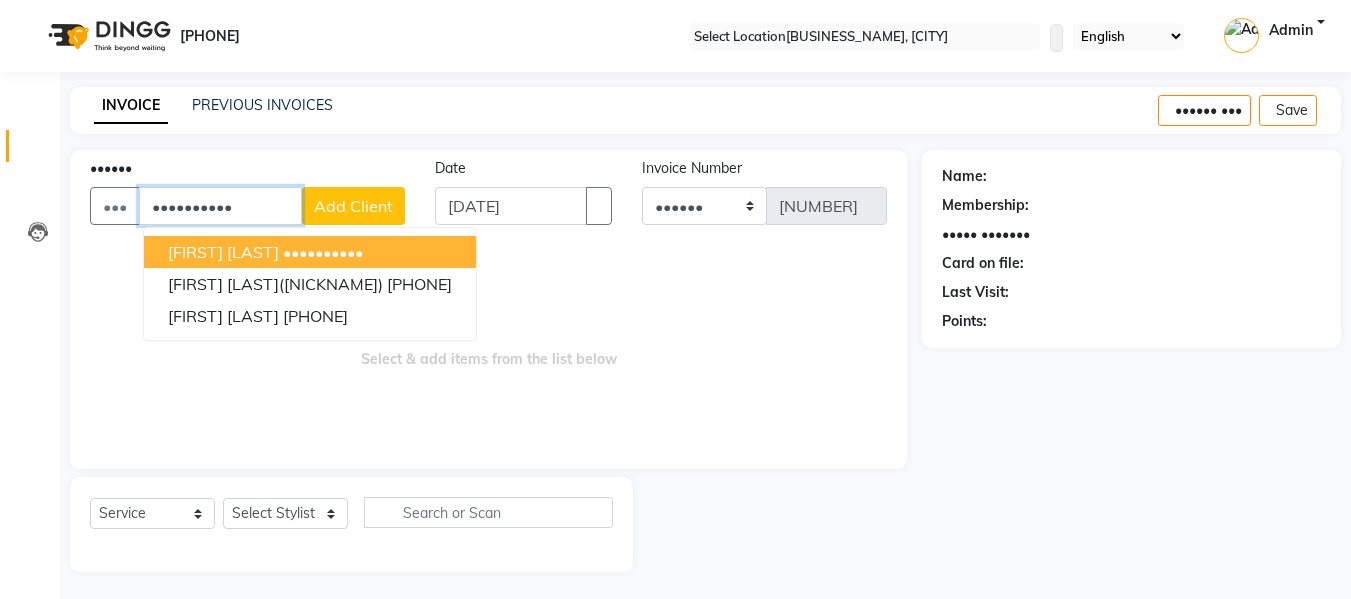 type on "••••••••••" 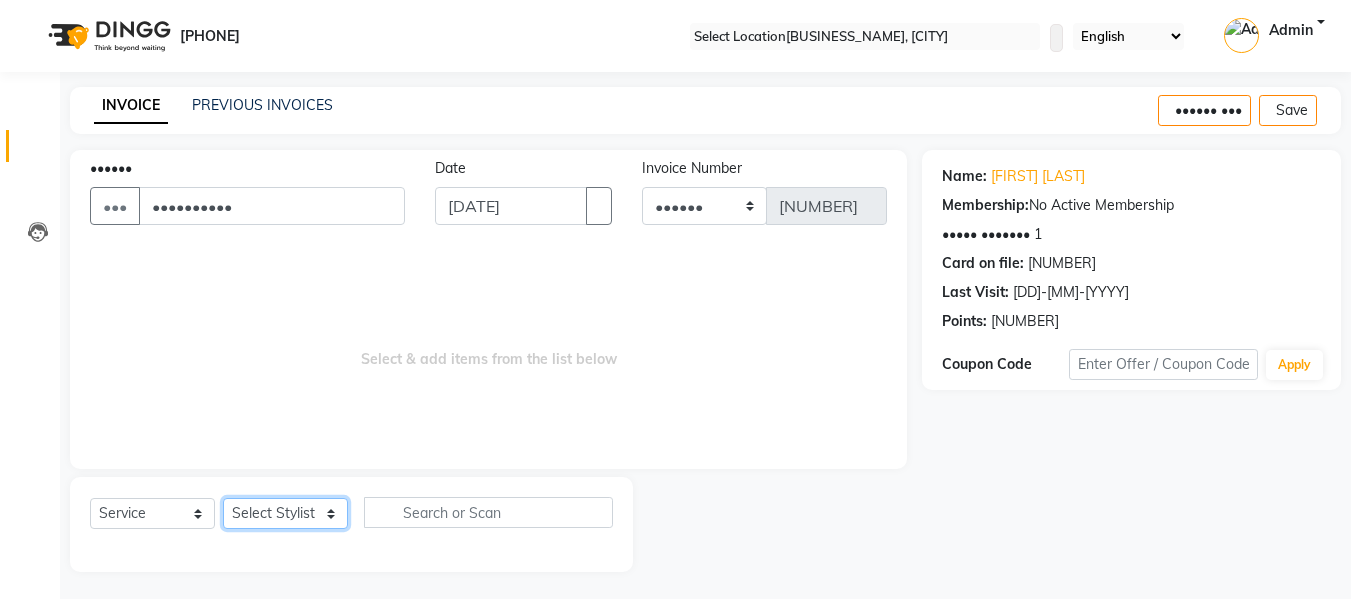 click on "Select Stylist Babbu Daksh  Front Desk Kajal Priya [PERSON] shadaab bhai" at bounding box center (285, 513) 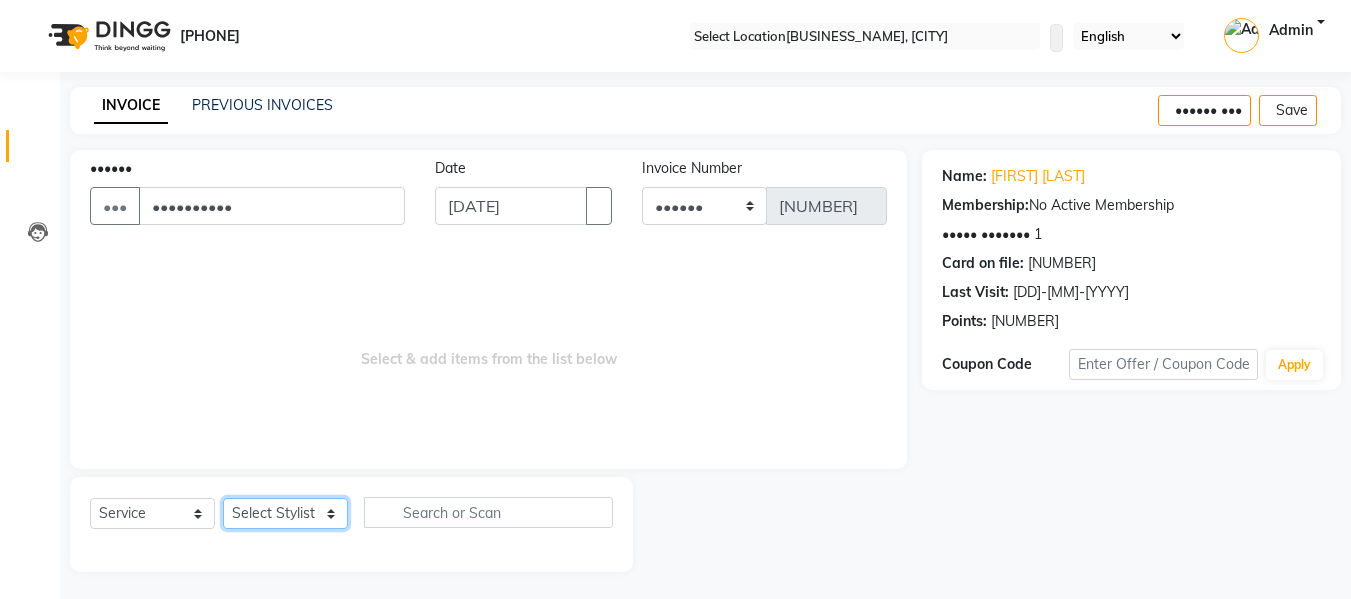 select on "[NUMBER]" 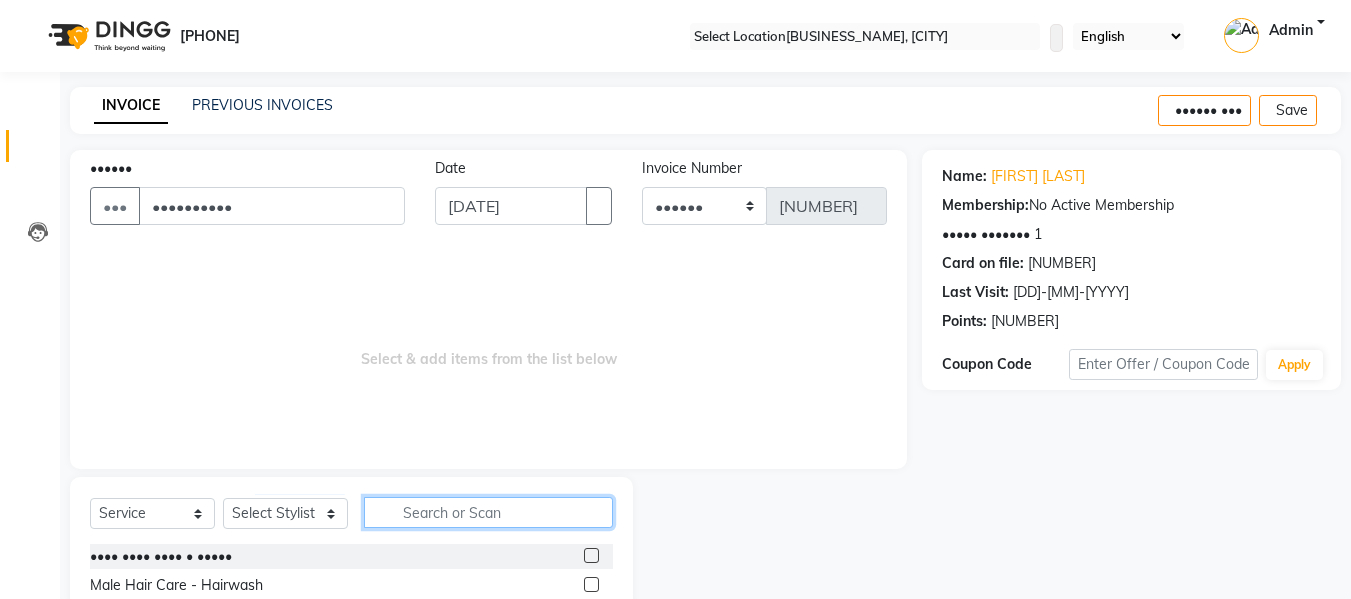 click at bounding box center (488, 512) 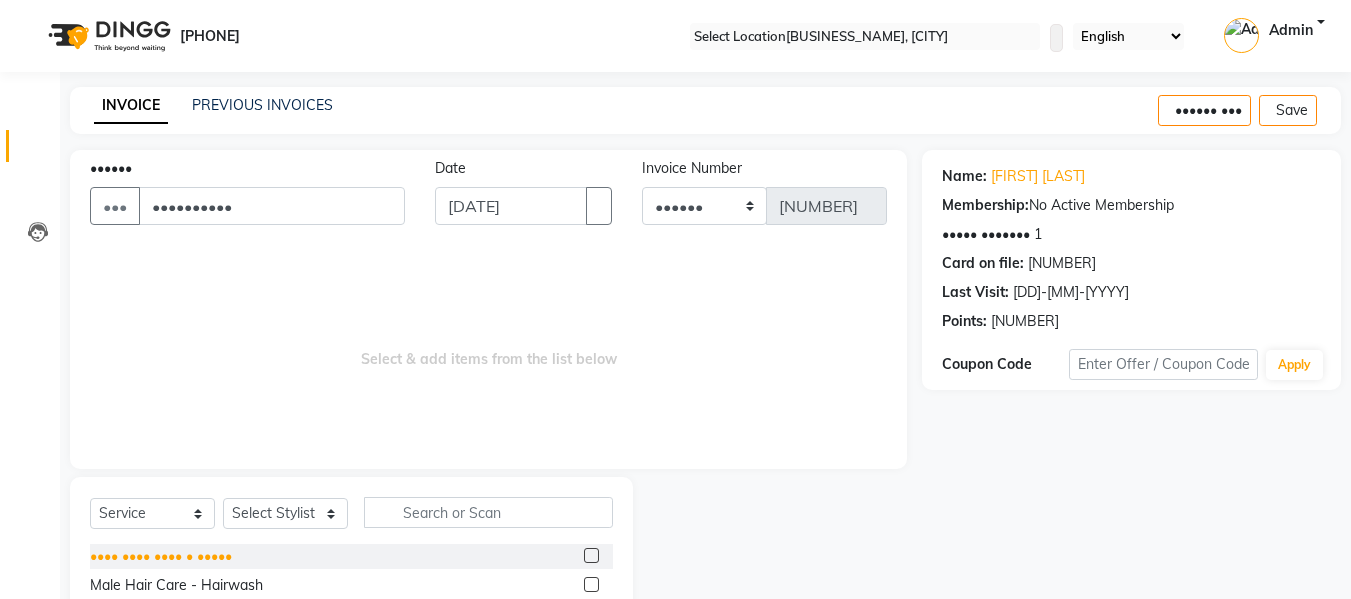 click on "•••• •••• •••• • •••••" at bounding box center (161, 556) 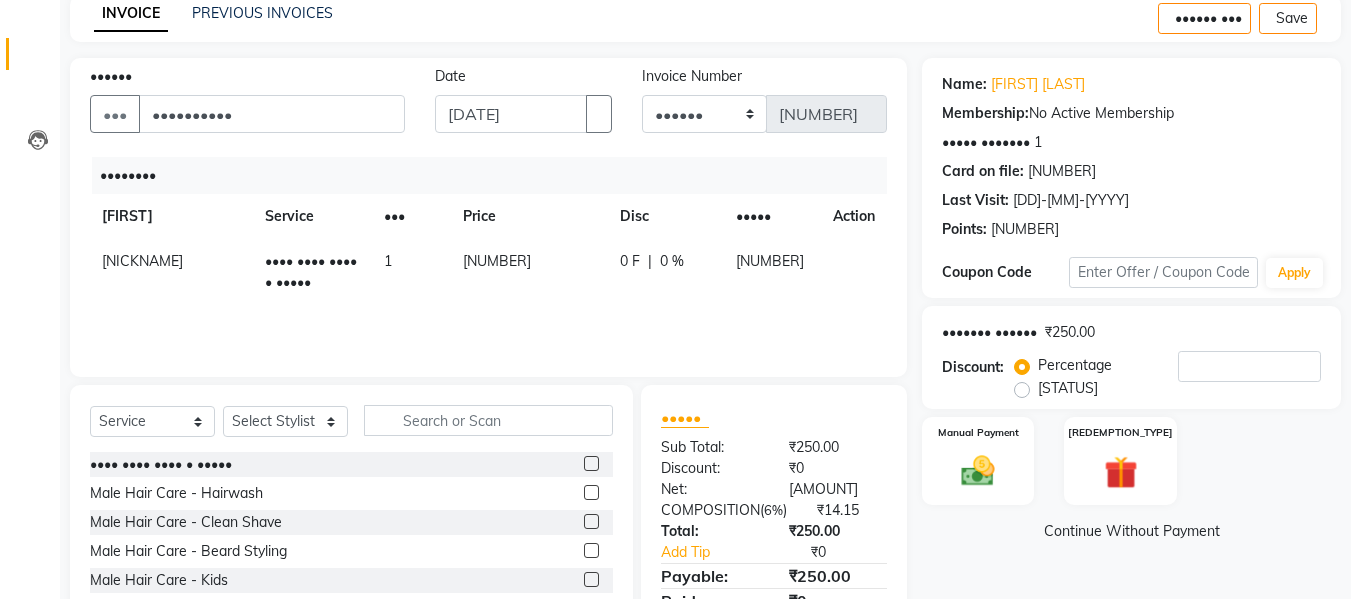 scroll, scrollTop: 200, scrollLeft: 0, axis: vertical 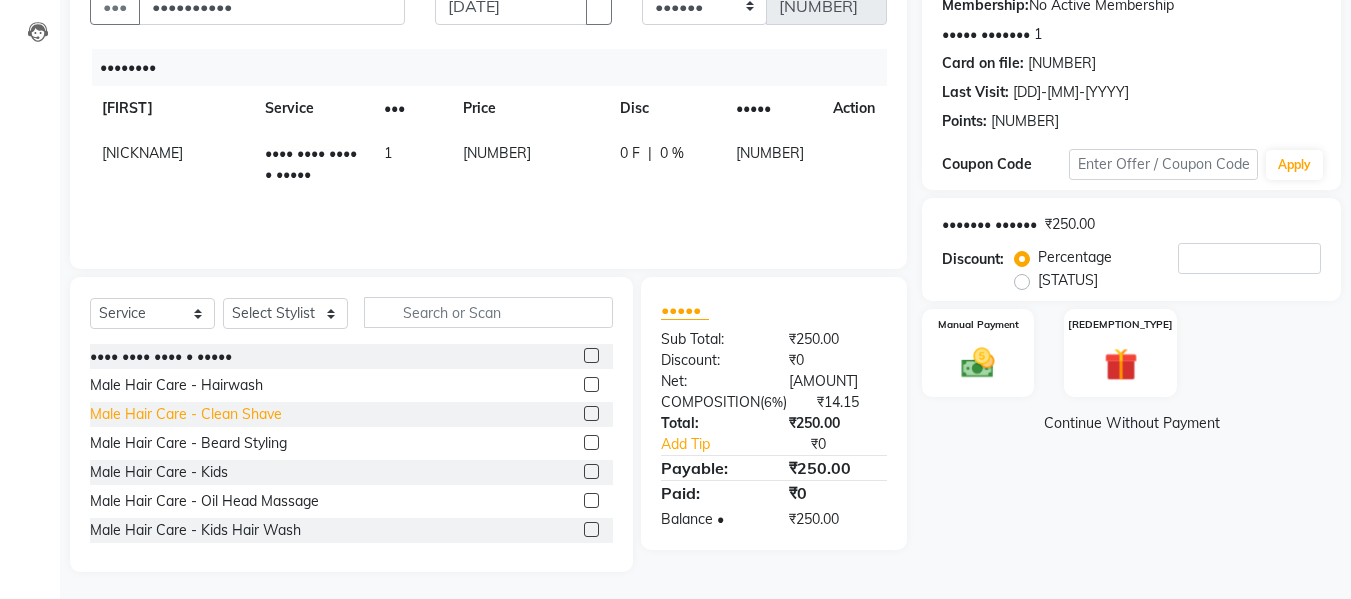 click on "Male Hair Care - Clean Shave" at bounding box center (161, 356) 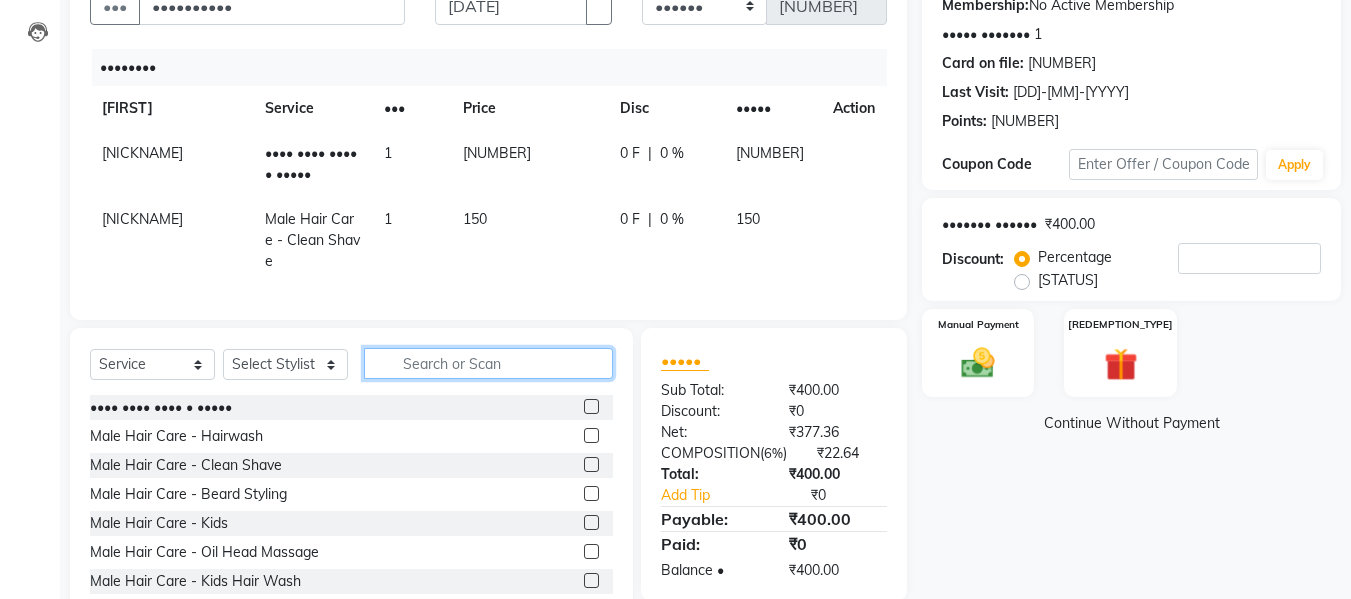 click at bounding box center (488, 363) 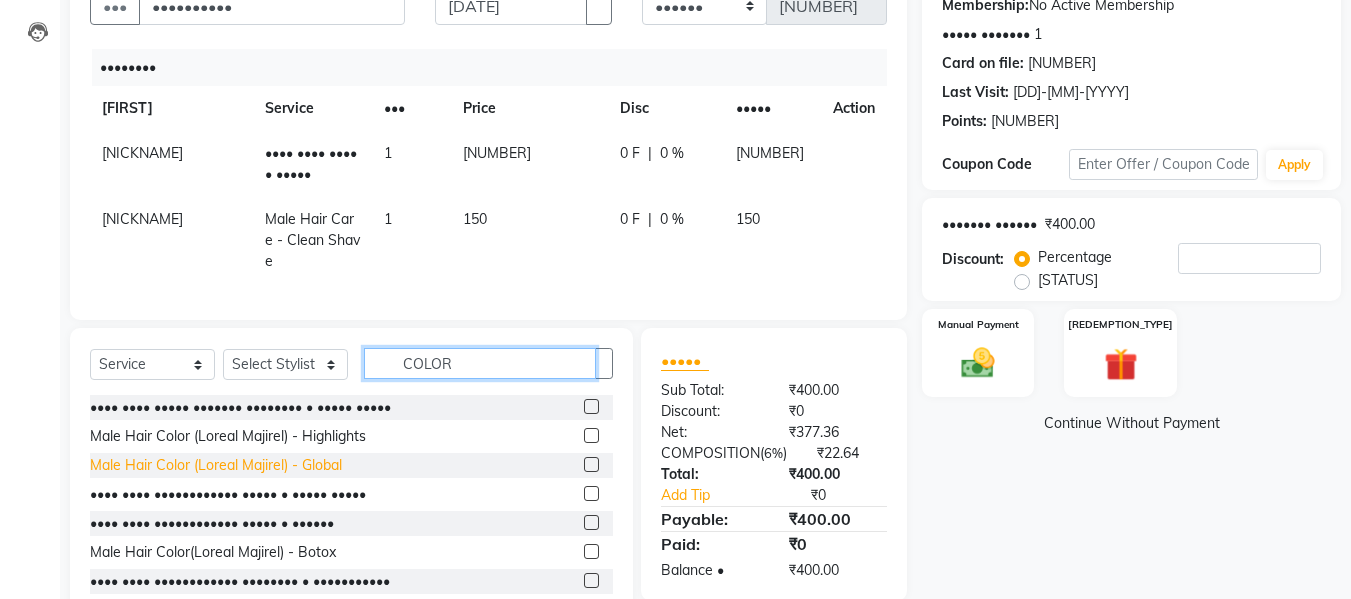 type on "COLOR" 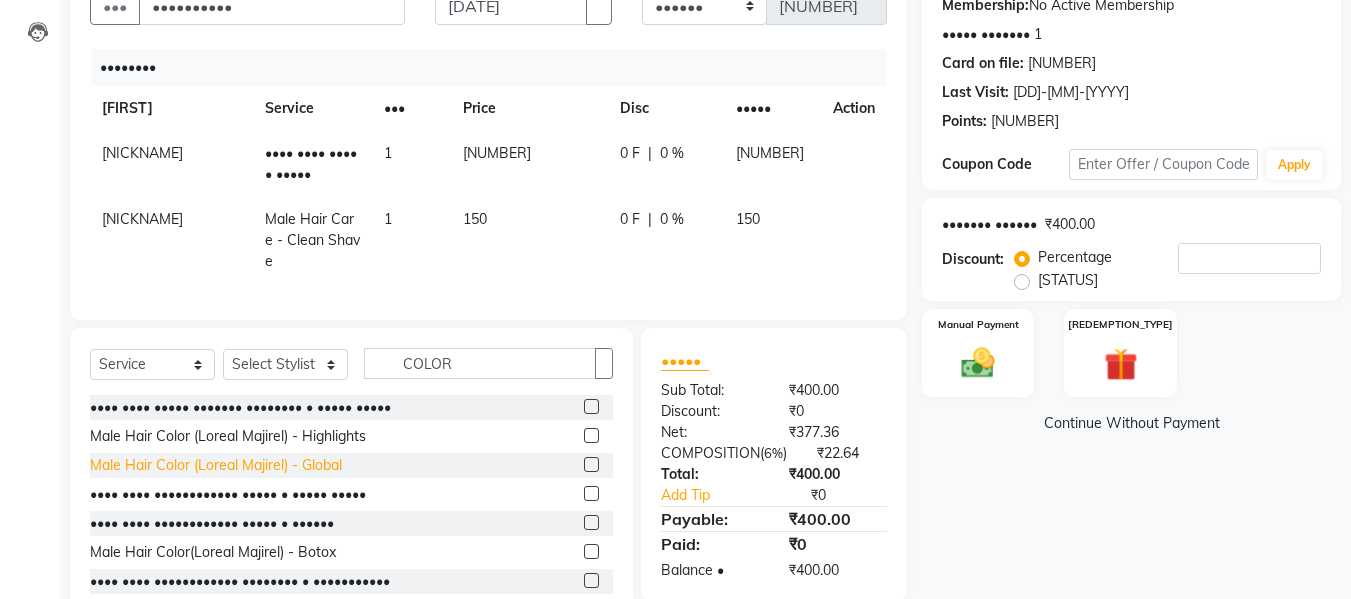 click on "Male Hair Color (Loreal Majirel) - Global" at bounding box center [240, 407] 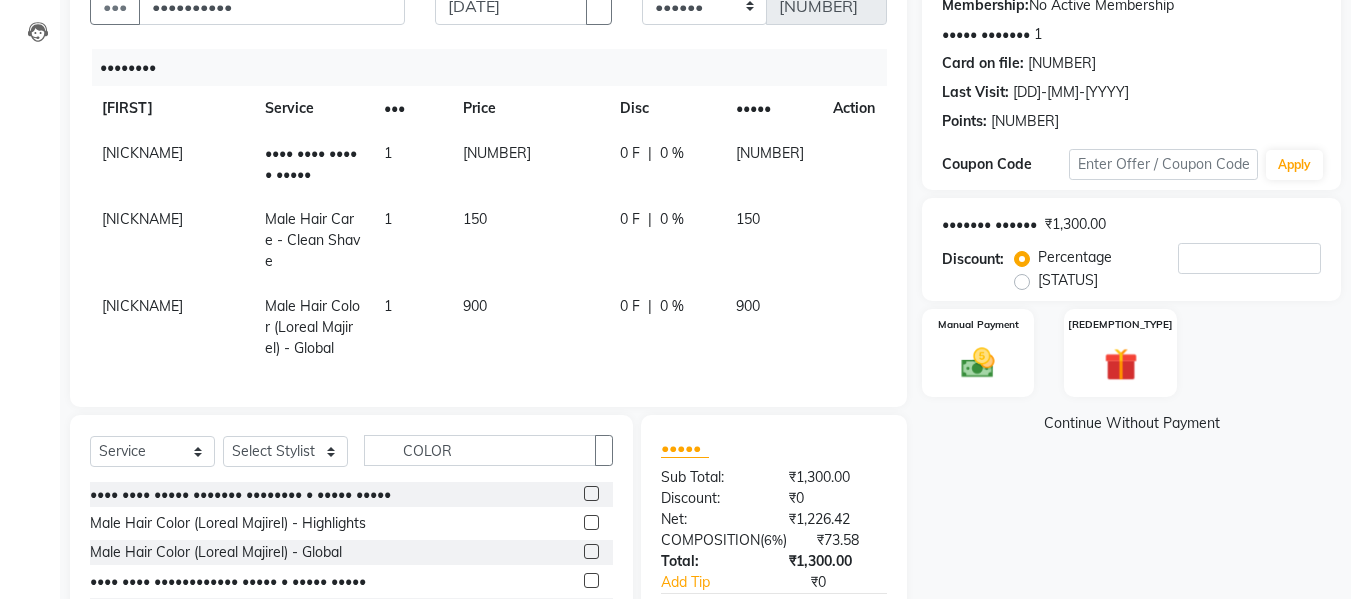 click on "• • • • •" at bounding box center [666, 164] 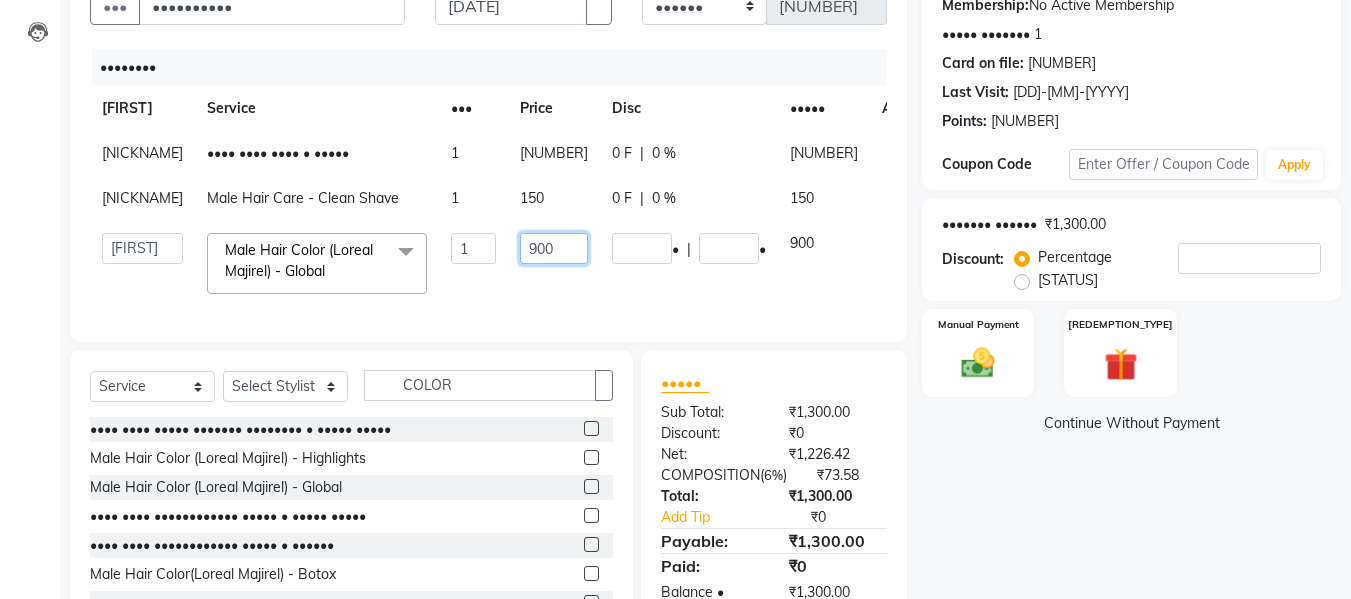 click on "900" at bounding box center [473, 248] 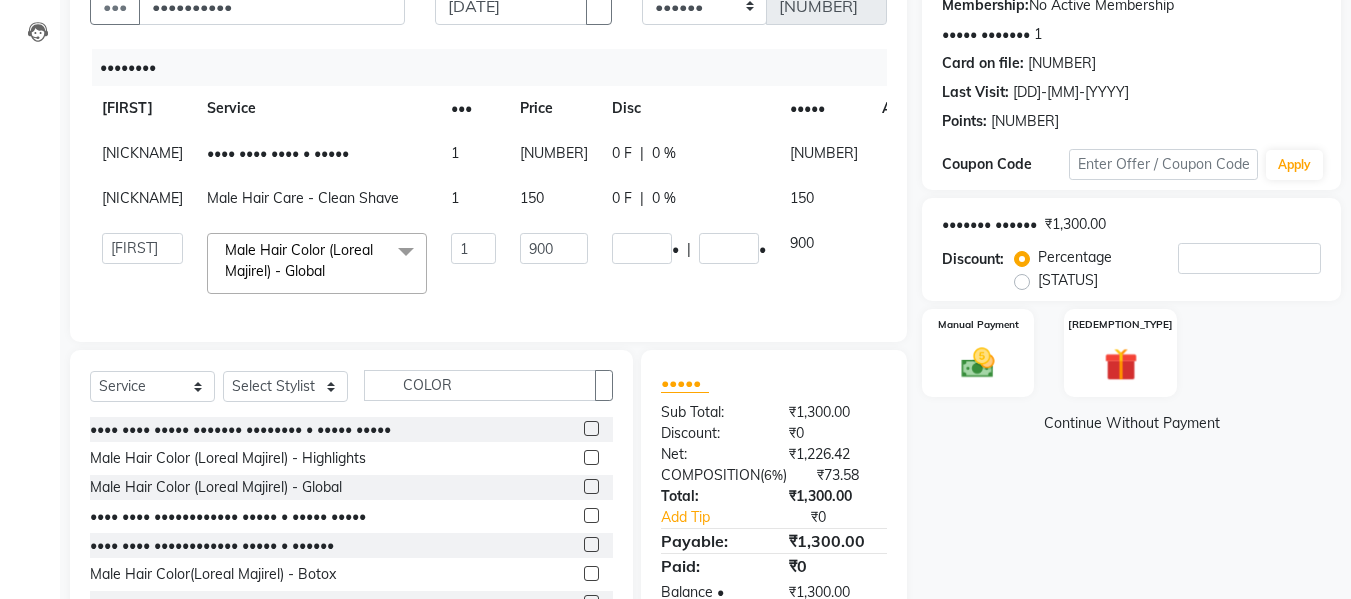 click on "•••" at bounding box center (554, 153) 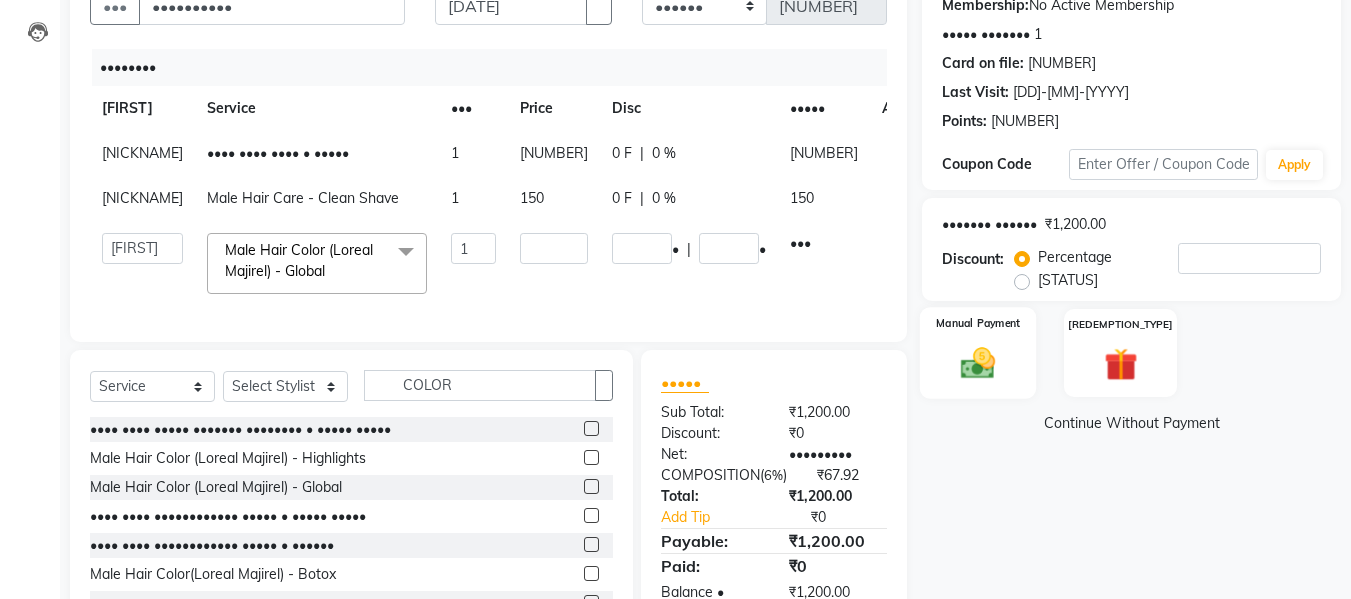 click at bounding box center [978, 363] 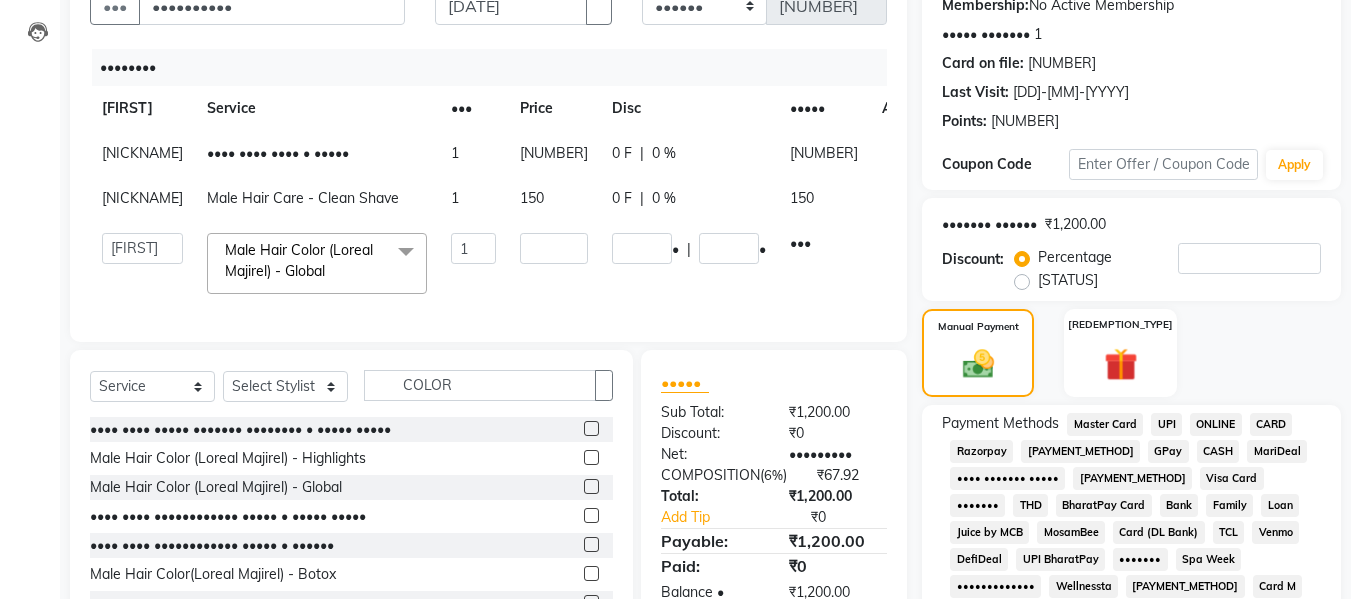 click on "• • • • •" at bounding box center [689, 153] 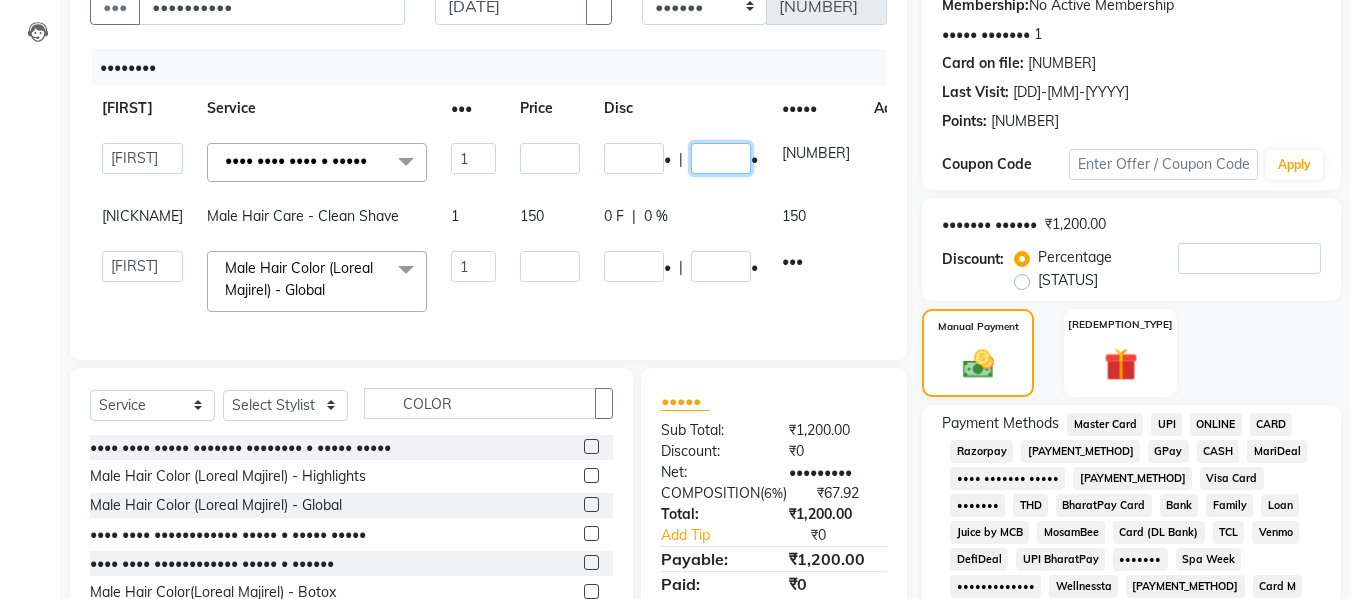 click on "[NUMBER]" at bounding box center [721, 158] 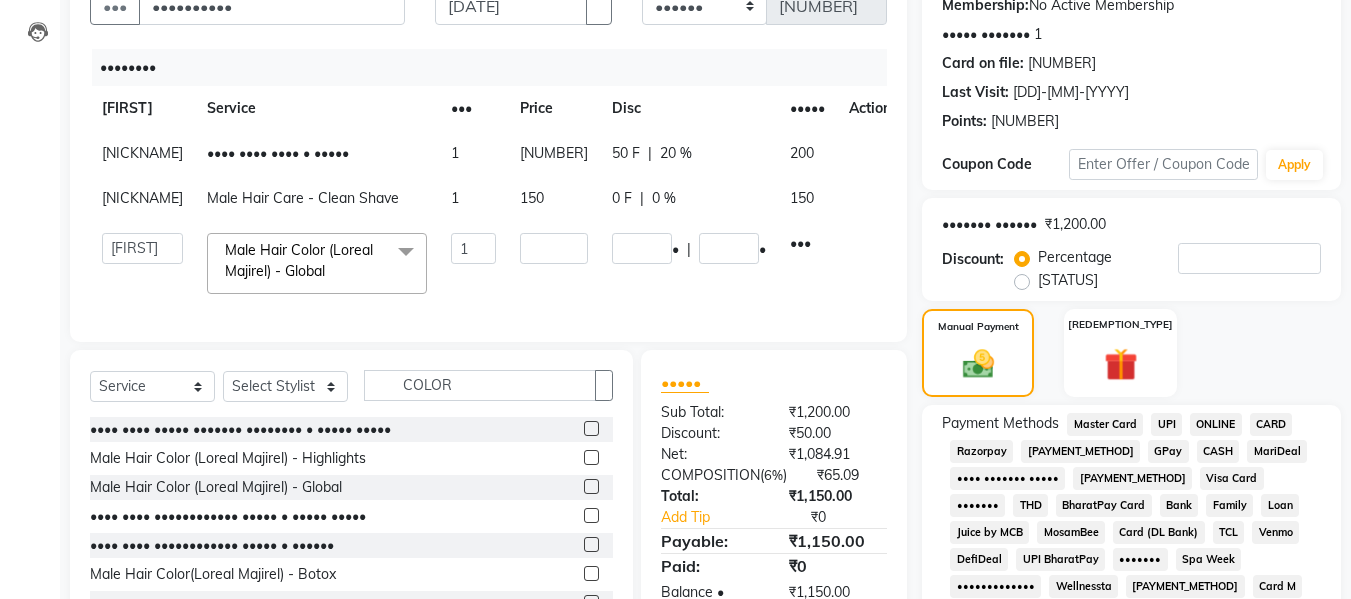click on "• • • • •" at bounding box center [689, 153] 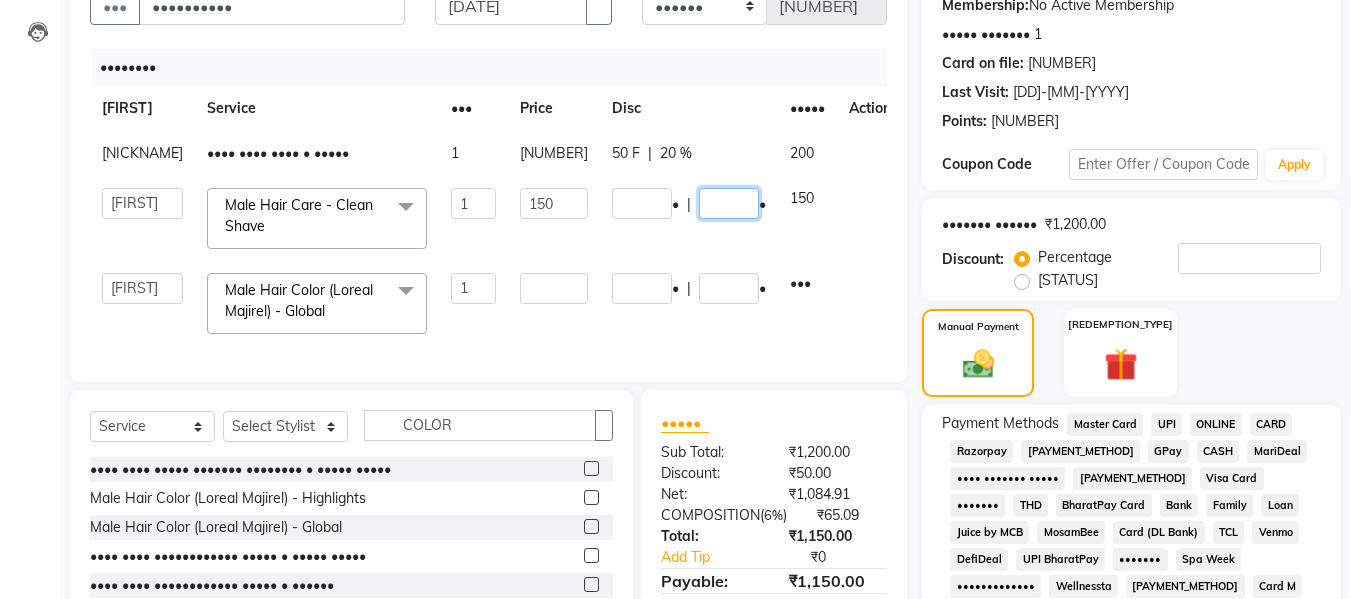 click on "[NUMBER]" at bounding box center (729, 203) 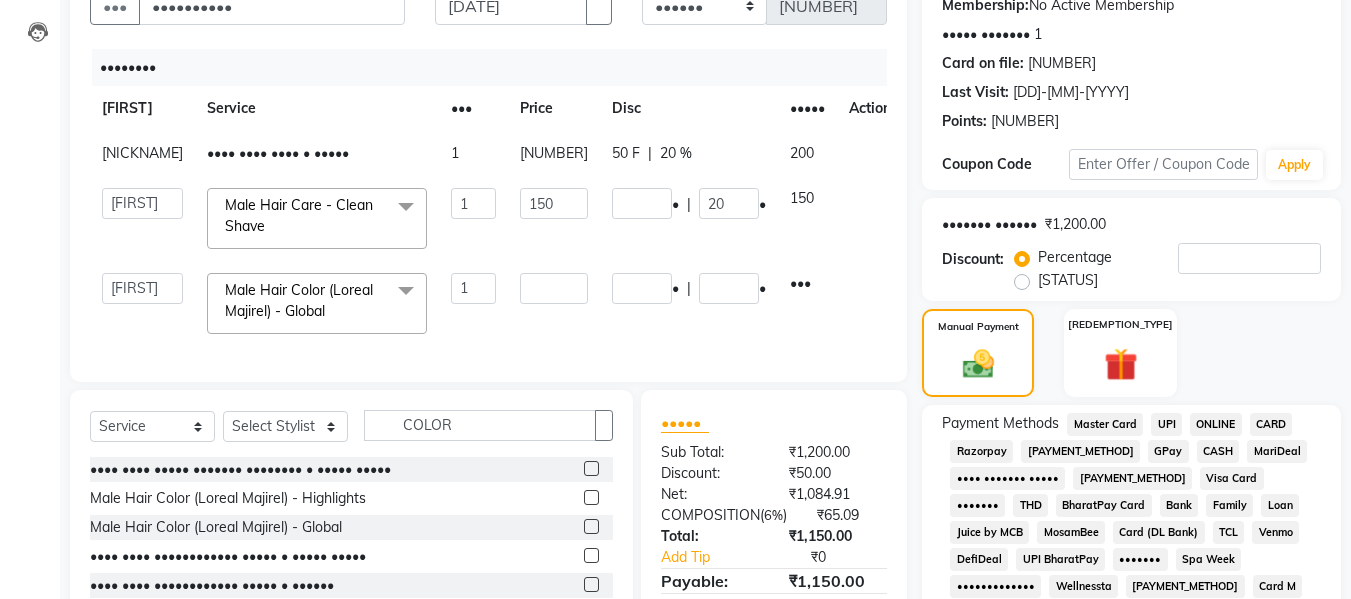 click on "• • • • •" at bounding box center (689, 153) 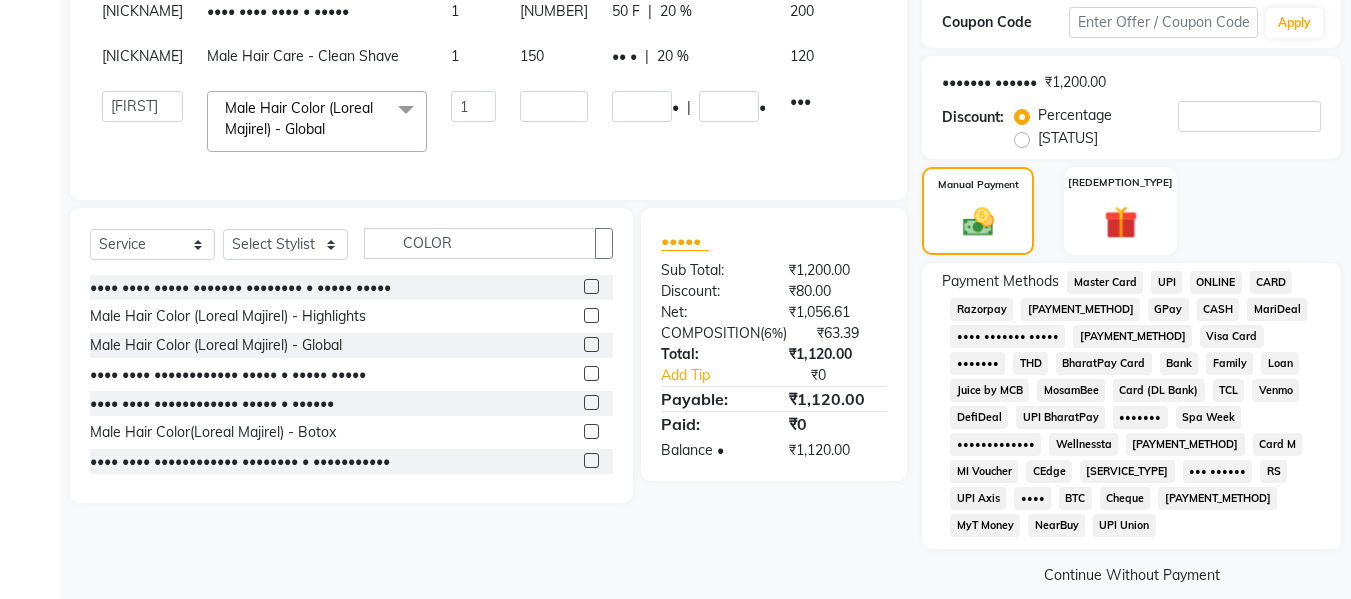 scroll, scrollTop: 343, scrollLeft: 0, axis: vertical 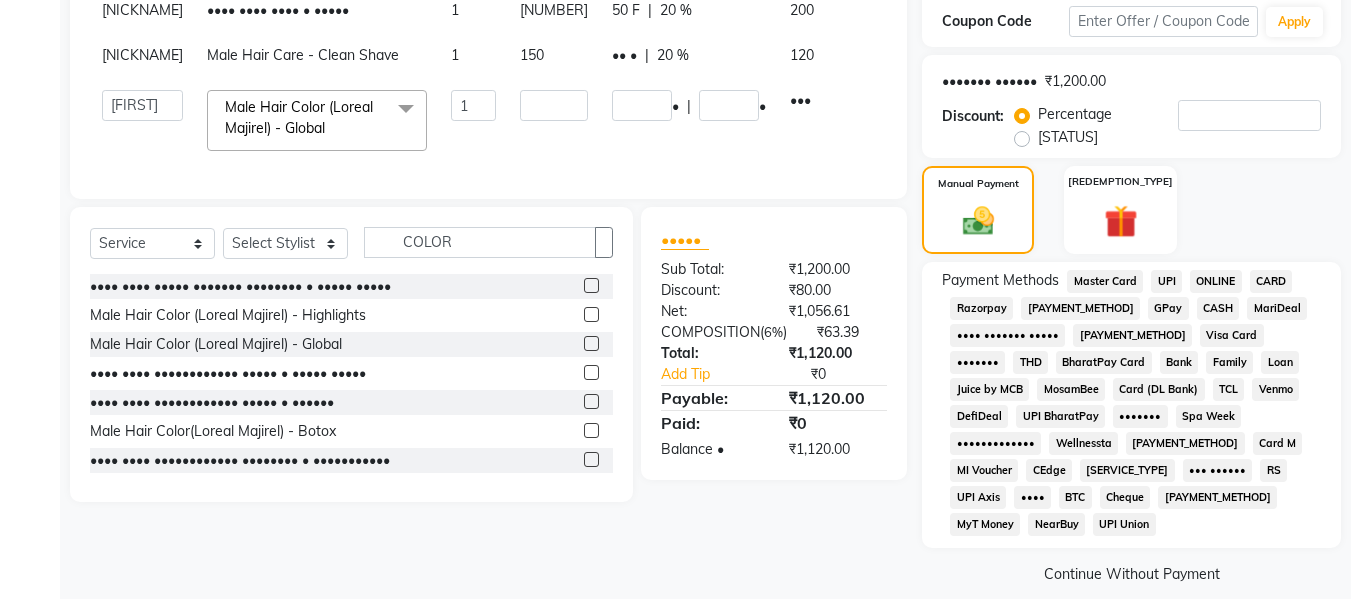 click on "GPay" at bounding box center (1105, 281) 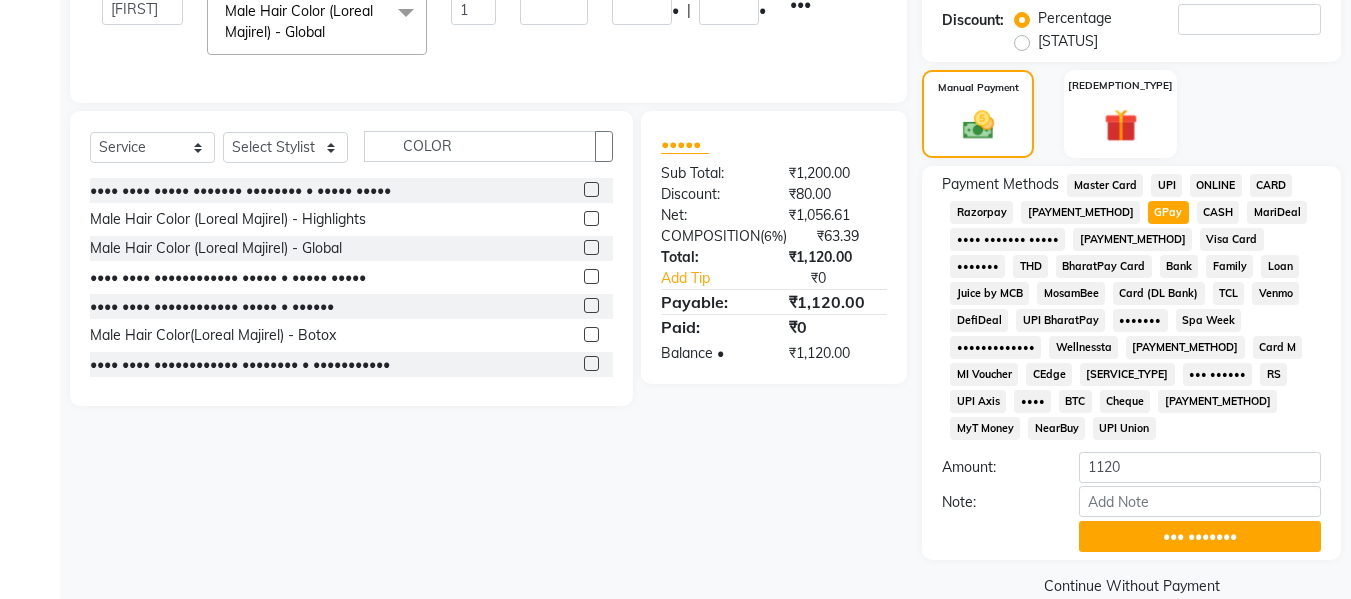 scroll, scrollTop: 449, scrollLeft: 0, axis: vertical 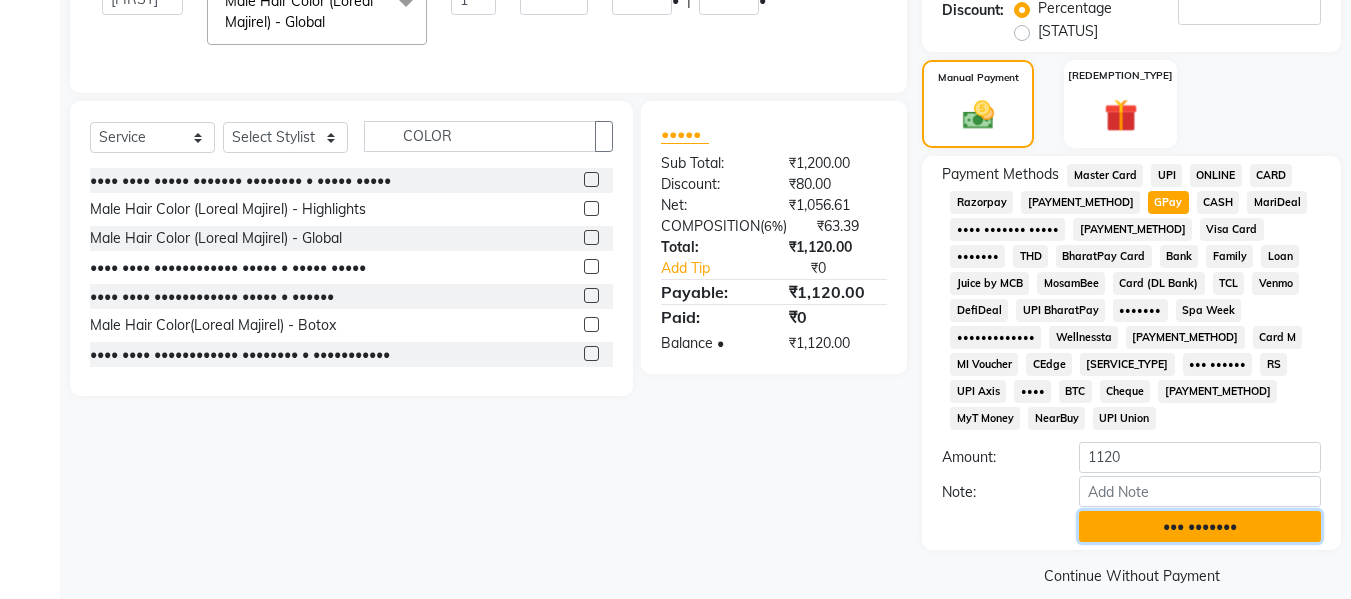 click on "••• •••••••" at bounding box center [1200, 526] 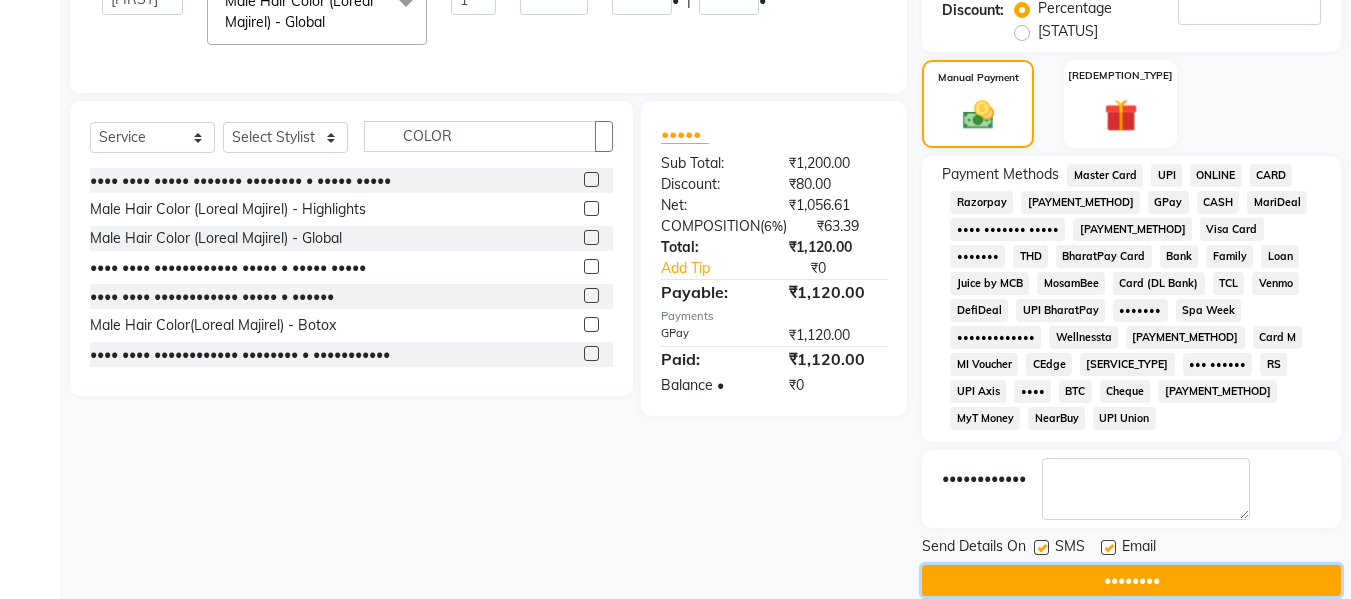 click on "••••••••" at bounding box center [1131, 580] 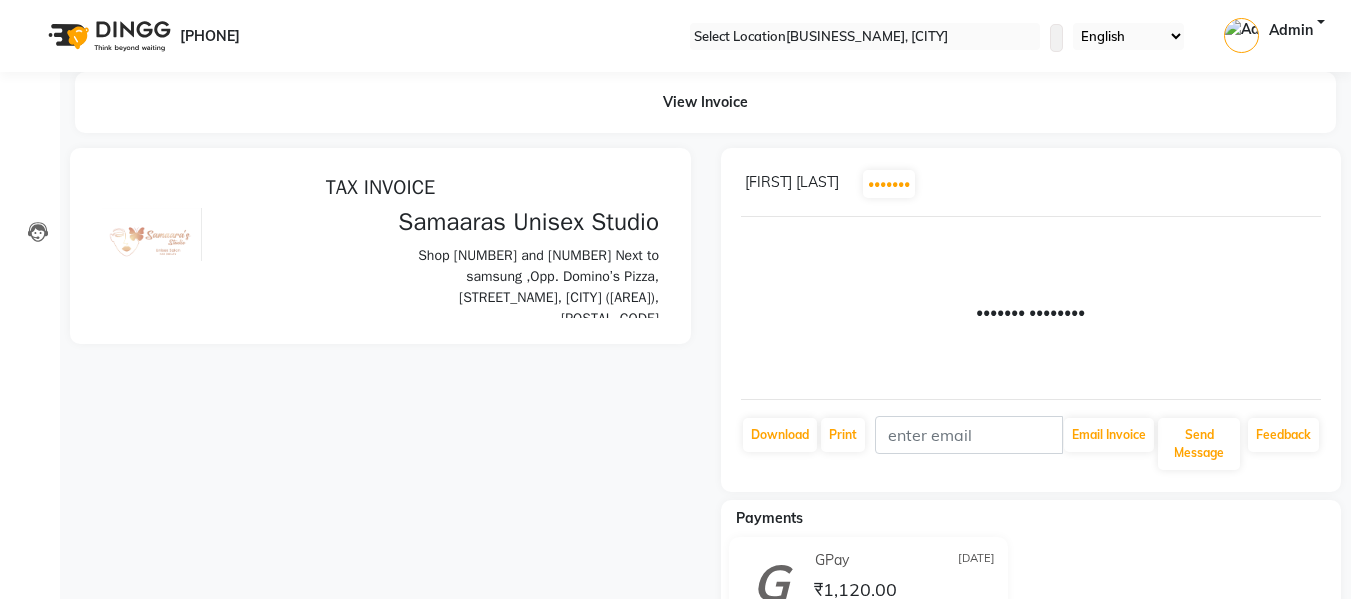 scroll, scrollTop: 0, scrollLeft: 0, axis: both 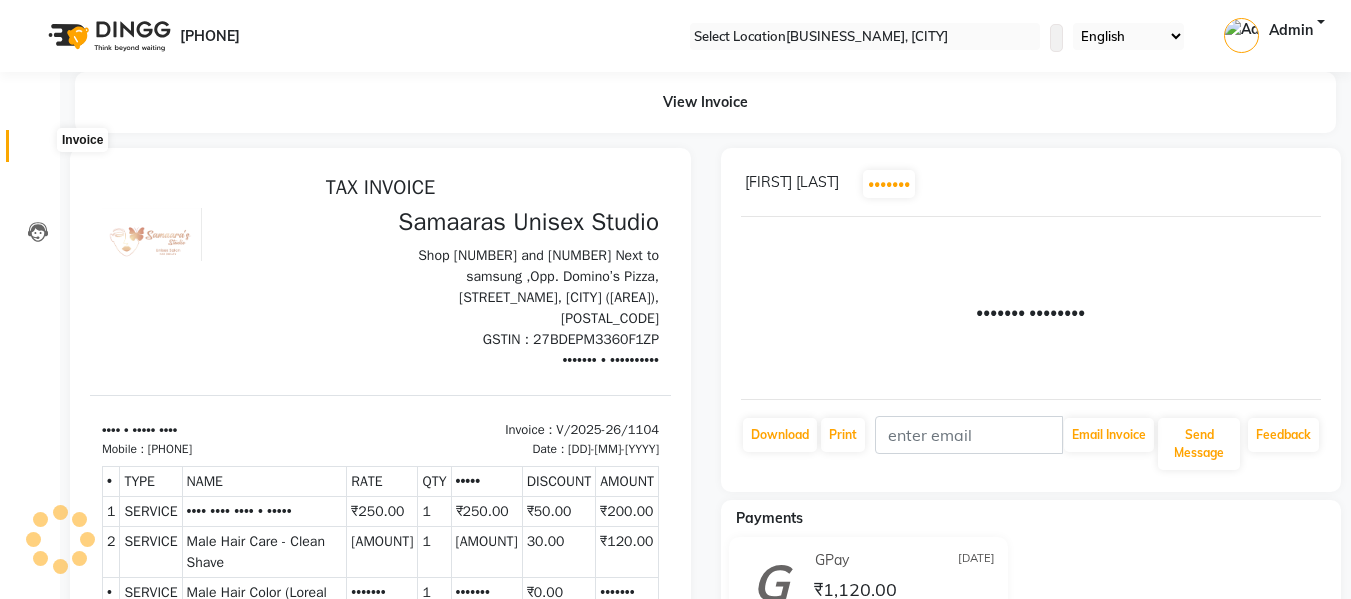 click at bounding box center [38, 151] 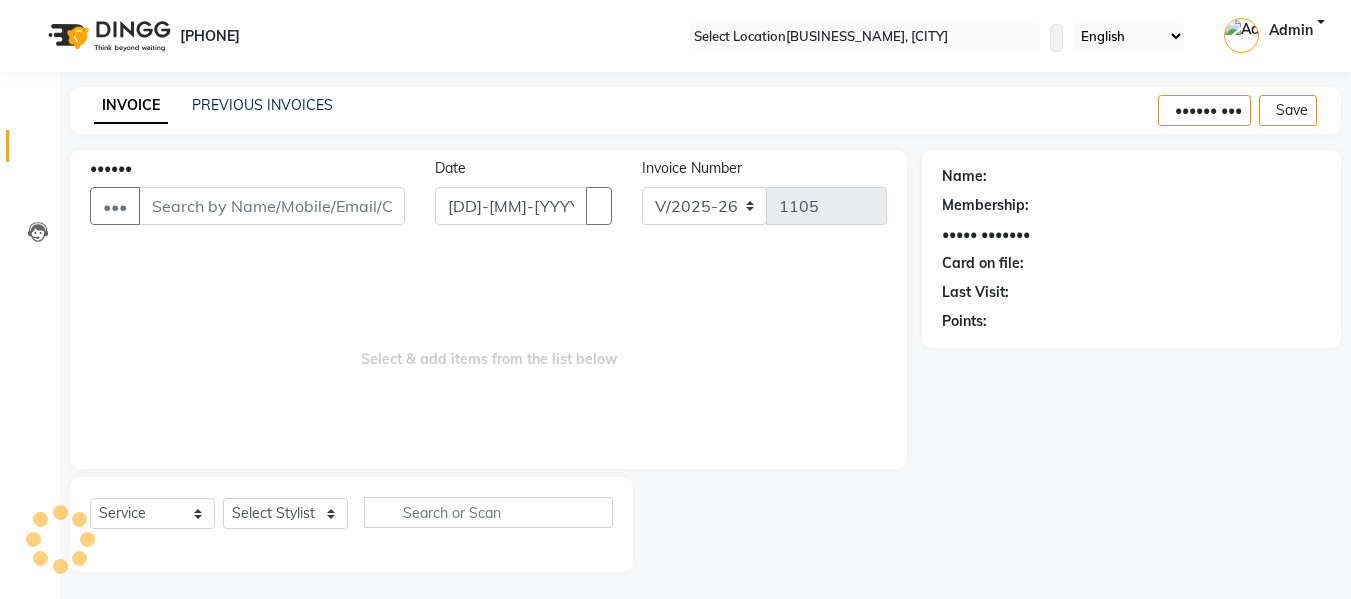 scroll, scrollTop: 2, scrollLeft: 0, axis: vertical 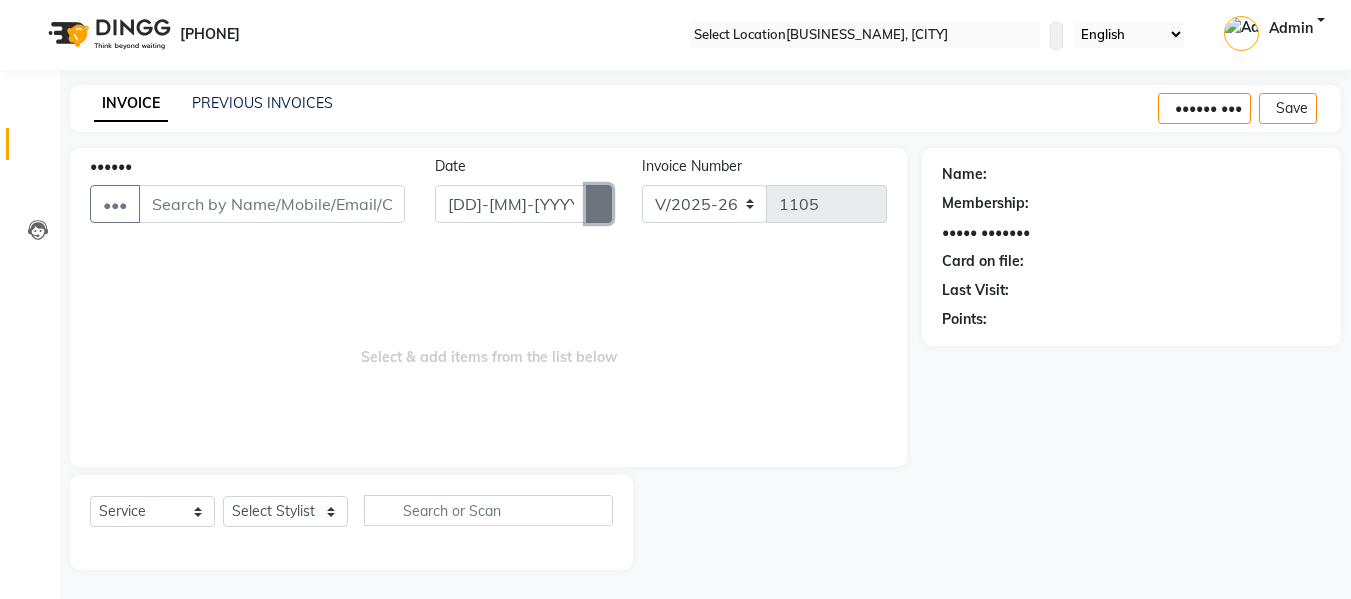 click at bounding box center [599, 204] 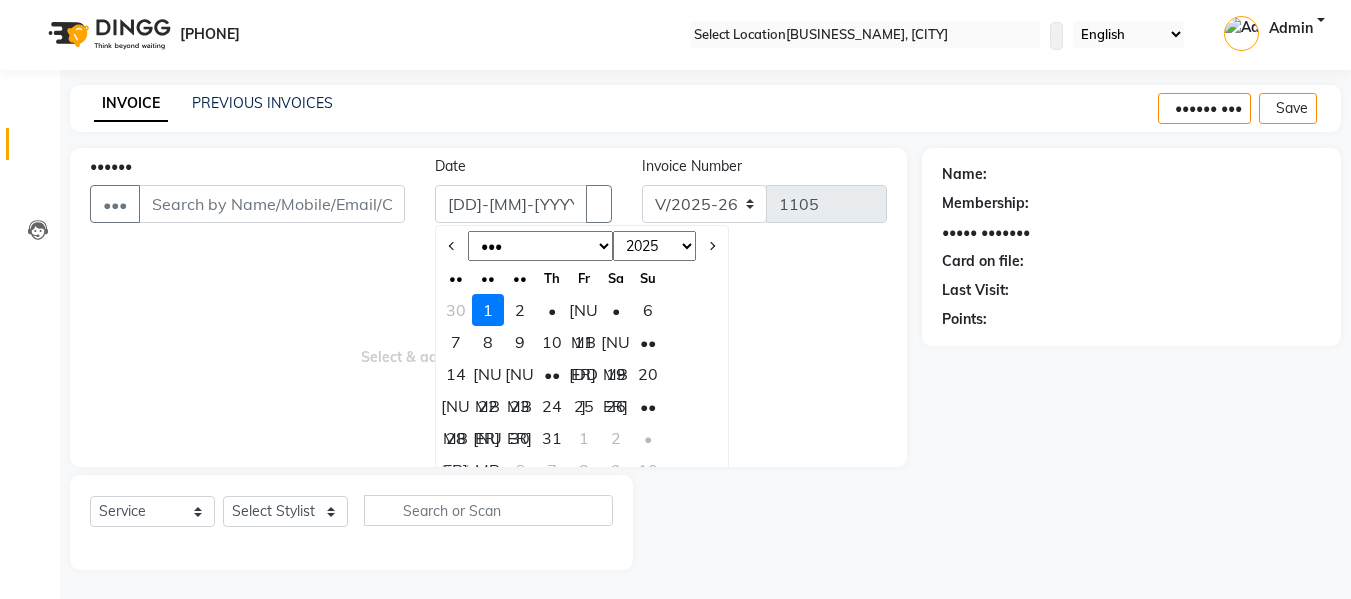 click on "••" at bounding box center (648, 406) 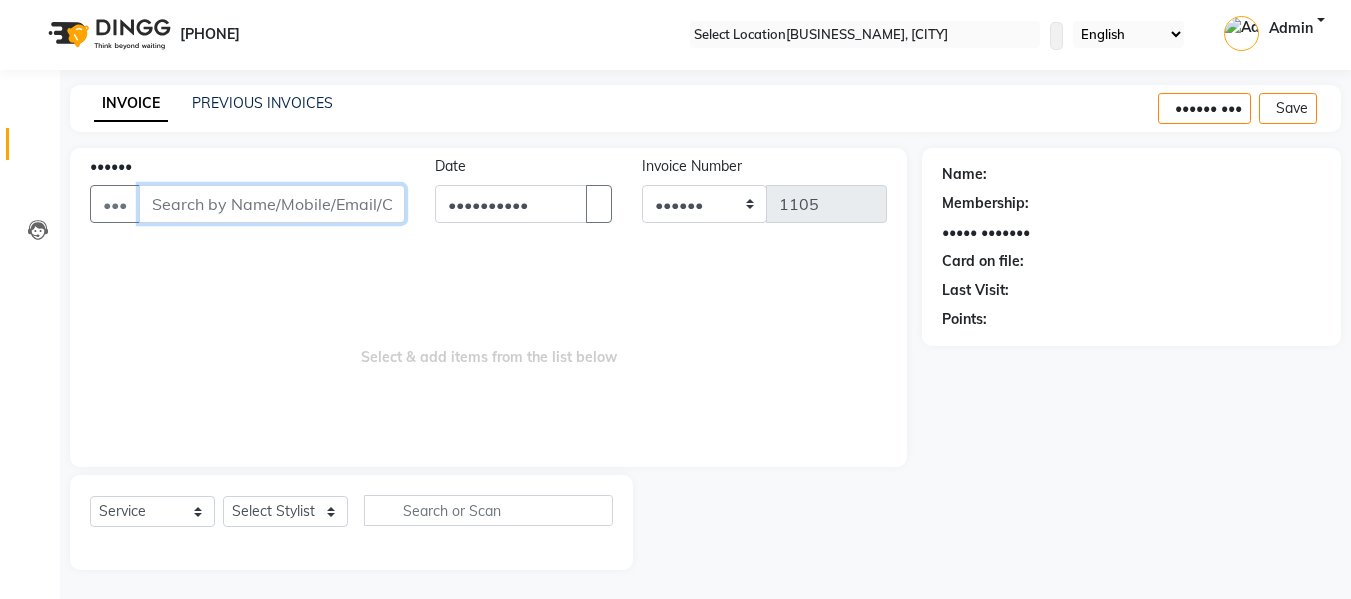 click on "••••••" at bounding box center (272, 204) 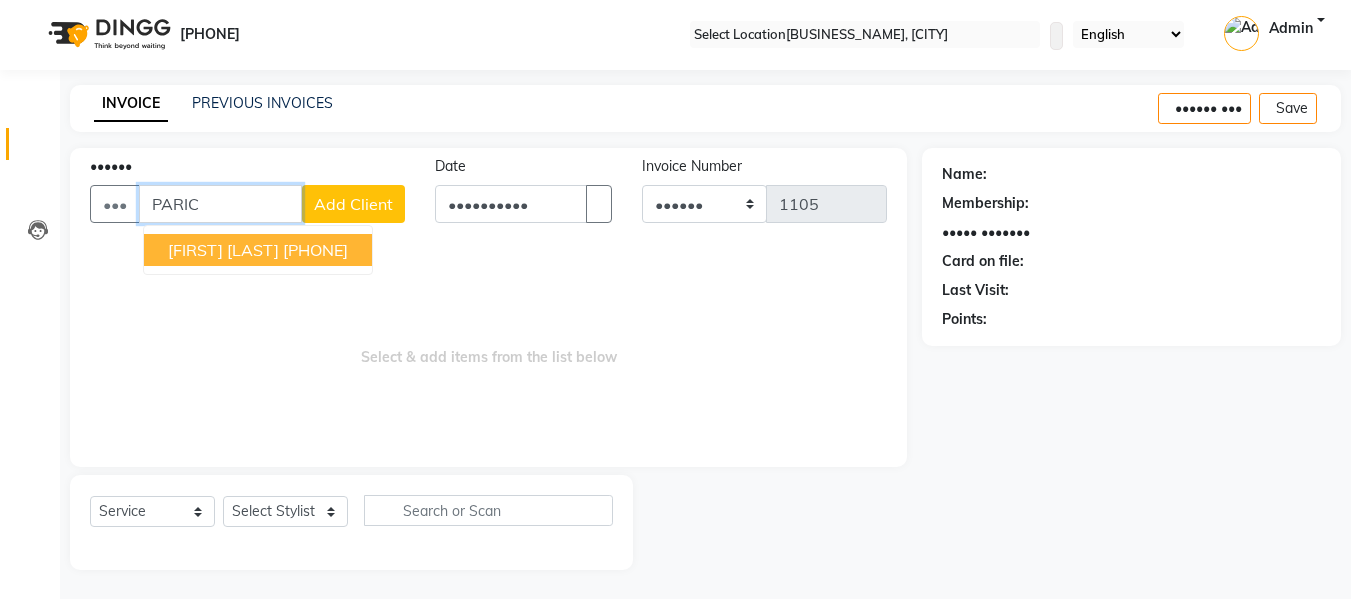 click on "[FIRST] [LAST] [PHONE]" at bounding box center (258, 250) 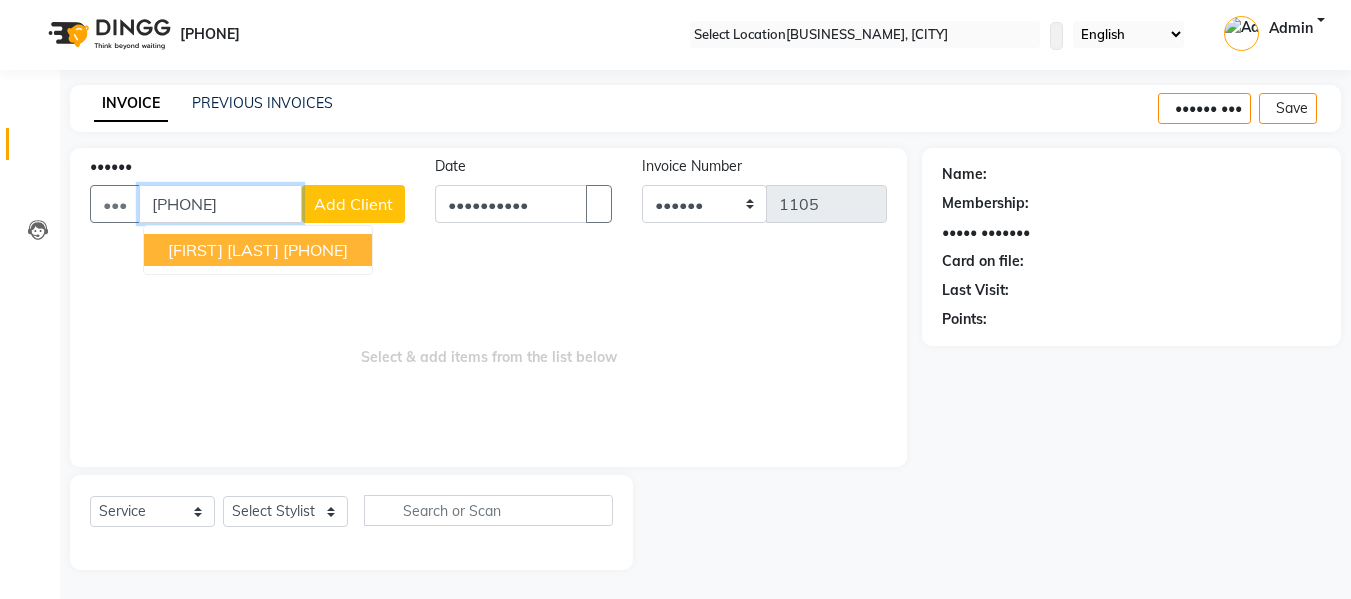 type on "[PHONE]" 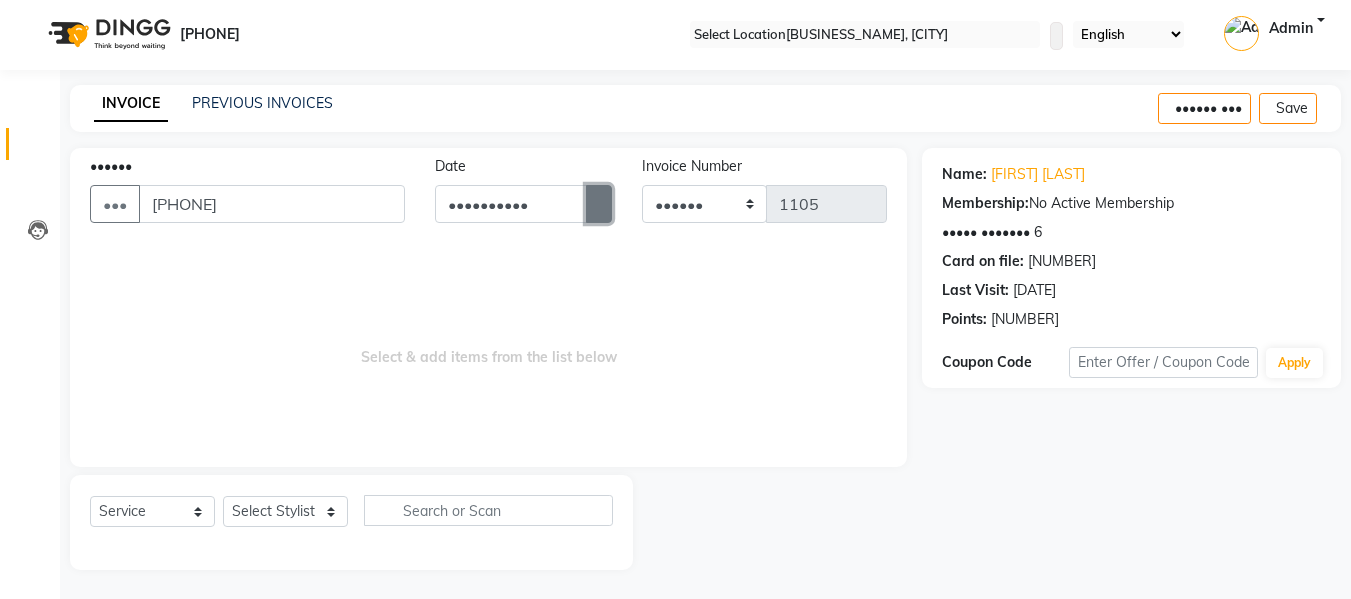 click at bounding box center [599, 204] 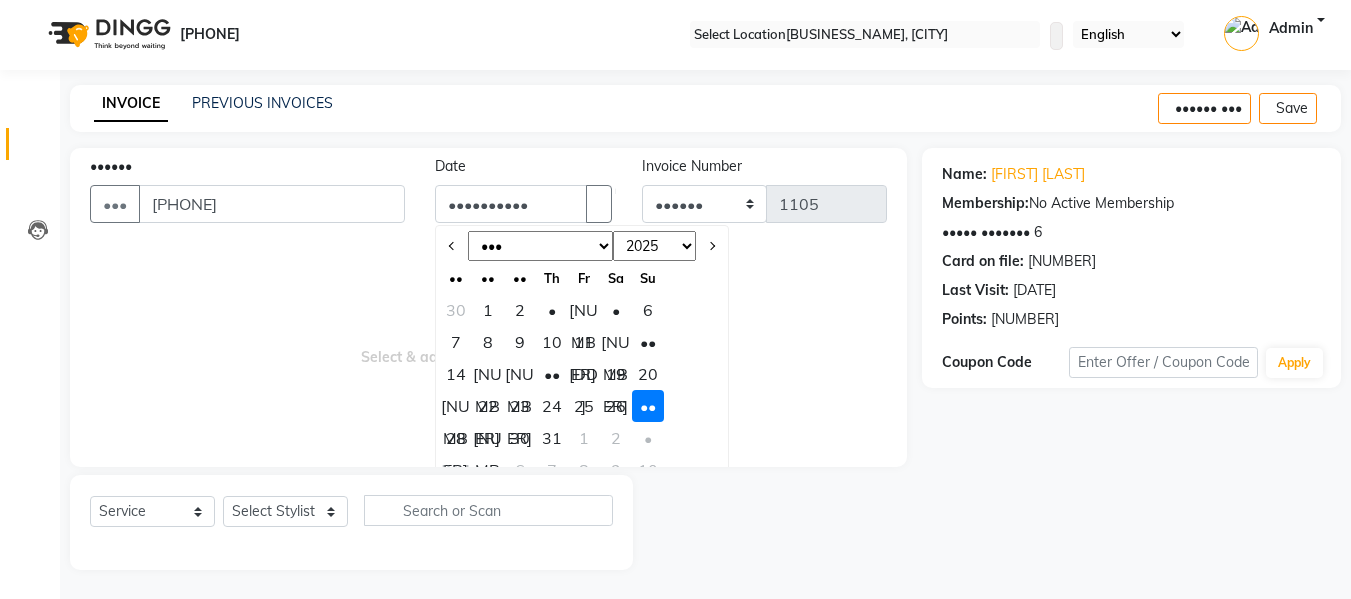 click on "••• ••• ••• ••• ••• ••• ••• ••• ••• ••• ••• •••" at bounding box center [540, 246] 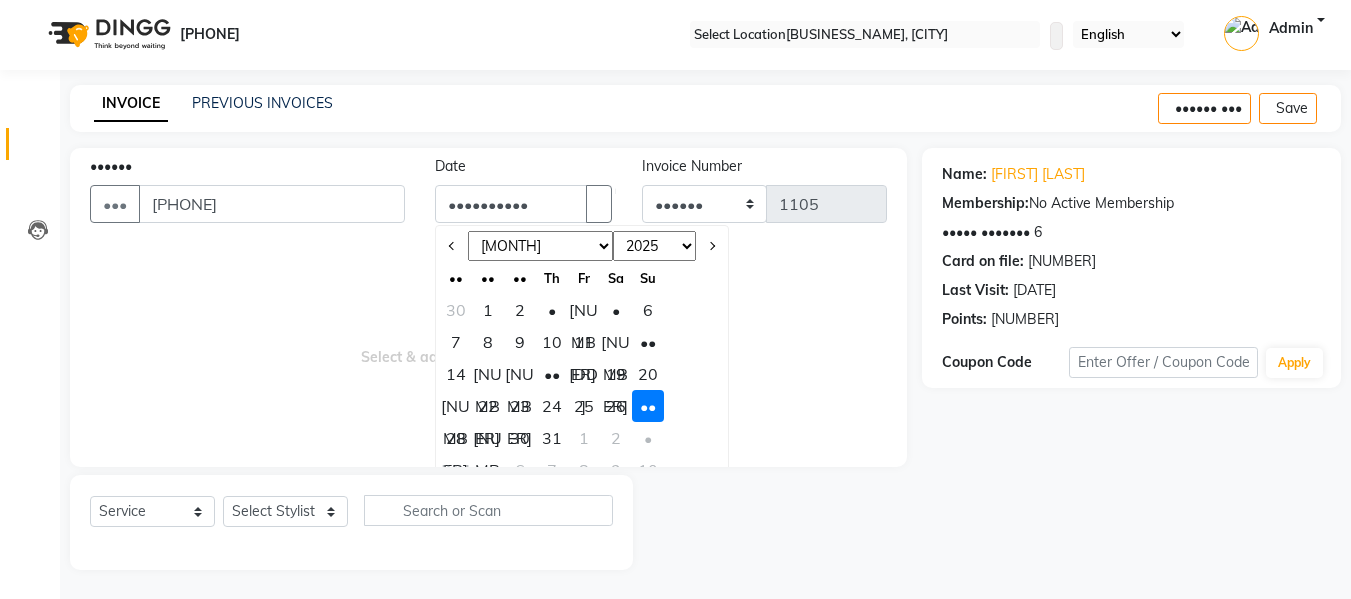 click on "••• ••• ••• ••• ••• ••• ••• ••• ••• ••• ••• •••" at bounding box center (540, 246) 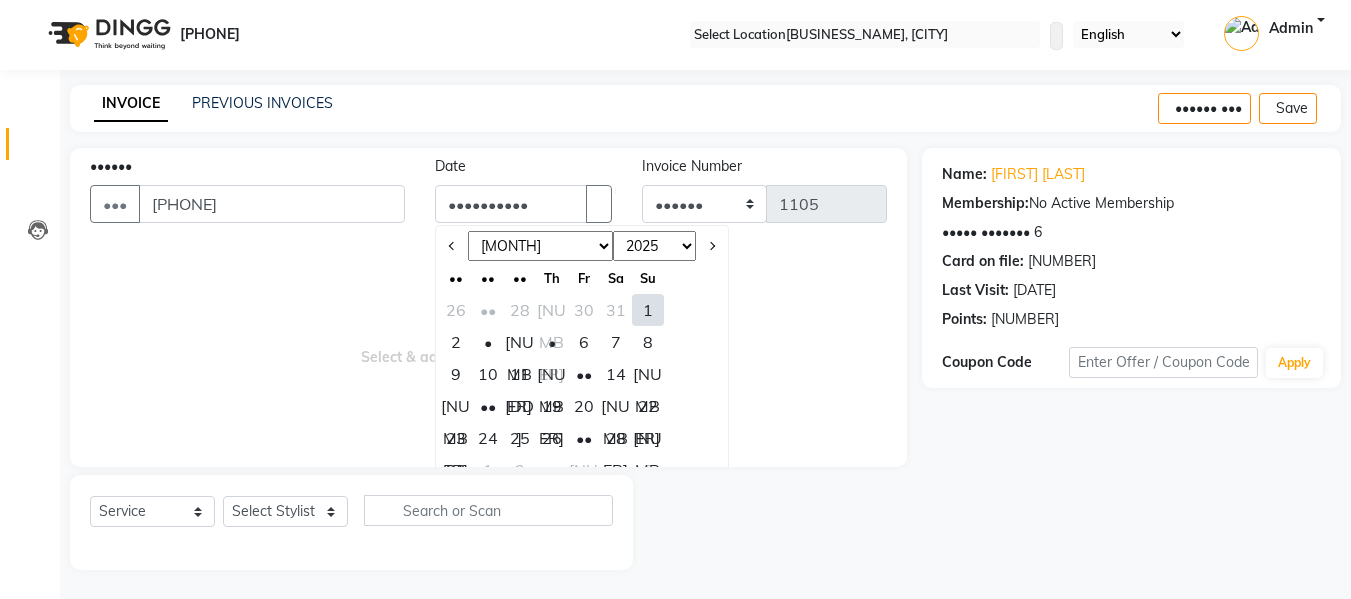 click on "••" at bounding box center (584, 438) 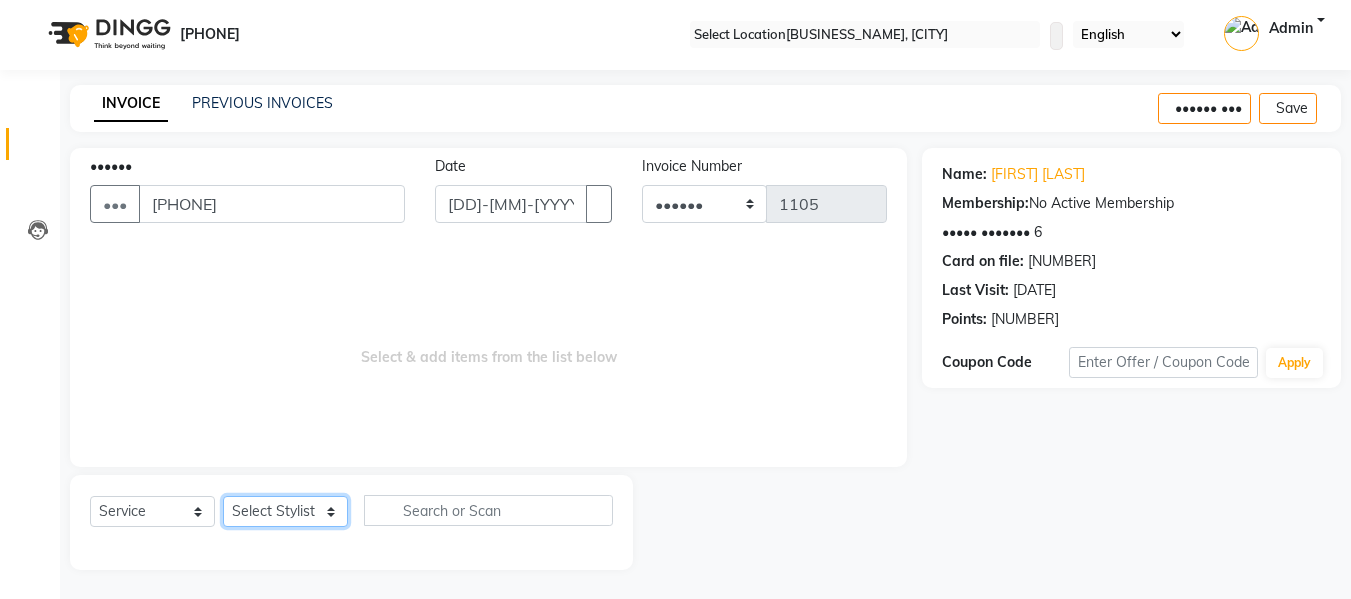 click on "Select Stylist Babbu Daksh  Front Desk Kajal Priya [PERSON] shadaab bhai" at bounding box center (285, 511) 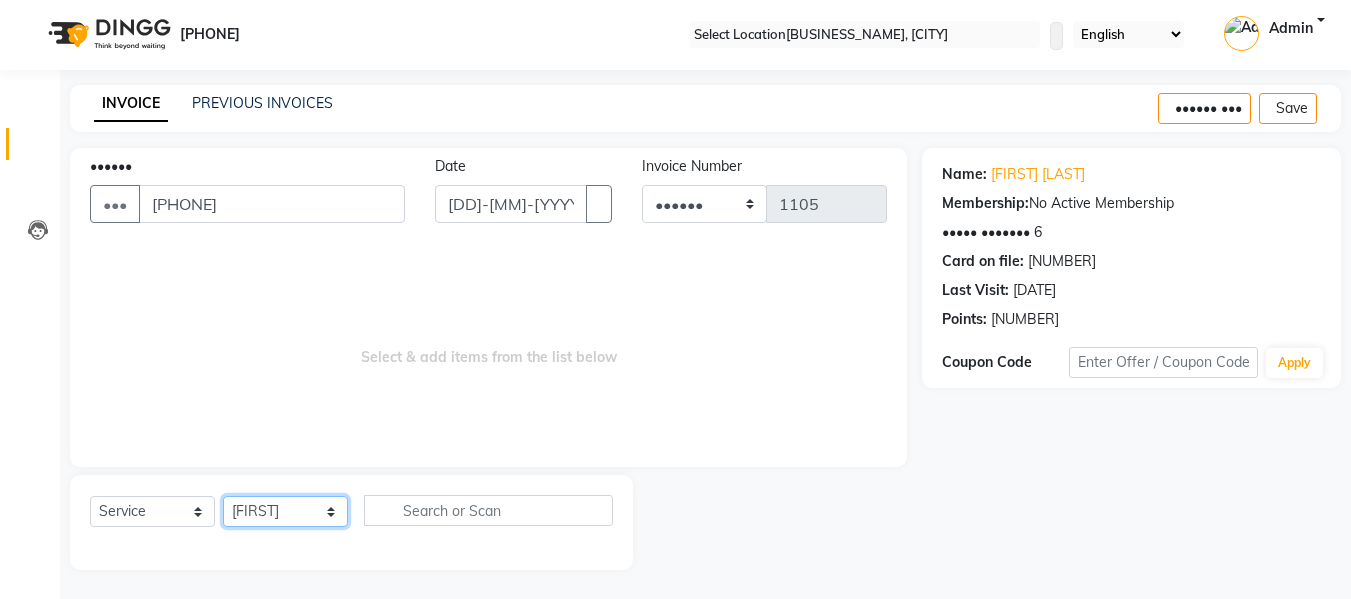 click on "Select Stylist Babbu Daksh  Front Desk Kajal Priya [PERSON] shadaab bhai" at bounding box center [285, 511] 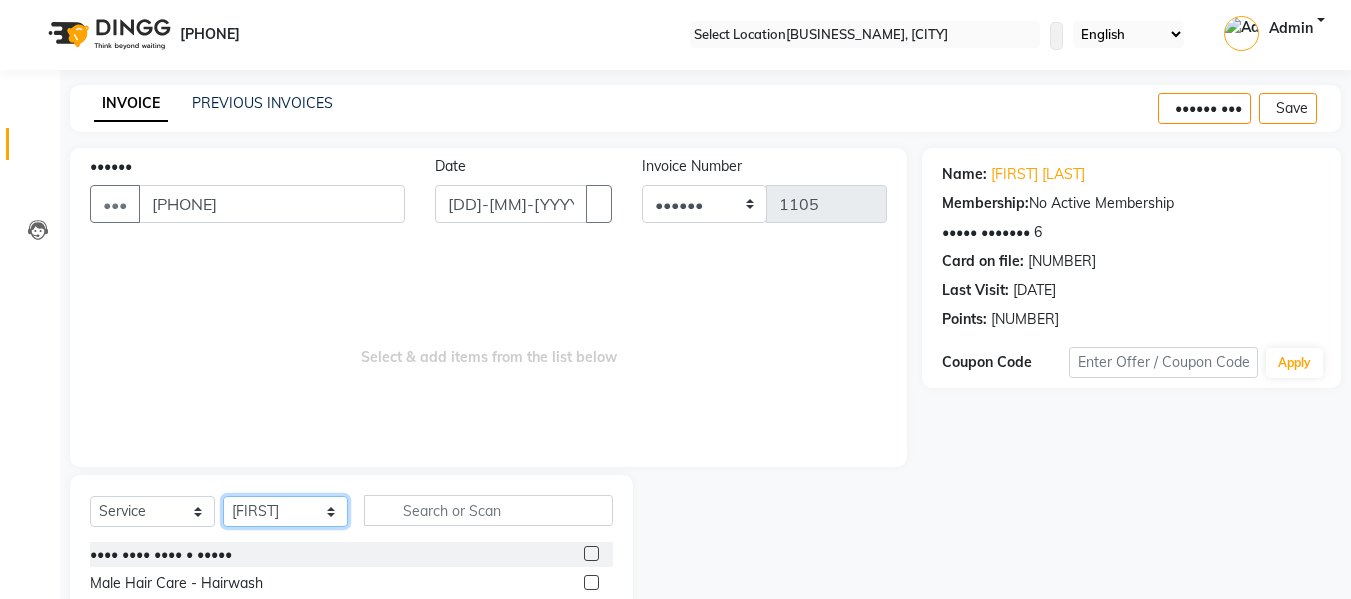 click on "Select Stylist Babbu Daksh  Front Desk Kajal Priya [PERSON] shadaab bhai" at bounding box center (285, 511) 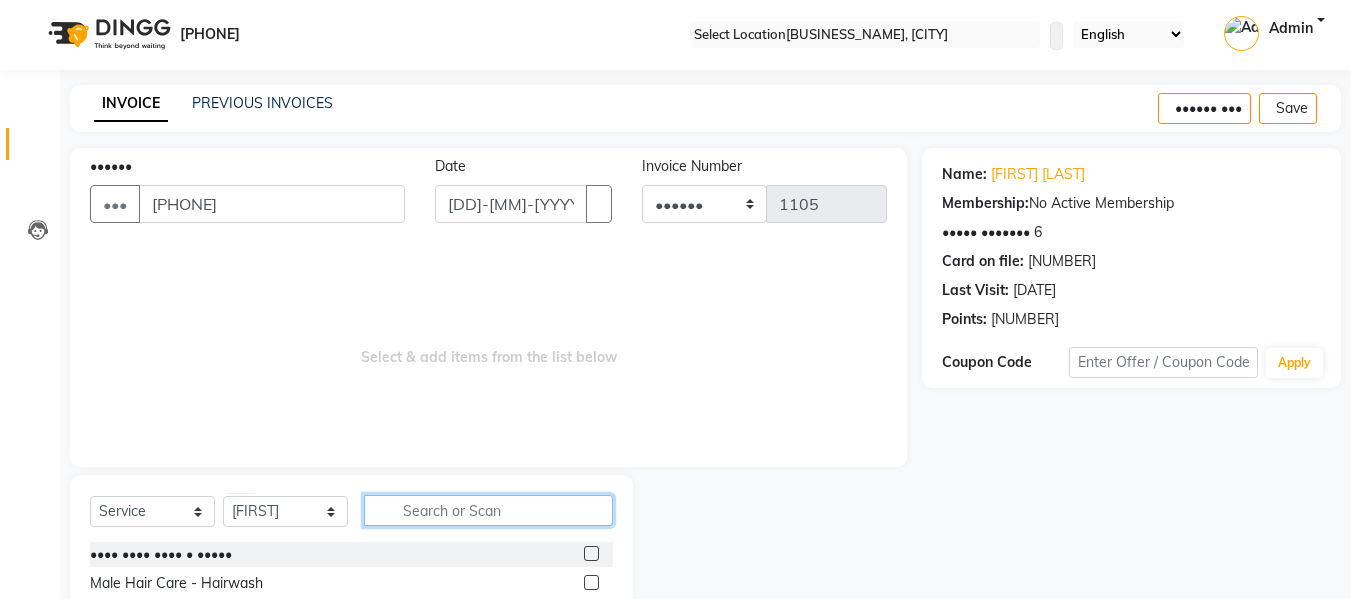 click at bounding box center (488, 510) 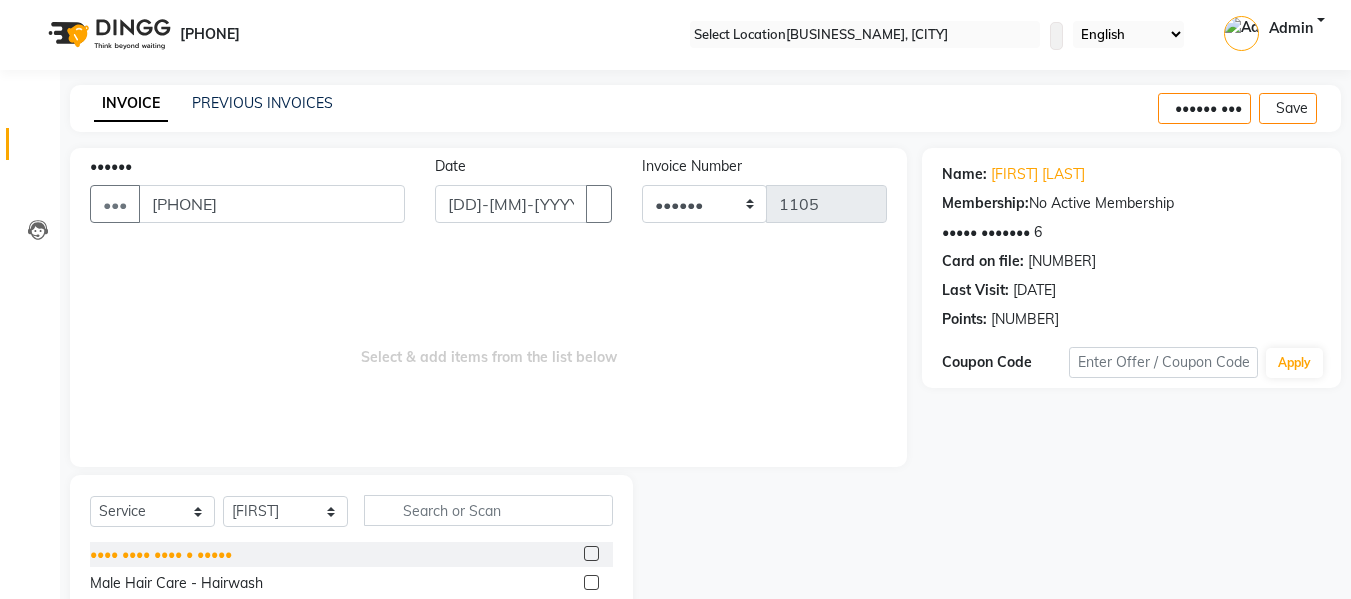 click on "•••• •••• •••• • •••••" at bounding box center (161, 554) 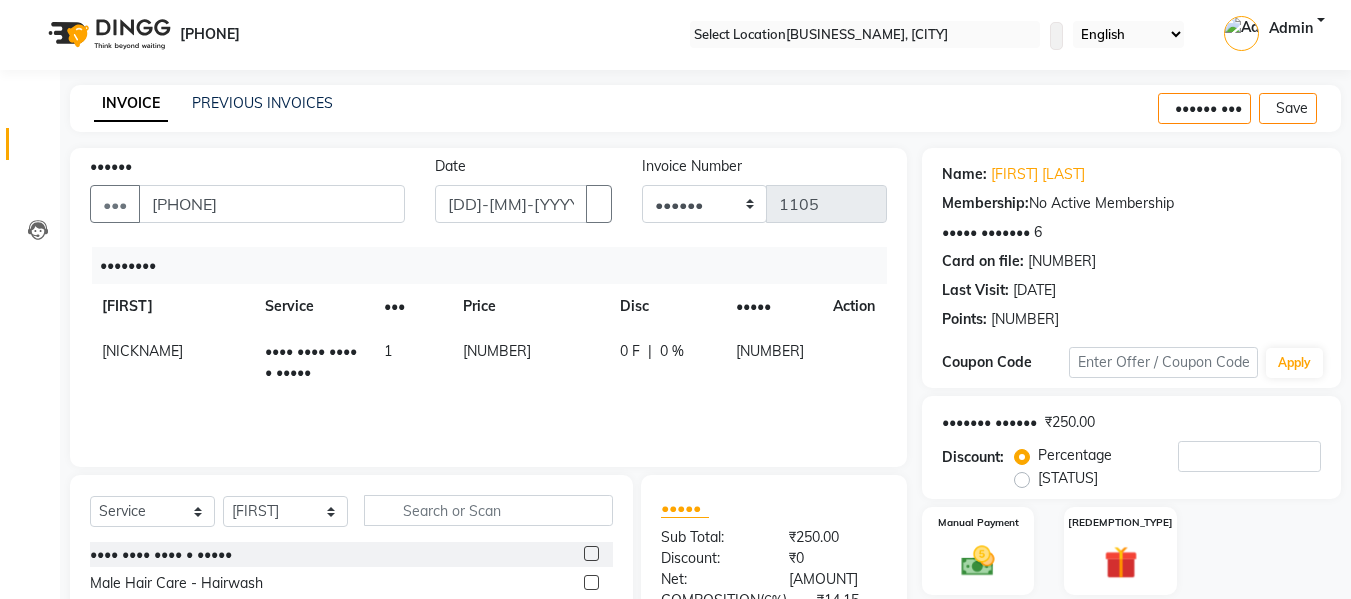 click on "[NUMBER]" at bounding box center (530, 362) 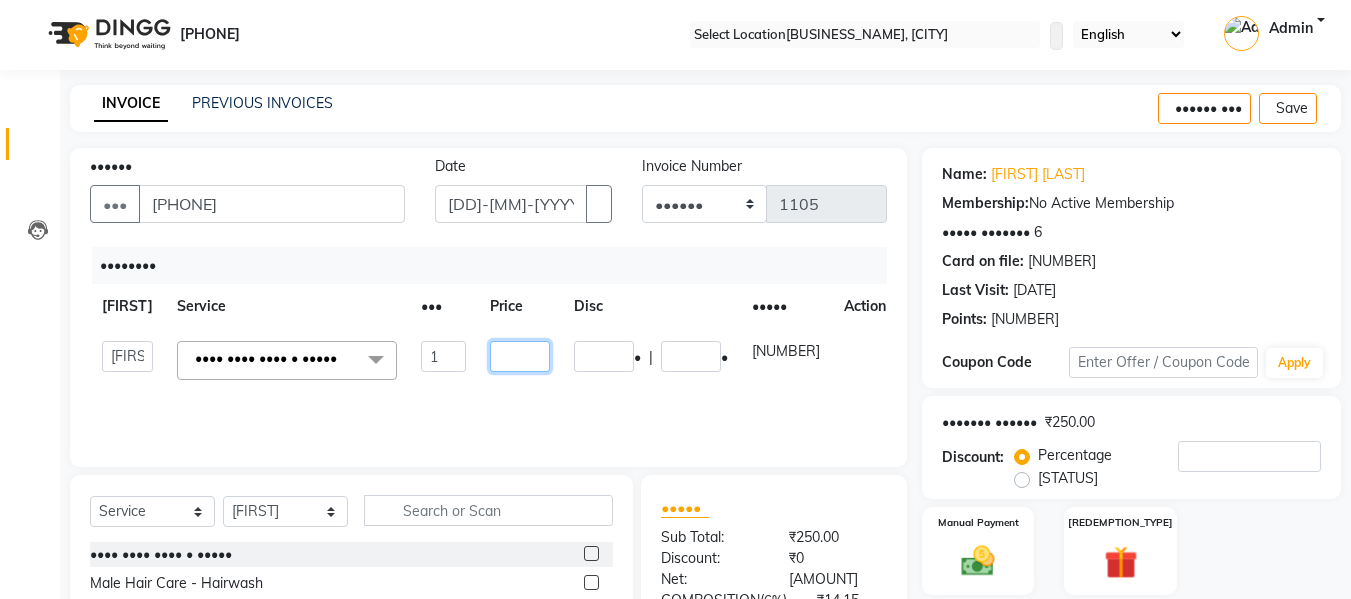click on "[NUMBER]" at bounding box center [443, 356] 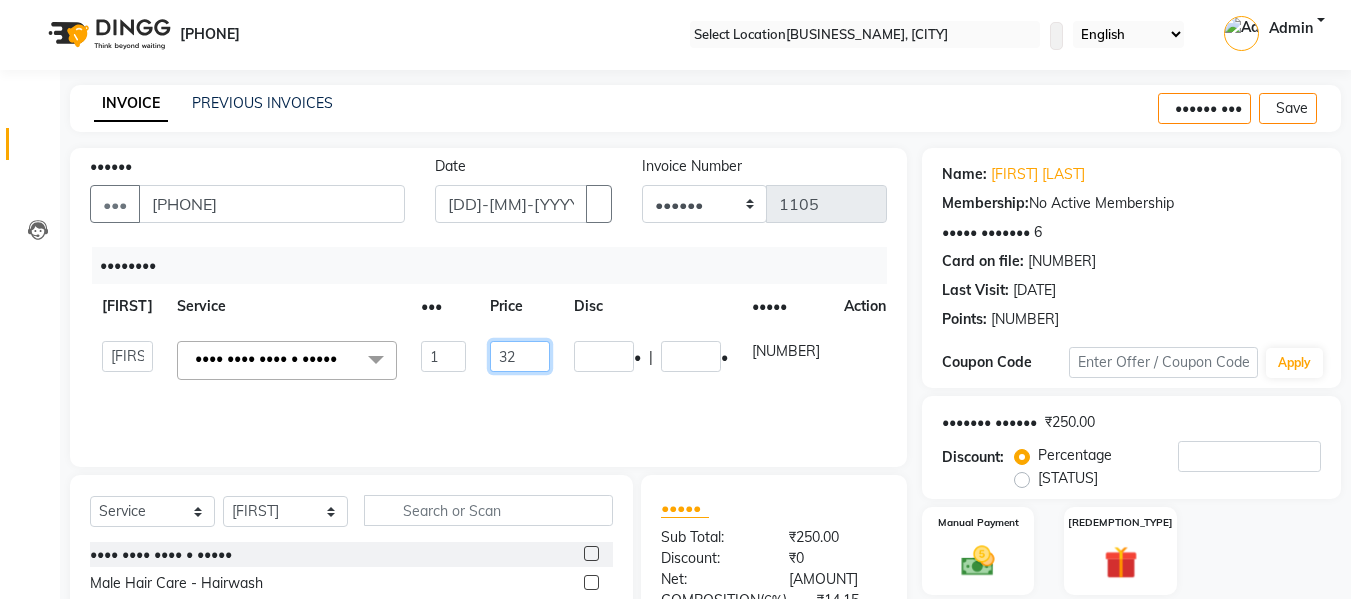 type on "•••" 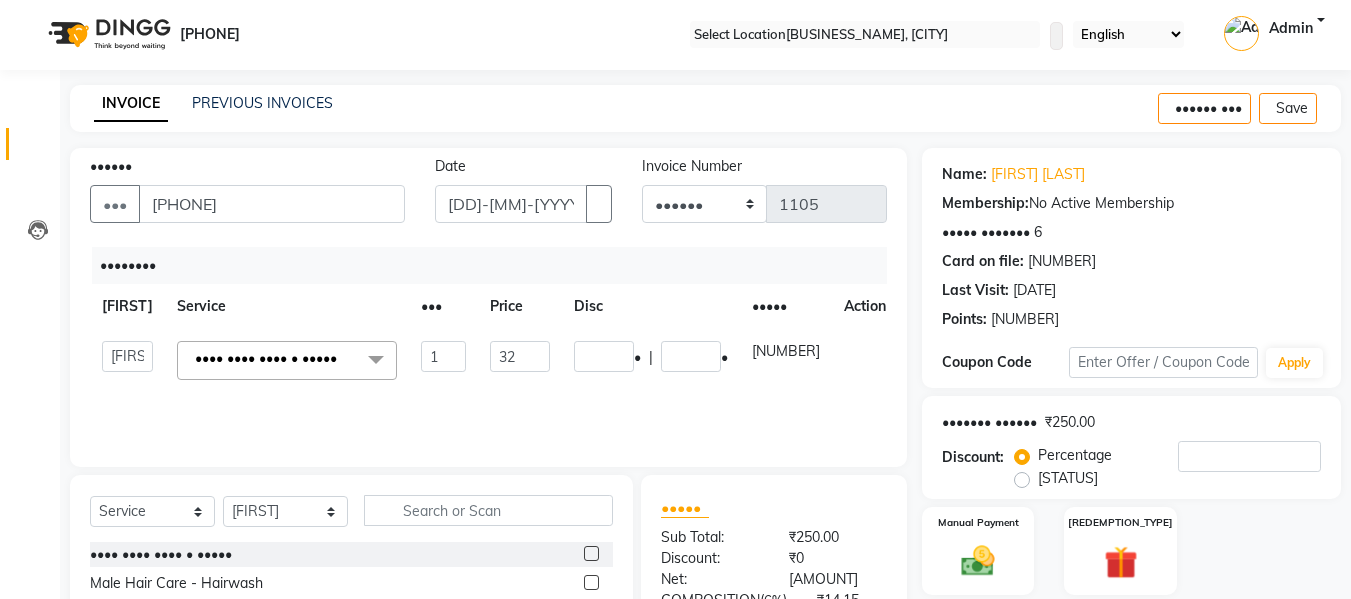 click on "Services Stylist Service Qty Price Disc Total Action  Babbu   Daksh    Front Desk   Kajal   Priya   [PERSON]   shadaab bhai  Male Hair Care - Basic  x Male Hair Care - Basic Male Hair Care - Hairwash Male Hair Care - Clean Shave Male Hair Care - Beard Styling Male Hair Care - Kids Male Hair Care - Oil Head Massage Male Hair Care - Kids Hair Wash  Male Hair Color (Loreal Majirel) - Beard Color Male Hair Color (Loreal Majirel) - Highlights Male Hair Color (Loreal Majirel) - Global Male Hair Color(Loreal Inoa) - Beard Color Male Hair Color(Loreal Inoa) - Global Male Hair Color(Loreal Majirel) - Botox Male Hair Color(Loreal Majirel) - Smoothening Male Hair Color(Loreal Majirel) - Loreal Hair Spa Male Hair Color(Loreal Majirel) - Dandruff Repair Female Hair Cut - Haircut Female Hair Cut - Basic Trim Female Hair Cut - Fringe Cut Female Hair Cut - Wash(Normal Blow Dry) Female Hair Cut - Hairwash Female Hair Cut - Advance Hair Wash Female Hair Cut - Straight Blow Dry Female Hair Cut - Out Curls Blow Dry 1 320 0 F" at bounding box center (488, 347) 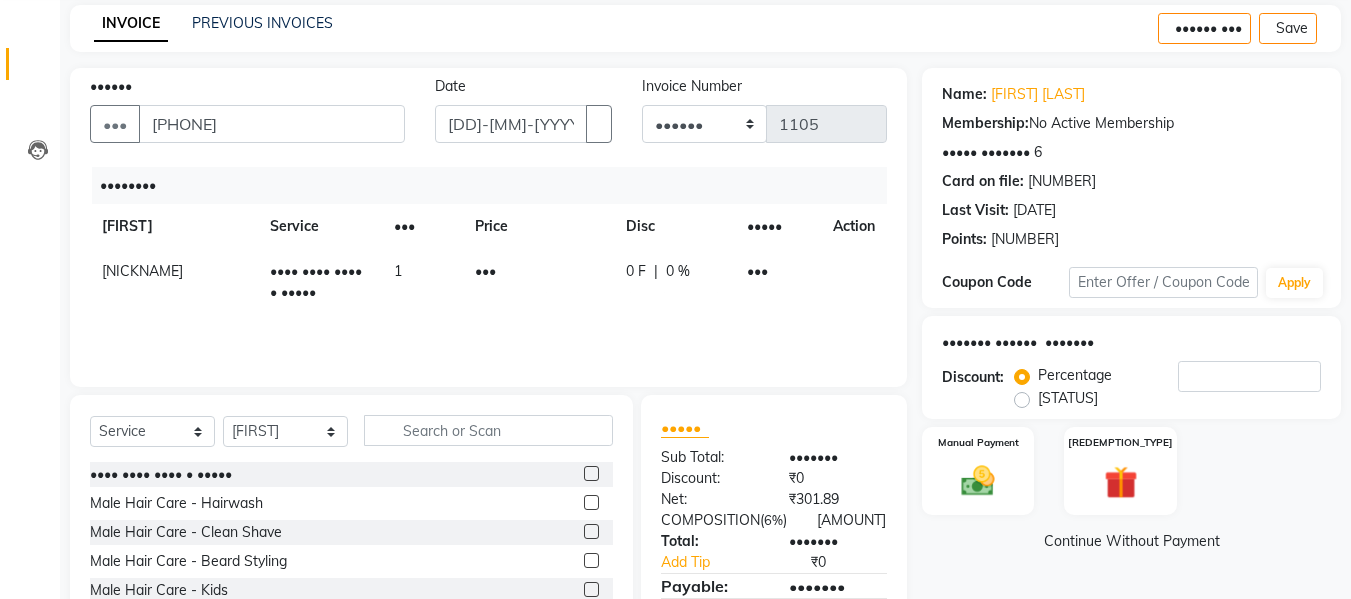 scroll, scrollTop: 202, scrollLeft: 0, axis: vertical 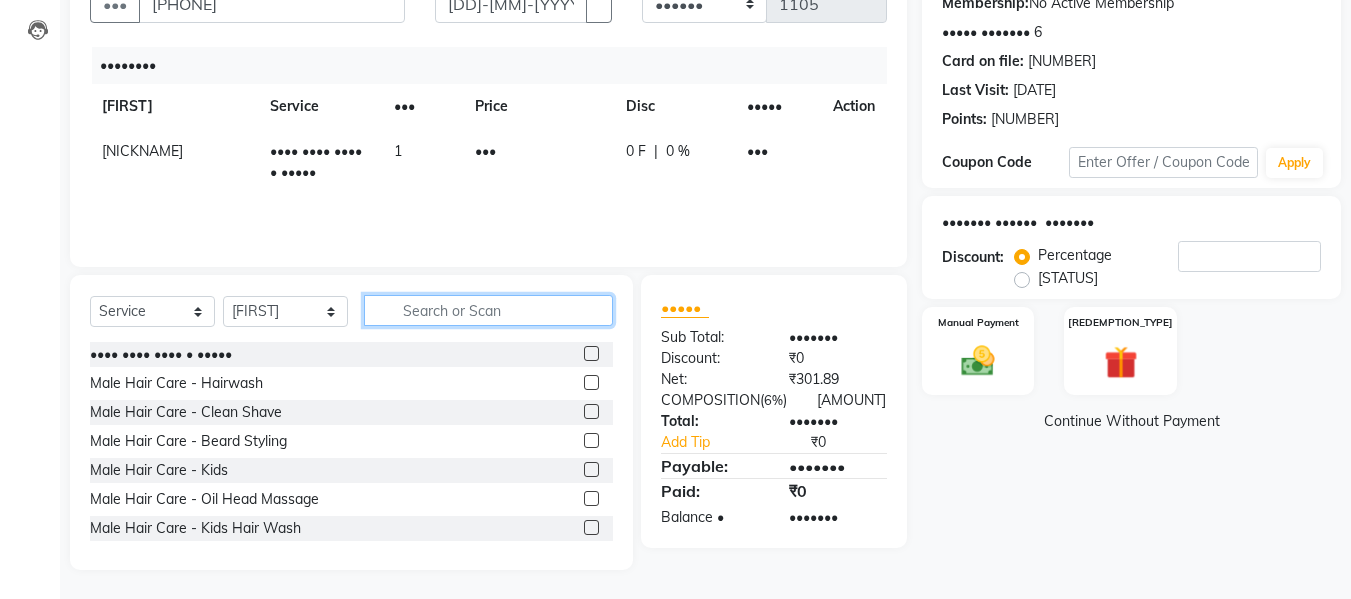 click at bounding box center [488, 310] 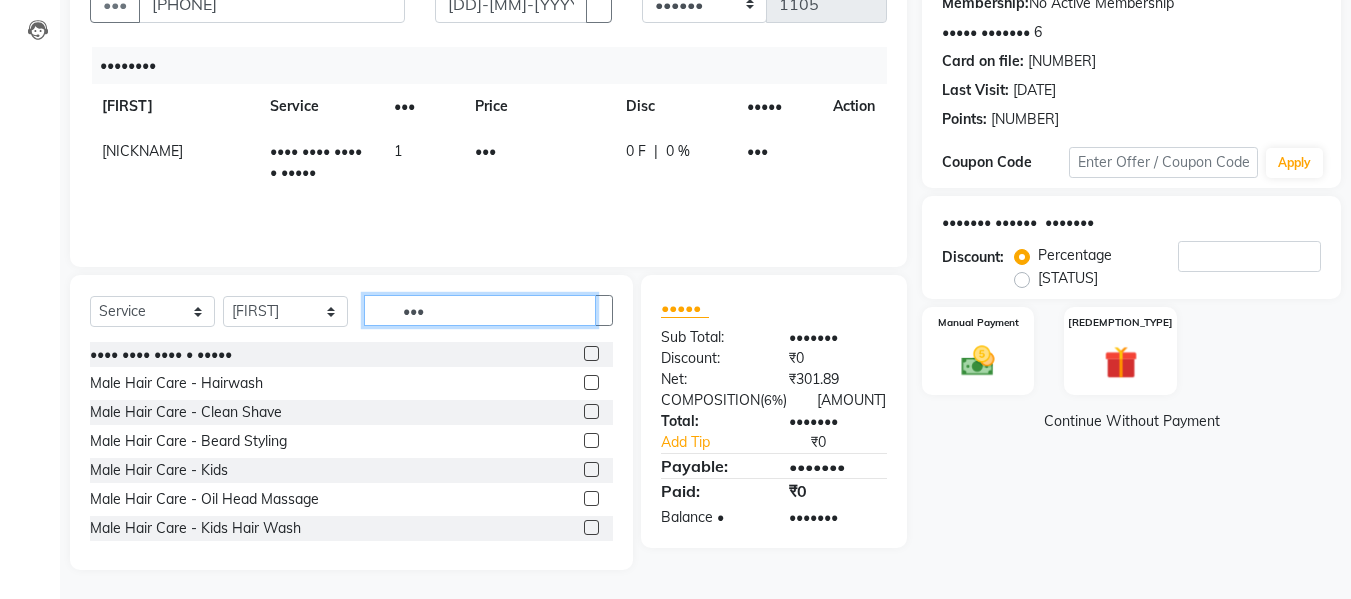 scroll, scrollTop: 201, scrollLeft: 0, axis: vertical 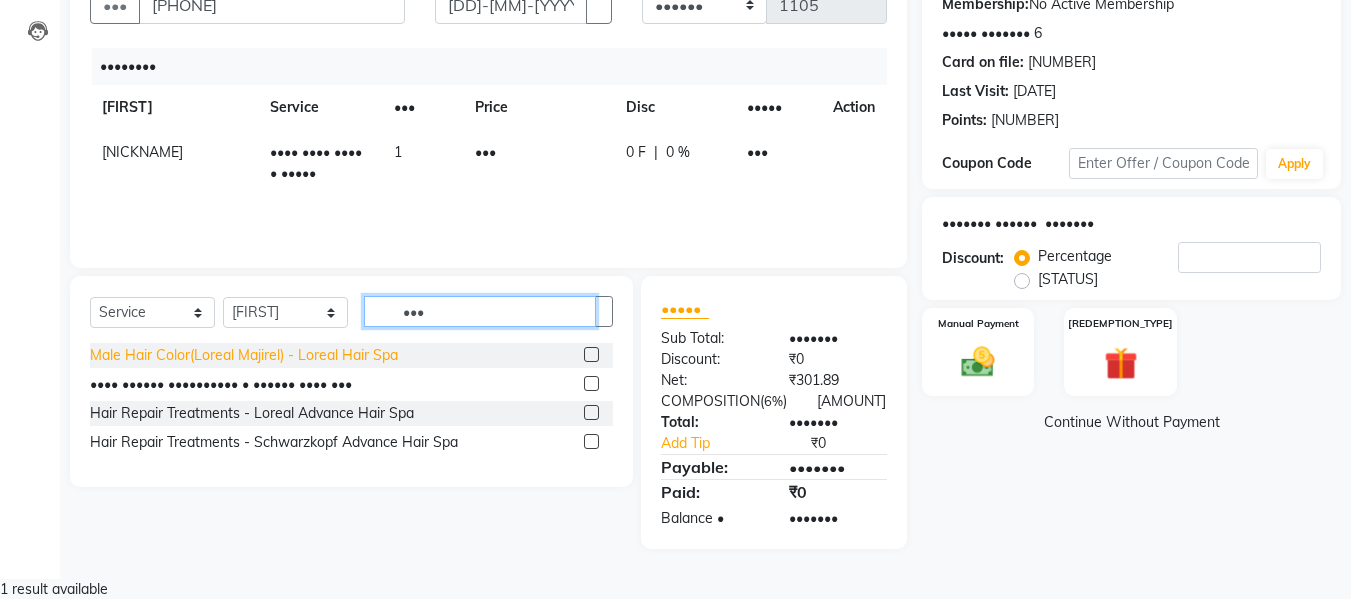 type on "•••" 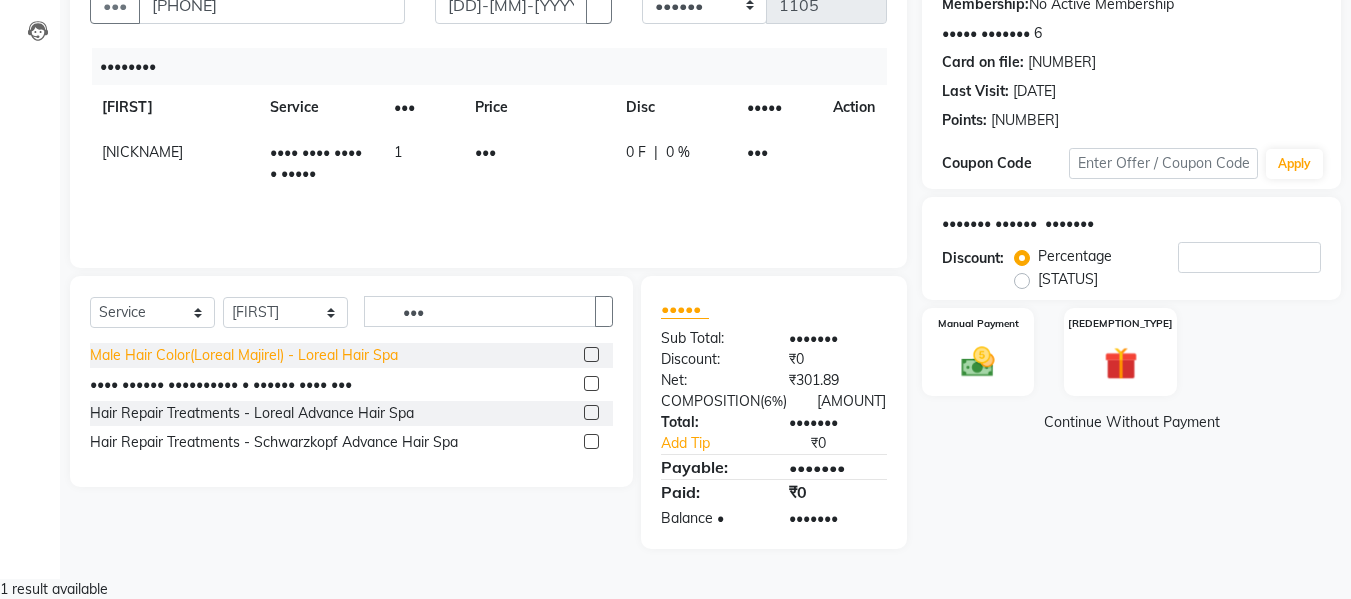 click on "Male Hair Color(Loreal Majirel) - Loreal Hair Spa" at bounding box center [244, 355] 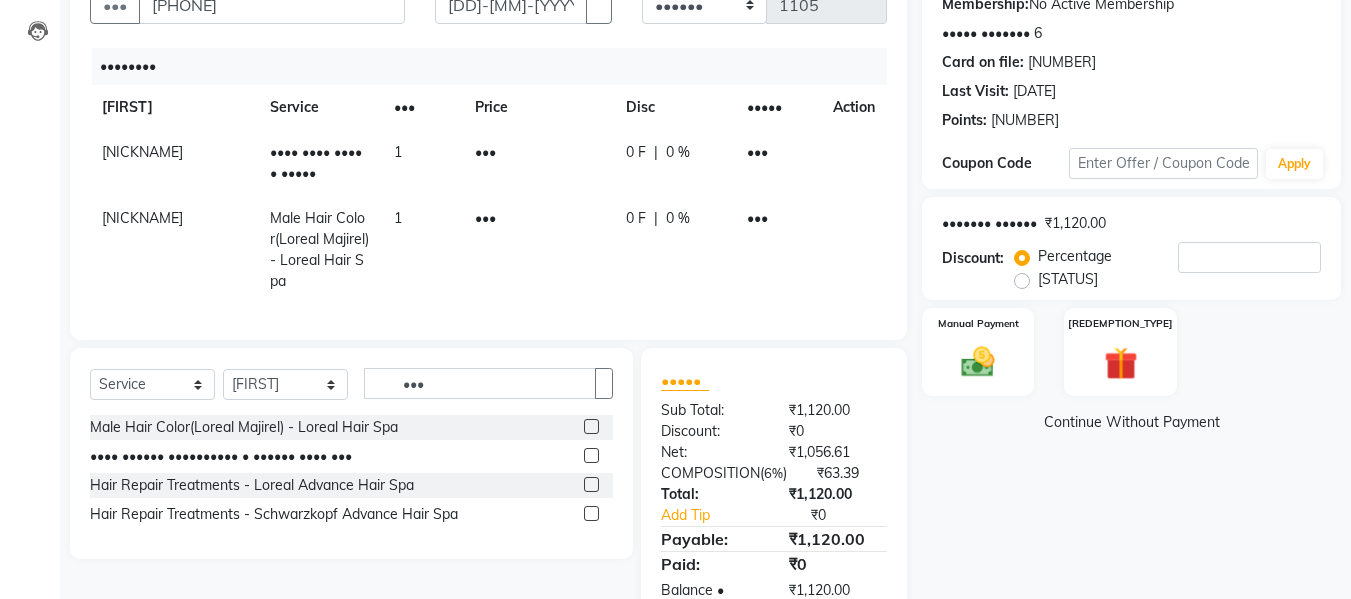 click on "•••" at bounding box center [538, 163] 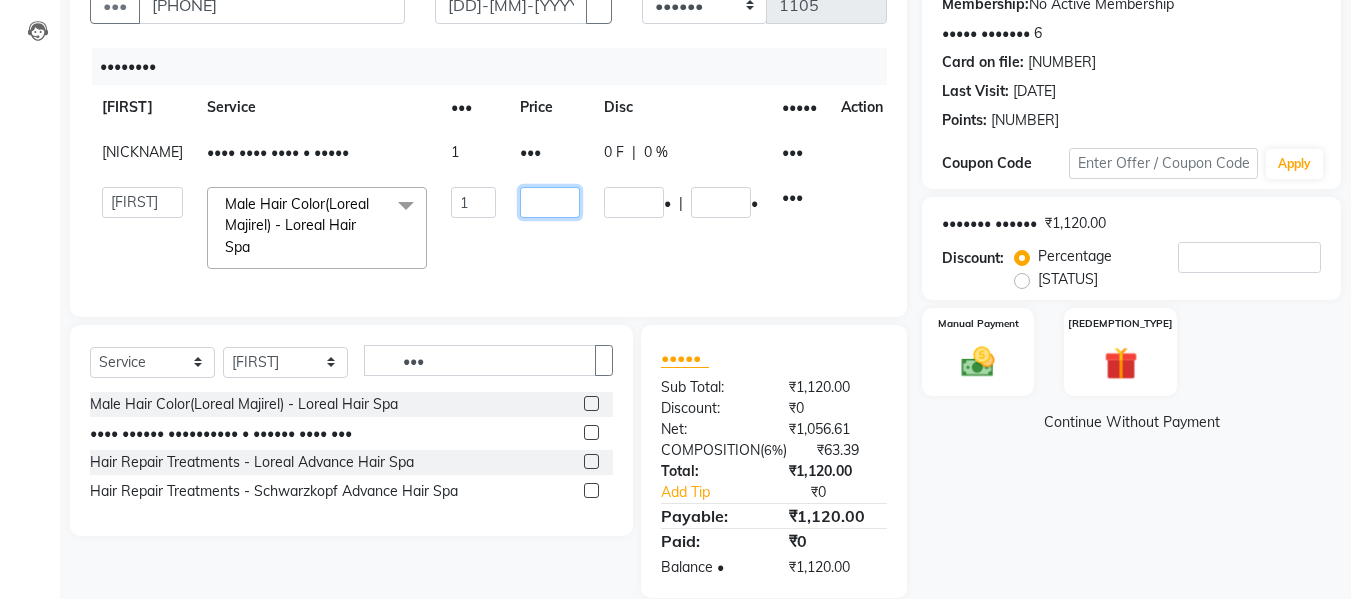 click on "•••" at bounding box center (473, 202) 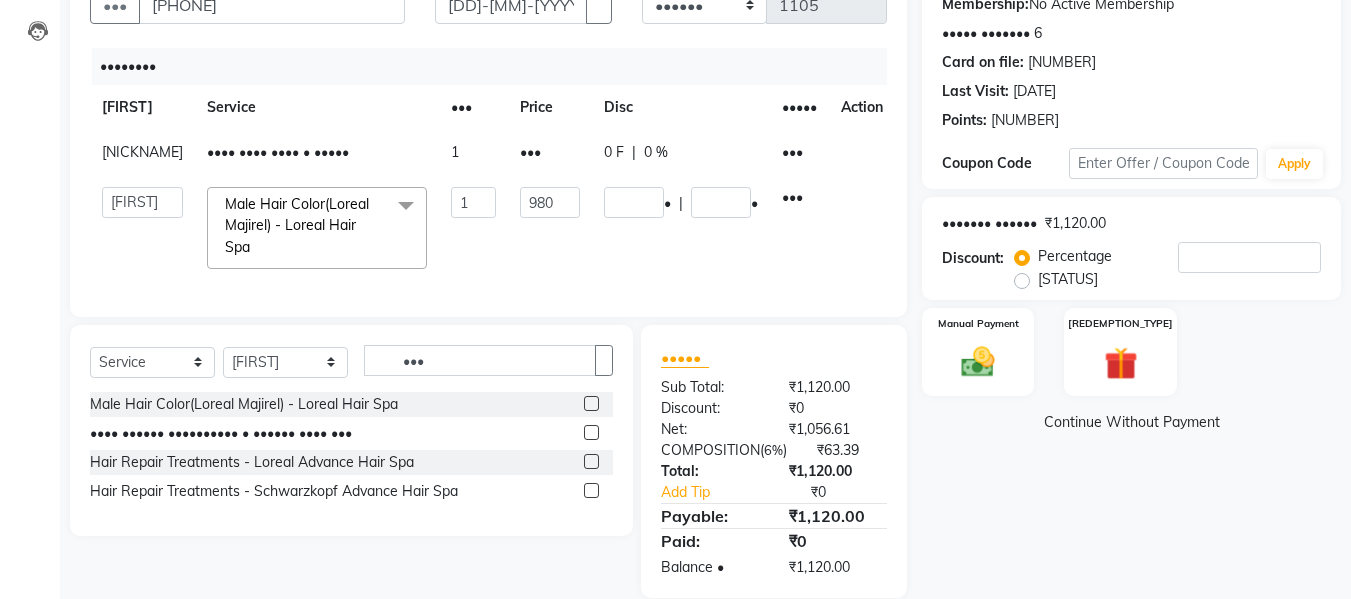 click on "•••••   •••••    ••••• ••••   •••••   •••••   •••••• ••••   ••••••• ••••  •••• •••• •••••••••••• •••••••• • •••••• •••• •••  • •••• •••• •••• • ••••• •••• •••• •••• • •••••••• •••• •••• •••• • ••••• ••••• •••• •••• •••• • ••••• ••••••• •••• •••• •••• • •••• •••• •••• •••• • ••• •••• ••••••• •••• •••• •••• • •••• •••• ••••  •••• •••• ••••• ••••••• •••••••• • ••••• ••••• •••• •••• ••••• ••••••• •••••••• • •••••••••• •••• •••• ••••• ••••••• •••••••• • •••••• •••• •••• •••••••••••• ••••• • ••••• ••••• •••• •••• •••••••••••• ••••• • •••••• •••• •••• •••••••••••• •••••••• • ••••• •••• •••• •••••••••••• •••••••• • ••••••••••• •••• •••• •••••••••••• •••••••• • •••••• •••• ••• •••• •••• •••••••••••• •••••••• • •••••••• •••••• •••••• •••• ••• • ••••••• •••••• •••• ••• • ••••• •••• •••••• •••• ••• • •••••• ••• •••••• •••• ••• • ••••••••••• •••• •••• •••••• •••• ••• • •••••••• •••••• •••• ••• • ••••••• •••• •••• •••••• •••• ••• • •••••••• •••• ••• •••••• •••• ••• • ••• ••••• •••• ••• •••••• •••• ••• • ••••••• •••• • •" at bounding box center (492, 228) 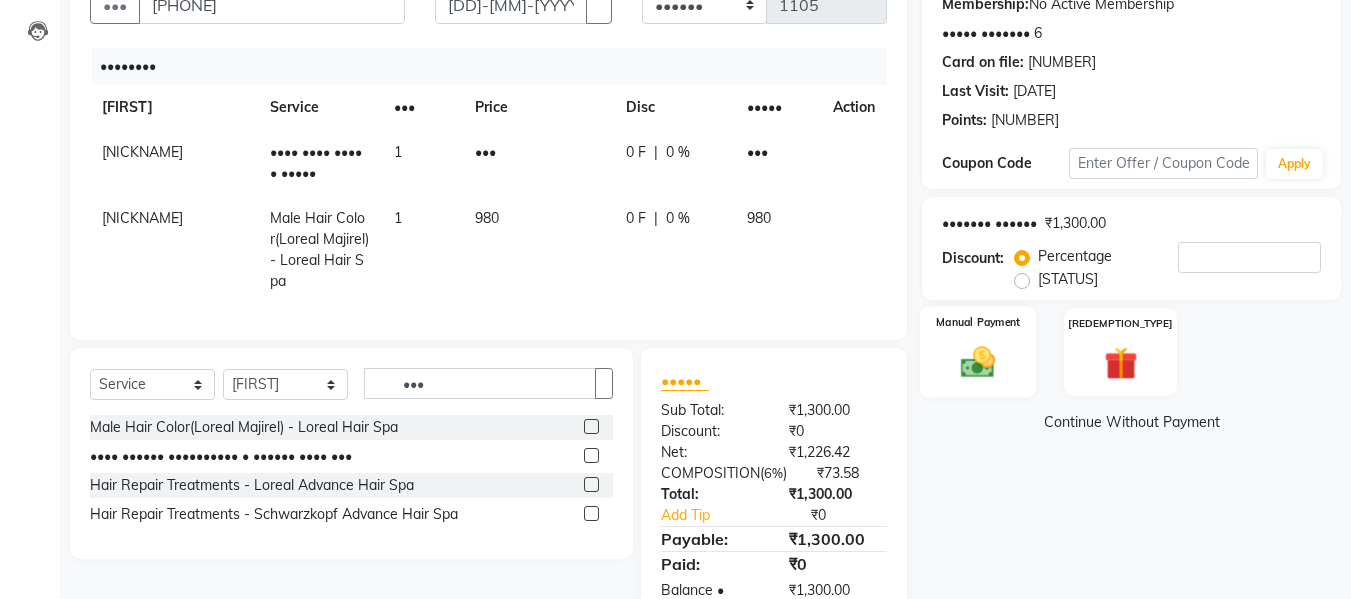 click at bounding box center (978, 362) 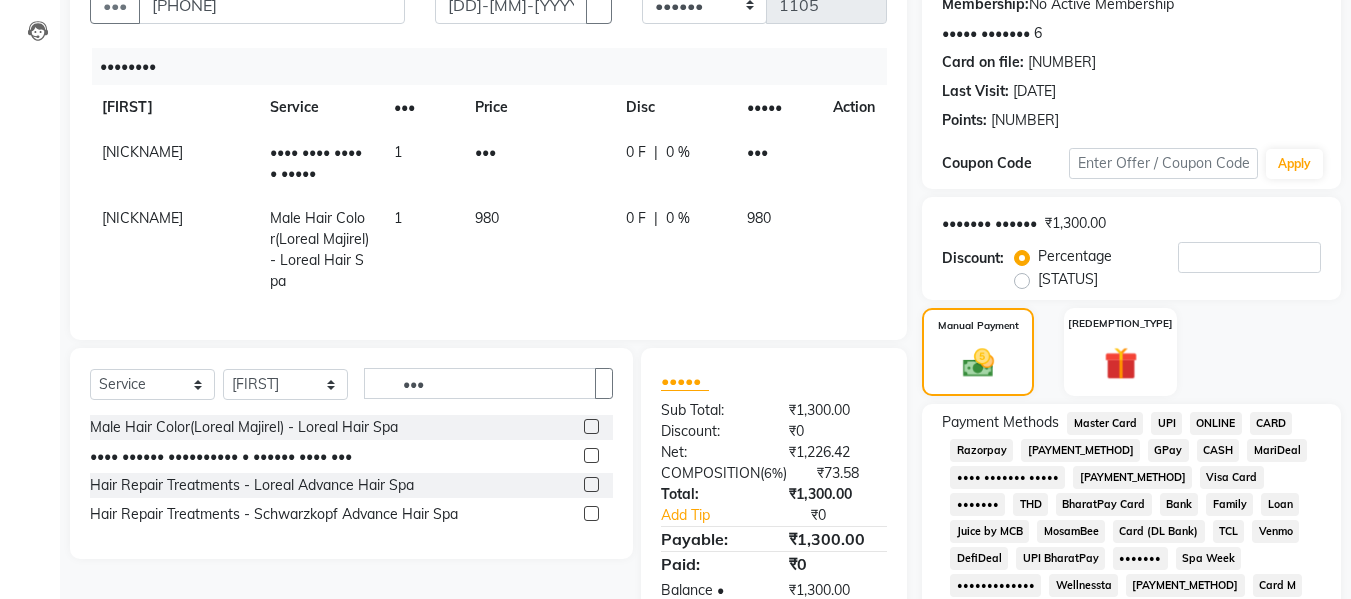 click on "CARD" at bounding box center (1105, 423) 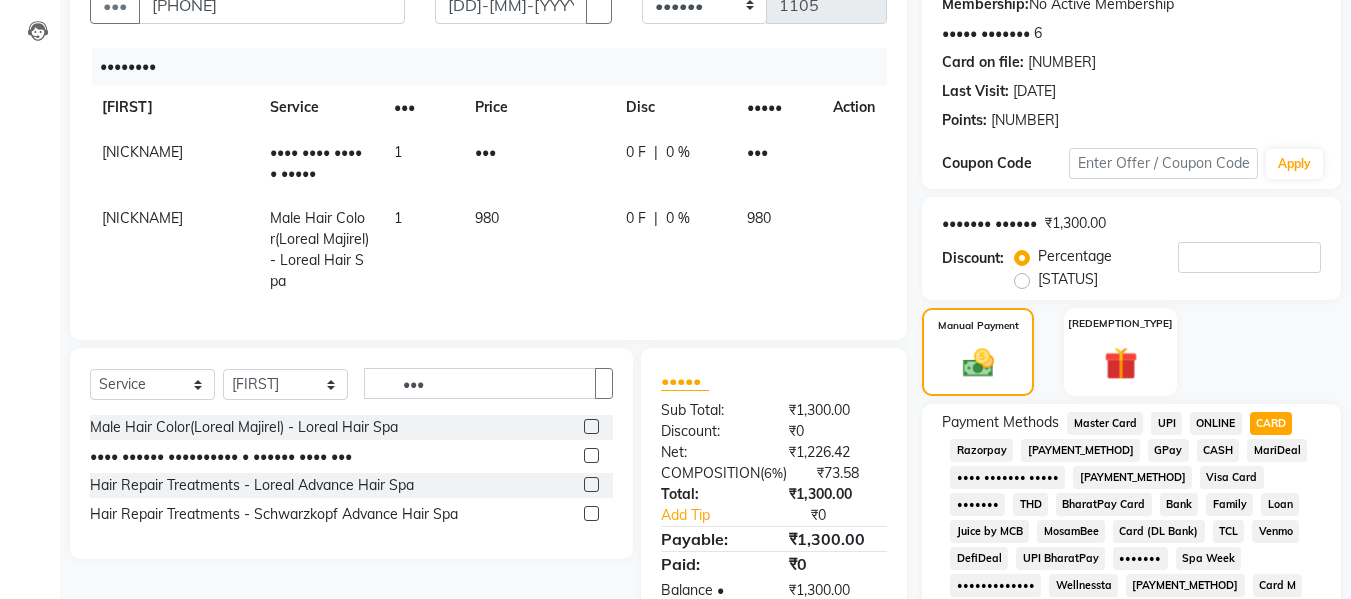 scroll, scrollTop: 449, scrollLeft: 0, axis: vertical 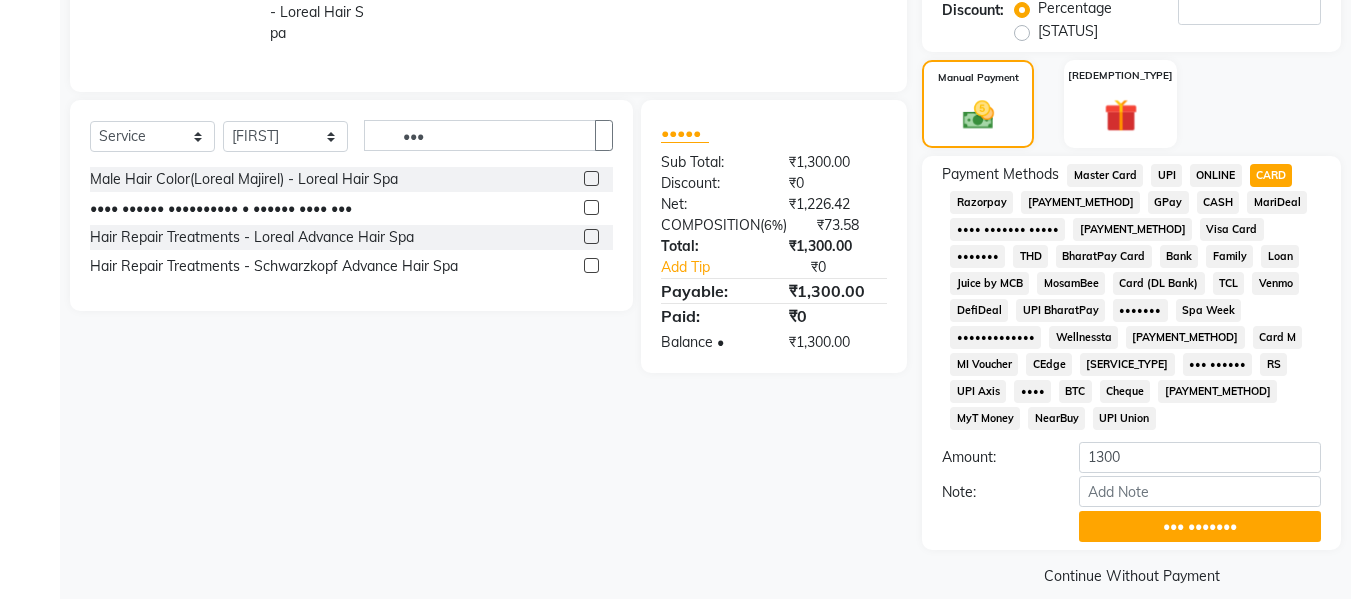 click on "Payment Methods Master Card UPI ONLINE CARD Razorpay Other Cards GPay CASH MariDeal Card (Indian Bank) BharatPay Visa Card PhonePe THD BharatPay Card Bank Family Loan Juice by MCB MosamBee Card (DL Bank) TCL Venmo DefiDeal UPI BharatPay Deal.mu Spa Week Complimentary Wellnessta PayTM Card M MI Voucher CEdge CUSTOM Spa Finder RS UPI Axis Nift BTC Cheque UPI M MyT Money NearBuy UPI Union Amount: [AMOUNT] Note: Add Payment" at bounding box center [1131, 353] 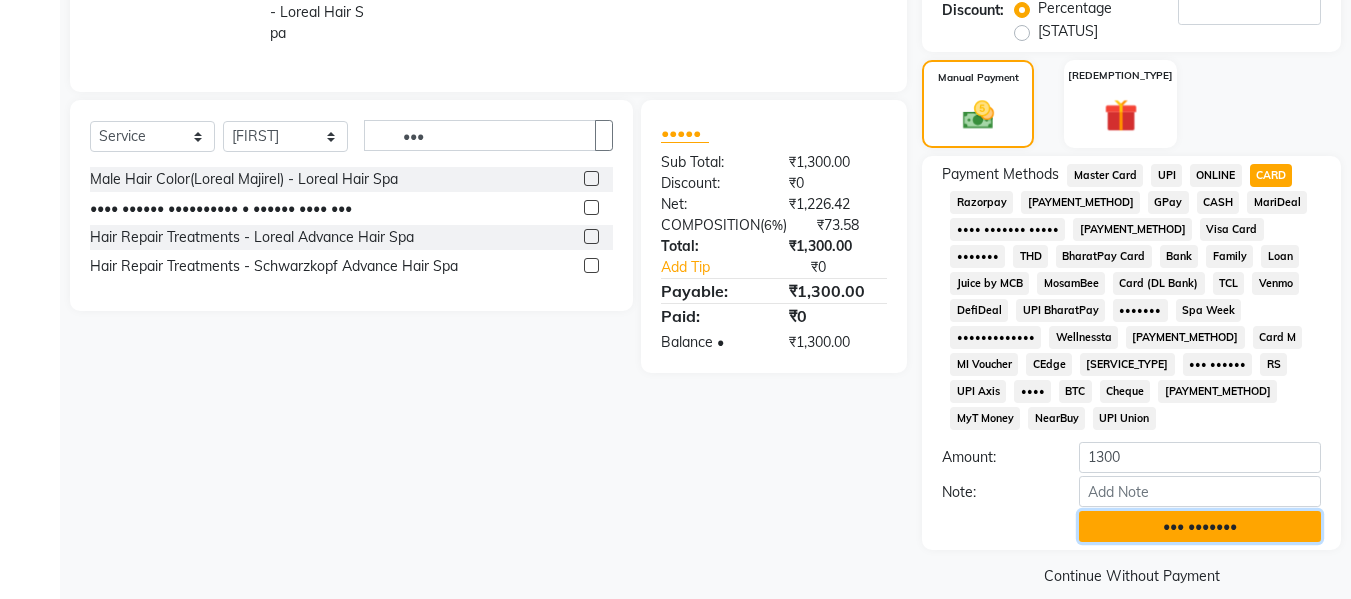 click on "••• •••••••" at bounding box center [1200, 526] 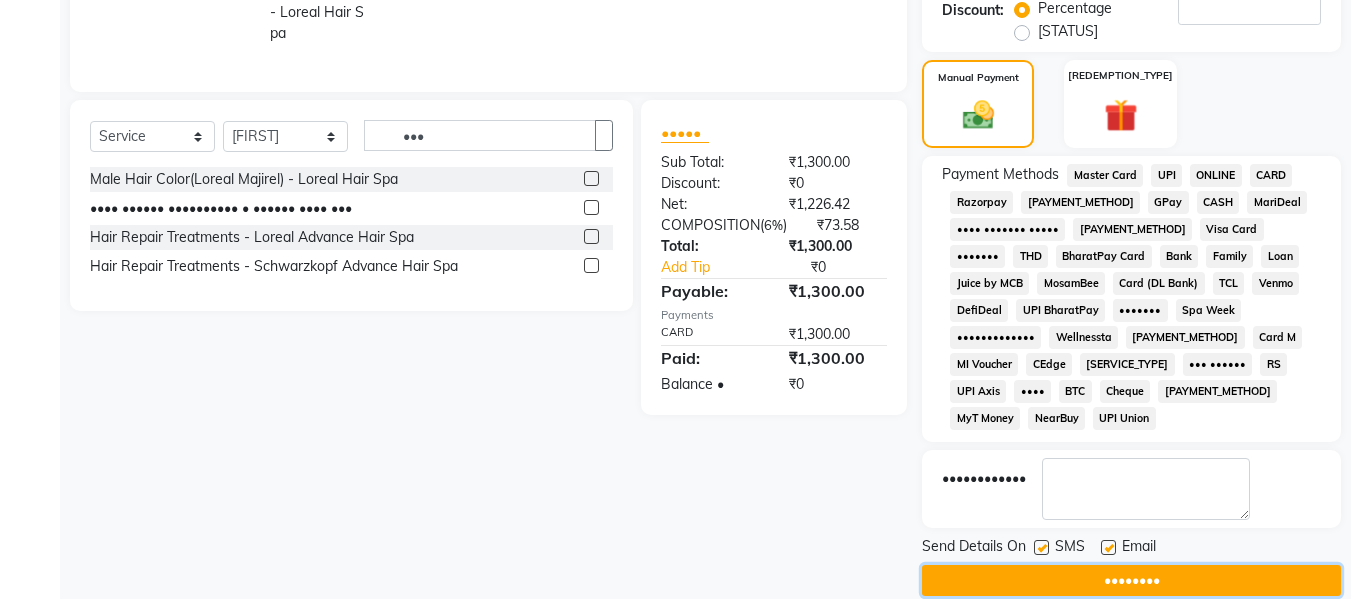 click on "••••••••" at bounding box center [1131, 580] 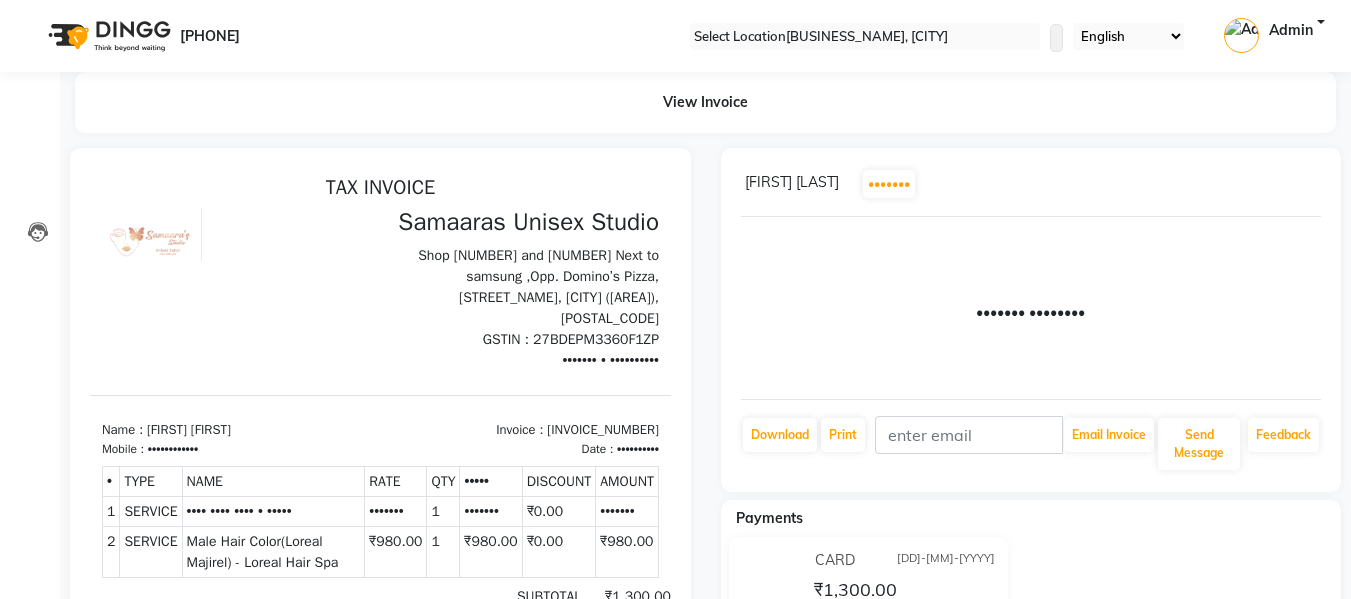 scroll, scrollTop: 0, scrollLeft: 0, axis: both 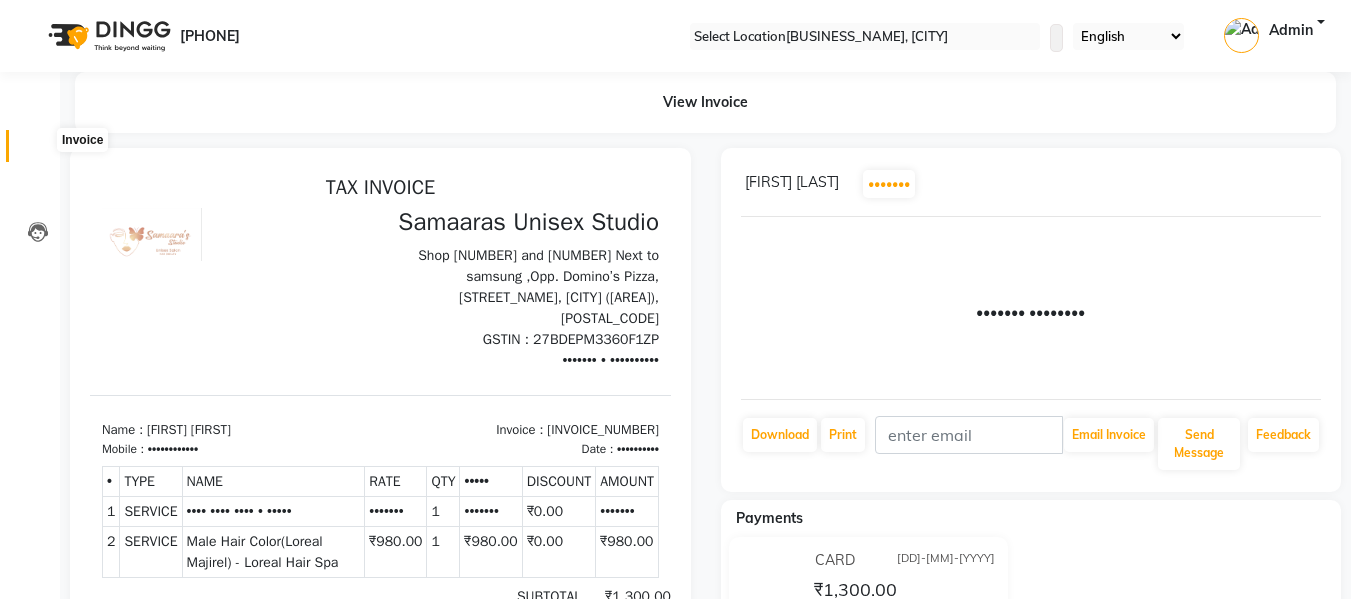 click at bounding box center [38, 151] 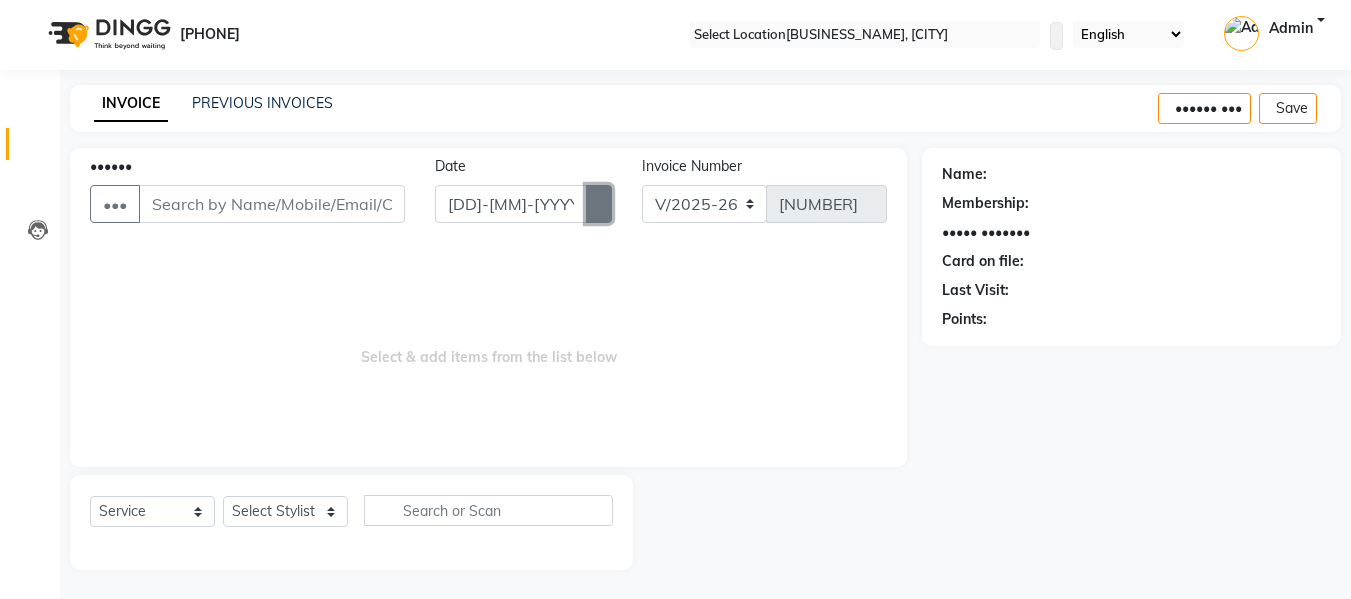 click at bounding box center (599, 204) 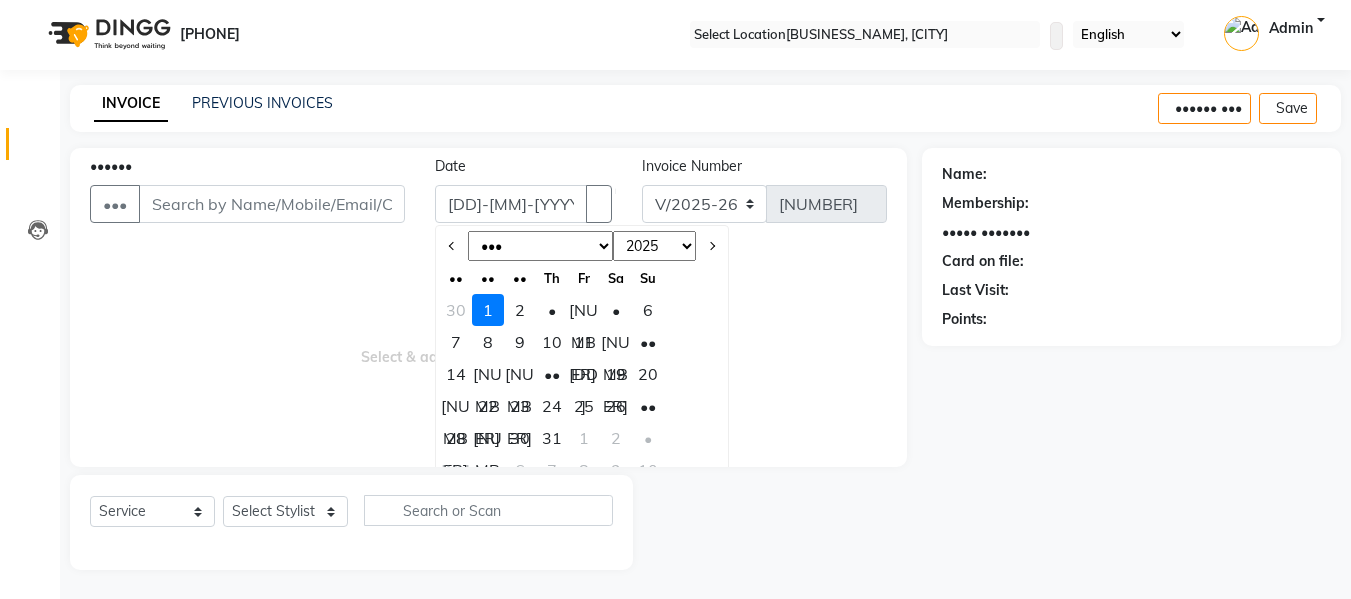 click on "••• ••• ••• ••• ••• ••• ••• ••• ••• ••• ••• •••" at bounding box center (540, 246) 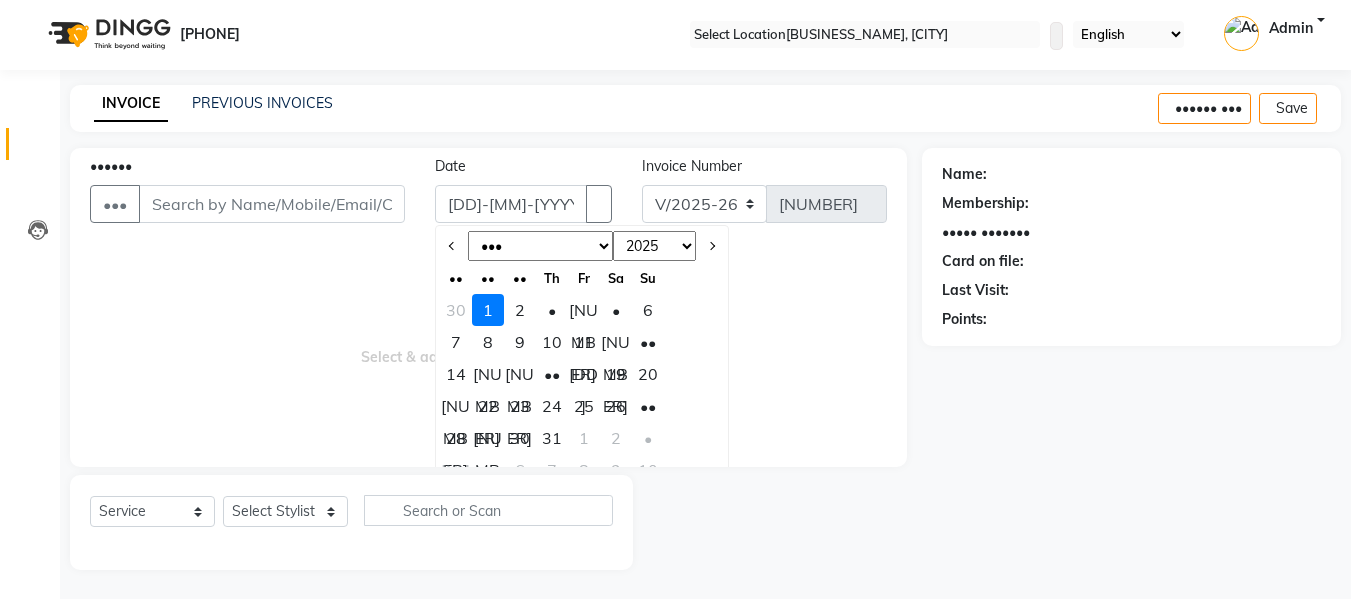 select on "6" 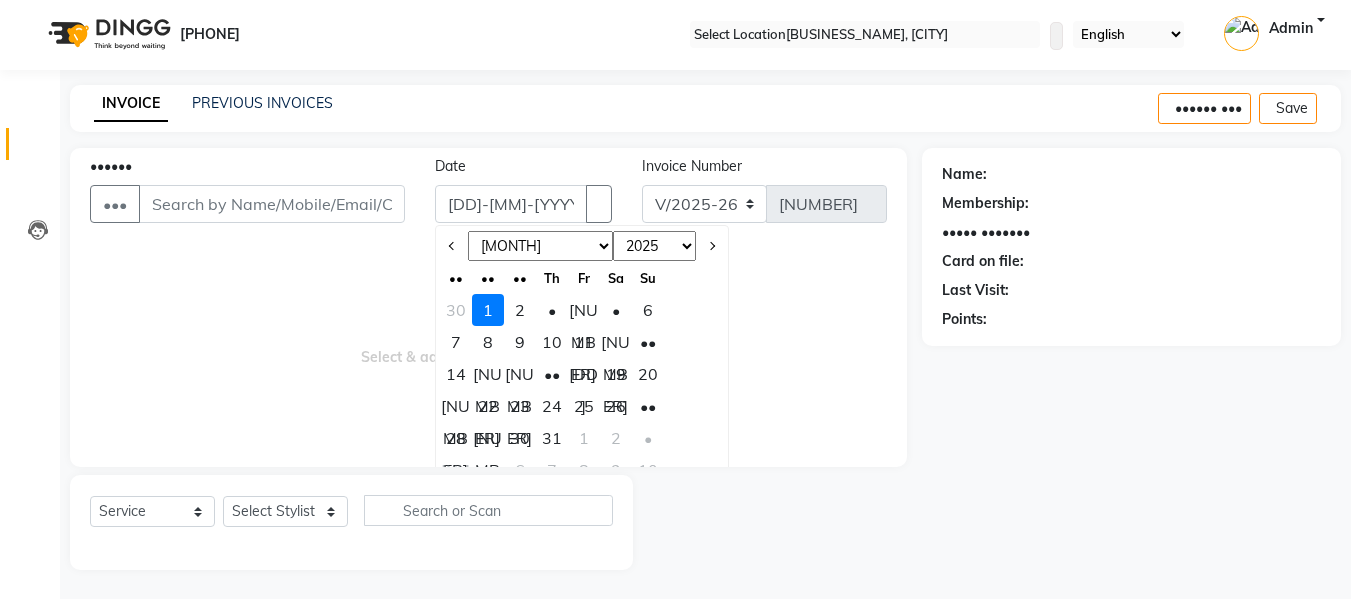 click on "••• ••• ••• ••• ••• ••• ••• ••• ••• ••• ••• •••" at bounding box center [540, 246] 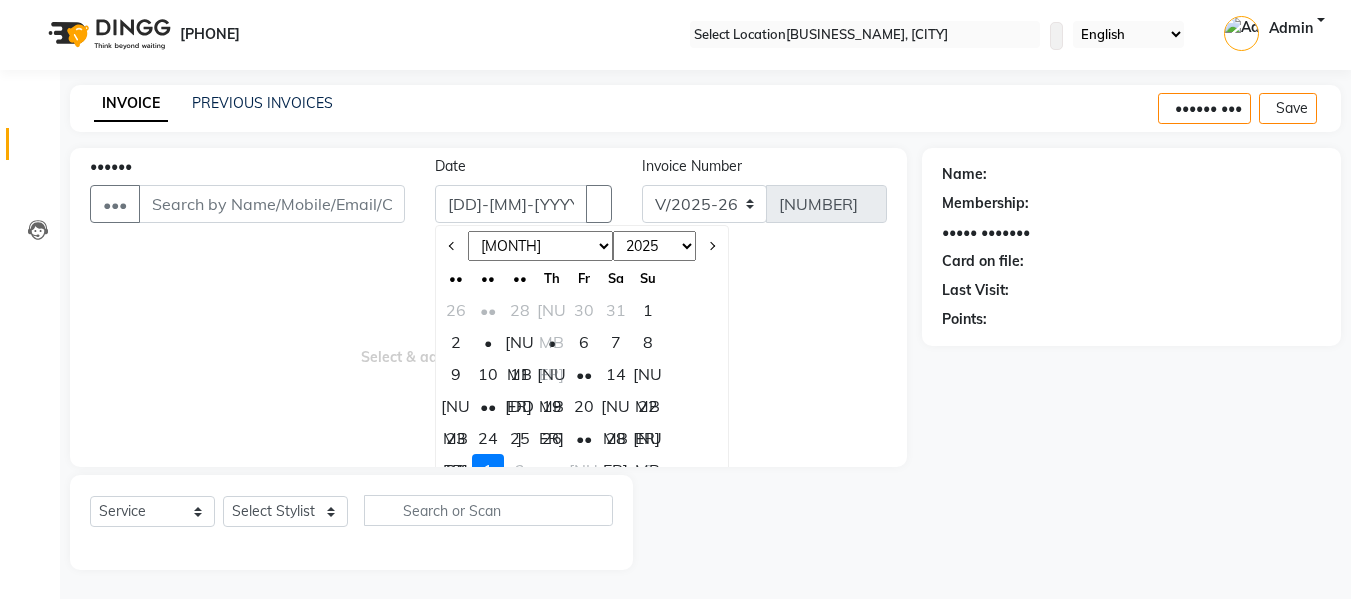 click on "28" at bounding box center (616, 438) 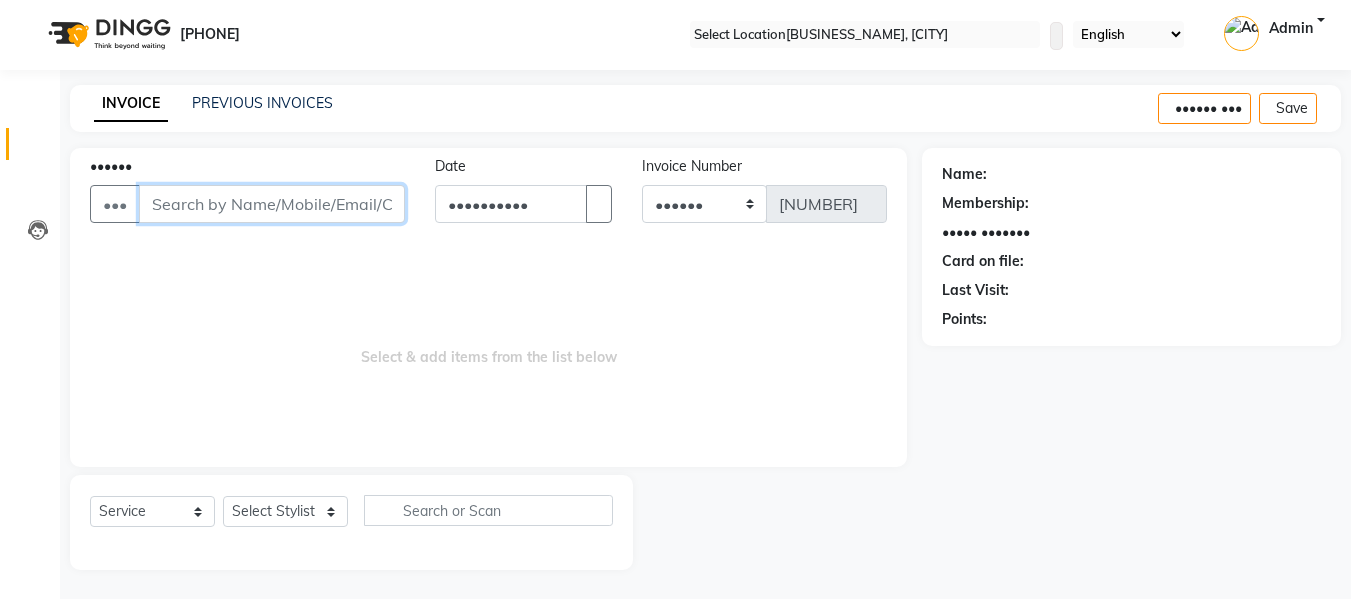 click on "••••••" at bounding box center [272, 204] 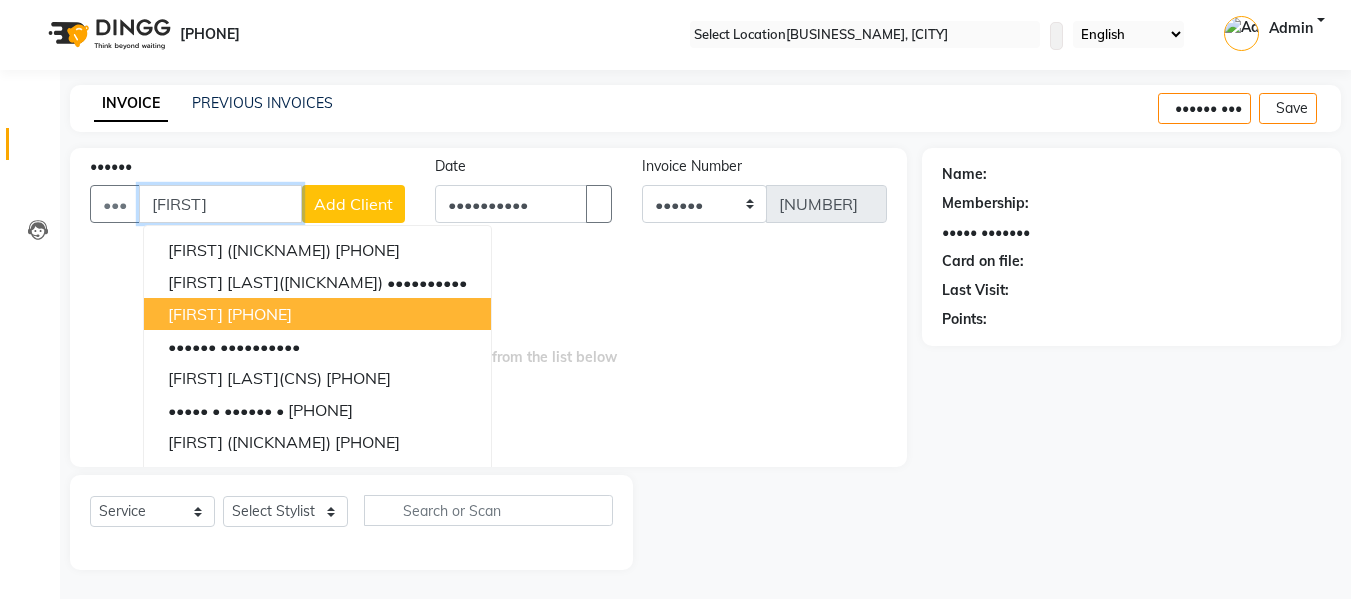 click on "[FIRST] [PHONE]" at bounding box center (317, 314) 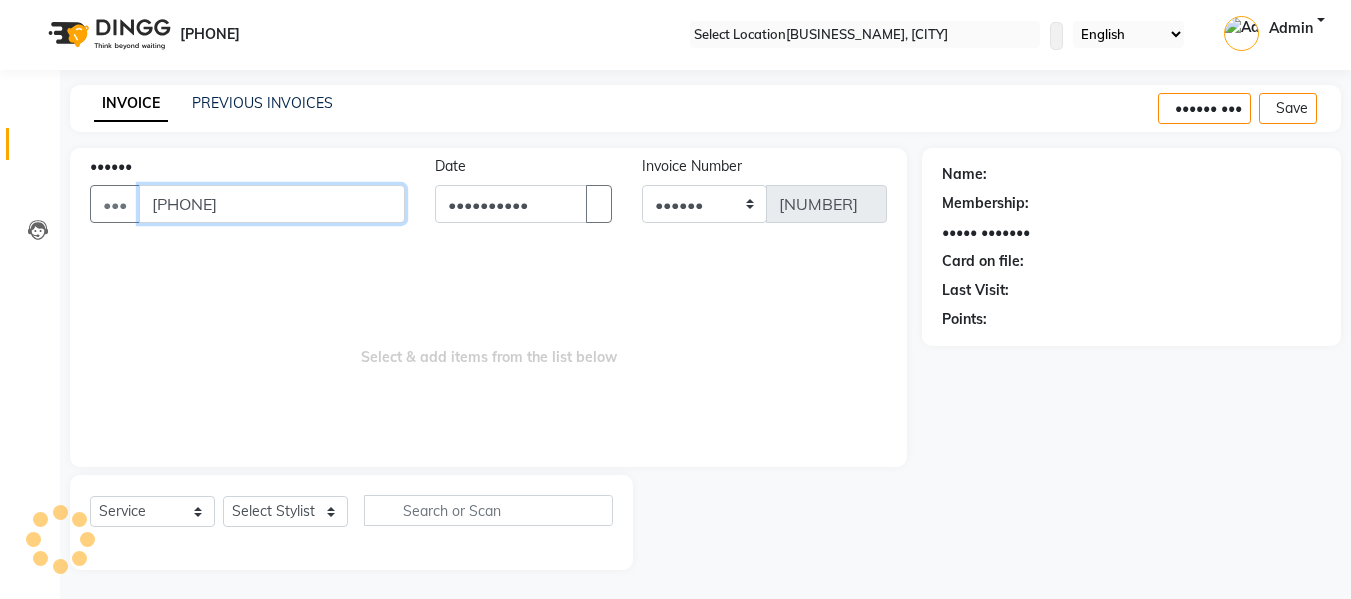 type on "[PHONE]" 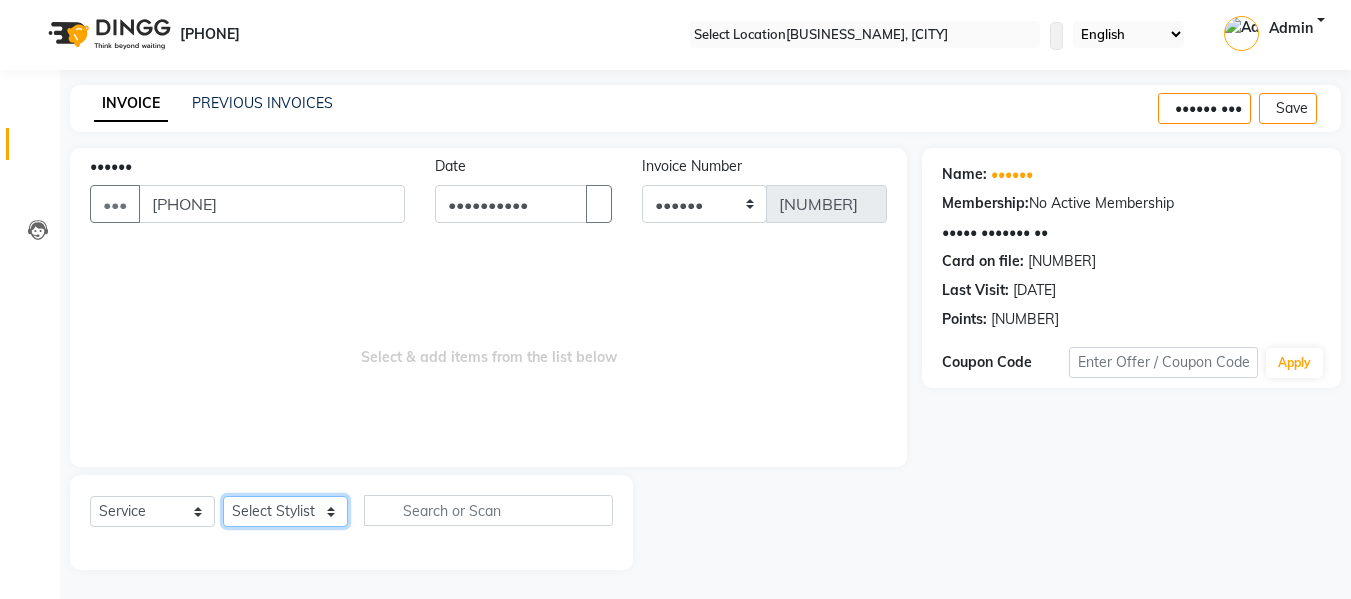 click on "Select Stylist Babbu Daksh  Front Desk Kajal Priya [PERSON] shadaab bhai" at bounding box center [285, 511] 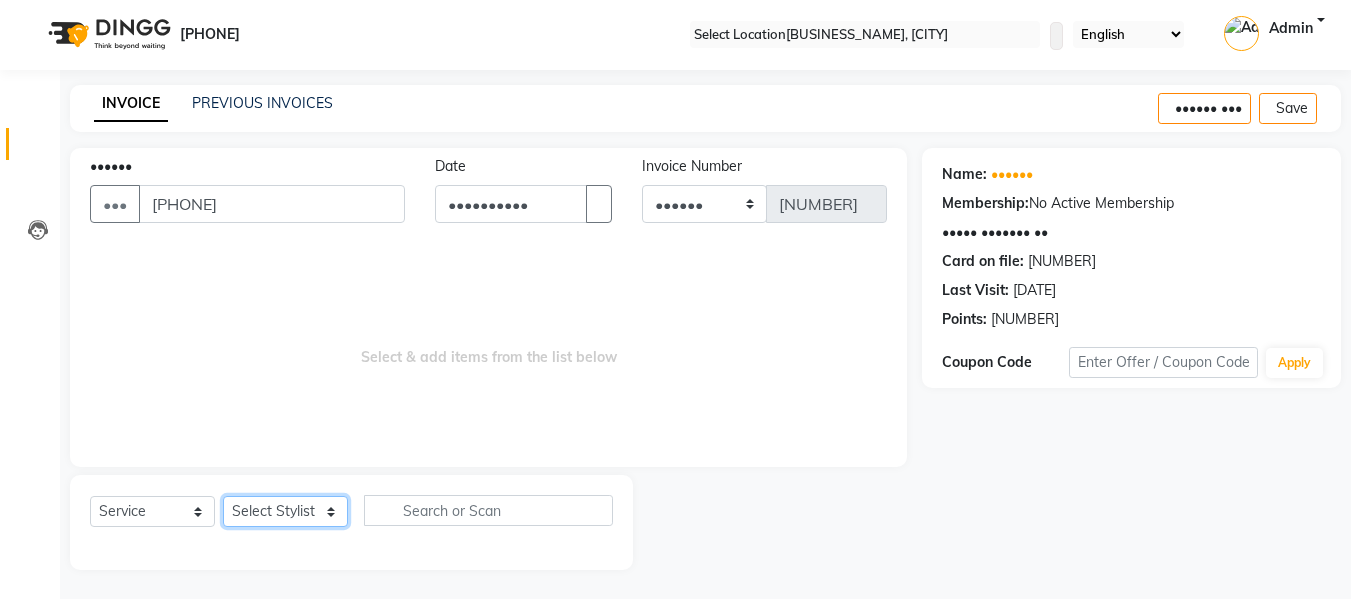 click on "Select Stylist Babbu Daksh  Front Desk Kajal Priya [PERSON] shadaab bhai" at bounding box center (285, 511) 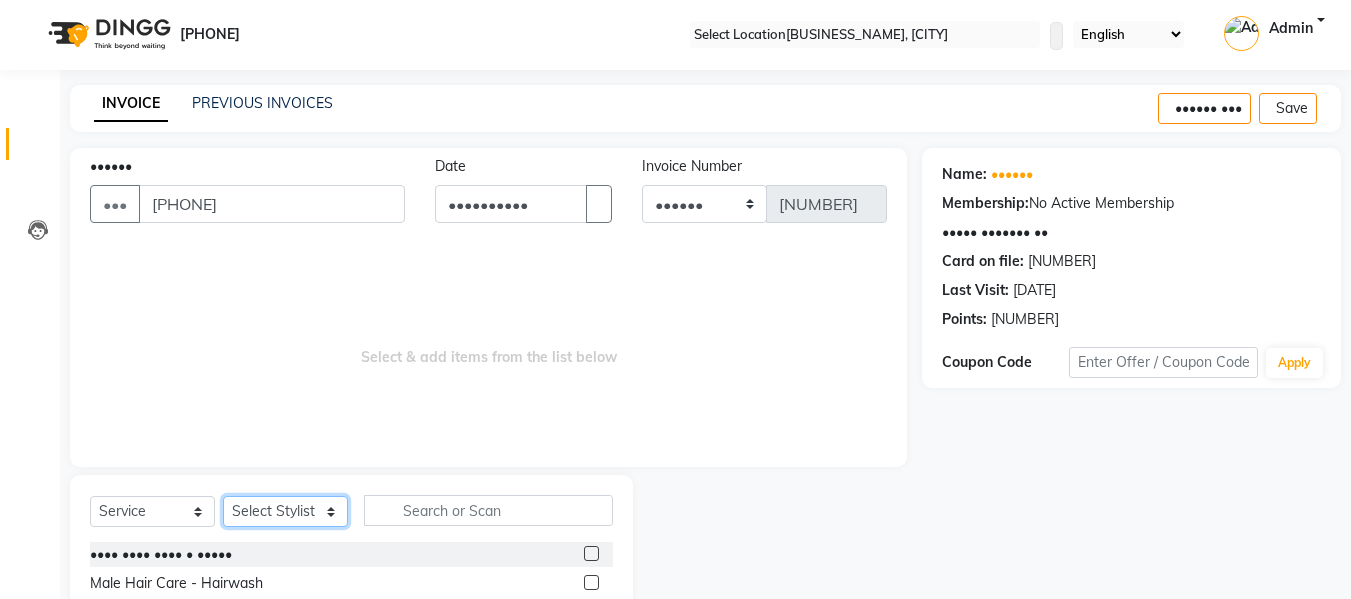 click on "Select Stylist Babbu Daksh  Front Desk Kajal Priya [PERSON] shadaab bhai" at bounding box center [285, 511] 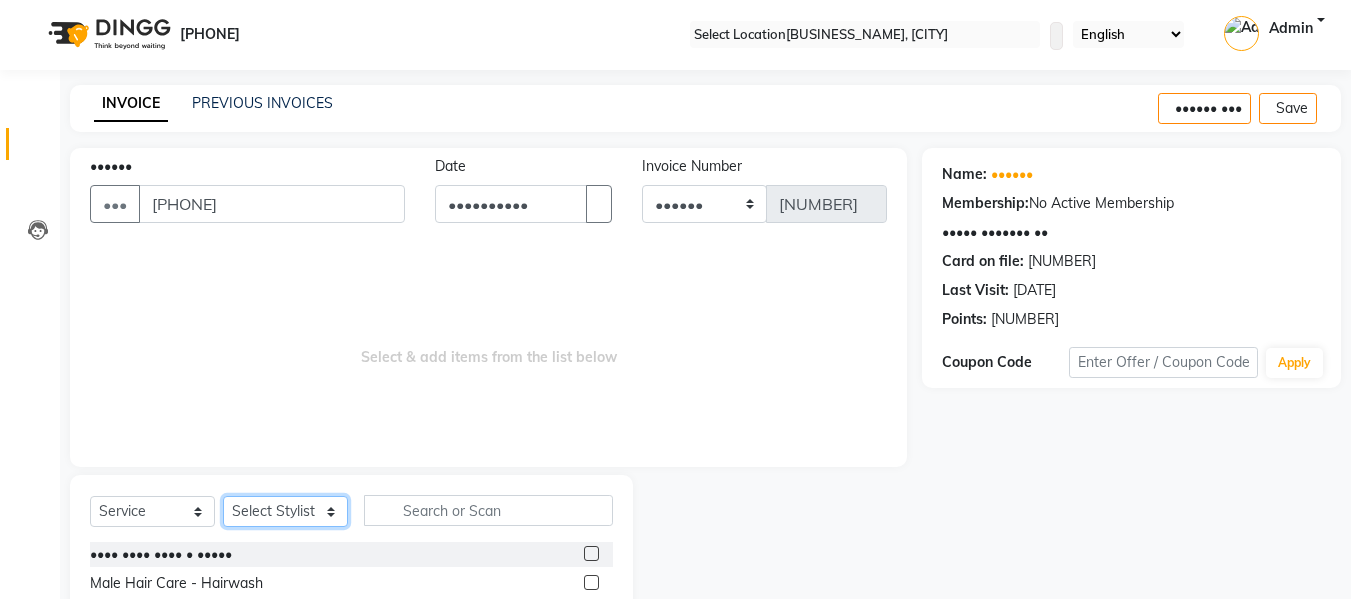 click on "Select Stylist Babbu Daksh  Front Desk Kajal Priya [PERSON] shadaab bhai" at bounding box center [285, 511] 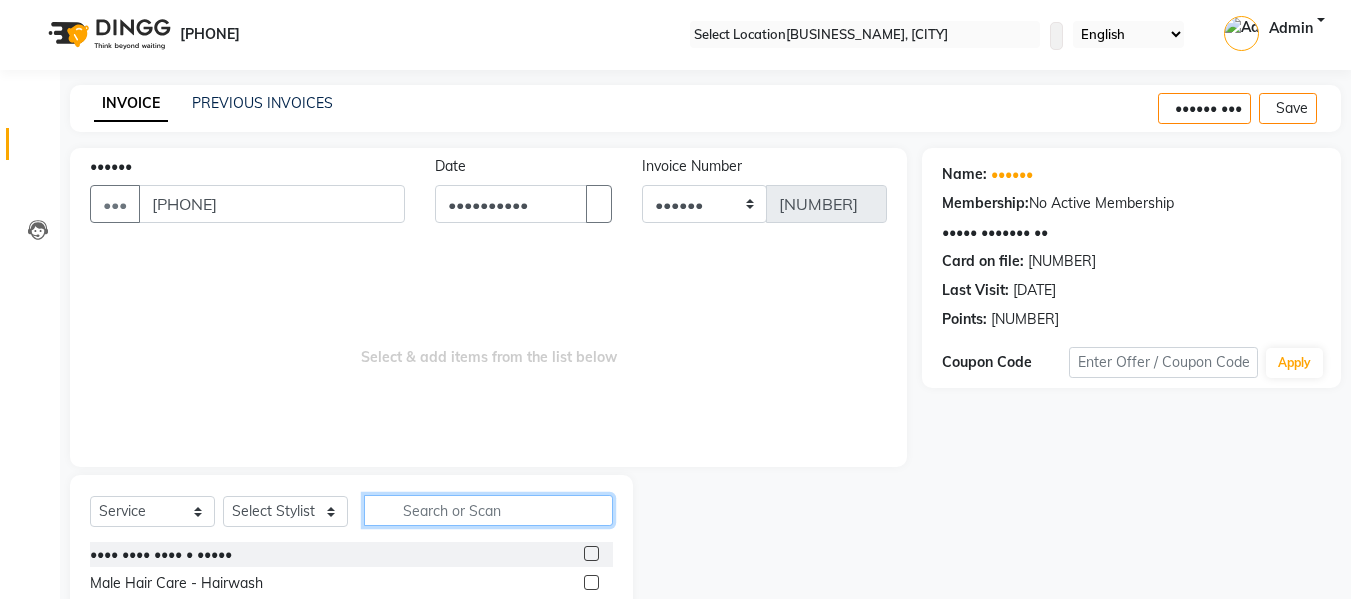 click at bounding box center (488, 510) 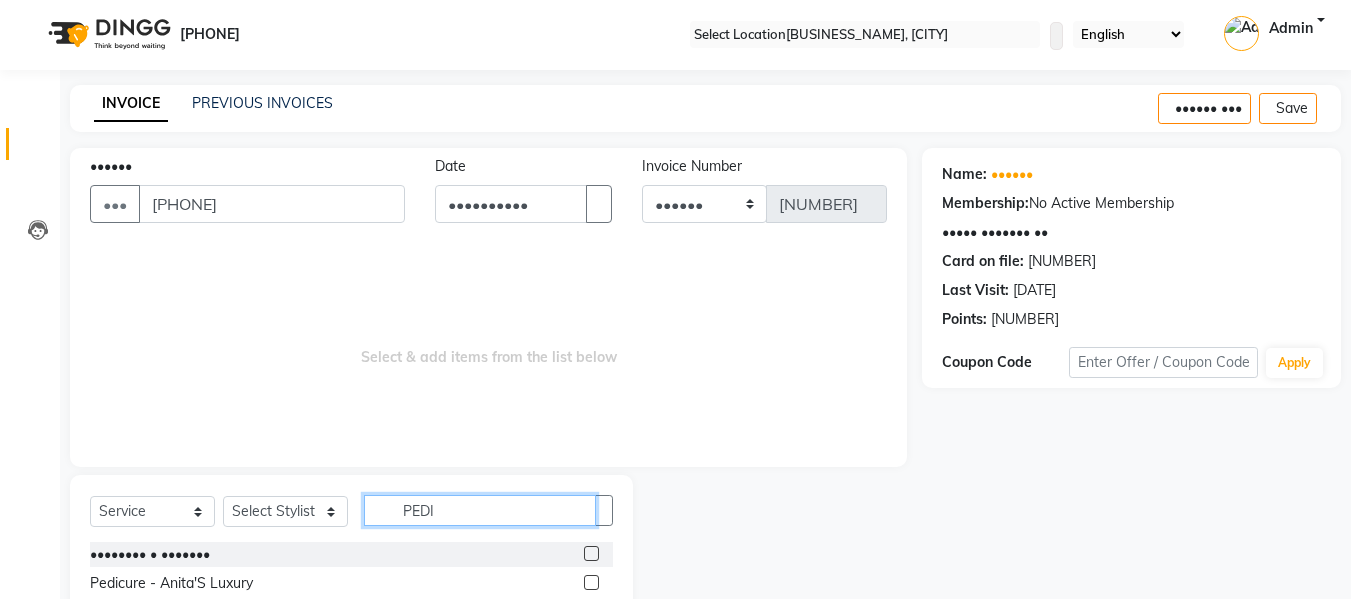 type on "PEDI" 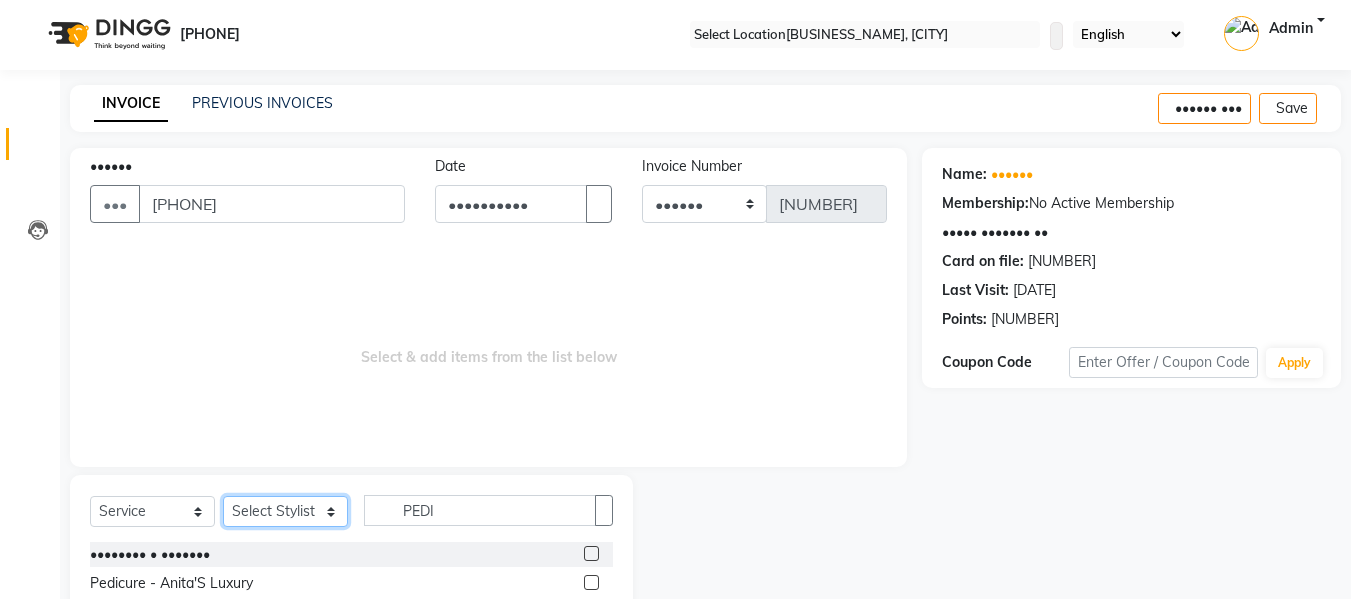 click on "Select Stylist Babbu Daksh  Front Desk Kajal Priya [PERSON] shadaab bhai" at bounding box center (285, 511) 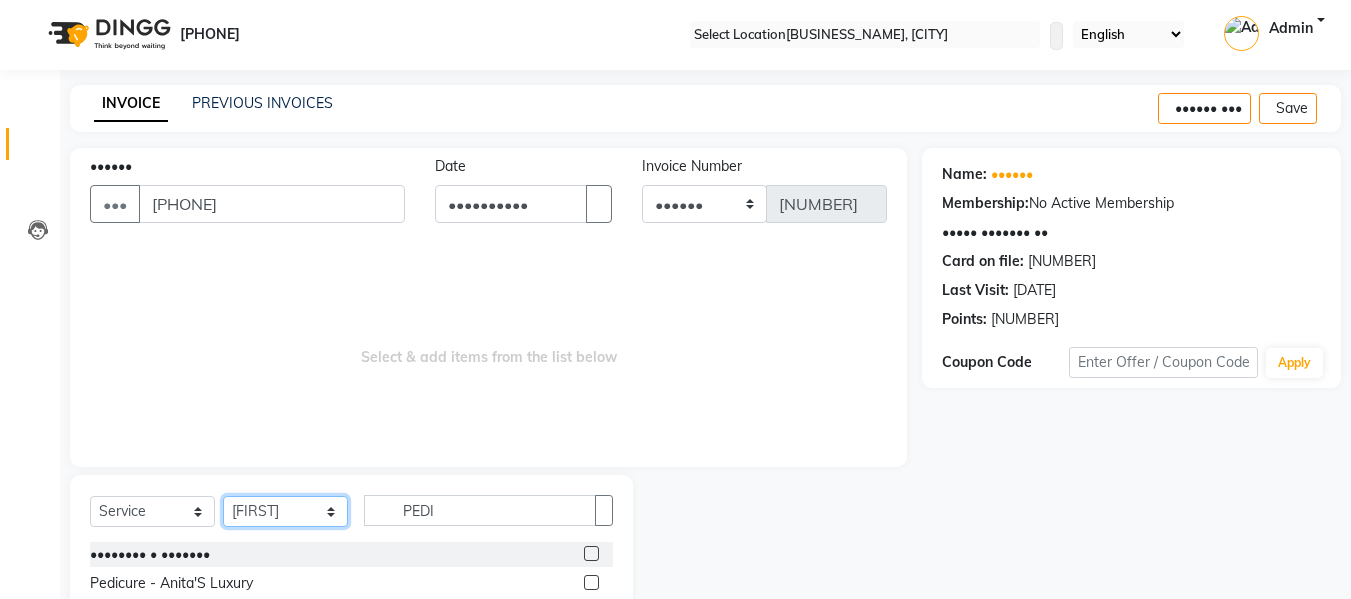 click on "Select Stylist Babbu Daksh  Front Desk Kajal Priya [PERSON] shadaab bhai" at bounding box center [285, 511] 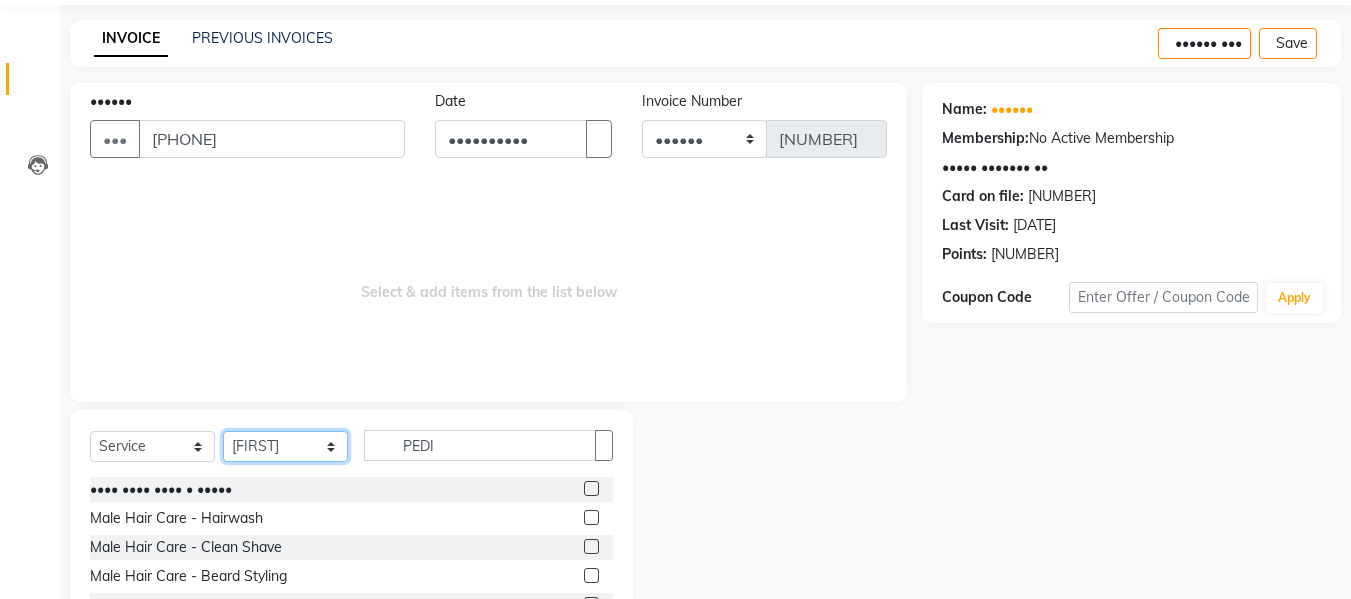 scroll, scrollTop: 102, scrollLeft: 0, axis: vertical 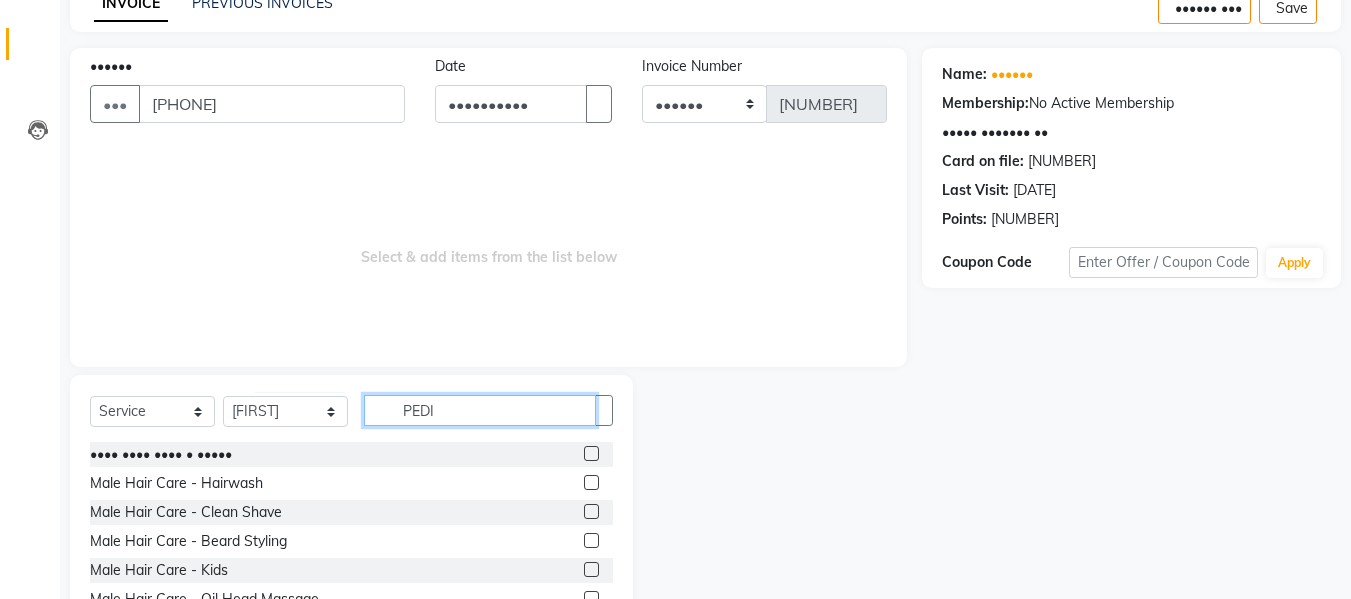 click on "PEDI" at bounding box center (480, 410) 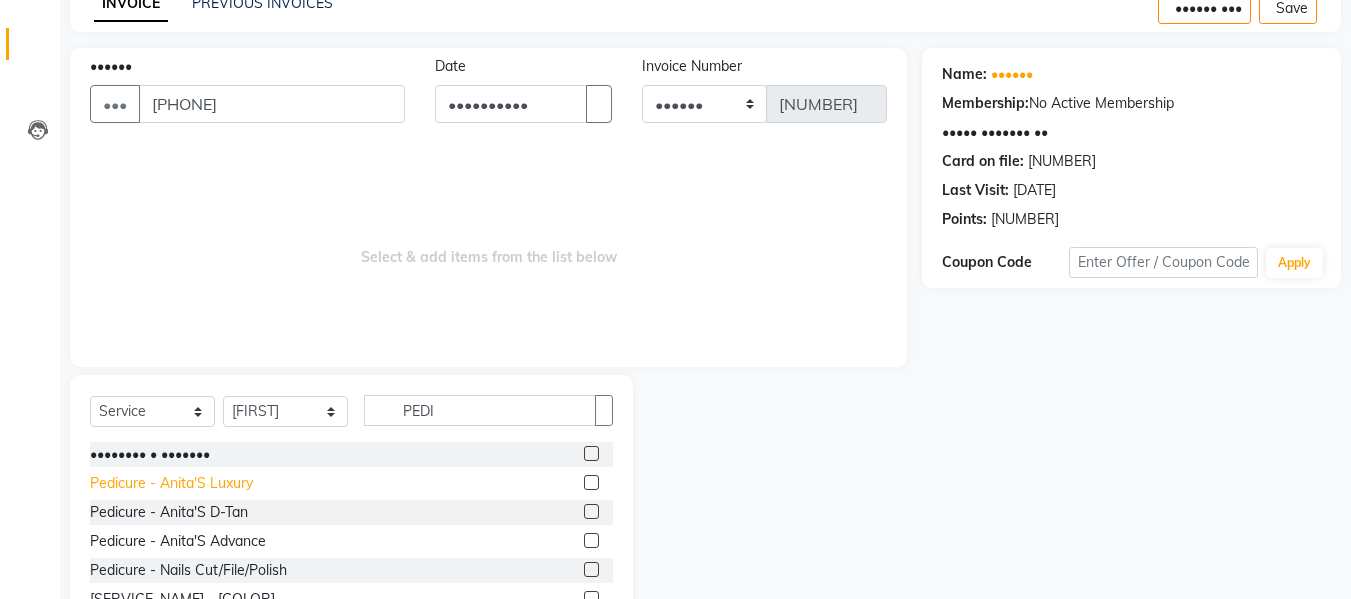 click on "Pedicure - Anita'S Luxury" at bounding box center [150, 454] 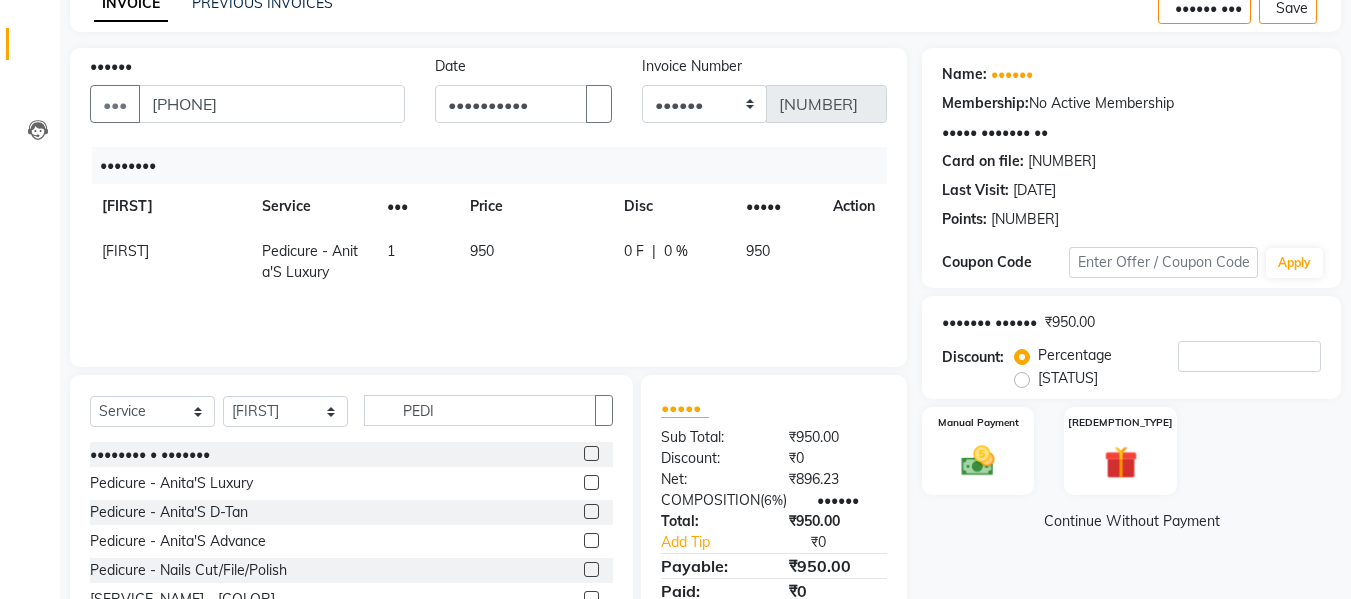 click on "950" at bounding box center [535, 262] 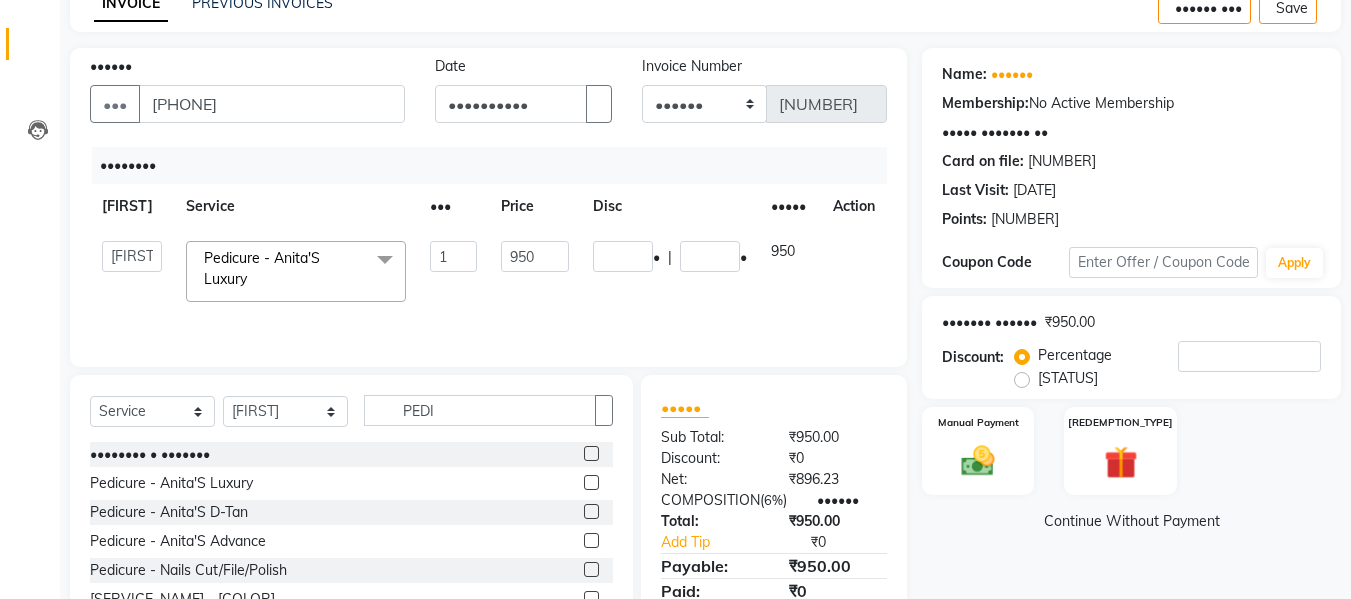 click on "950" at bounding box center (453, 256) 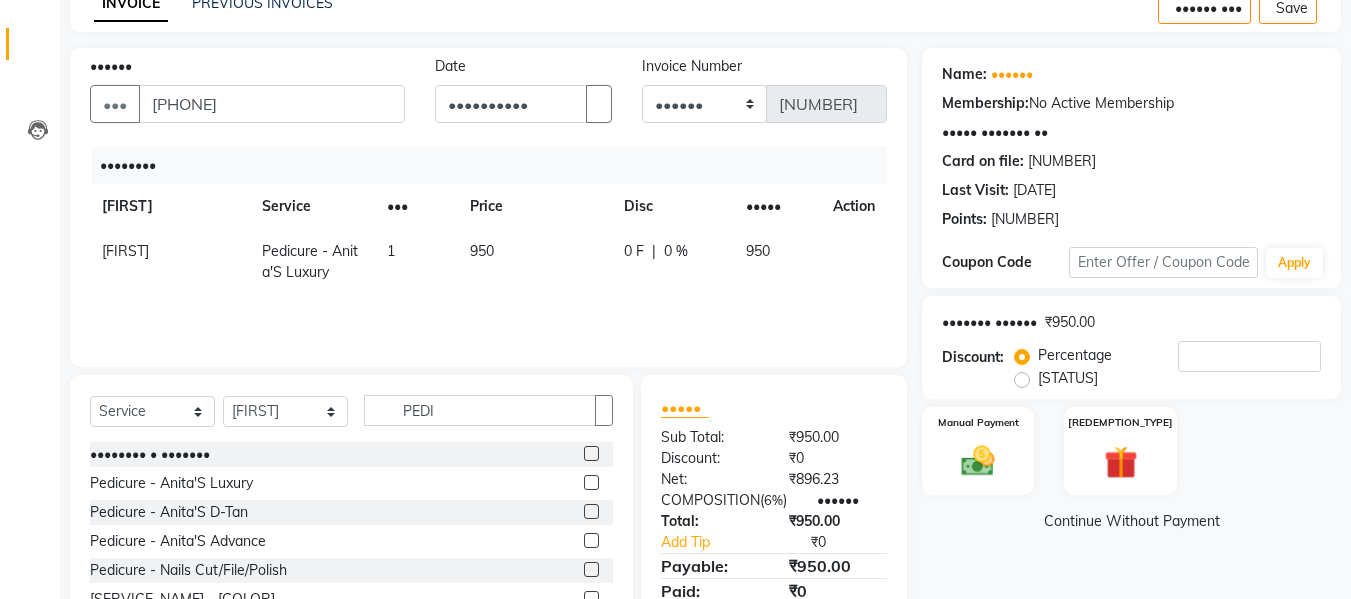 click on "• • • • •" at bounding box center (673, 251) 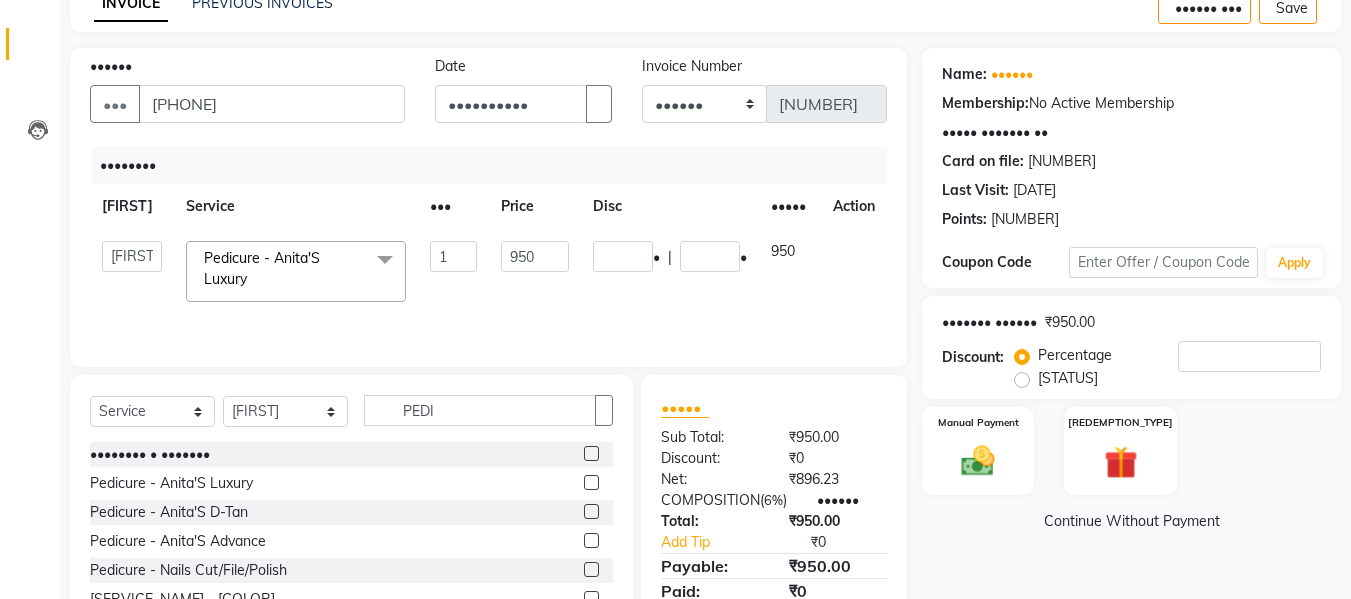 click on "[NUMBER]" at bounding box center (710, 256) 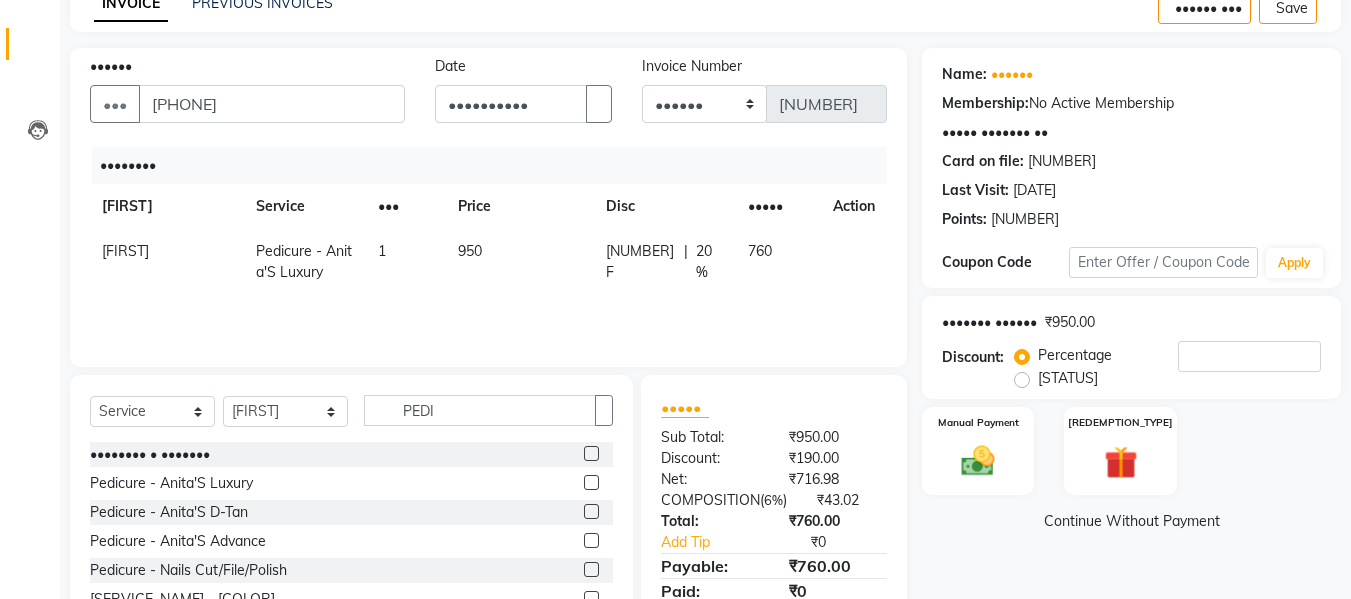 click on "Services Stylist Service Qty Price Disc Total Action [PERSON] Pedicure - Anita'S Luxury 1 950 190 F | 20 % 760" at bounding box center (488, 247) 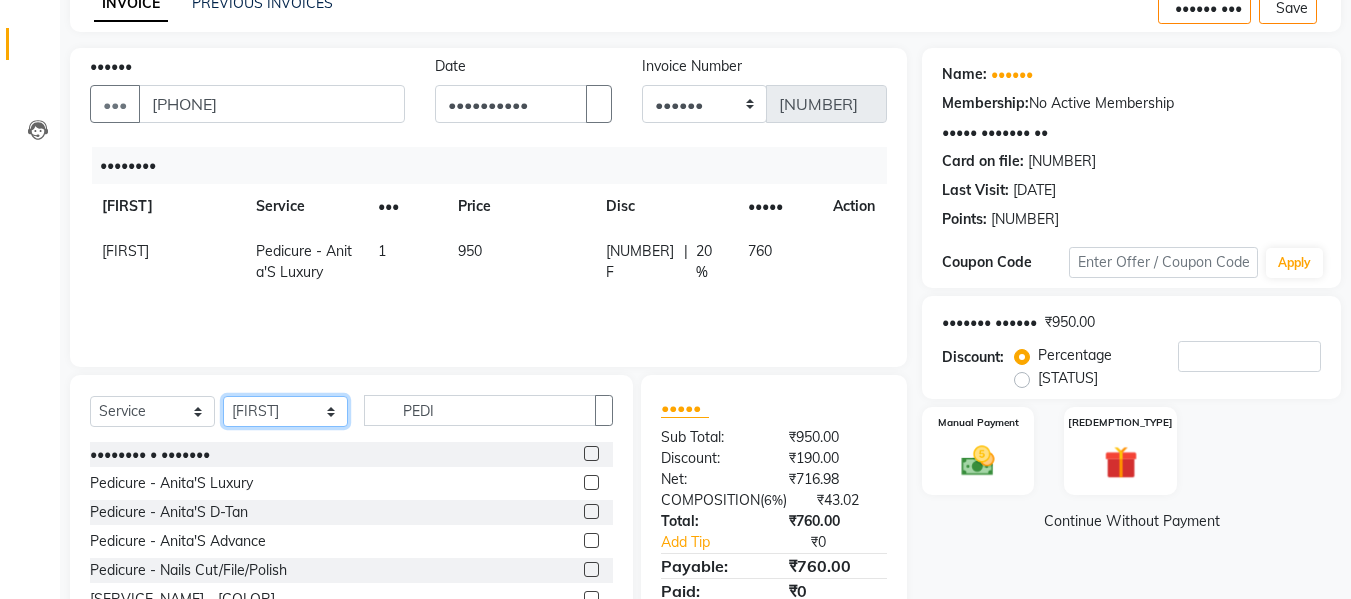 click on "Select Stylist Babbu Daksh  Front Desk Kajal Priya [PERSON] shadaab bhai" at bounding box center [285, 411] 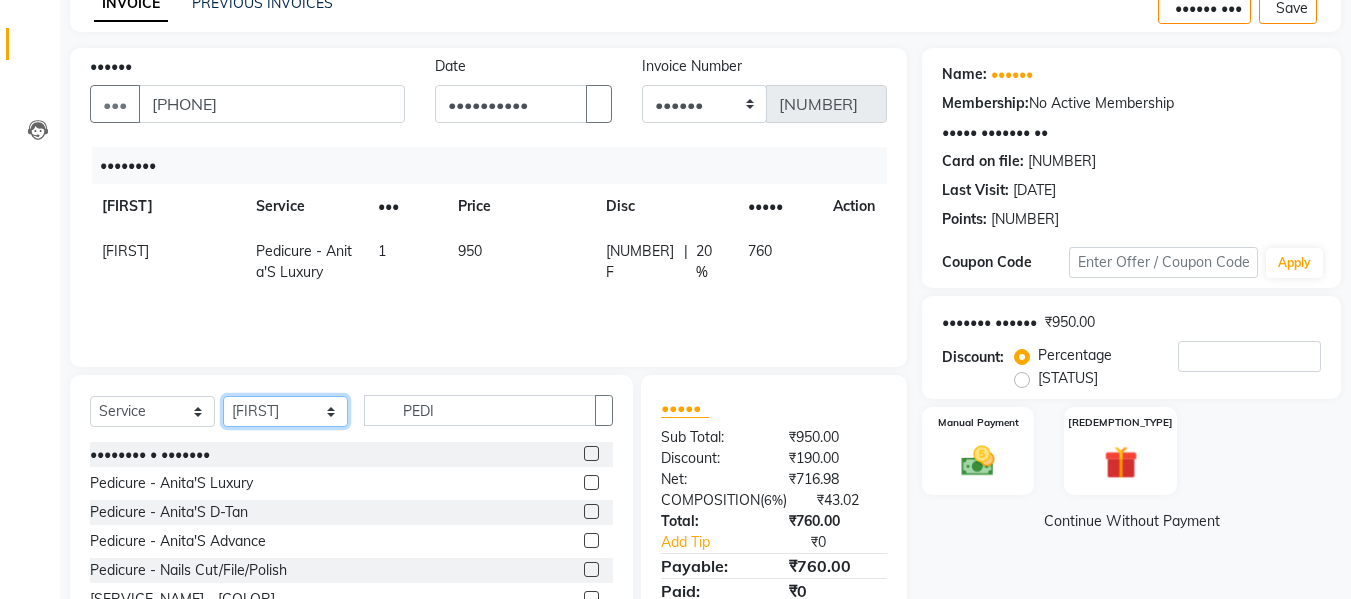 select on "85043" 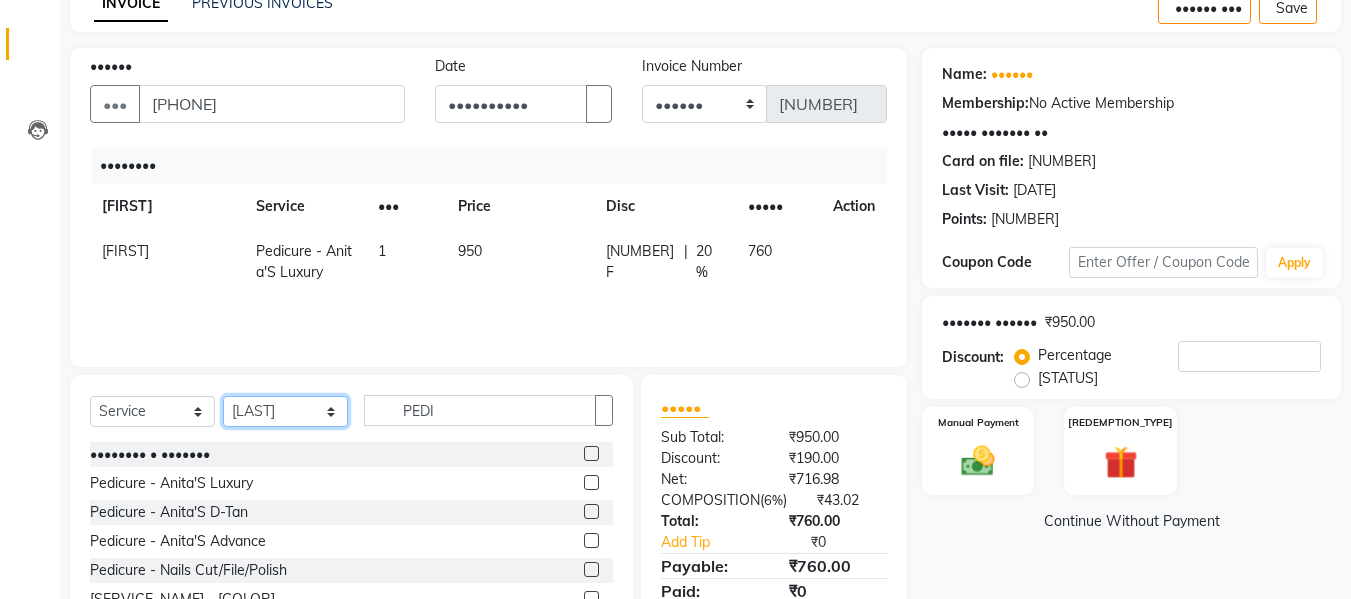 click on "Select Stylist Babbu Daksh  Front Desk Kajal Priya [PERSON] shadaab bhai" at bounding box center [285, 411] 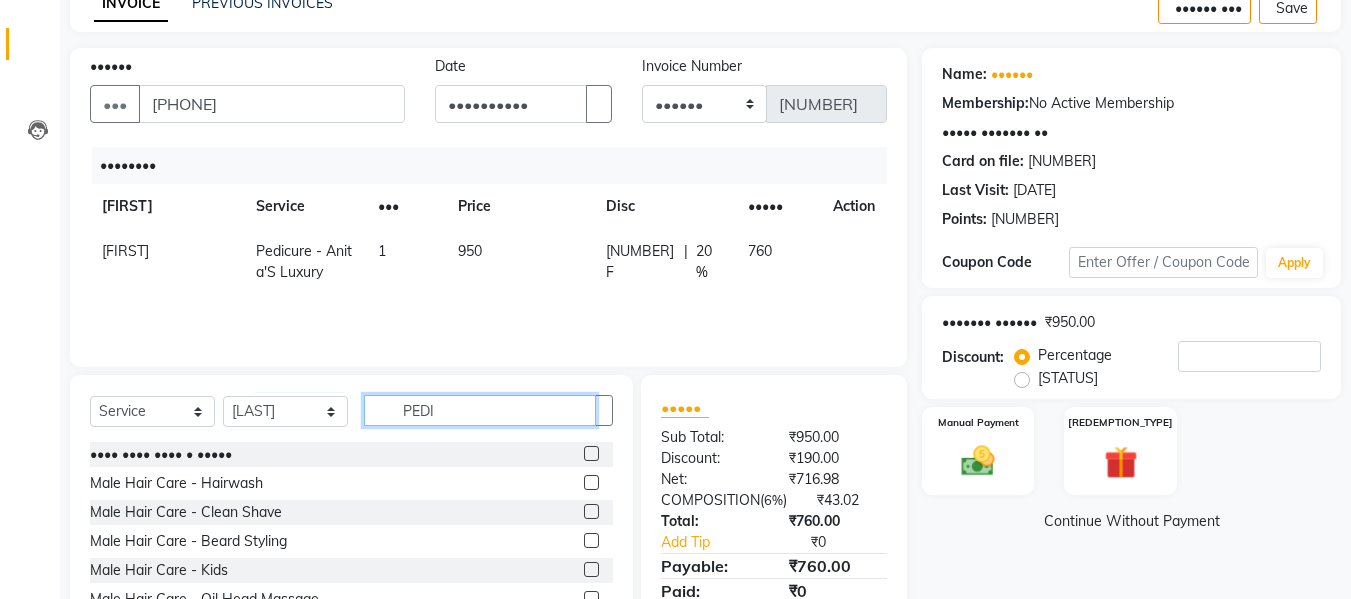 click on "PEDI" at bounding box center (480, 410) 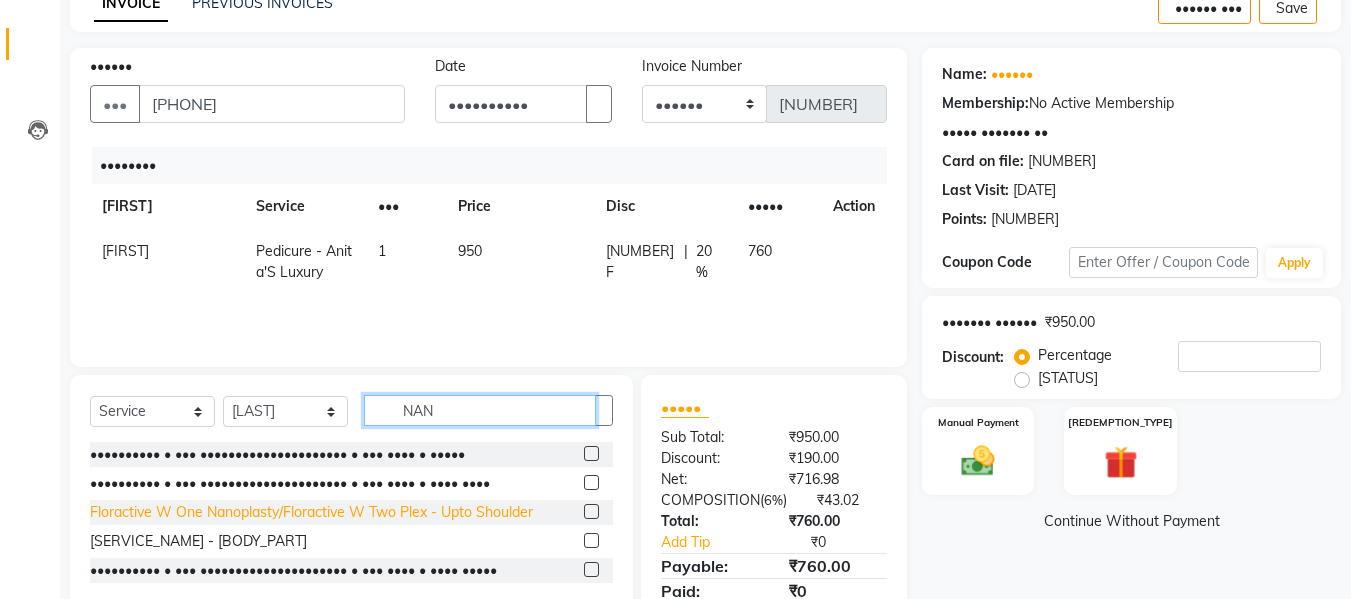 type on "NAN" 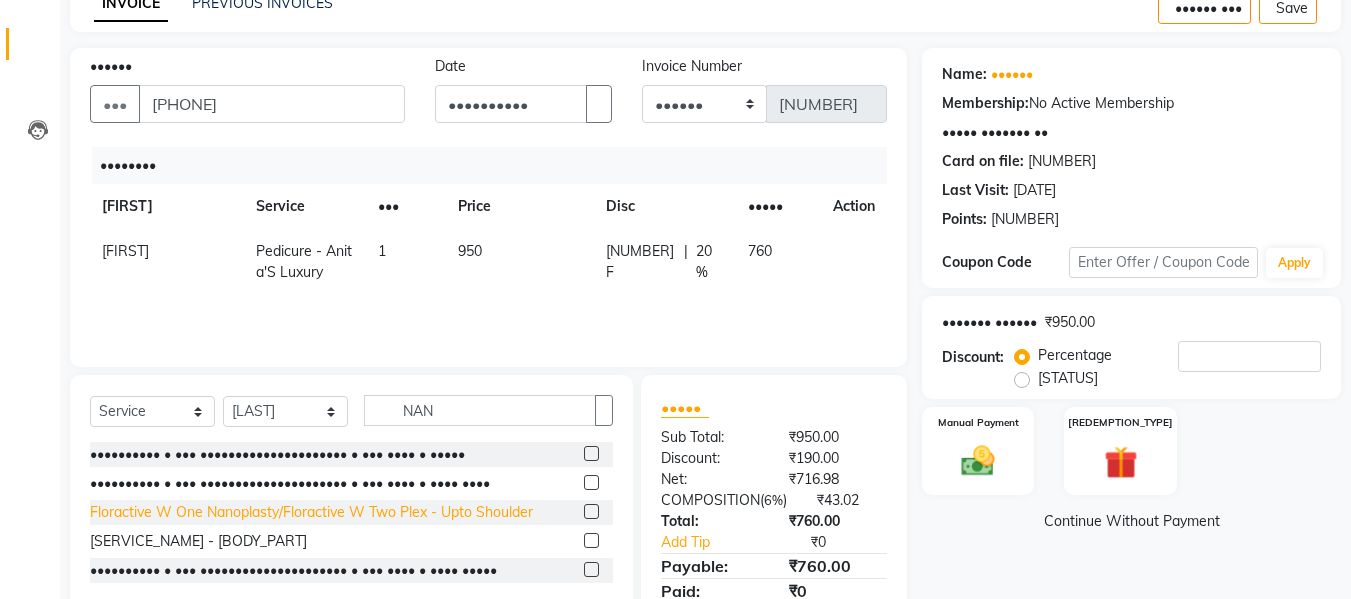 click on "Floractive W One Nanoplasty/Floractive W Two Plex - Upto Shoulder" at bounding box center [277, 454] 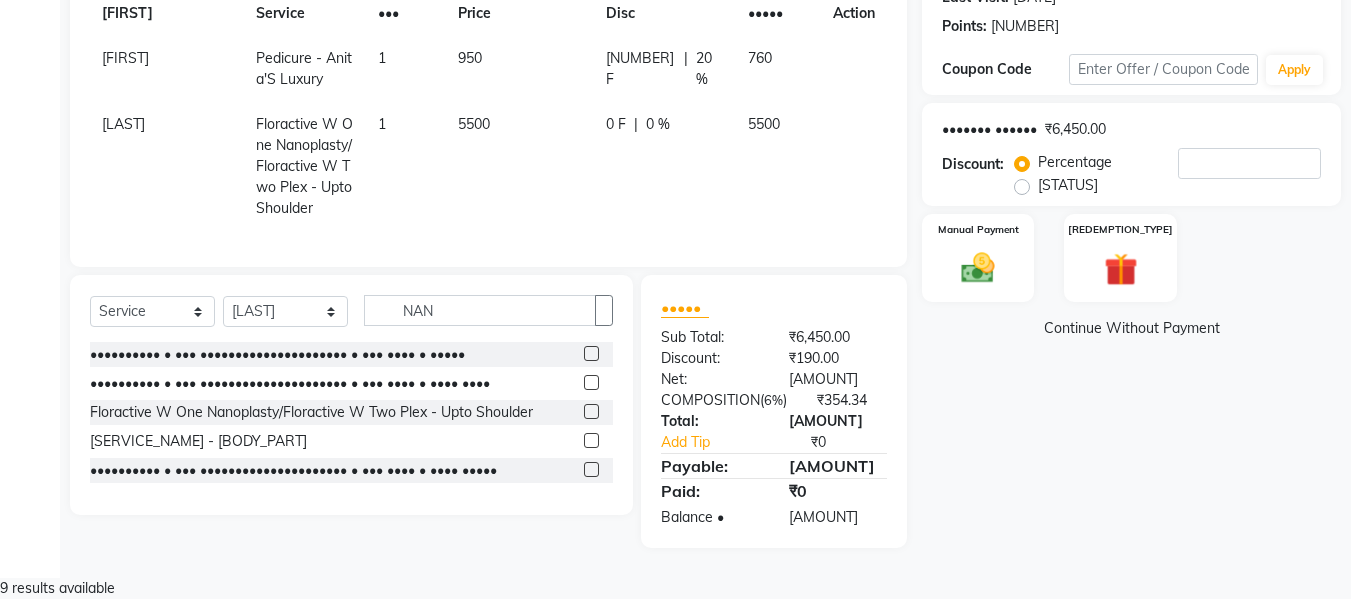 scroll, scrollTop: 309, scrollLeft: 0, axis: vertical 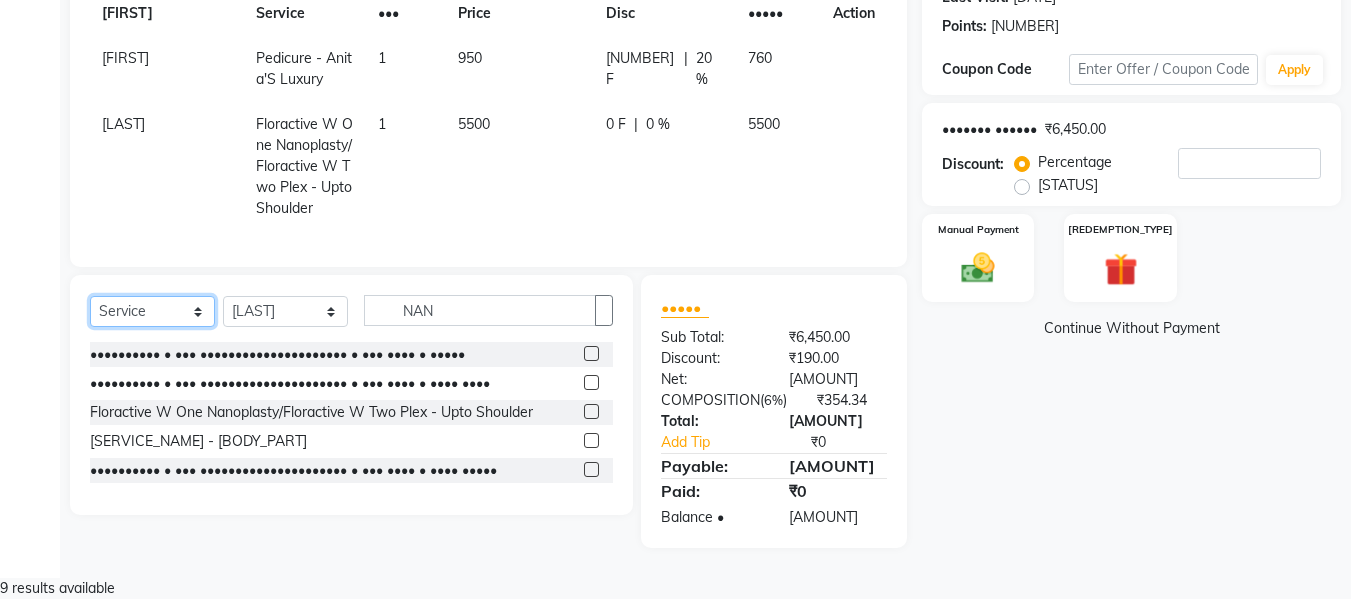 click on "Select  Service  Product  Membership  Package Voucher Prepaid Gift Card" at bounding box center (152, 311) 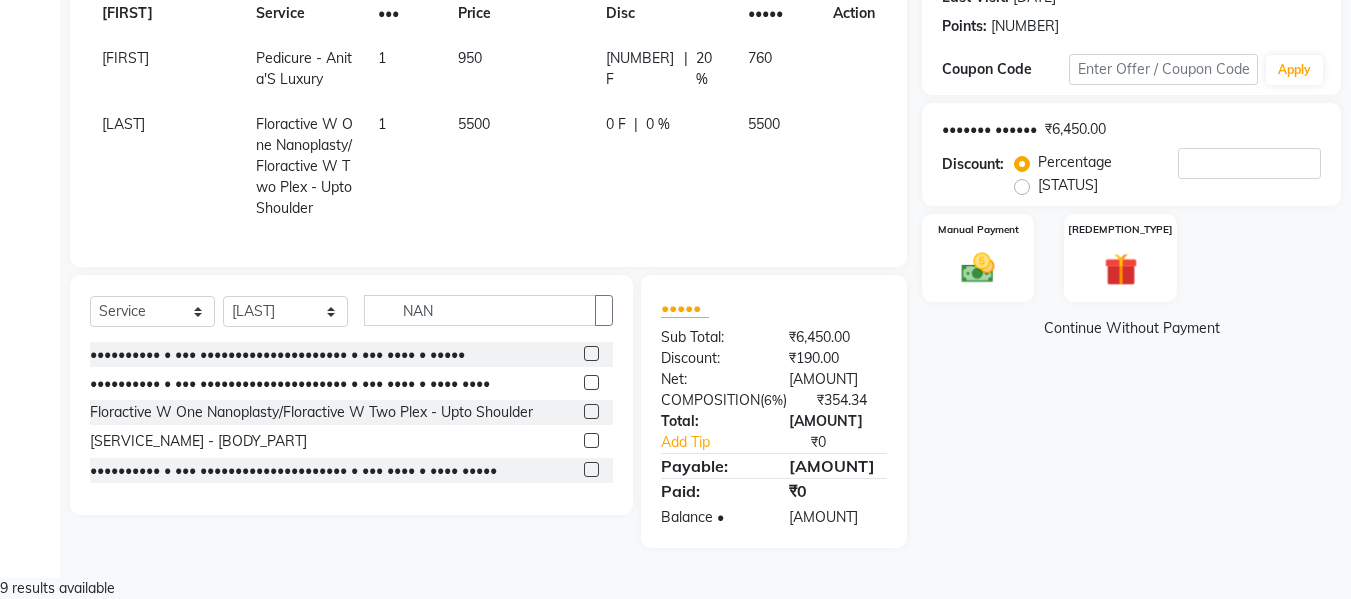 click on "5500" at bounding box center [520, 69] 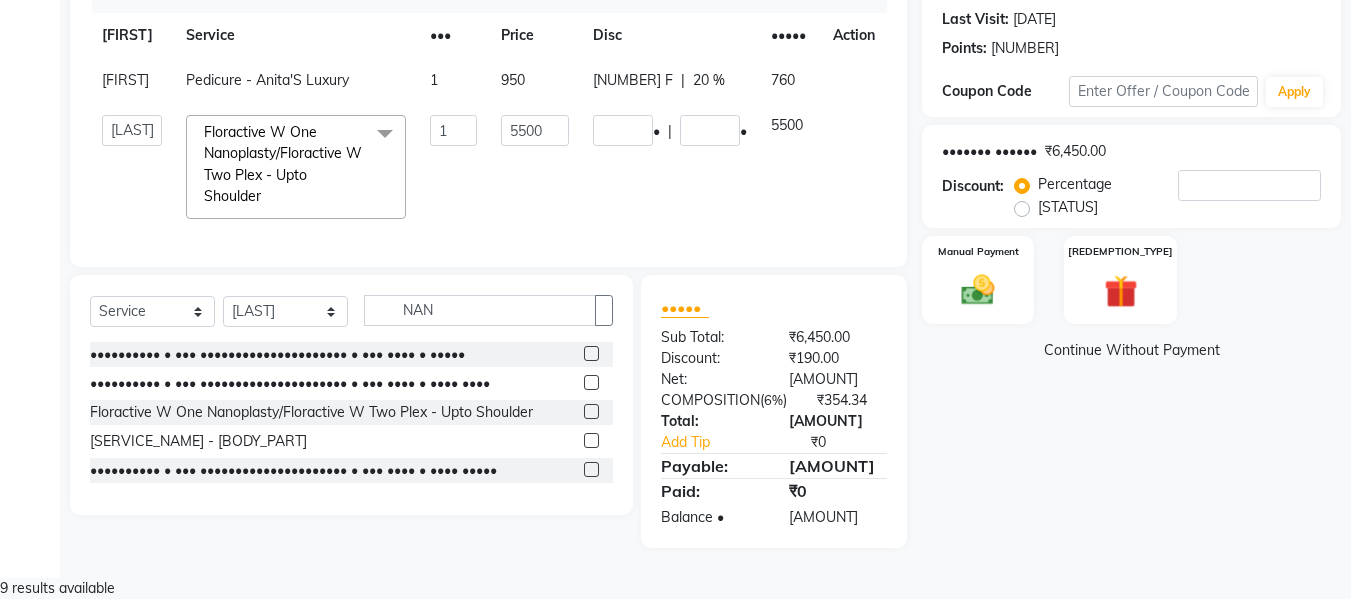 scroll, scrollTop: 287, scrollLeft: 0, axis: vertical 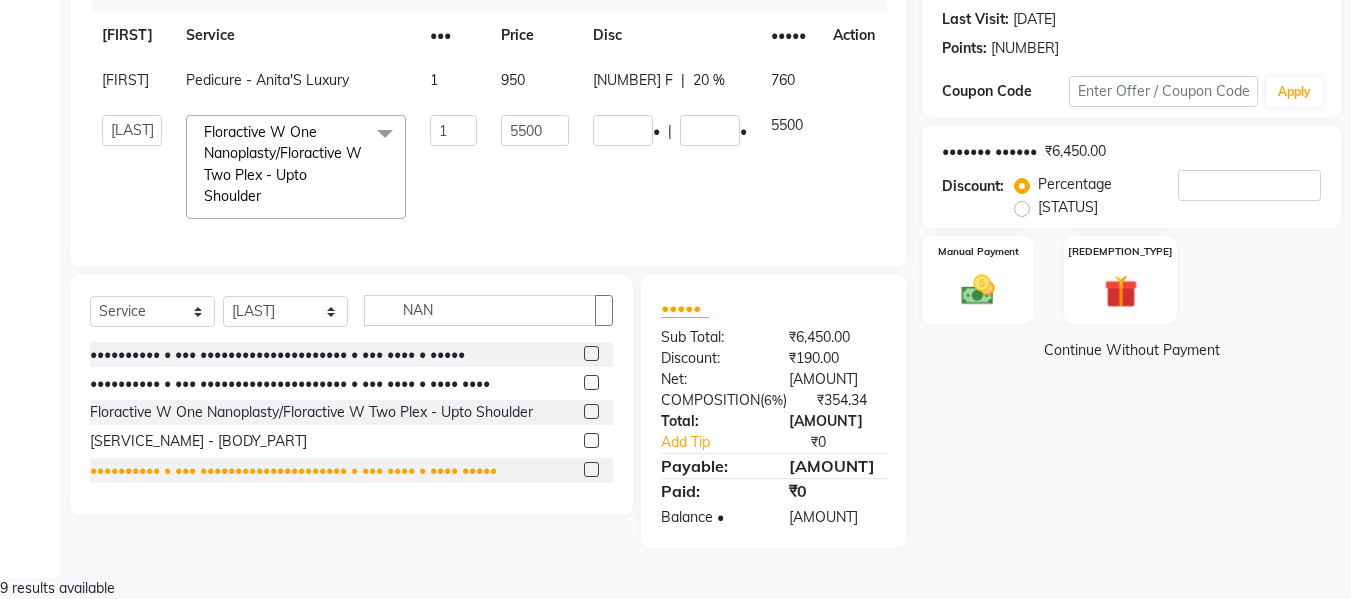 click on "•••••••••• • ••• ••••••••••••••••••••• • ••• •••• • •••• •••••" at bounding box center (277, 354) 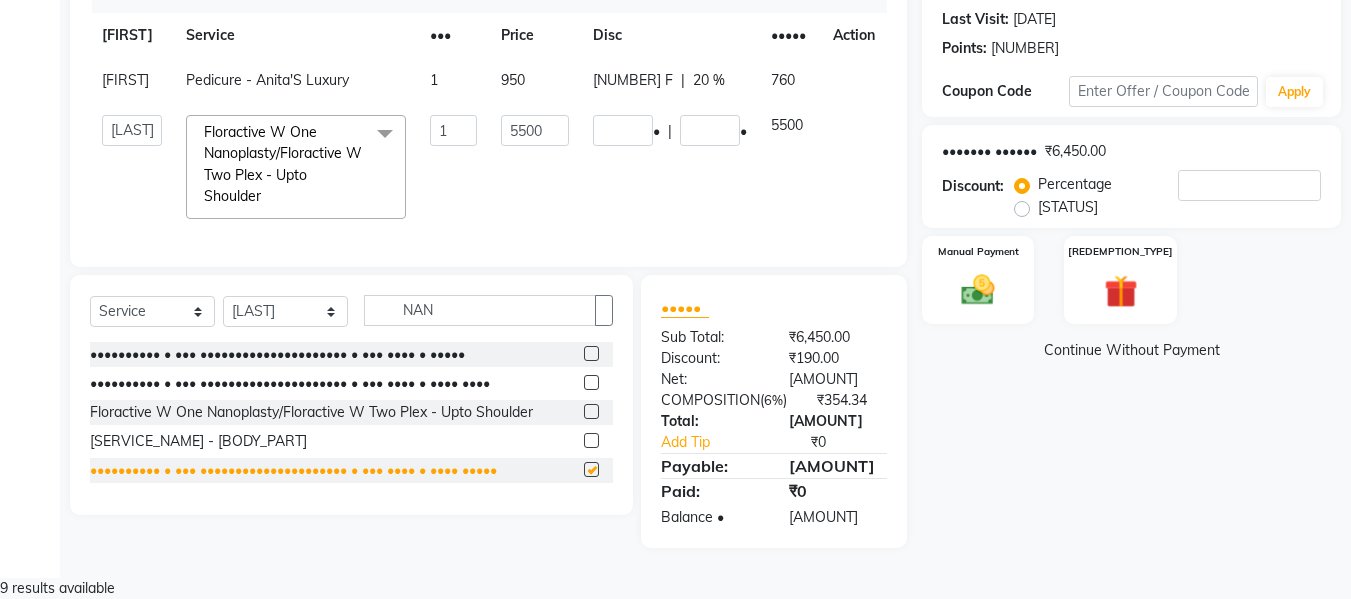 scroll, scrollTop: 309, scrollLeft: 0, axis: vertical 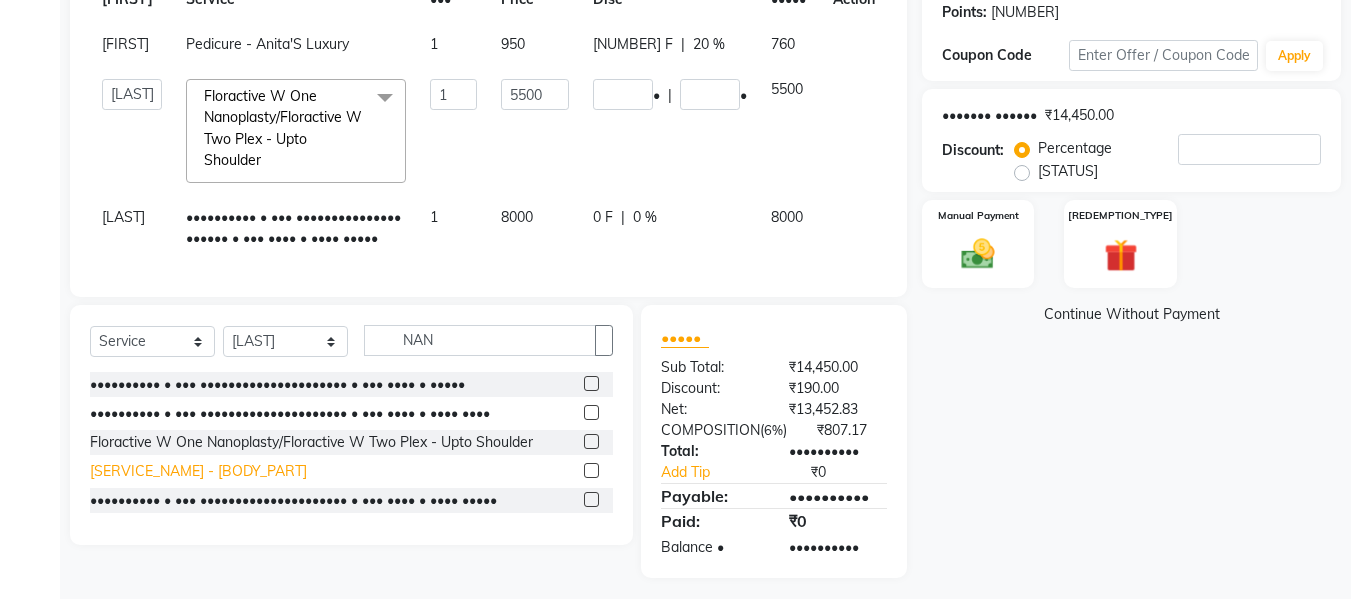 click on "[SERVICE_NAME] - [BODY_PART]" at bounding box center (277, 384) 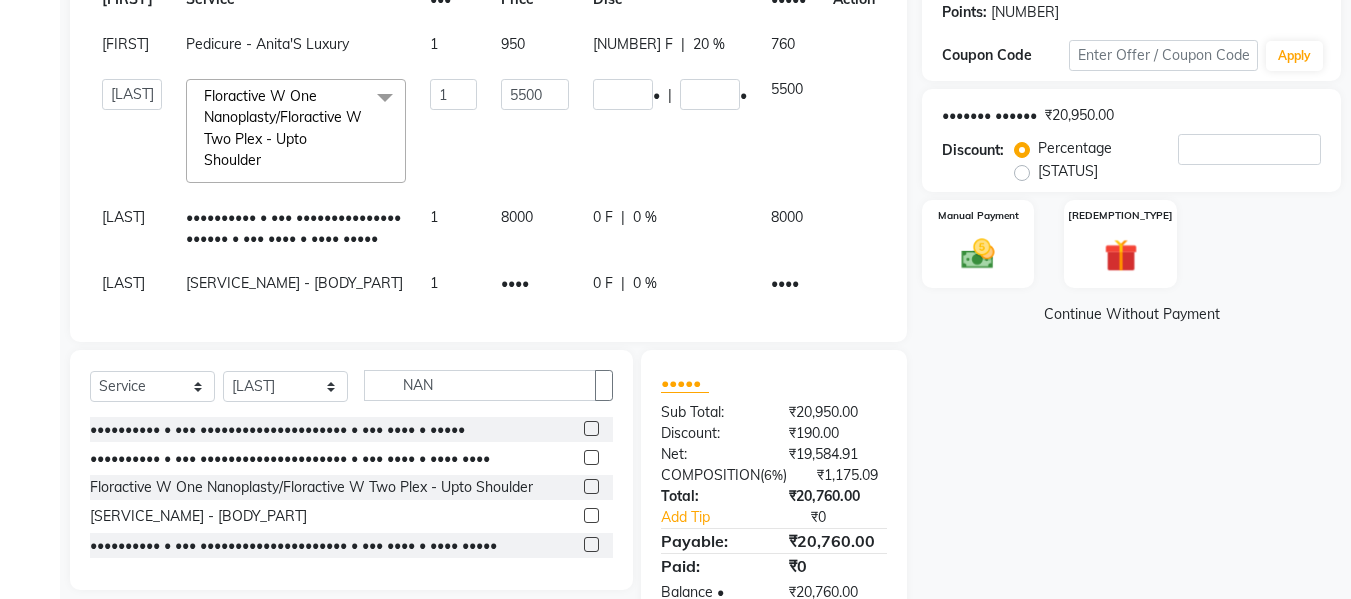 click at bounding box center [841, 34] 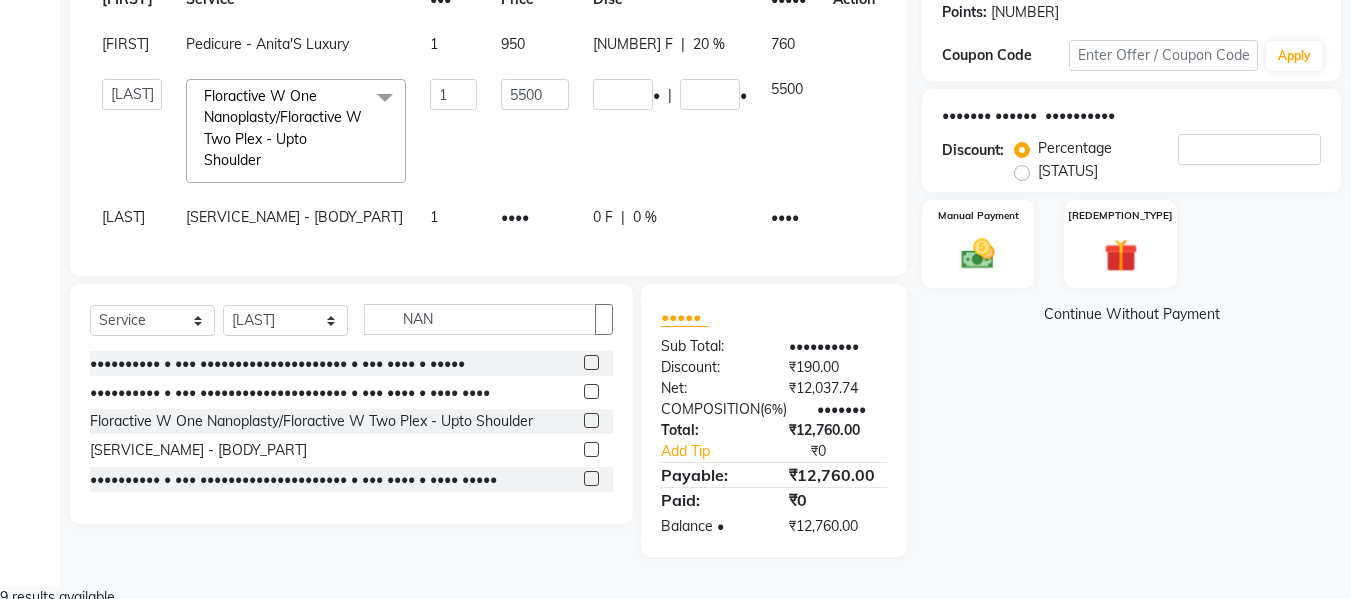 click at bounding box center (841, 34) 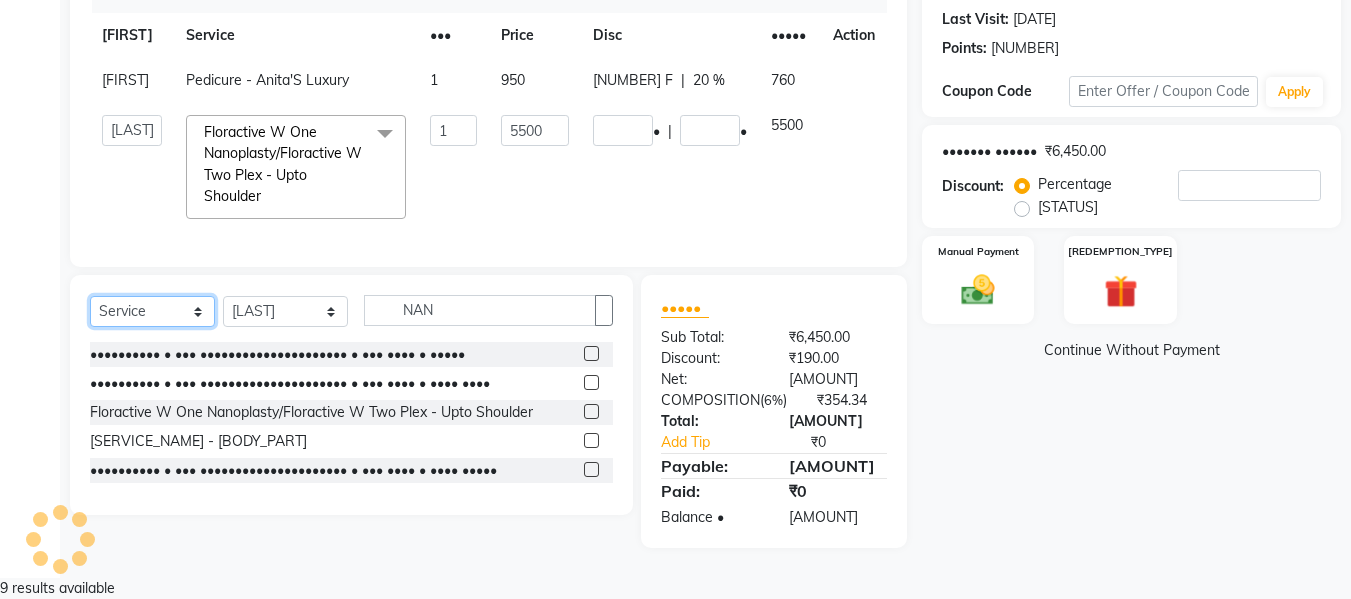 click on "Select  Service  Product  Membership  Package Voucher Prepaid Gift Card" at bounding box center (152, 311) 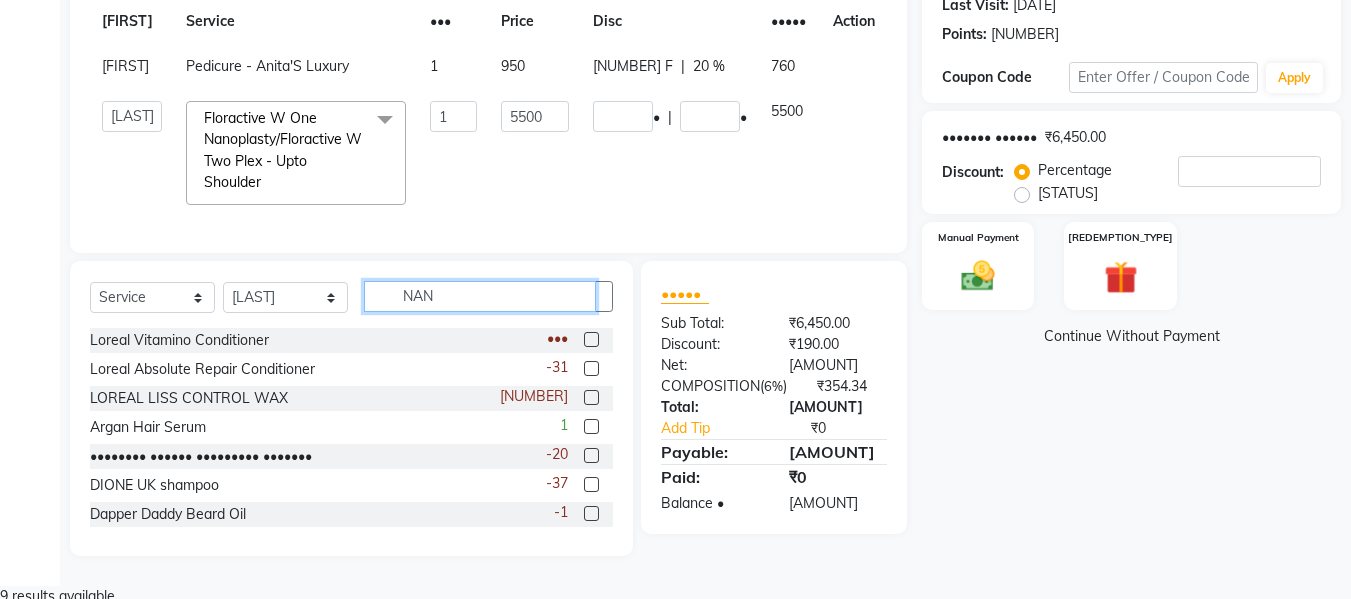 click on "NAN" at bounding box center [480, 296] 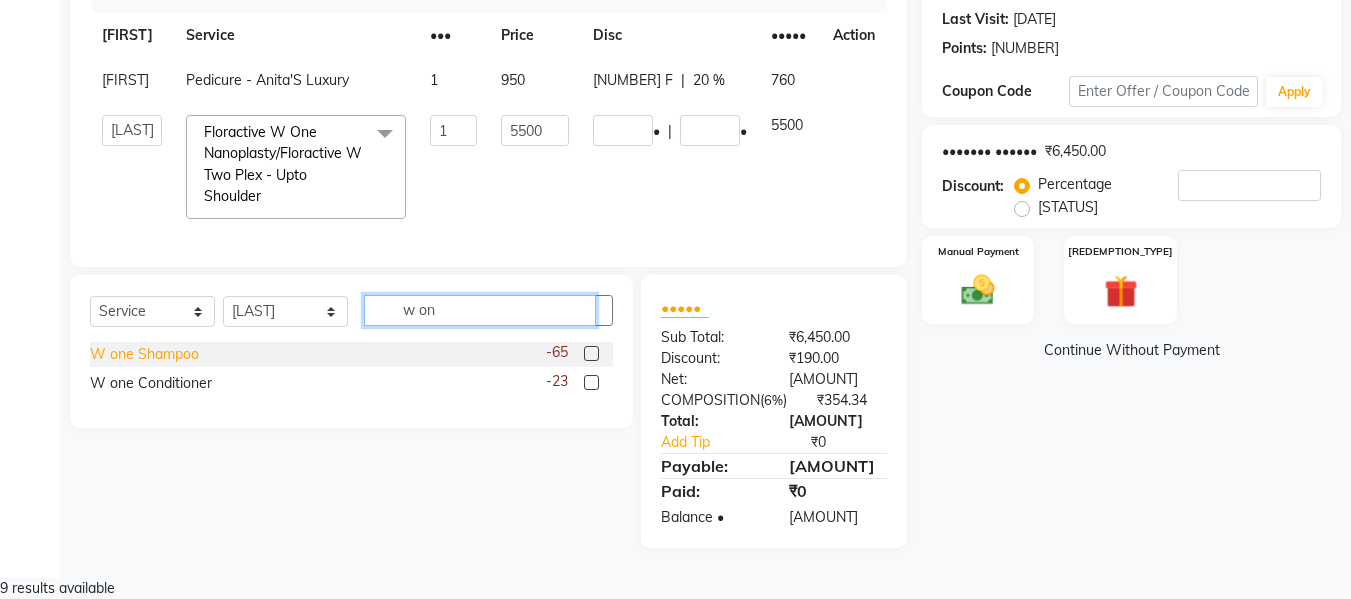type on "w on" 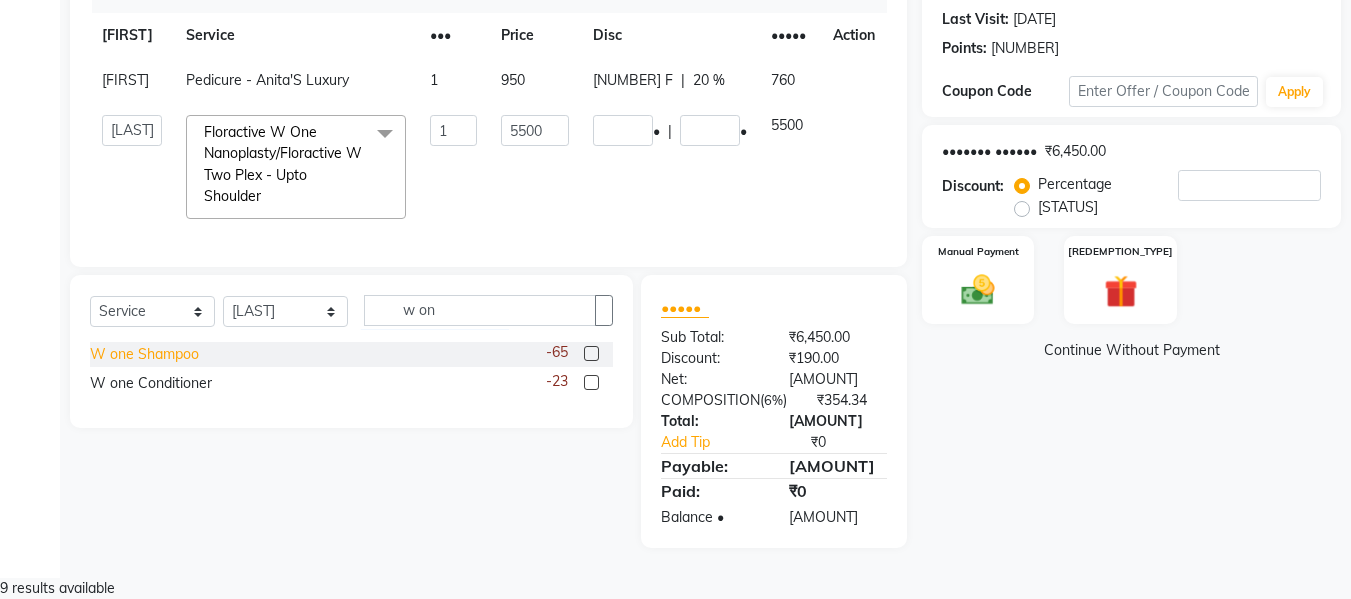 click on "W one Shampoo" at bounding box center [144, 354] 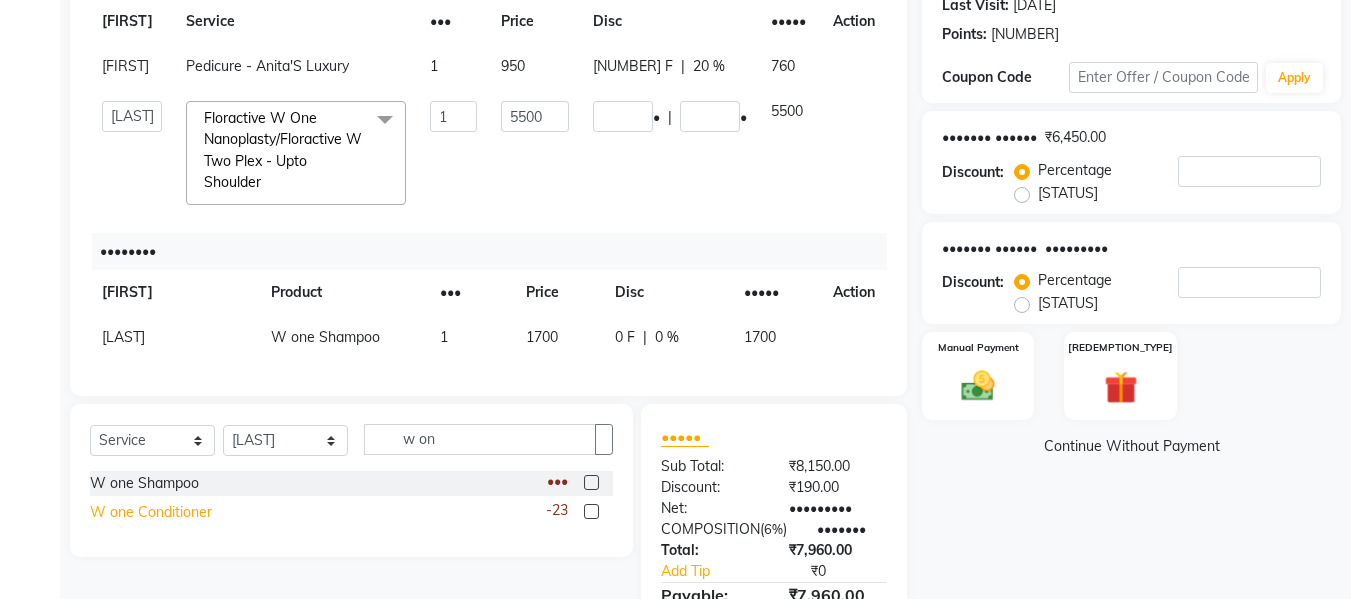 click on "W one Conditioner" at bounding box center [144, 483] 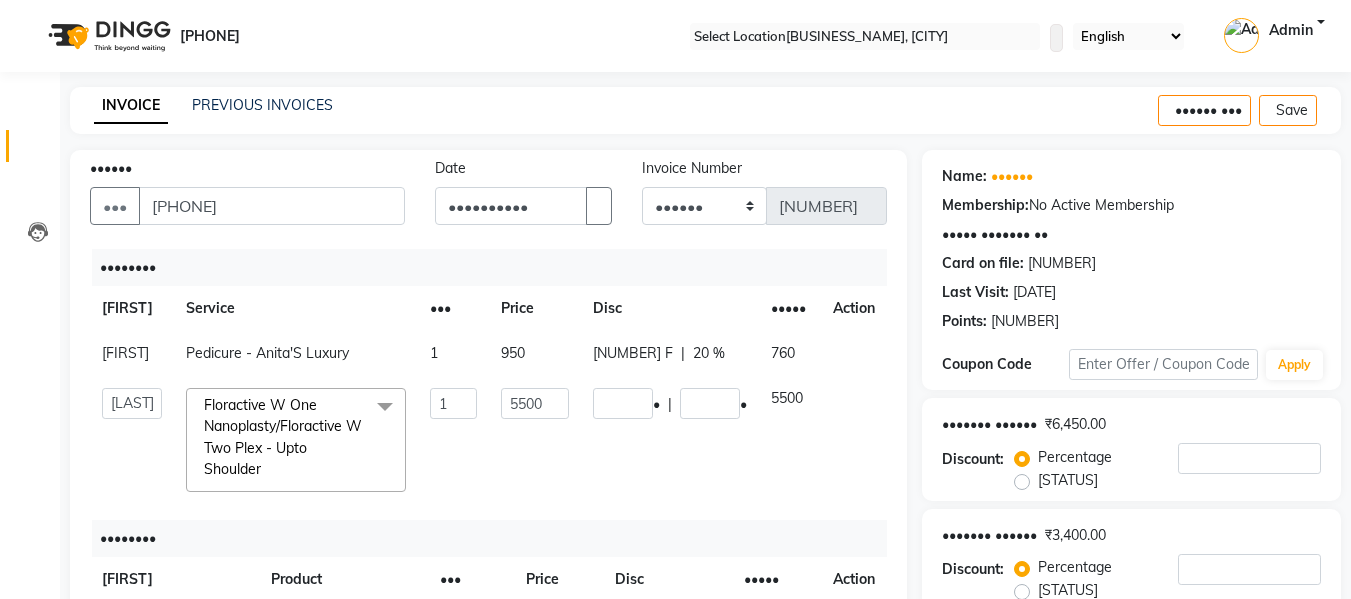 scroll, scrollTop: 400, scrollLeft: 0, axis: vertical 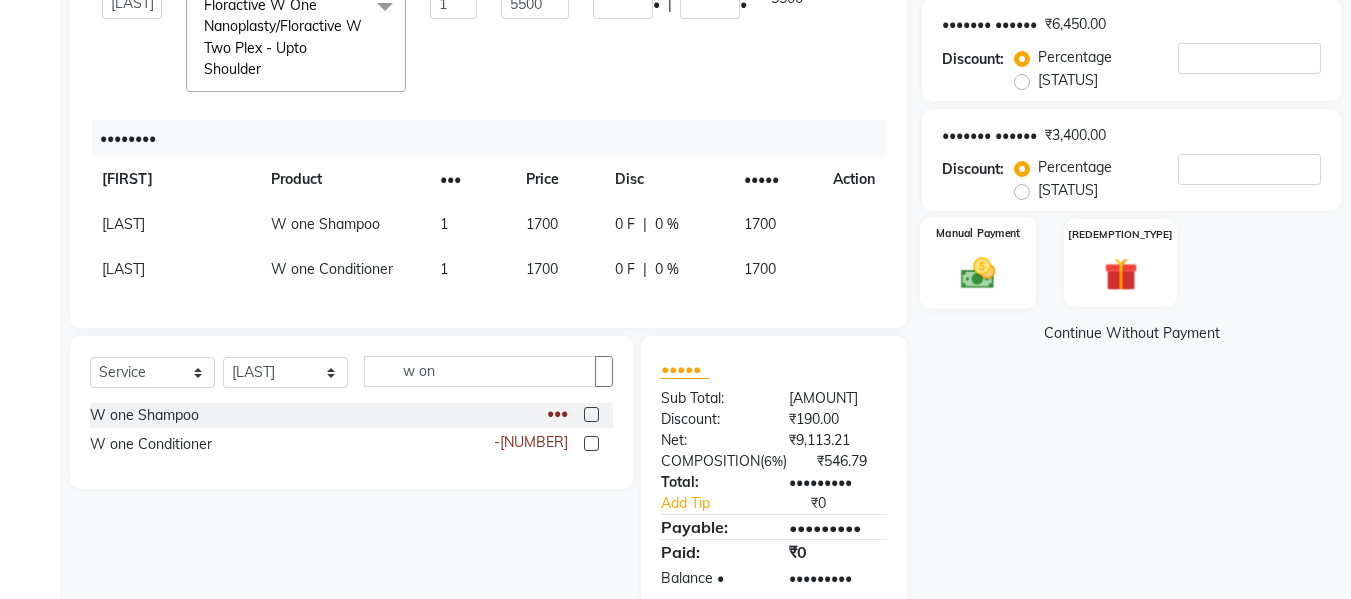 click at bounding box center [978, 274] 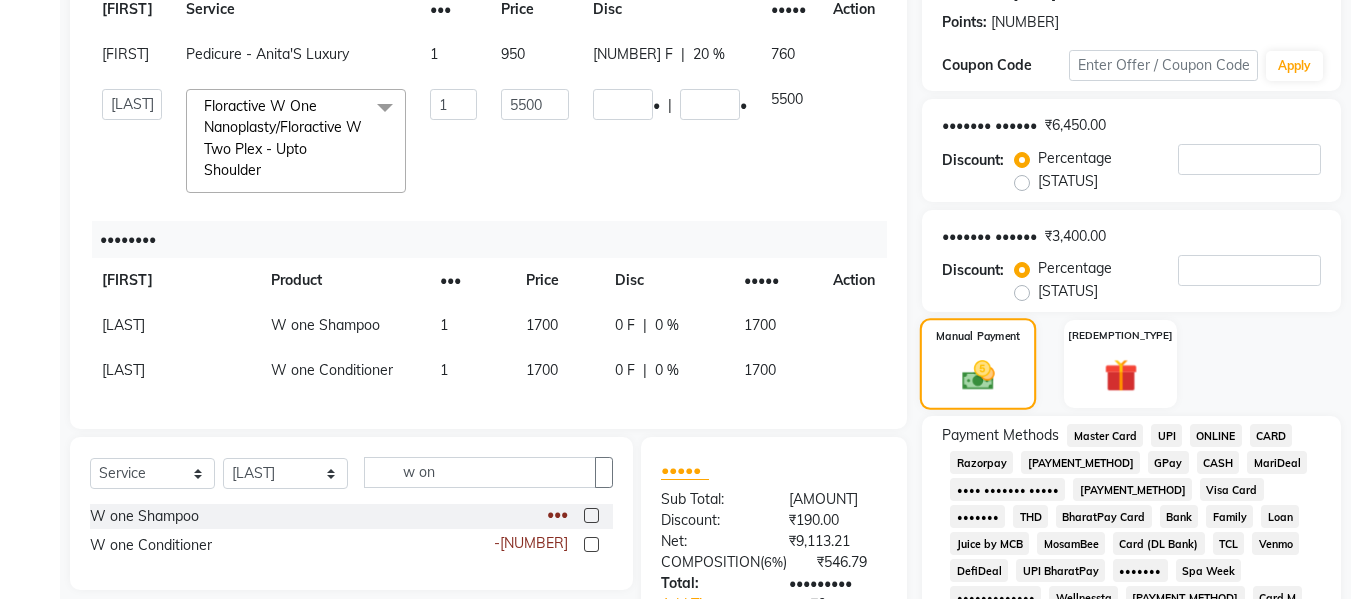 scroll, scrollTop: 300, scrollLeft: 0, axis: vertical 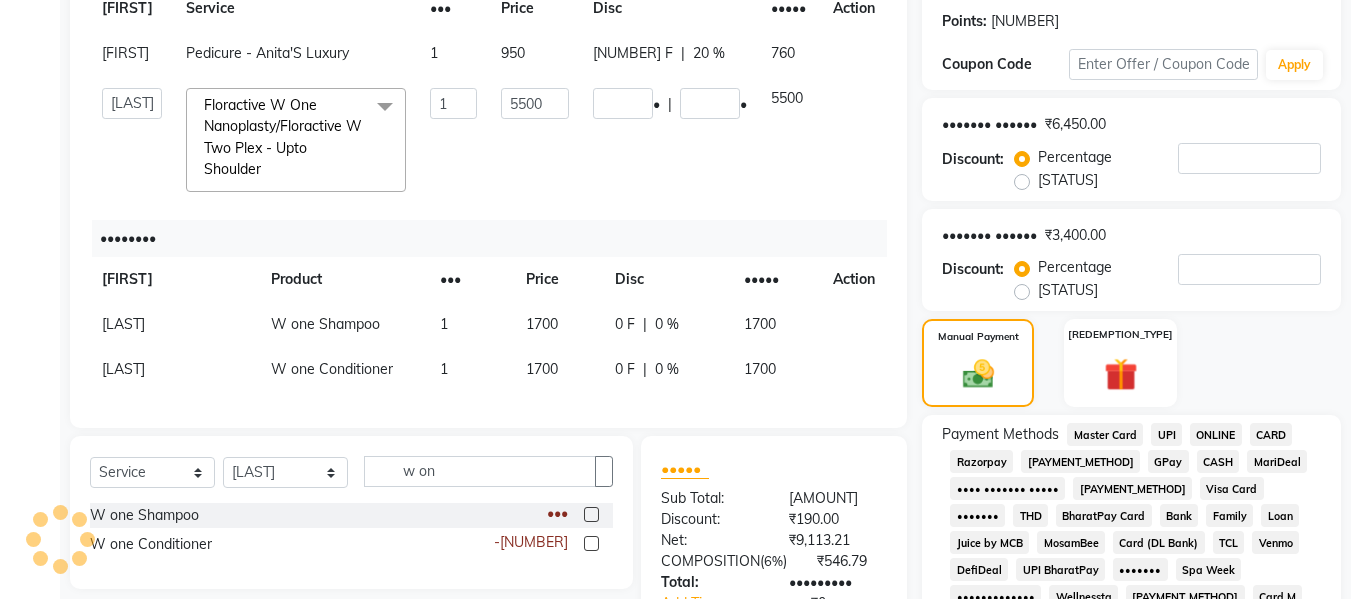 click on "CASH" at bounding box center (1105, 434) 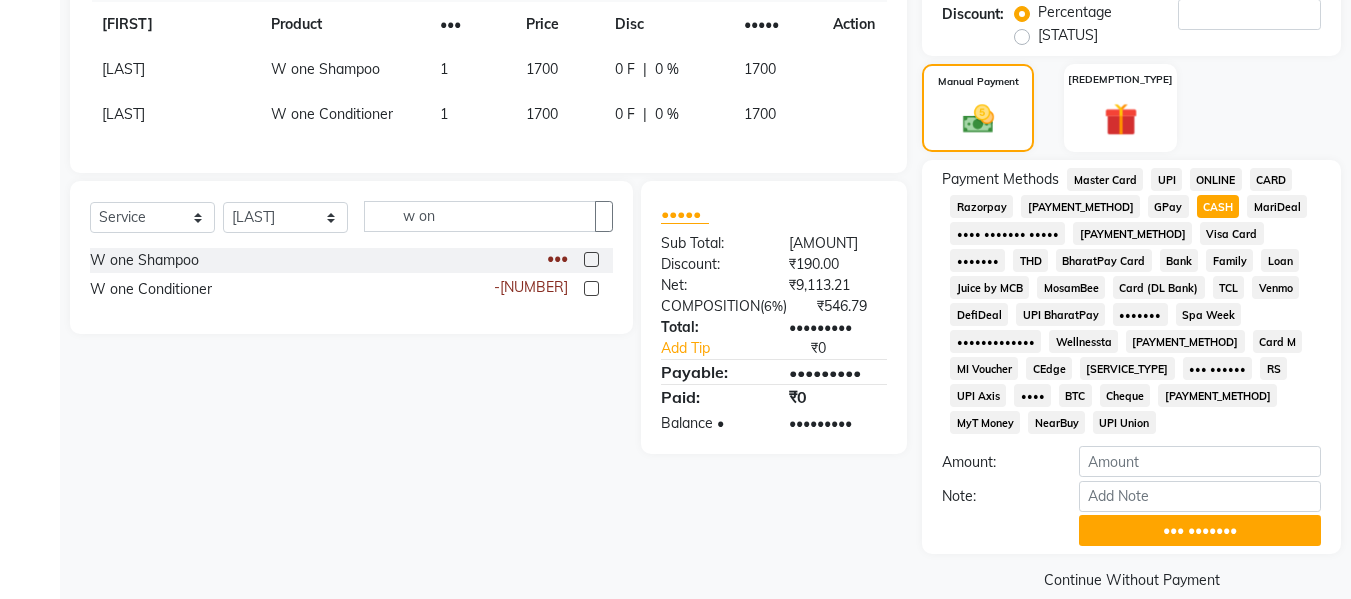 scroll, scrollTop: 563, scrollLeft: 0, axis: vertical 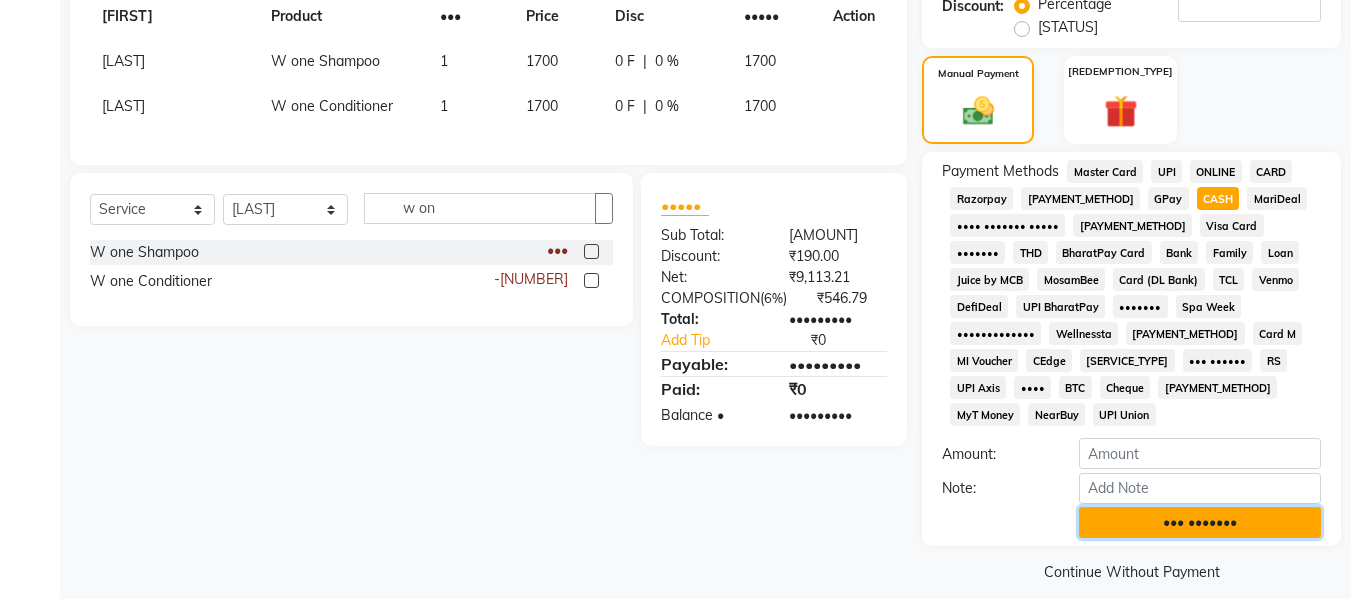 click on "••• •••••••" at bounding box center [1200, 522] 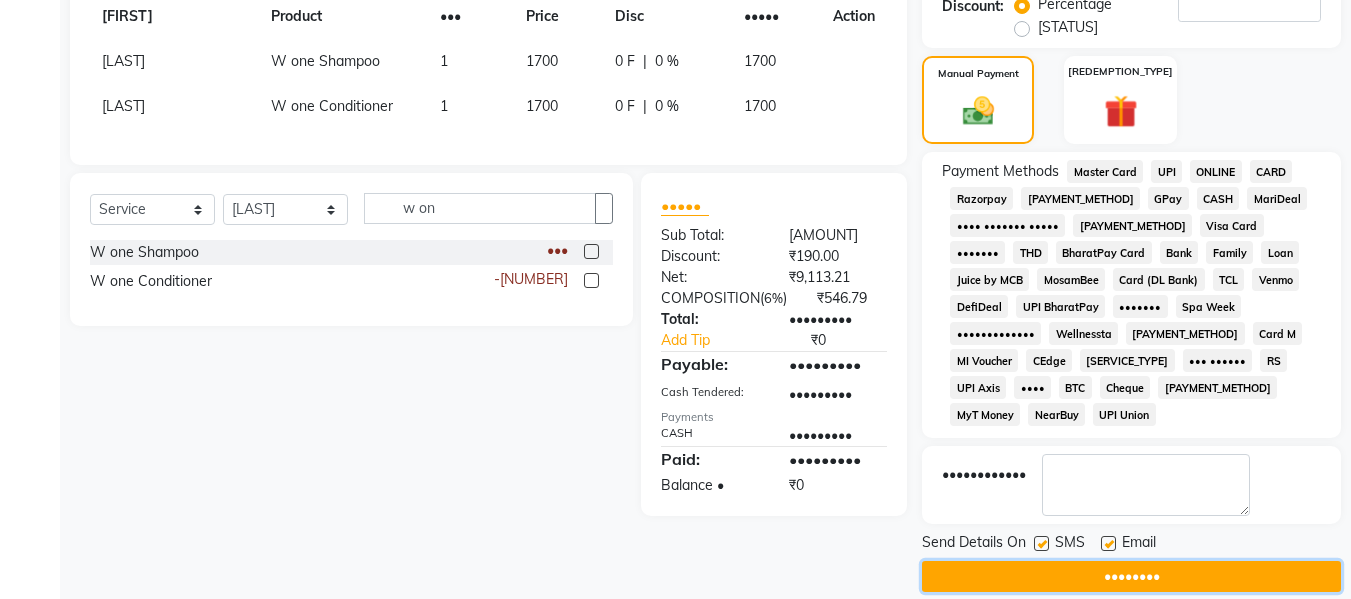 click on "••••••••" at bounding box center (1131, 576) 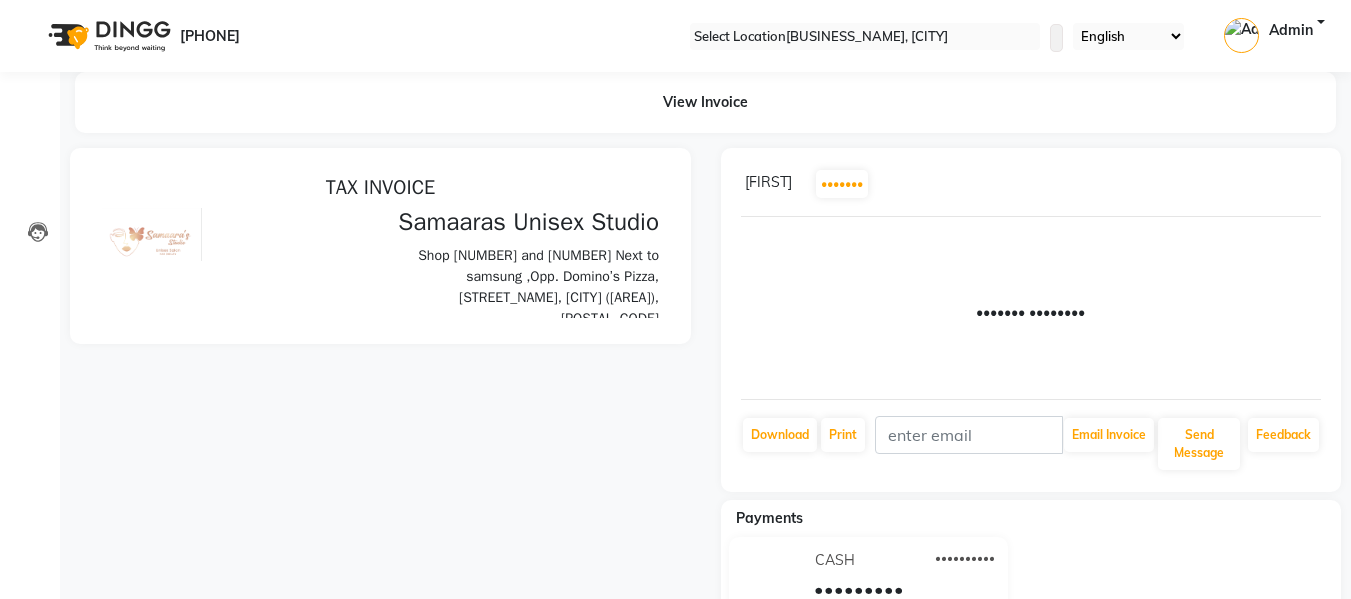 scroll, scrollTop: 0, scrollLeft: 0, axis: both 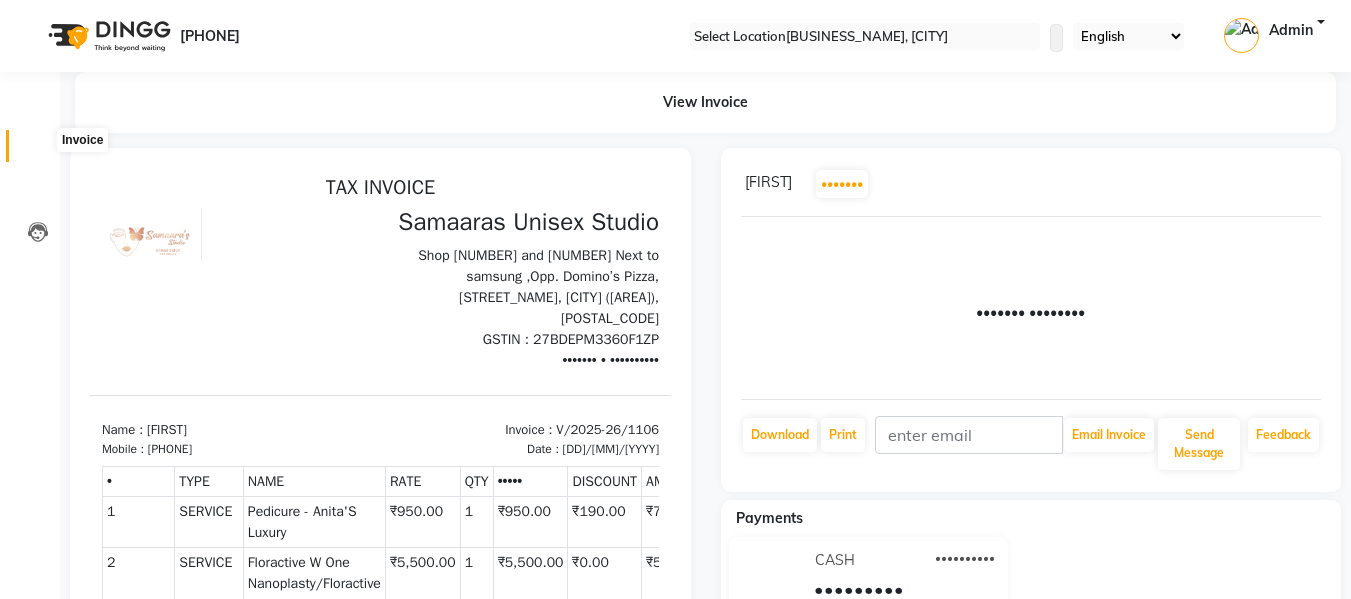 click at bounding box center [37, 151] 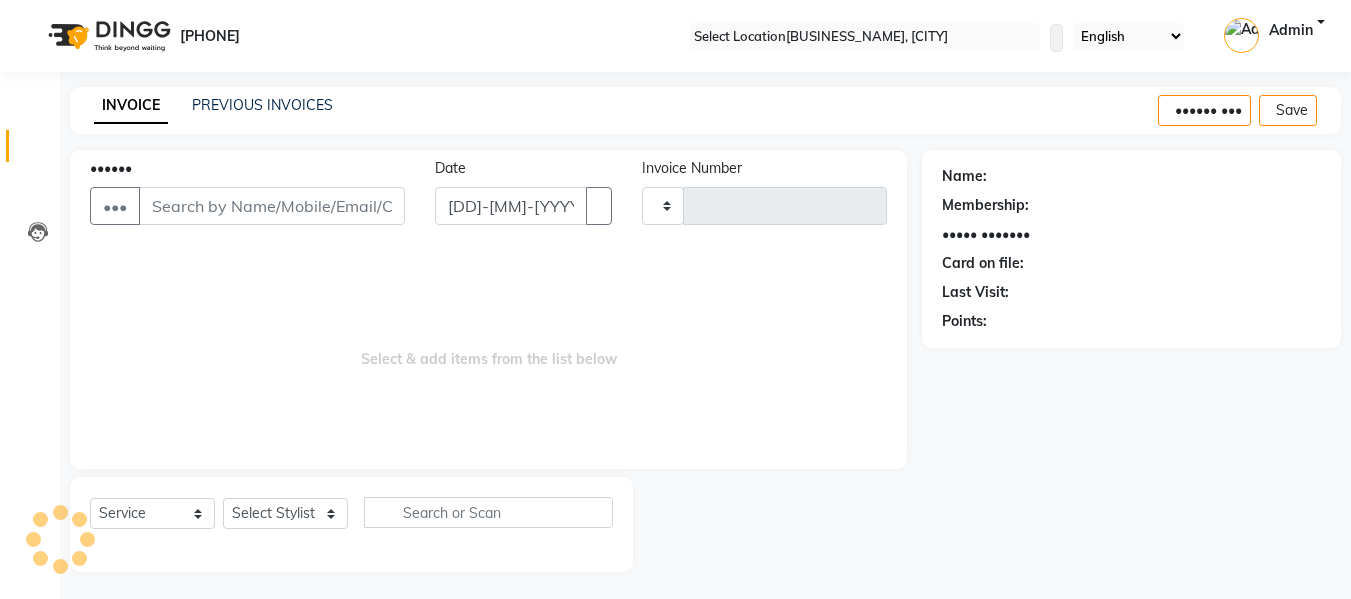 scroll, scrollTop: 2, scrollLeft: 0, axis: vertical 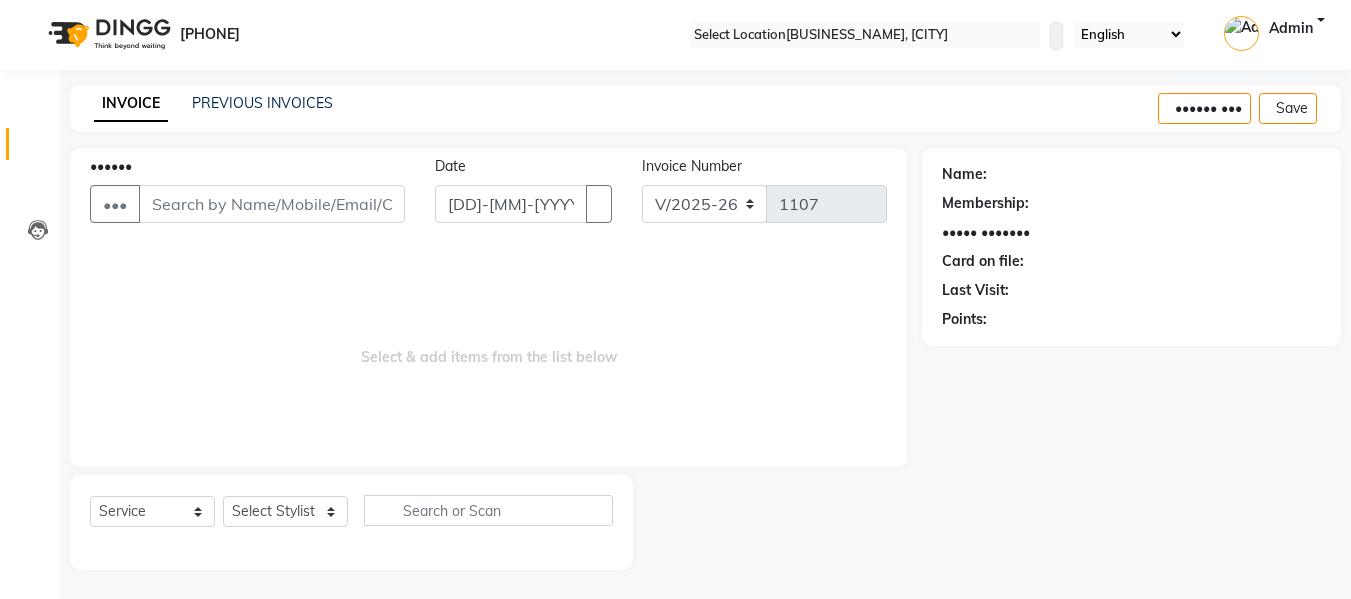 click on "••••••• •••••• •••••• ••••••••• ••••" at bounding box center (765, 197) 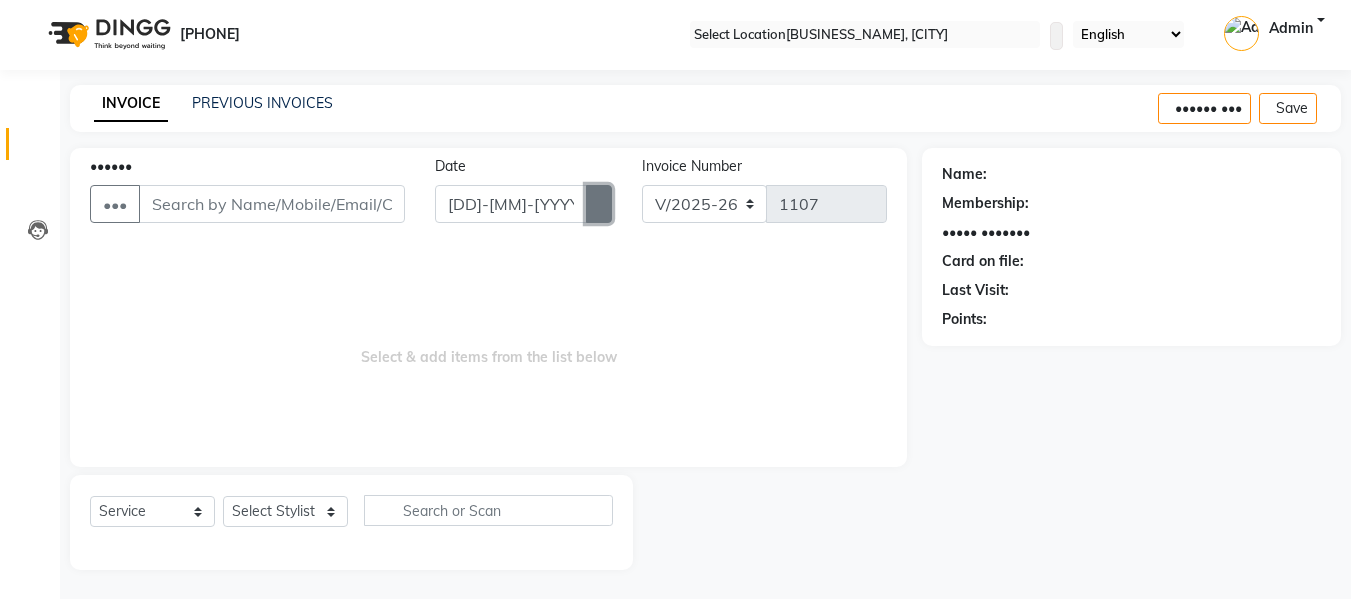 click at bounding box center [599, 204] 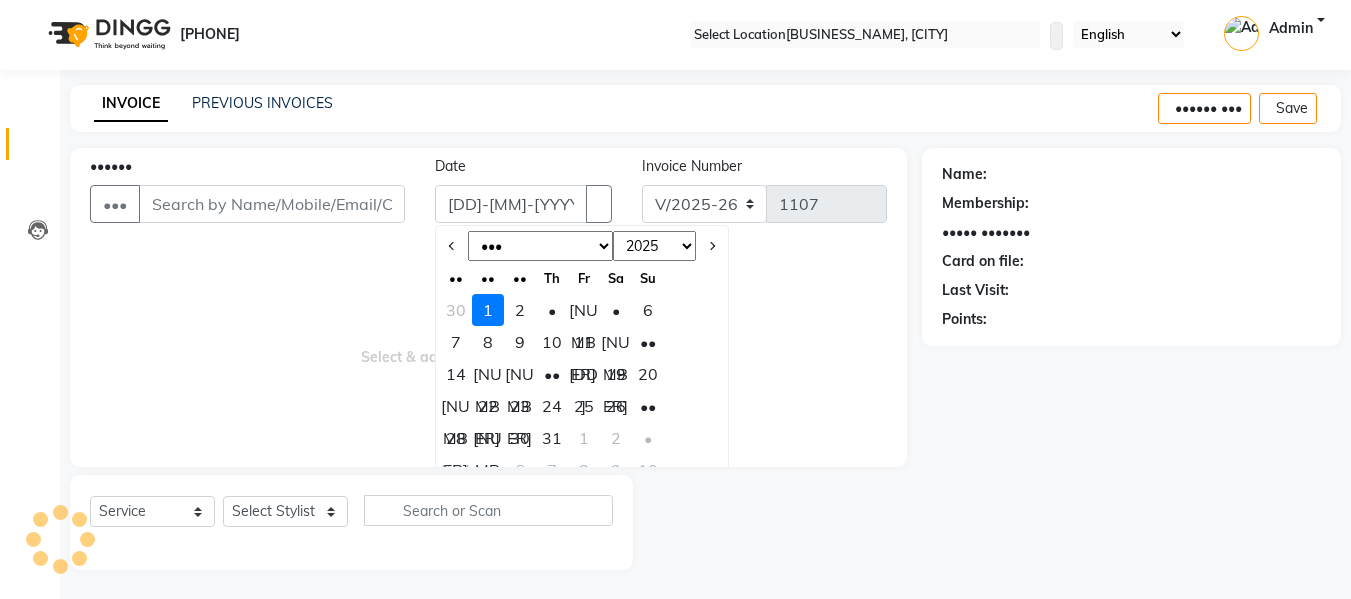 click on "••• ••• ••• ••• ••• ••• ••• ••• ••• ••• ••• •••" at bounding box center [540, 246] 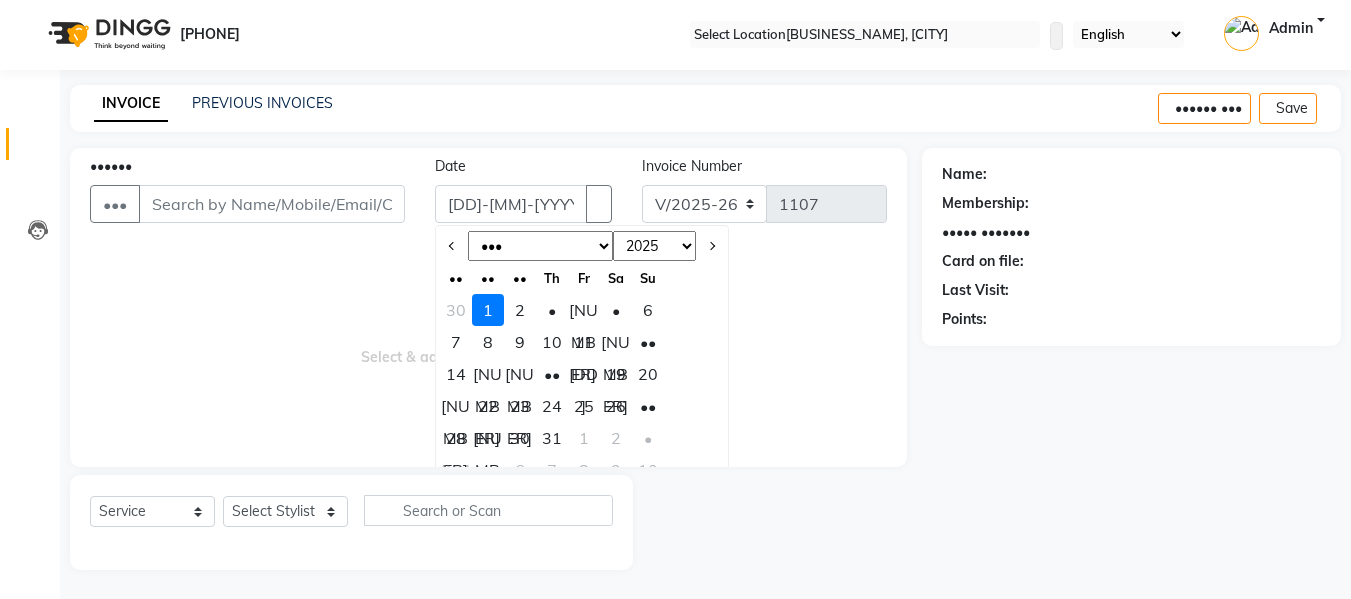 select on "6" 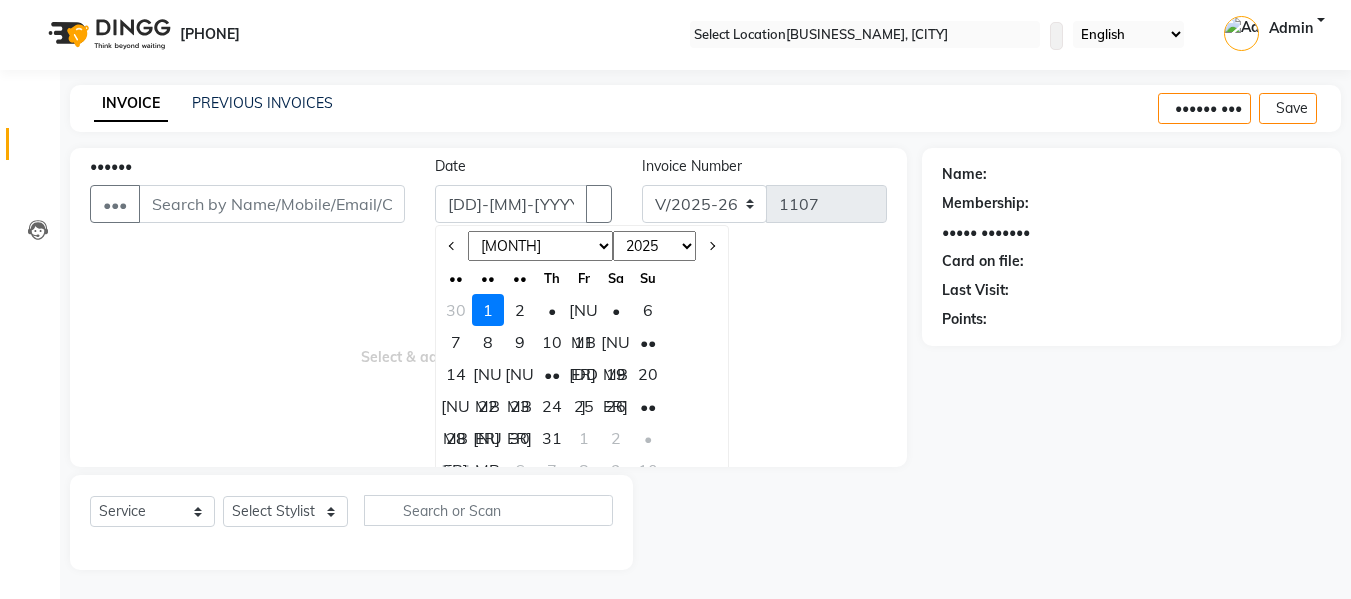 click on "••• ••• ••• ••• ••• ••• ••• ••• ••• ••• ••• •••" at bounding box center (540, 246) 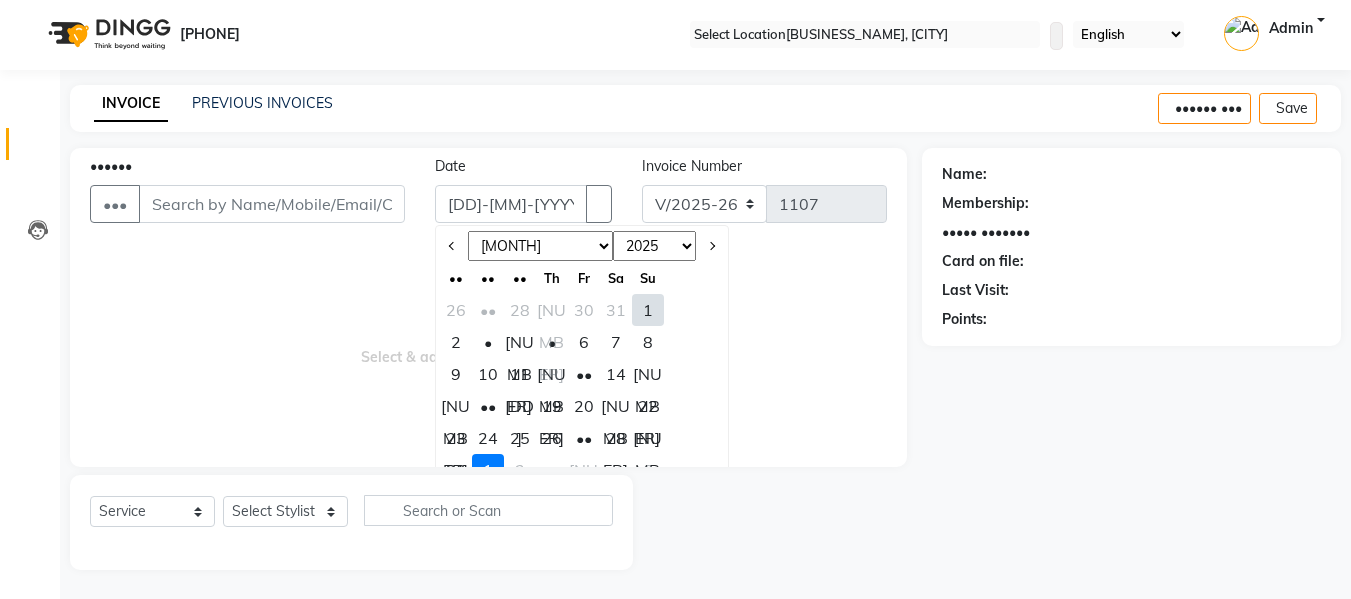 click on "[NUMBER]" at bounding box center [552, 310] 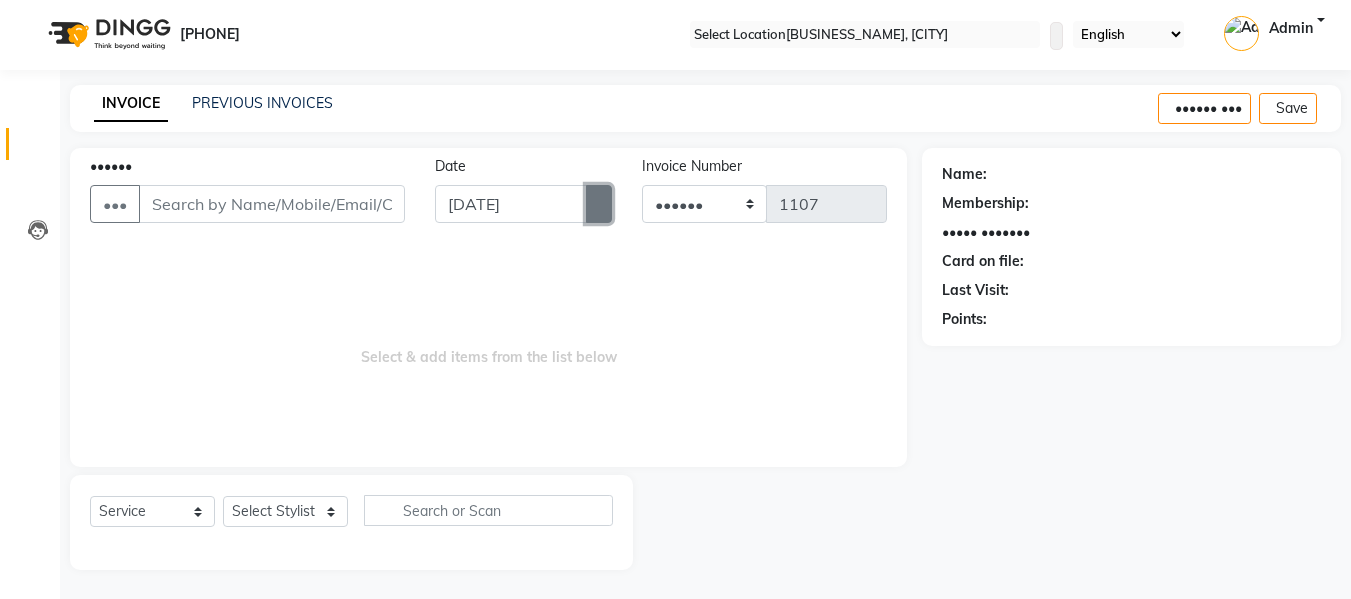 click at bounding box center [599, 204] 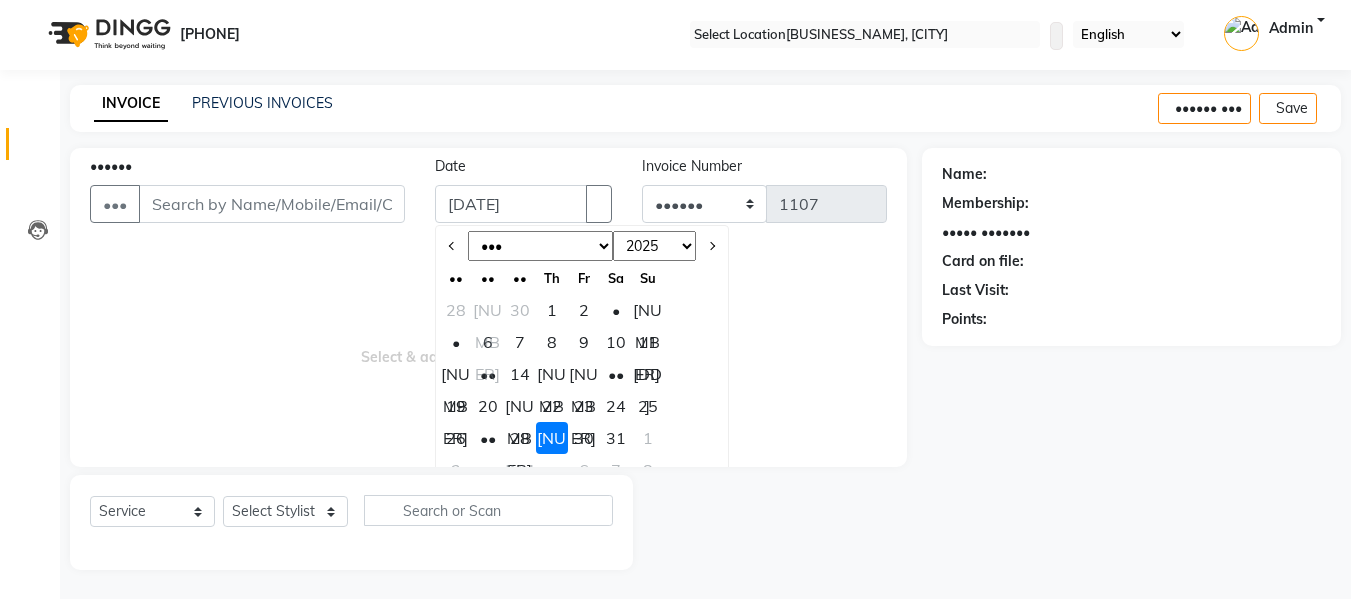 click on "••• ••• ••• ••• ••• ••• ••• ••• ••• ••• ••• •••" at bounding box center [540, 246] 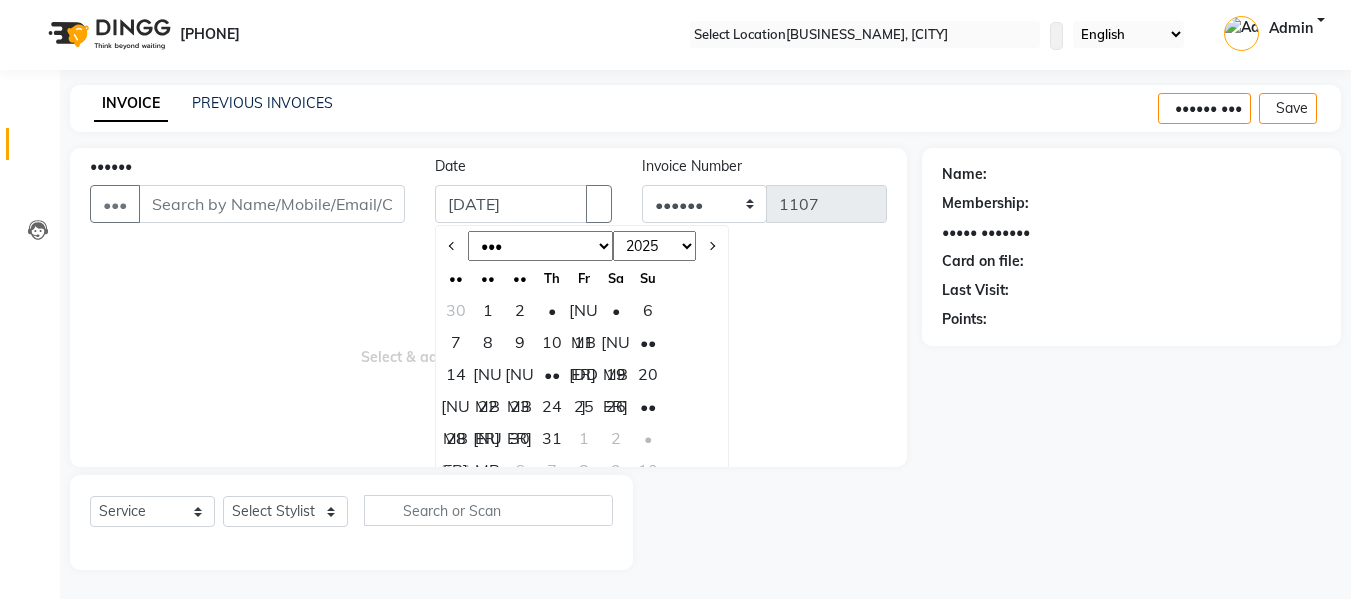 click on "[NUMBER]" at bounding box center [488, 438] 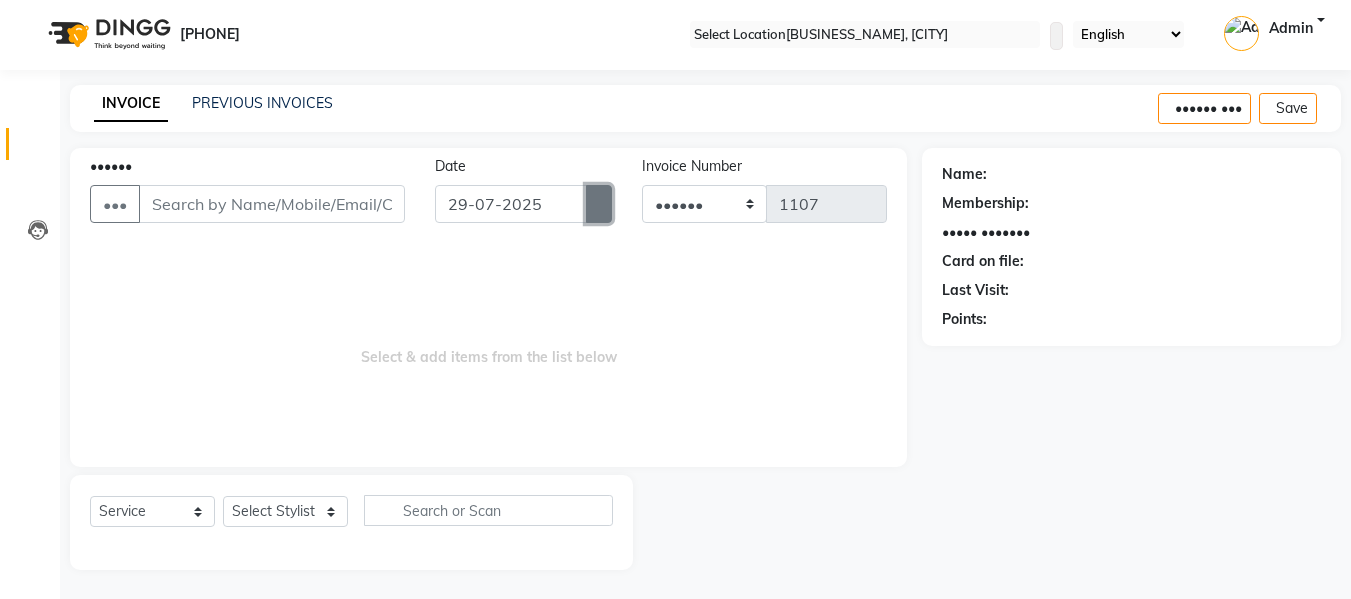 click at bounding box center [599, 204] 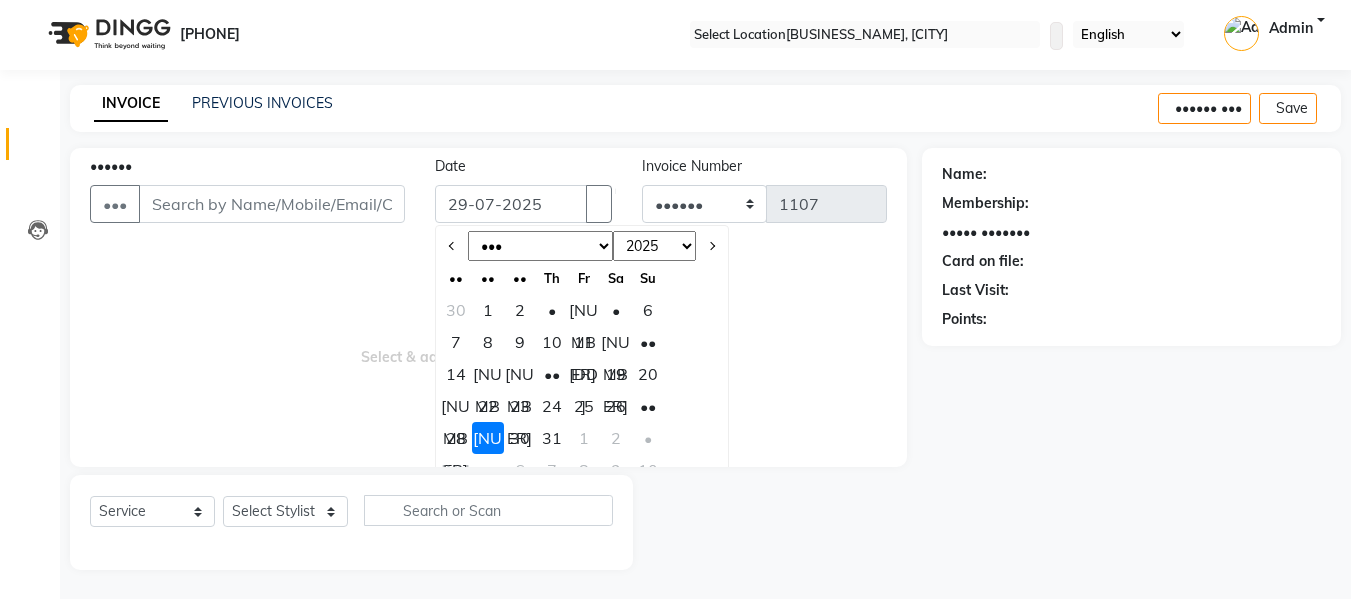 click on "••• ••• ••• ••• ••• ••• ••• ••• ••• ••• ••• •••" at bounding box center [540, 246] 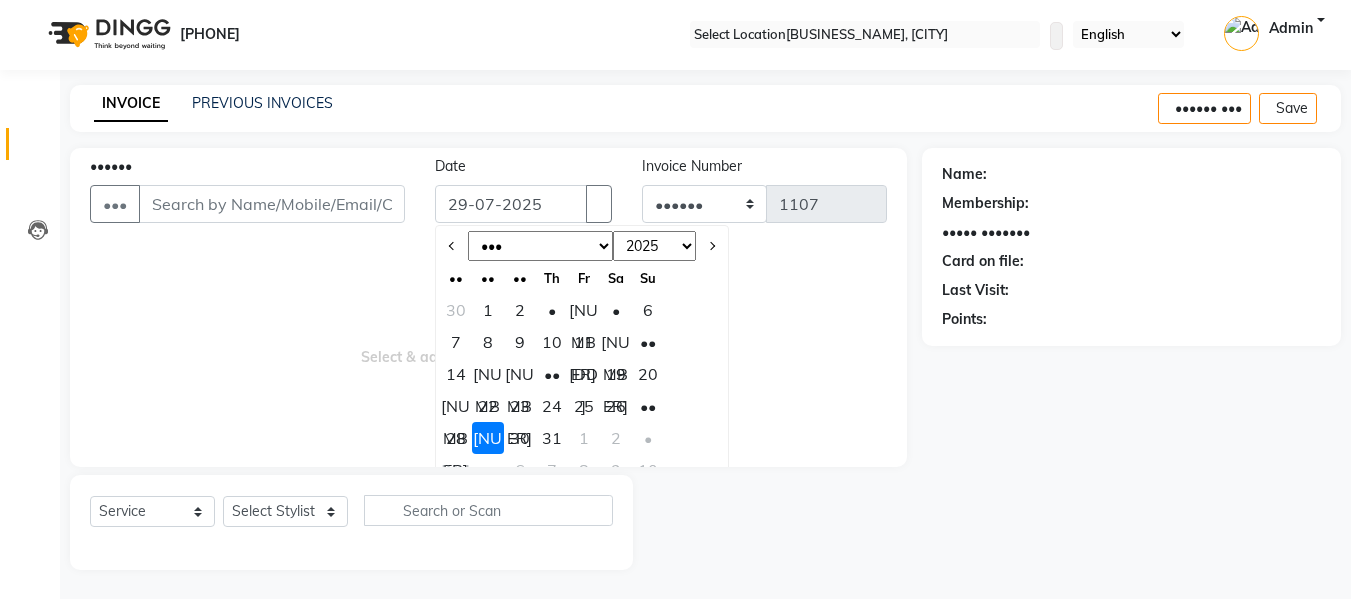 select on "6" 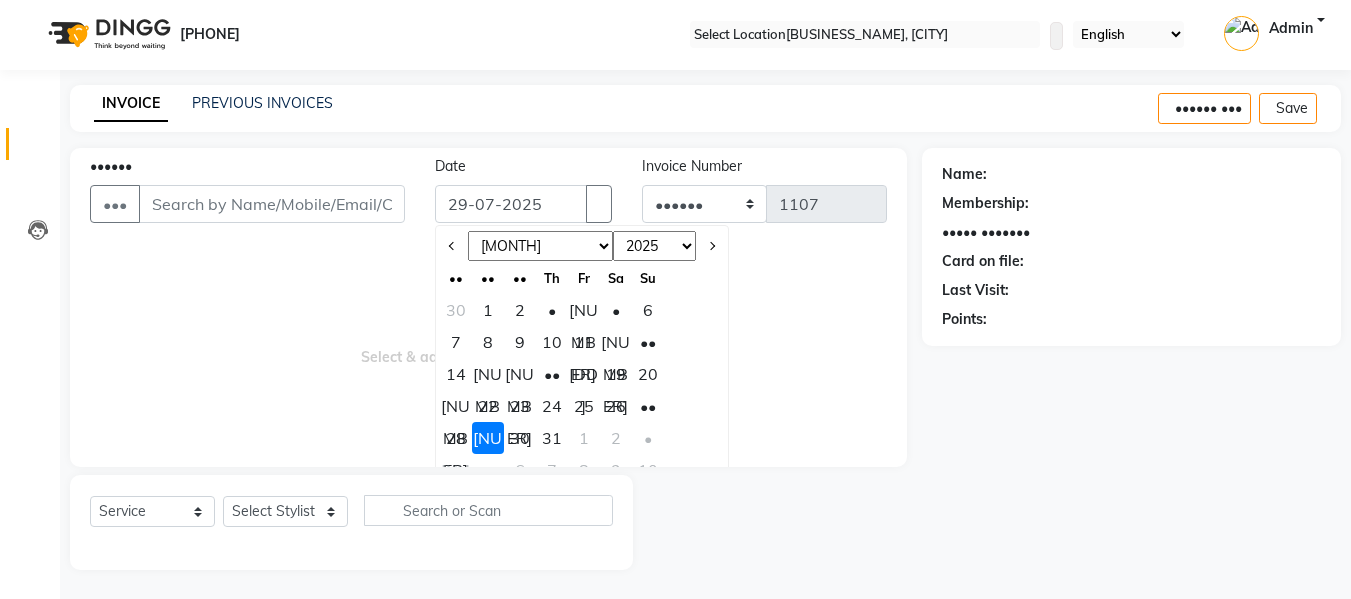 click on "••• ••• ••• ••• ••• ••• ••• ••• ••• ••• ••• •••" at bounding box center (540, 246) 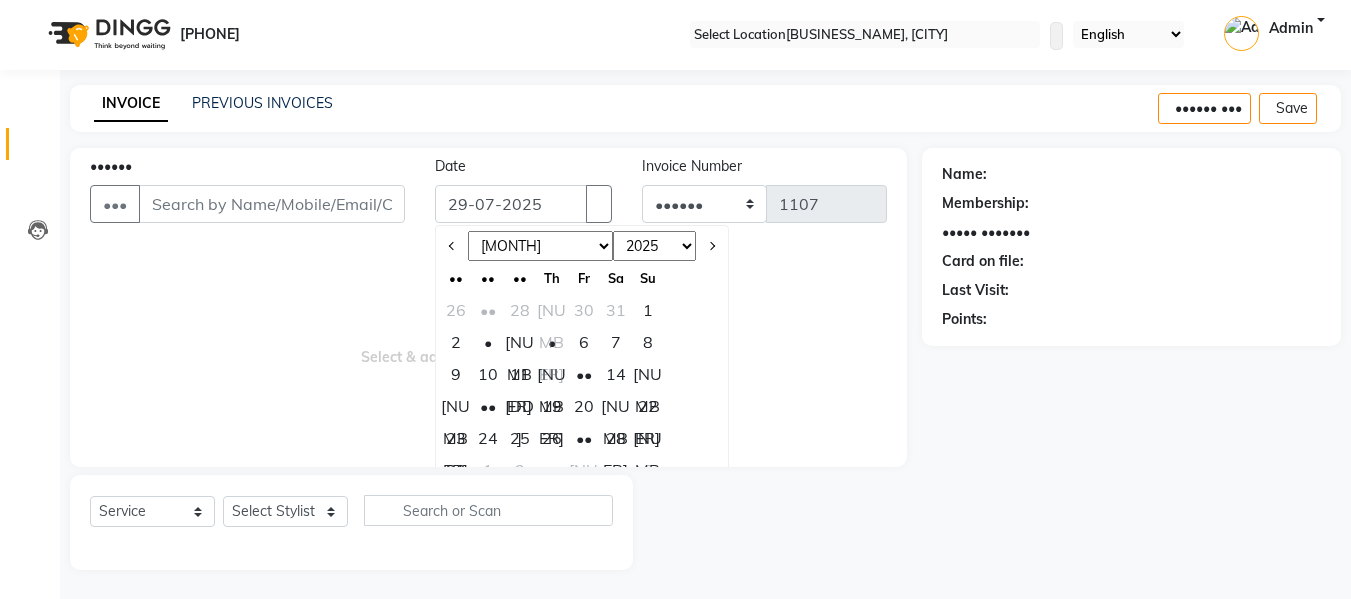 click on "[NUMBER]" at bounding box center (648, 438) 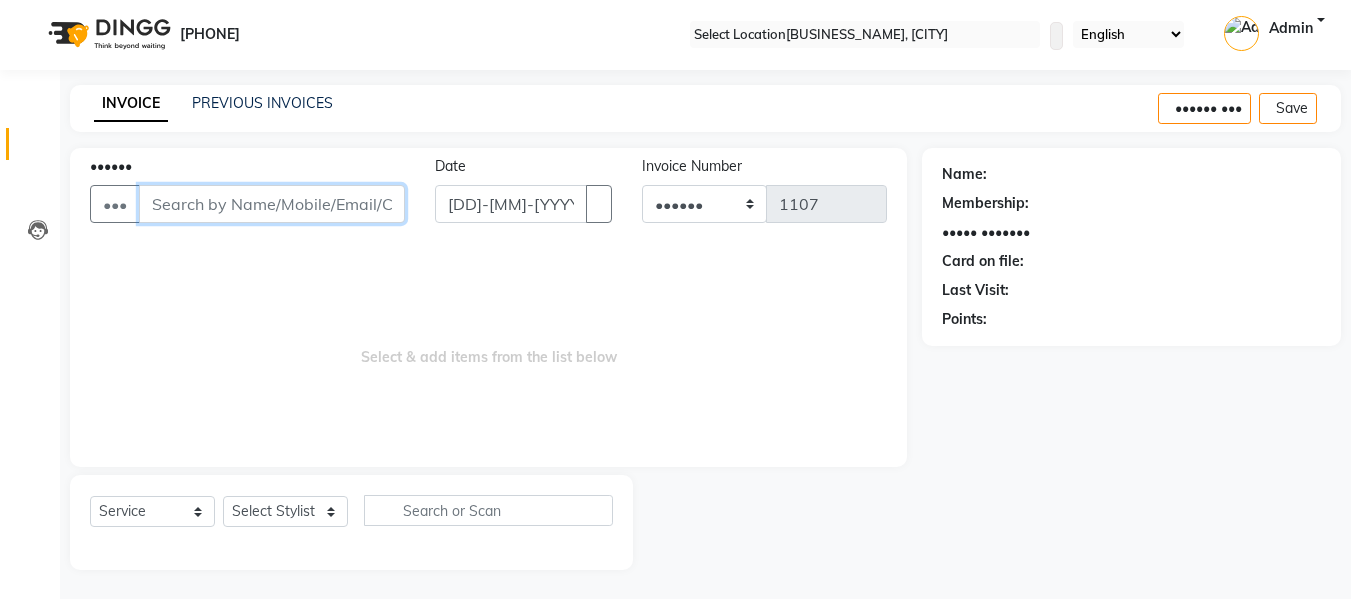 click on "••••••" at bounding box center [272, 204] 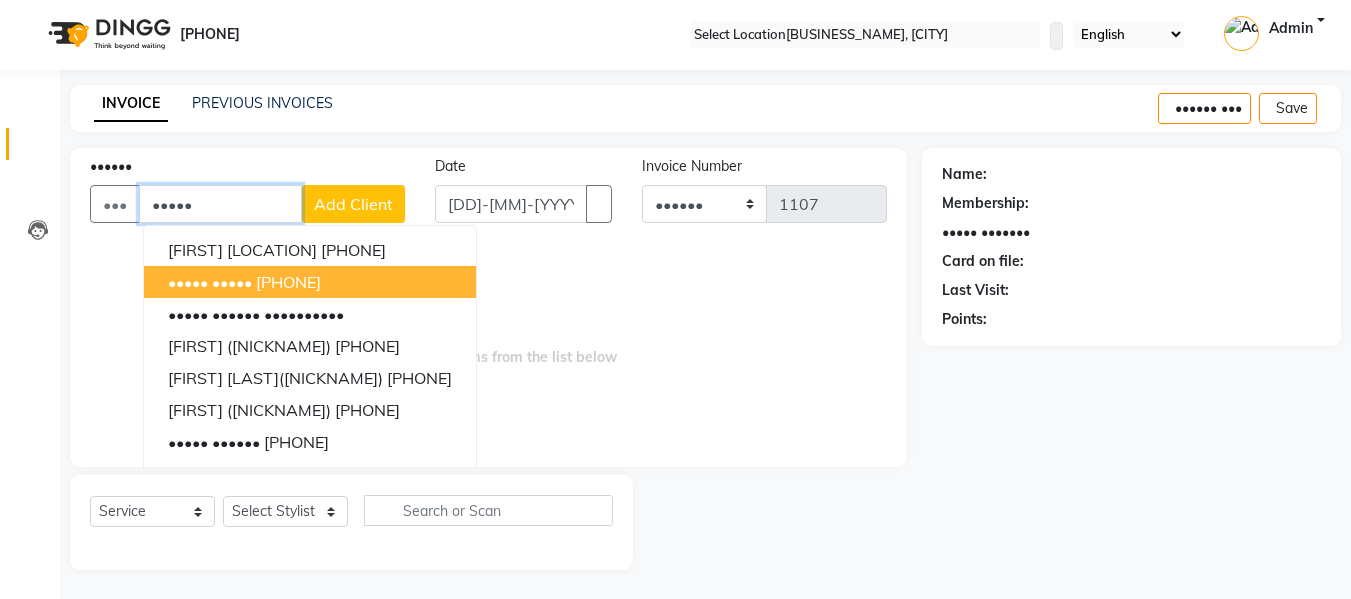 click on "[PHONE]" at bounding box center (288, 282) 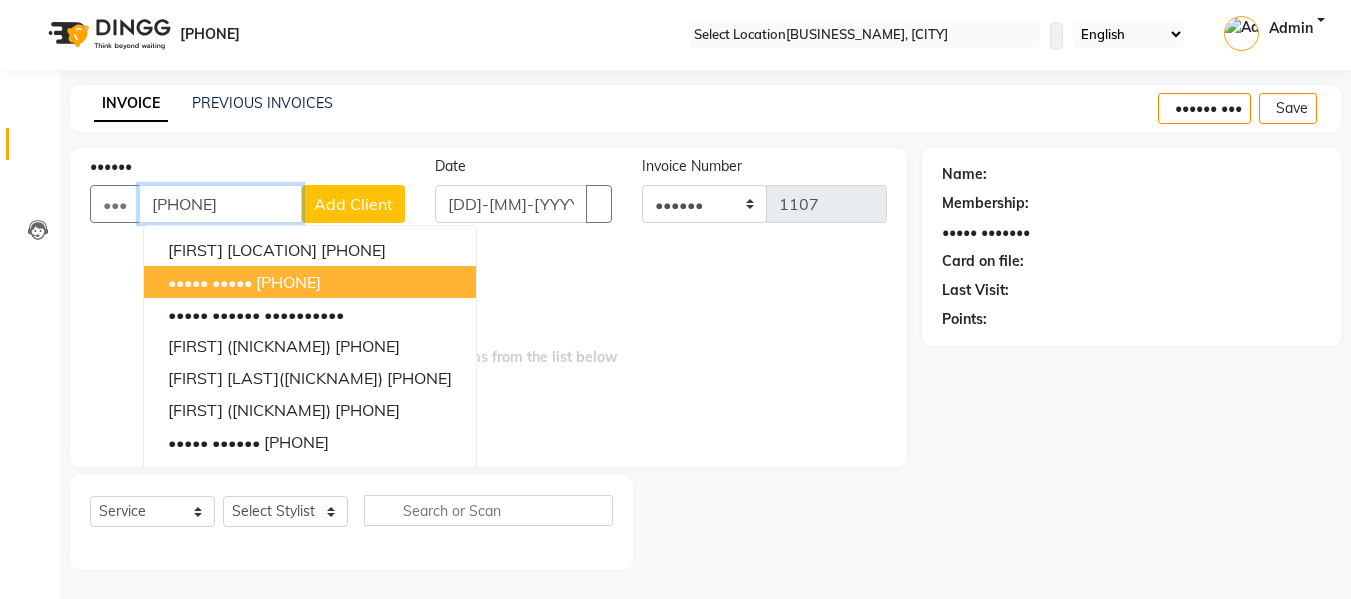 type on "[PHONE]" 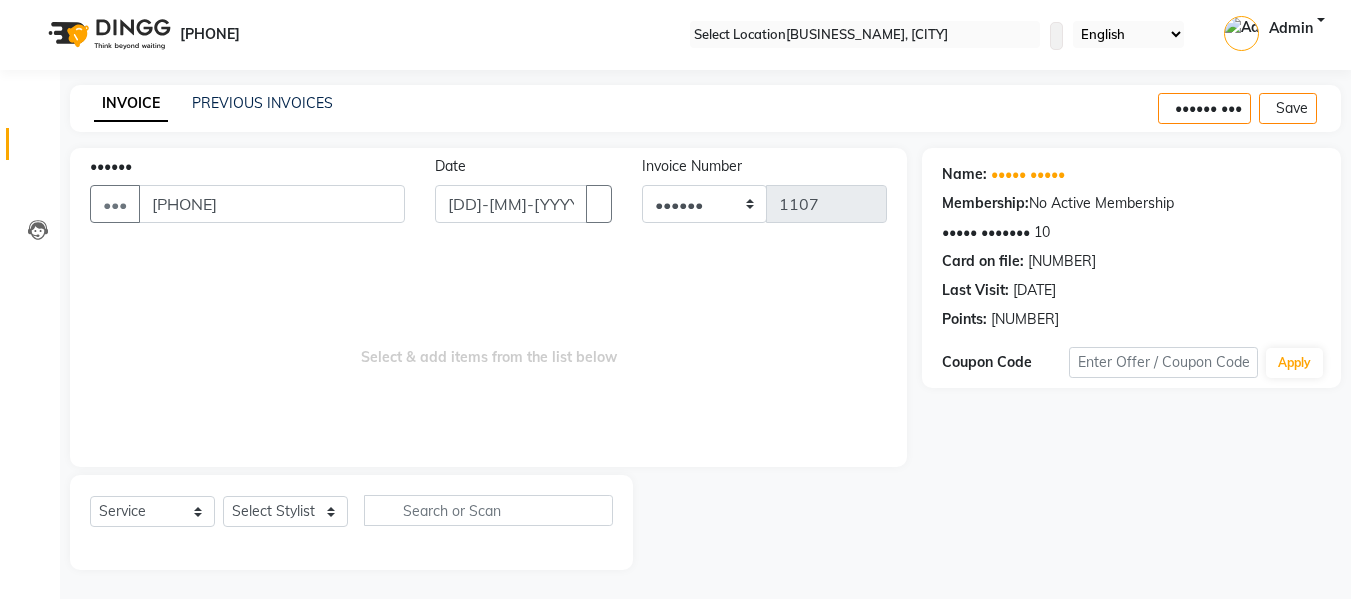 click on "Services Stylist Service Qty Price Disc Total Action  Babbu   Daksh    Front Desk   Kajal   Priya   Salman Bhai   shadaab bhai   Loreal Absolute Repair Conditioner  1 975 975 F | 0 % 0" at bounding box center (351, 522) 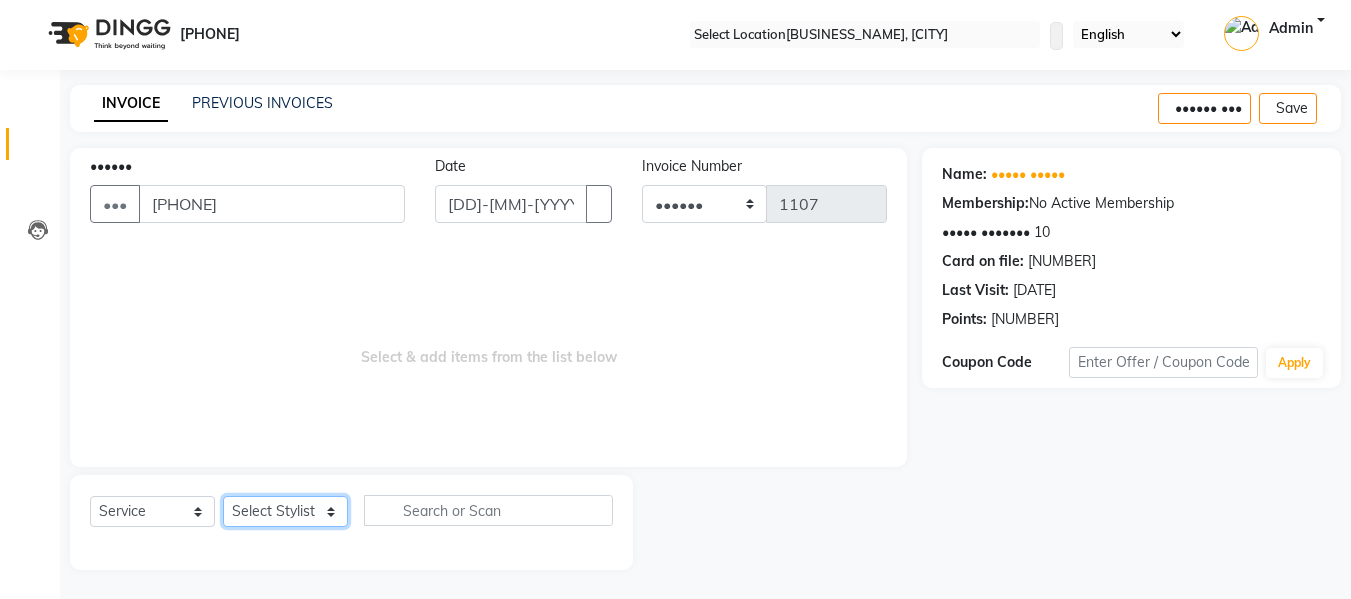 click on "Select Stylist Babbu Daksh  Front Desk Kajal Priya [PERSON] shadaab bhai" at bounding box center (285, 511) 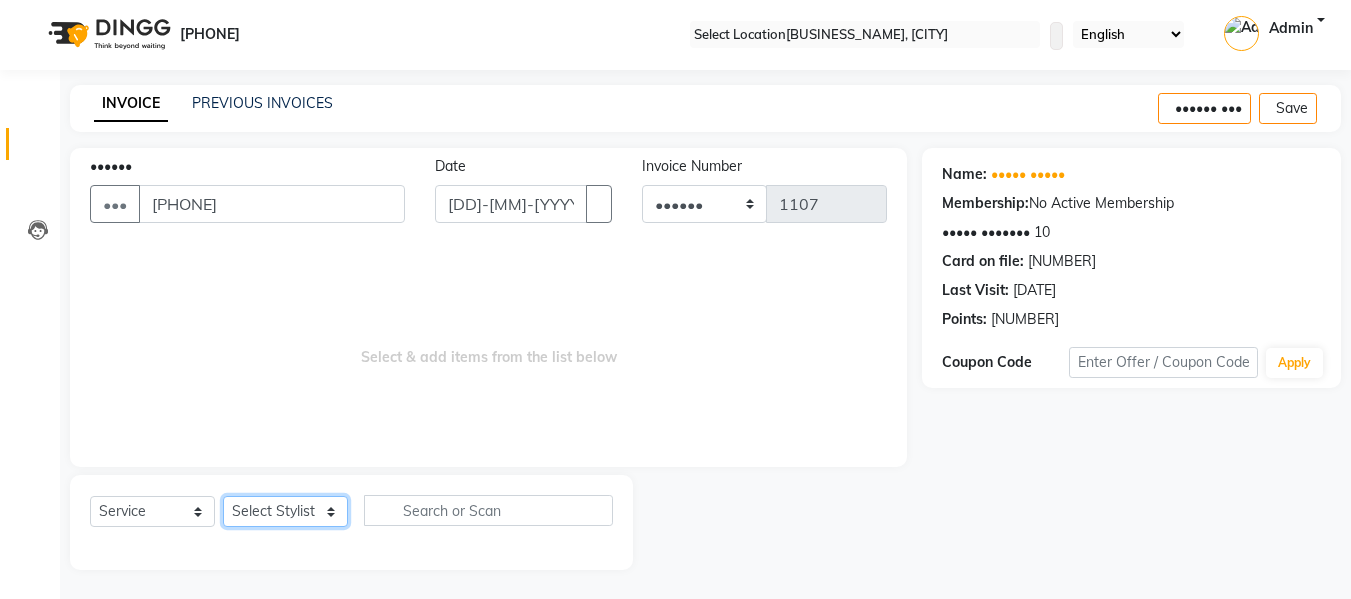 select on "26302" 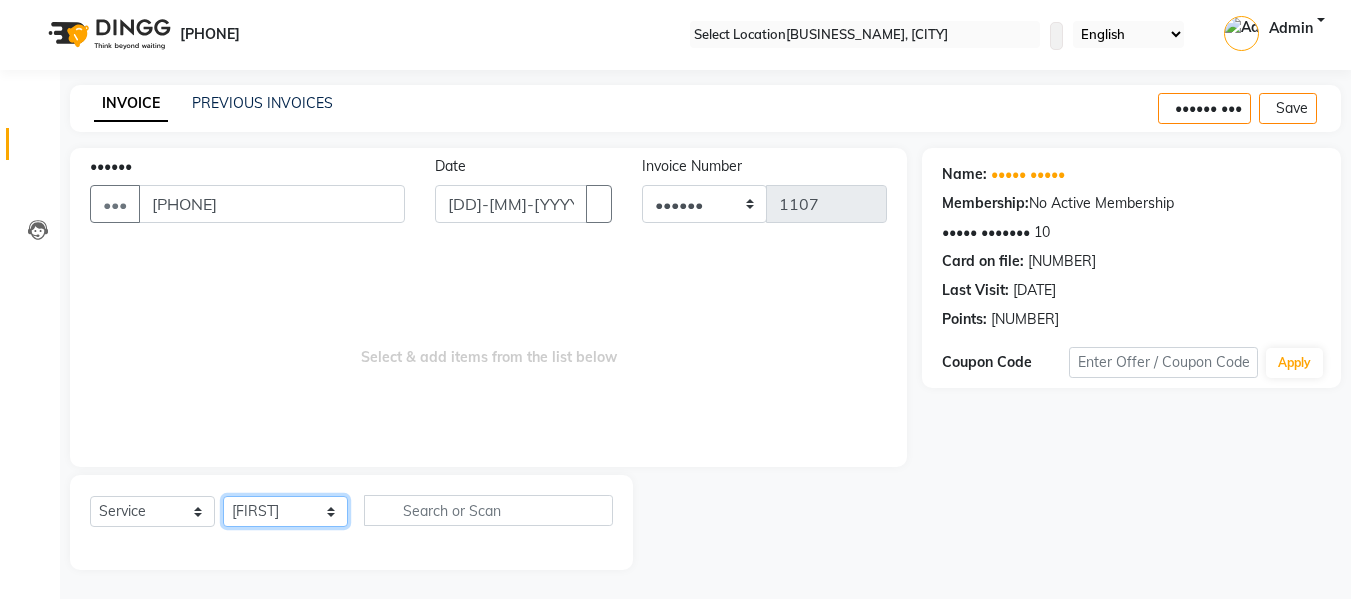 click on "Select Stylist Babbu Daksh  Front Desk Kajal Priya [PERSON] shadaab bhai" at bounding box center [285, 511] 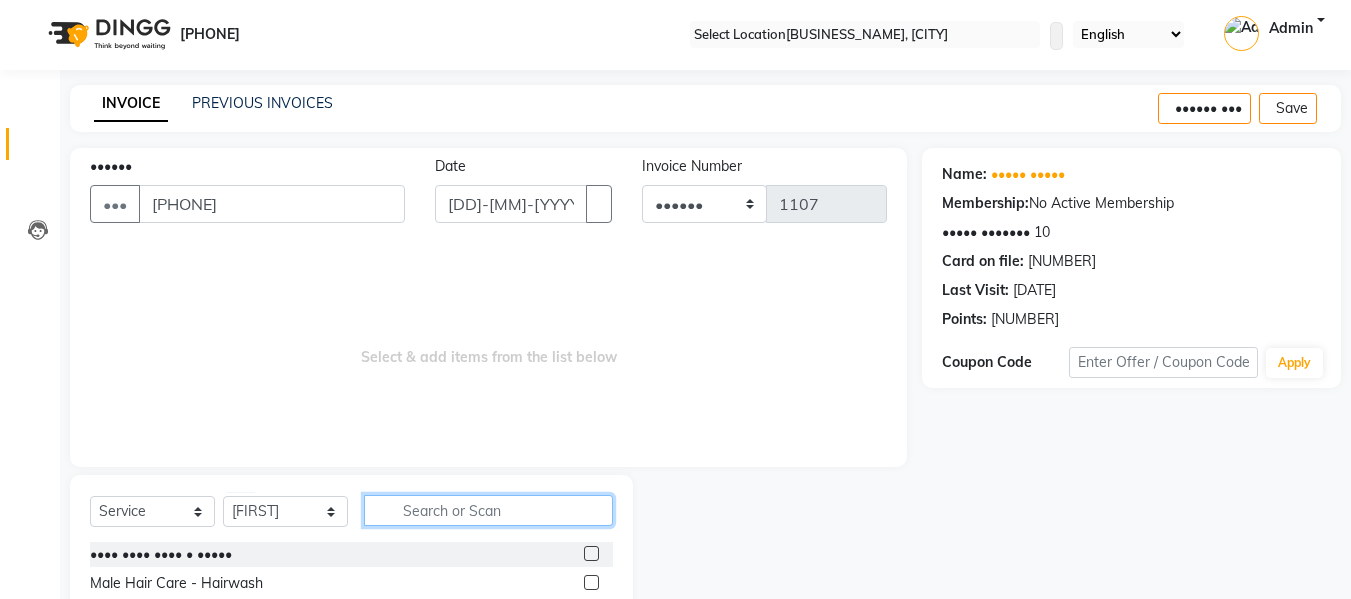 click at bounding box center (488, 510) 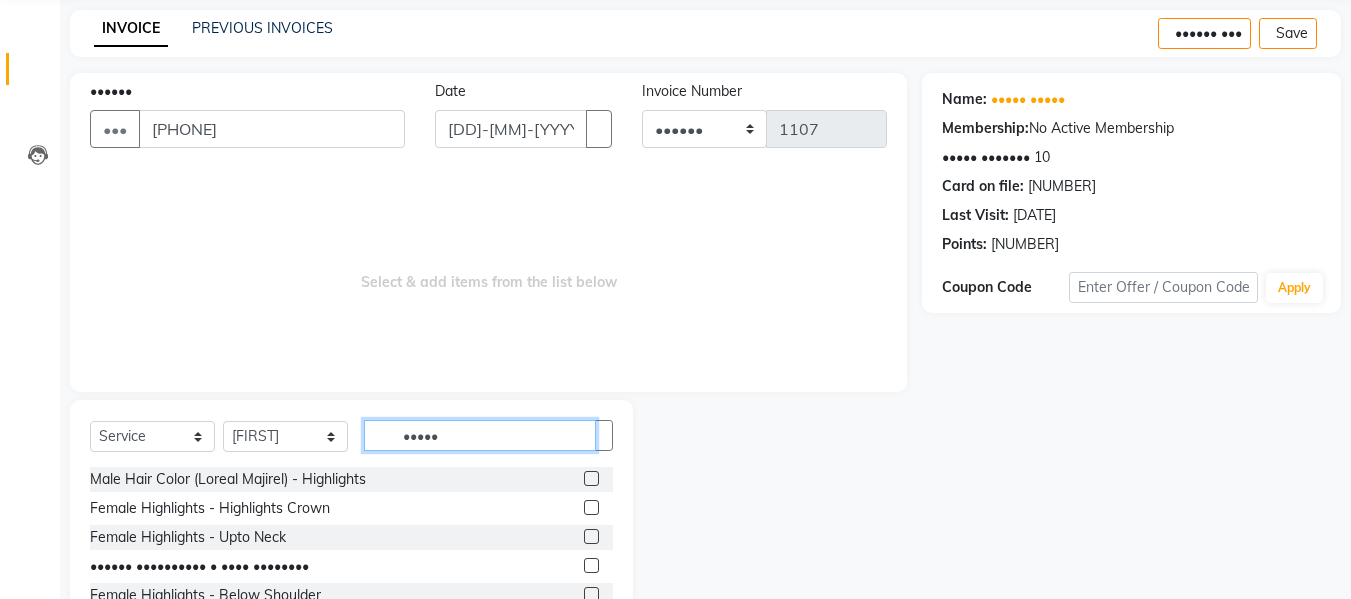scroll, scrollTop: 202, scrollLeft: 0, axis: vertical 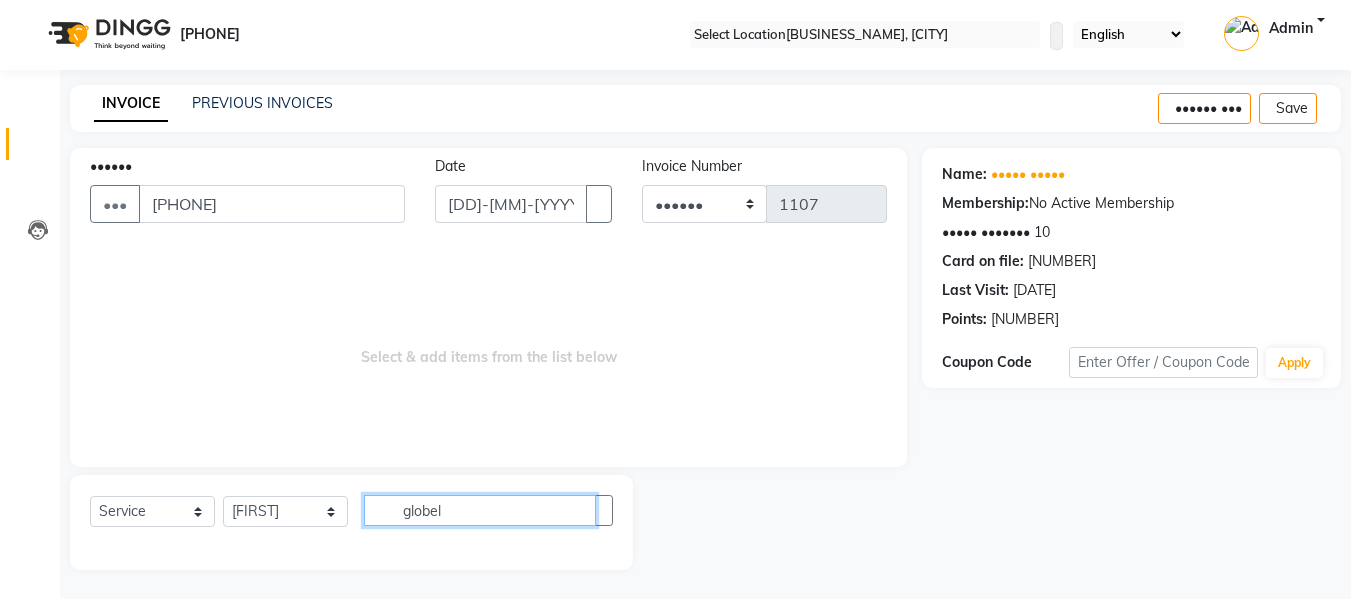 click on "globel" at bounding box center [480, 510] 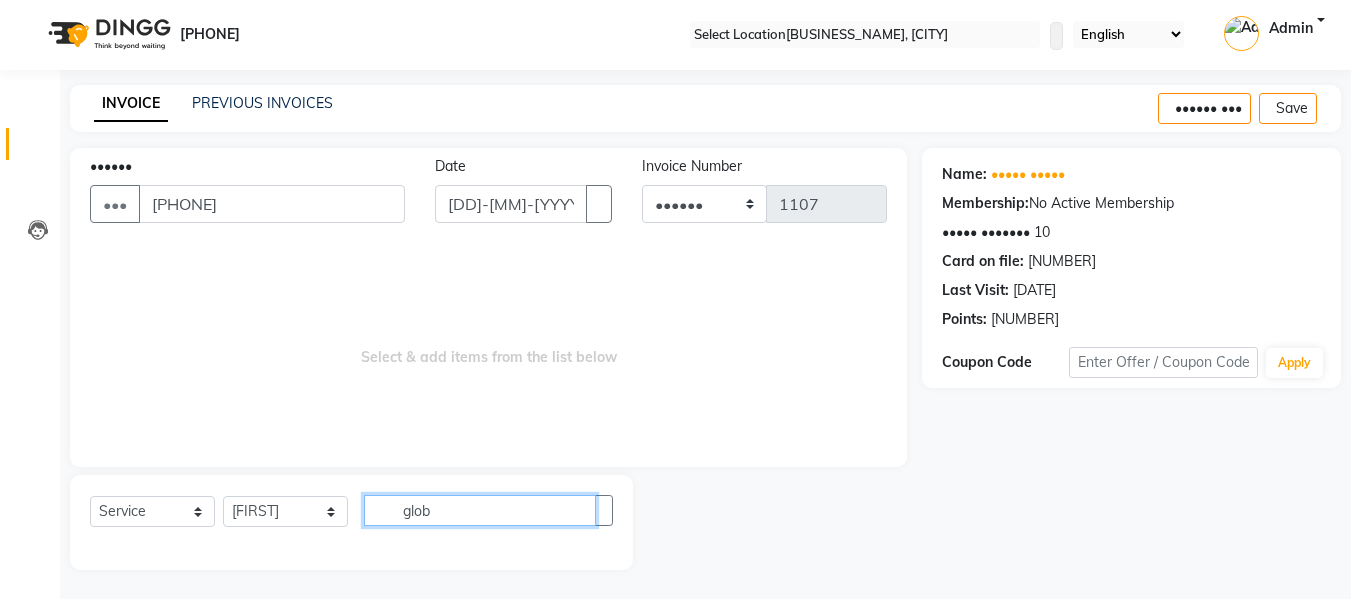 scroll, scrollTop: 176, scrollLeft: 0, axis: vertical 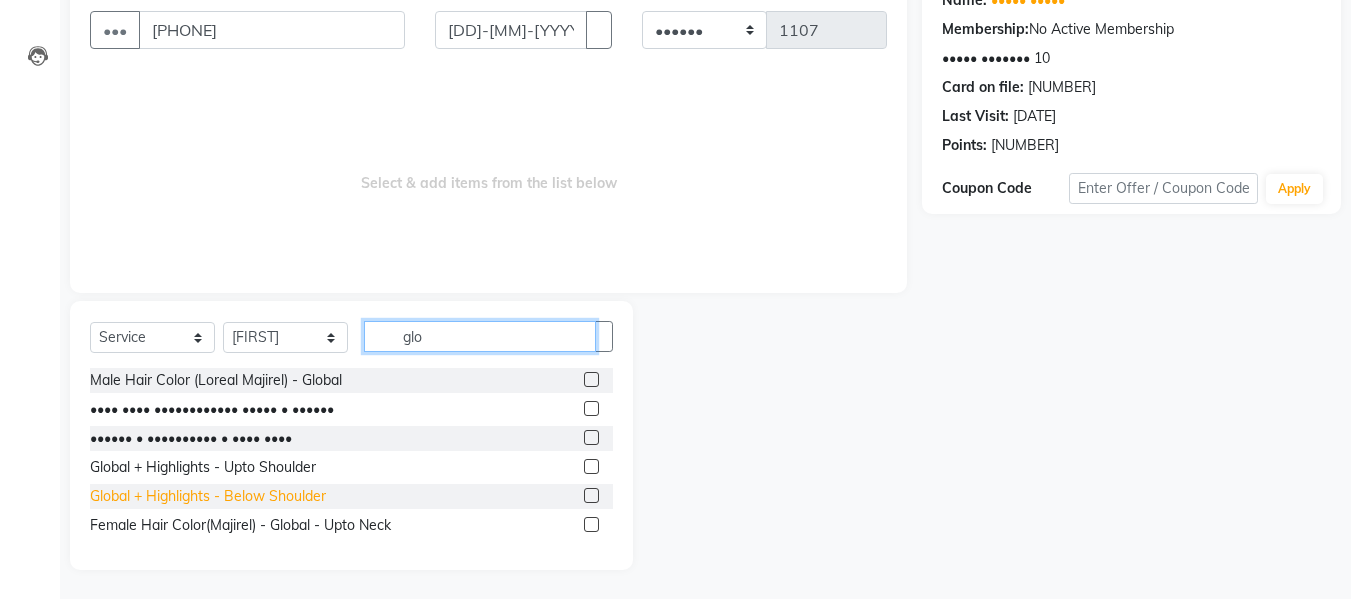 type on "glo" 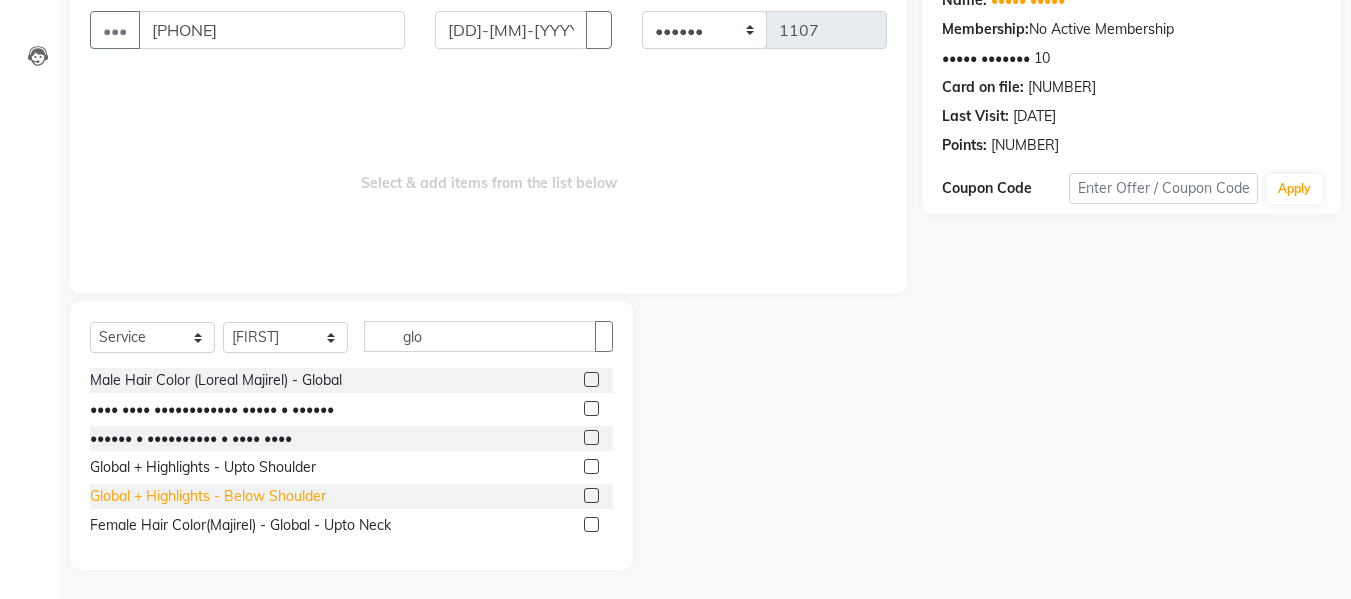 click on "Global + Highlights - Below Shoulder" at bounding box center (216, 380) 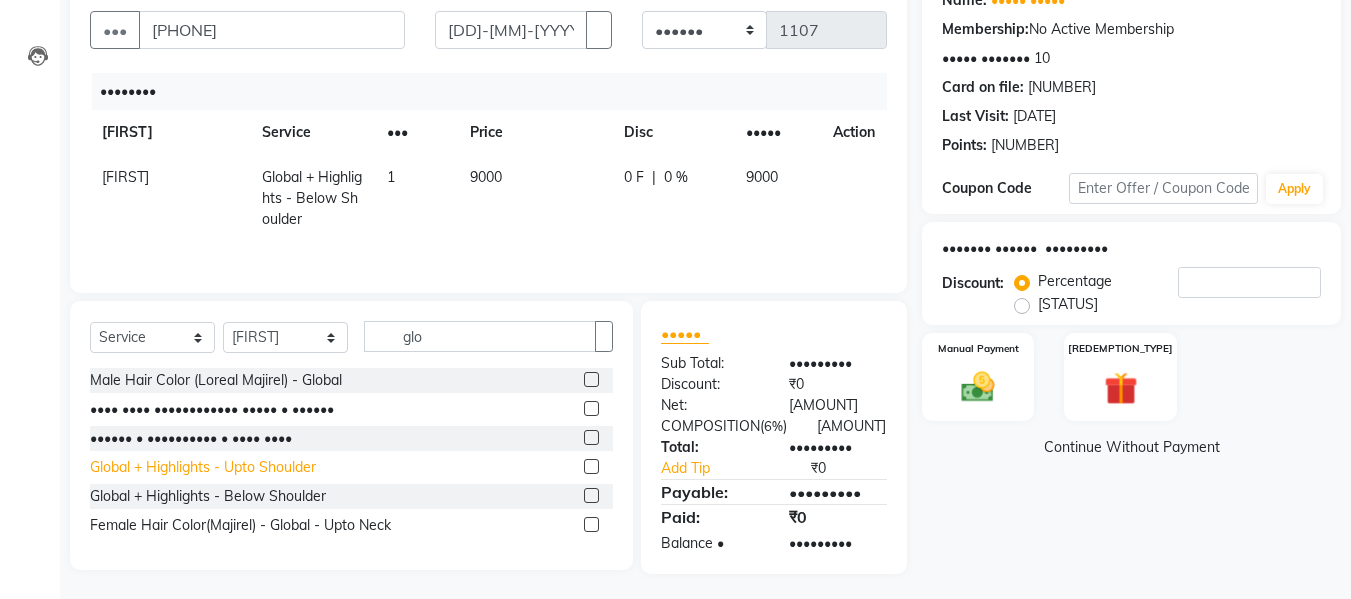 click on "Global + Highlights - Upto Shoulder" at bounding box center [216, 380] 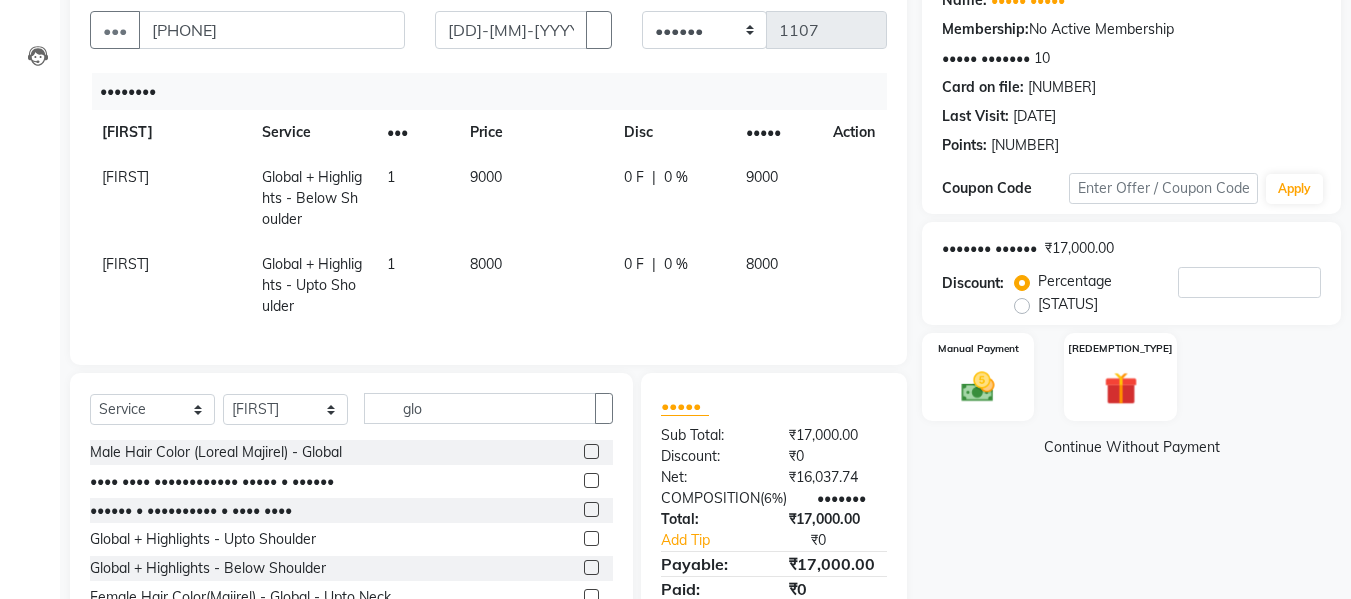 click at bounding box center (841, 167) 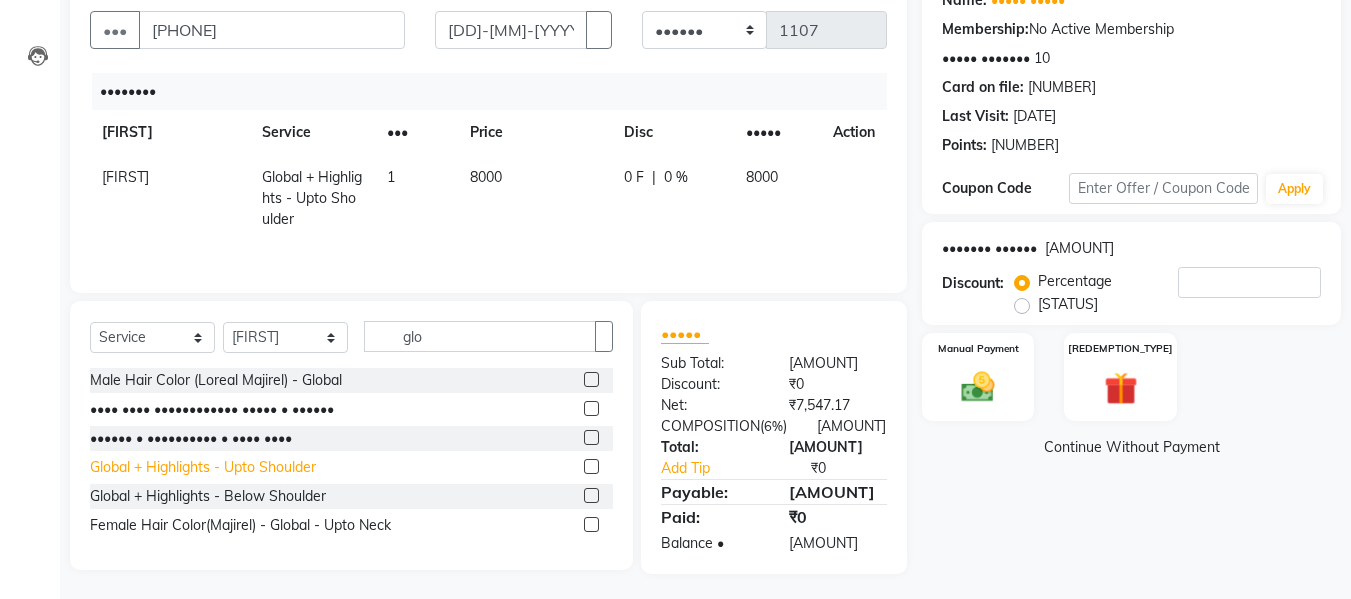 click on "Global + Highlights - Upto Shoulder" at bounding box center [216, 380] 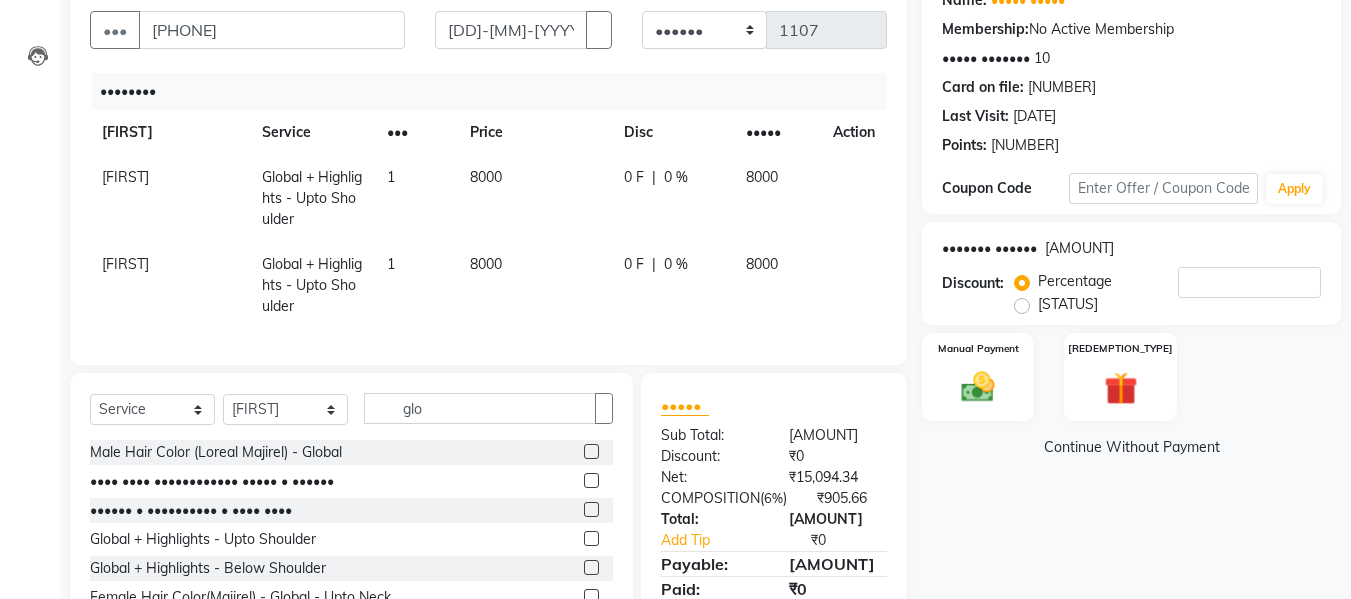 click at bounding box center [841, 167] 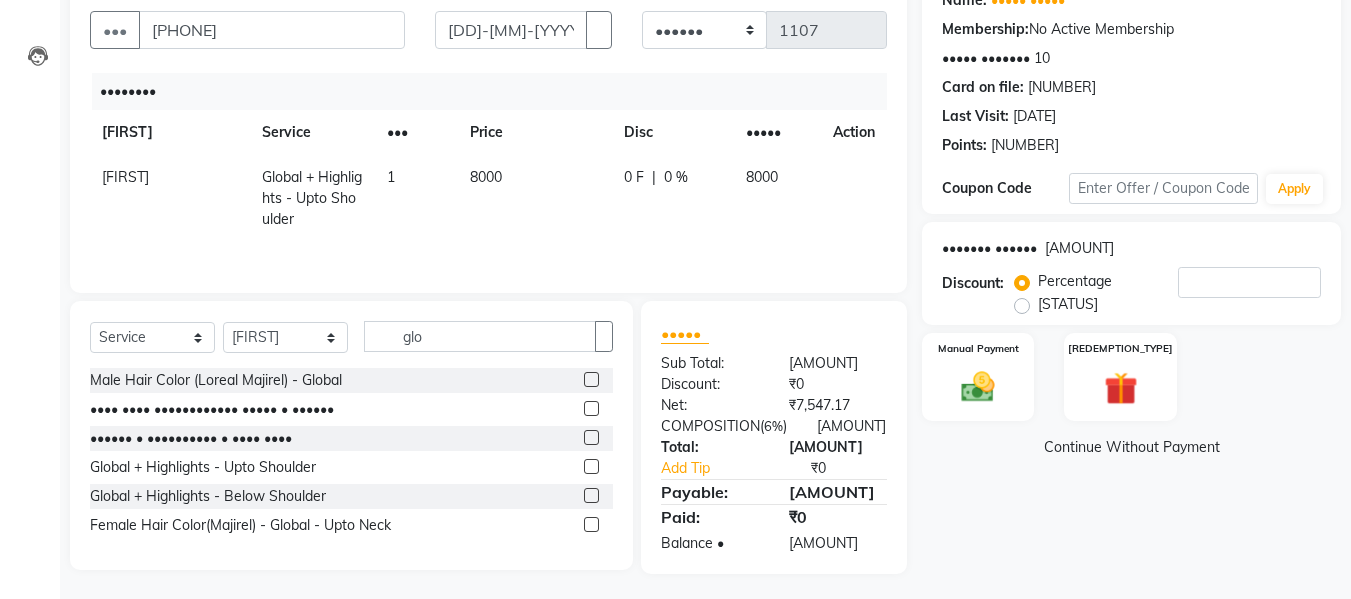 click on "8000" at bounding box center (535, 198) 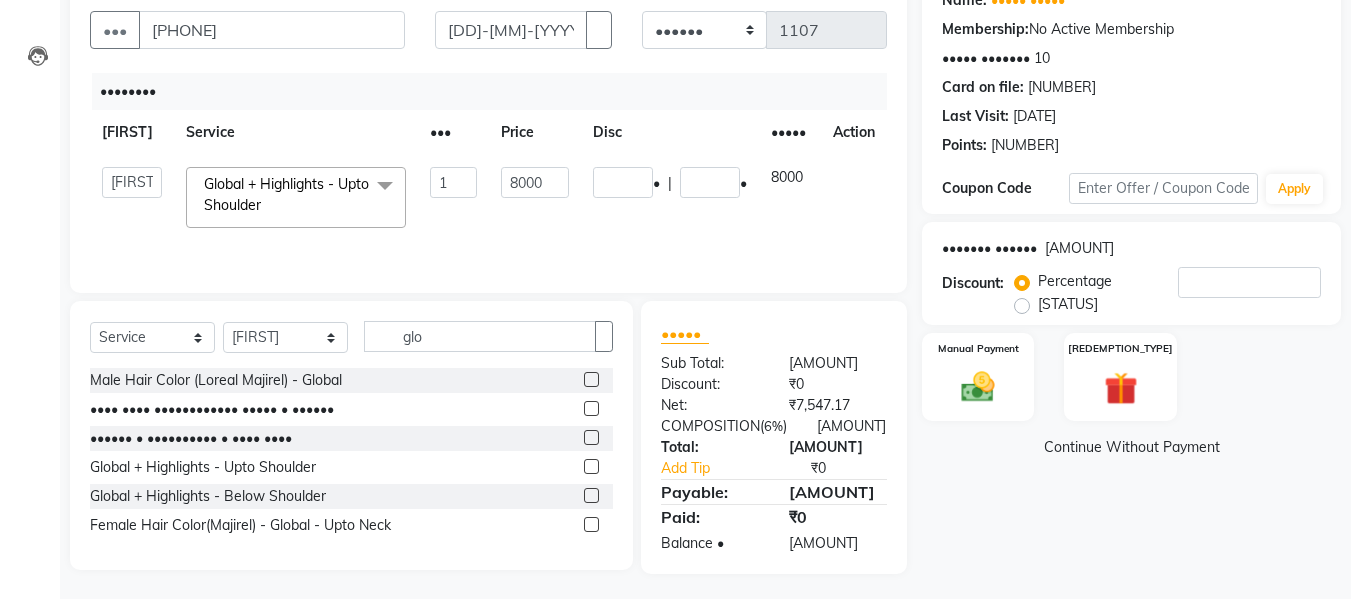 click on "8000" at bounding box center [453, 182] 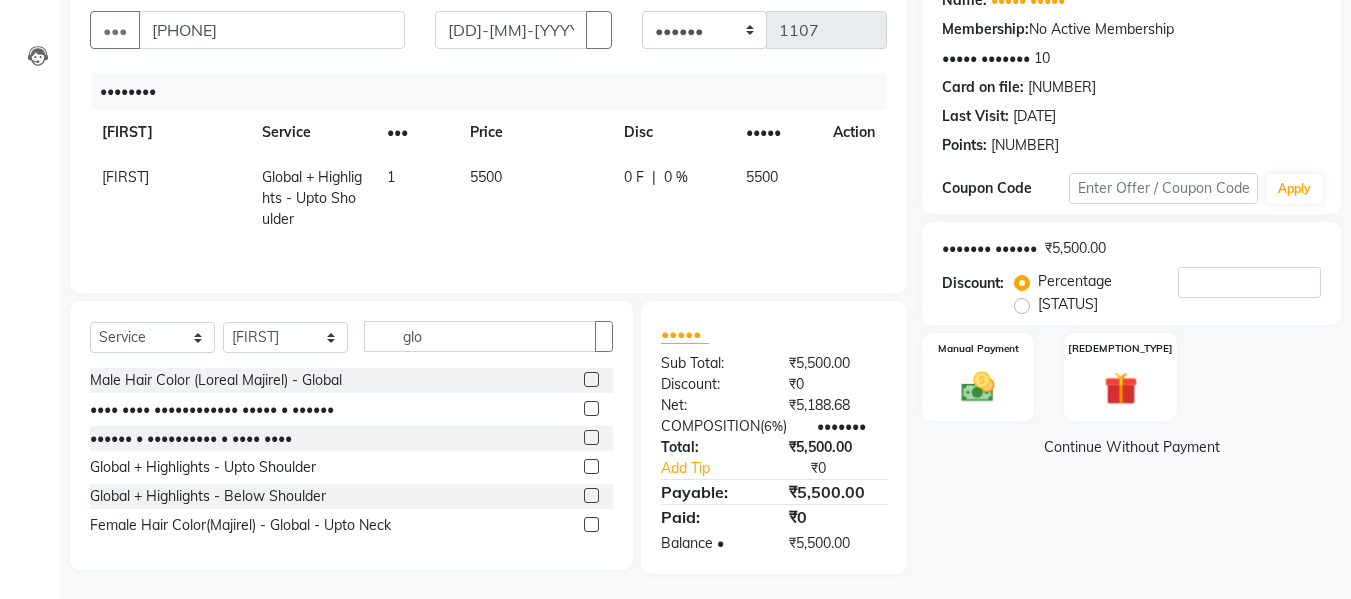 click on "5500" at bounding box center (777, 198) 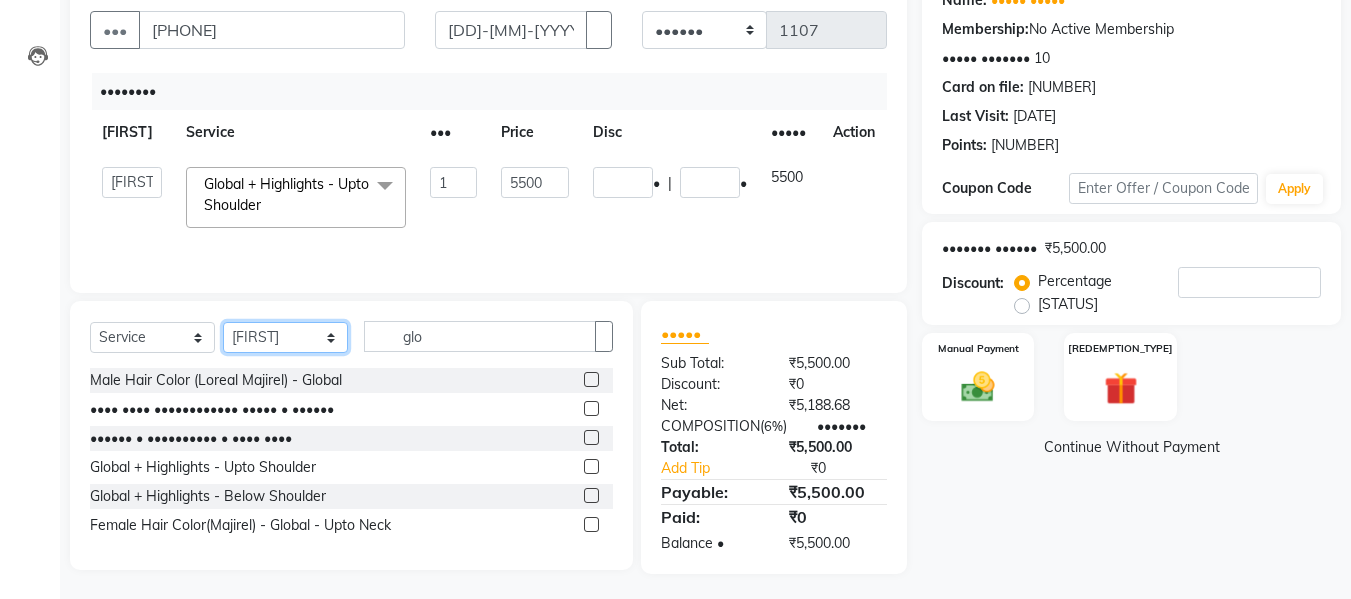 click on "Select Stylist Babbu Daksh  Front Desk Kajal Priya [PERSON] shadaab bhai" at bounding box center [285, 337] 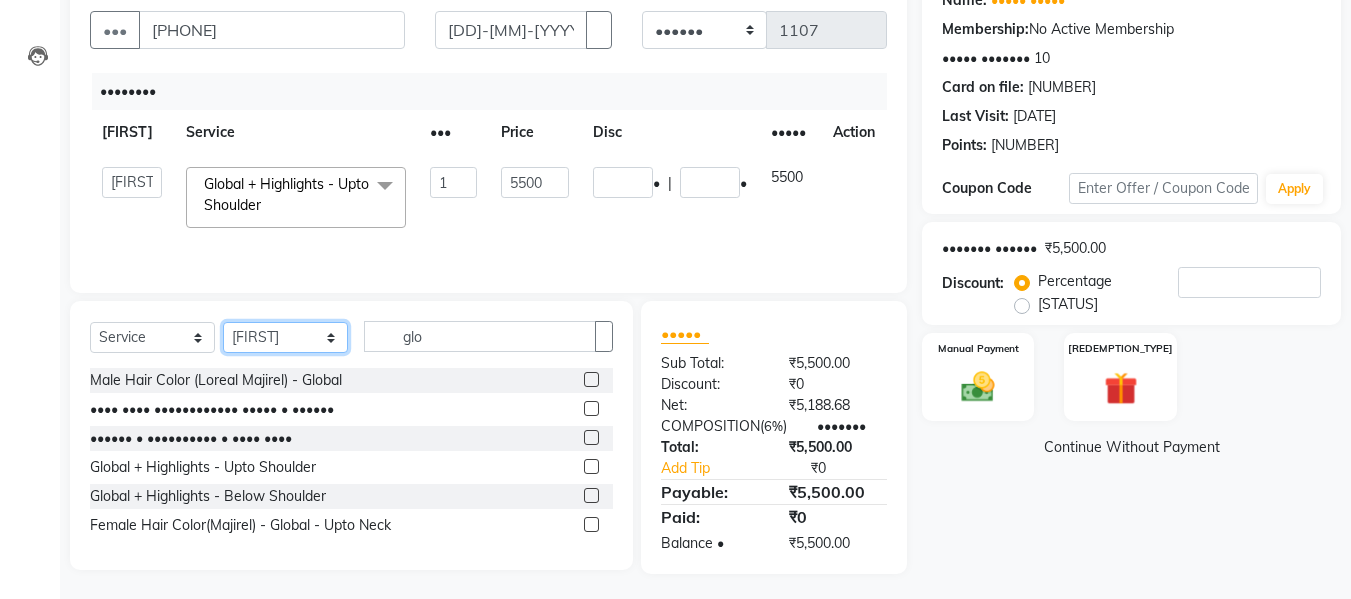 select on "85043" 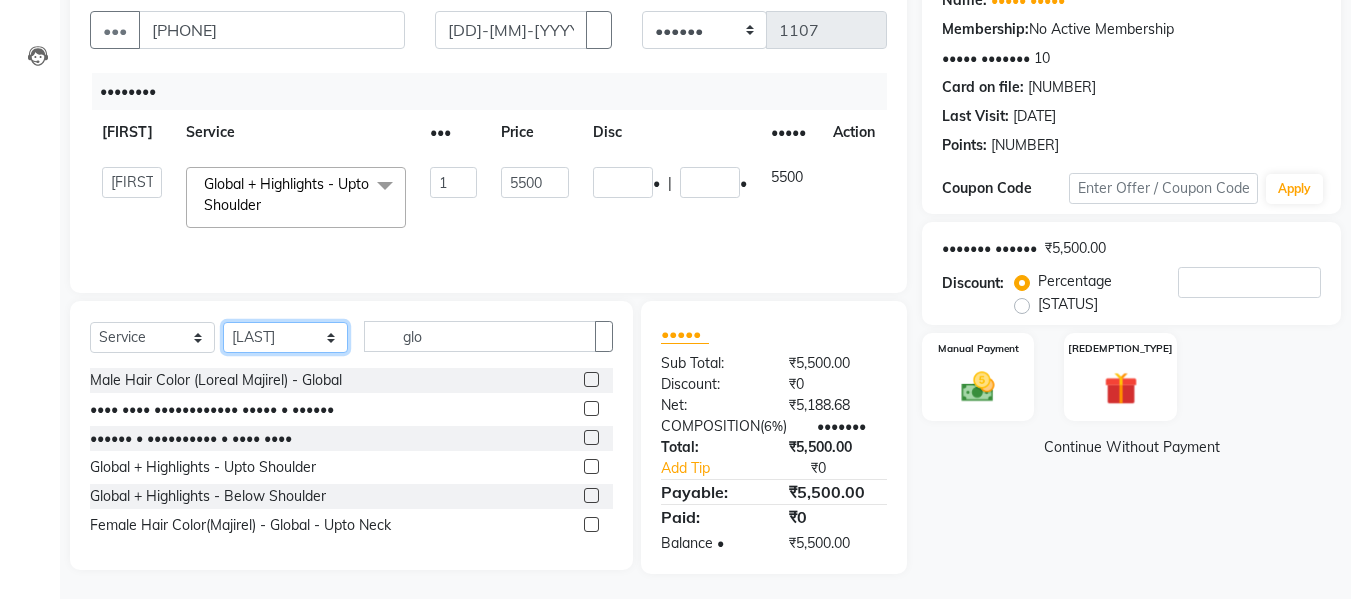 click on "Select Stylist Babbu Daksh  Front Desk Kajal Priya [PERSON] shadaab bhai" at bounding box center [285, 337] 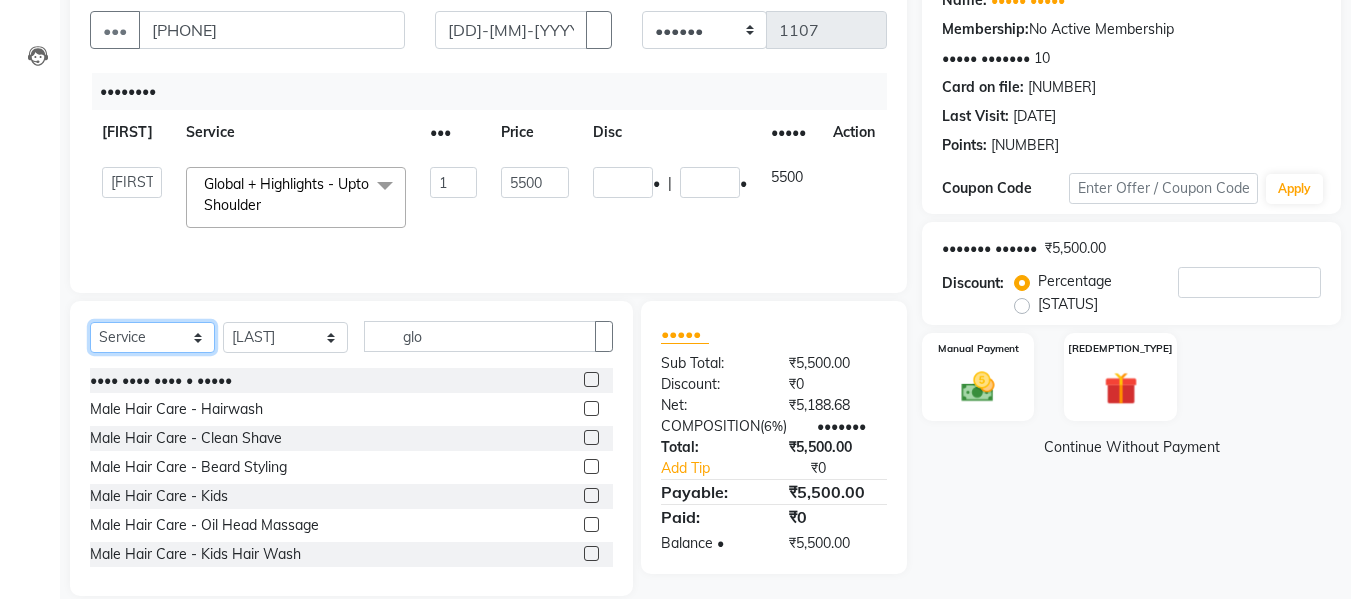 click on "Select  Service  Product  Membership  Package Voucher Prepaid Gift Card" at bounding box center [152, 337] 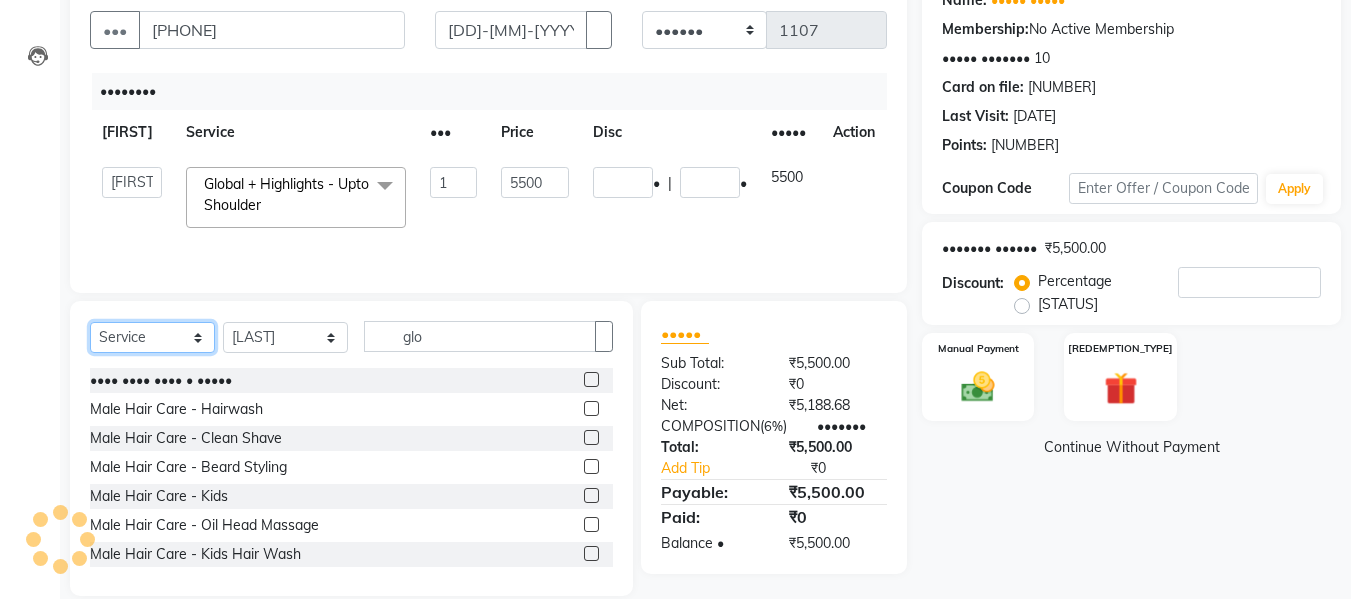 select on "•••••••" 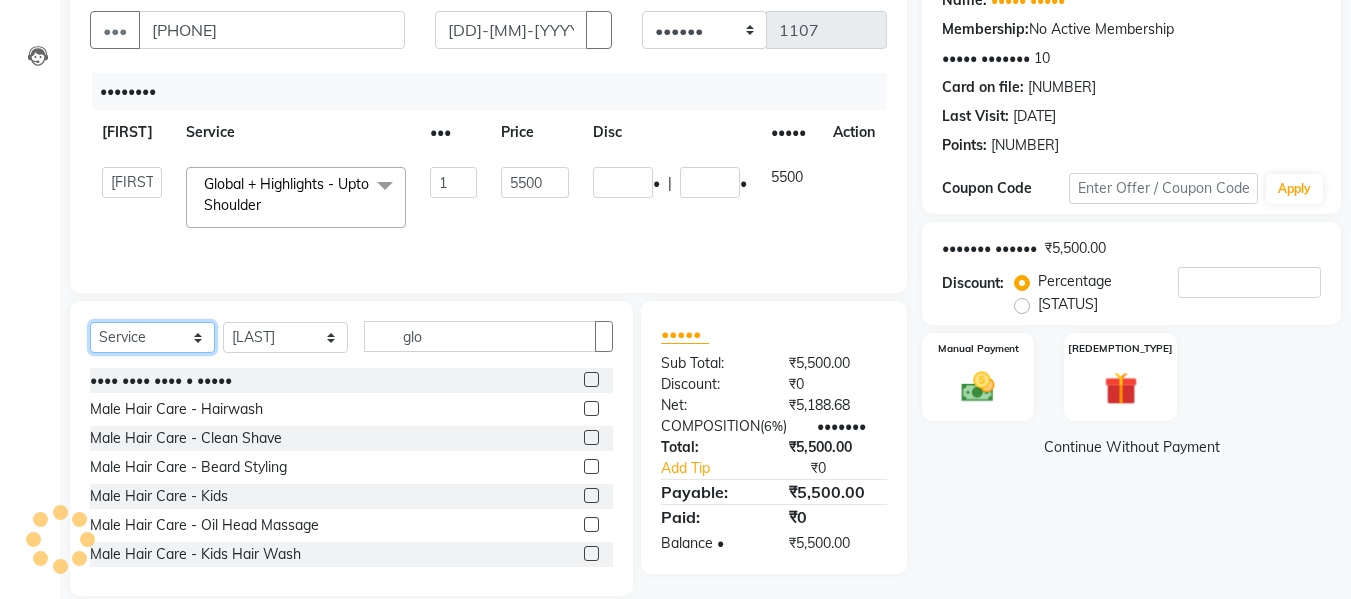 click on "Select  Service  Product  Membership  Package Voucher Prepaid Gift Card" at bounding box center (152, 337) 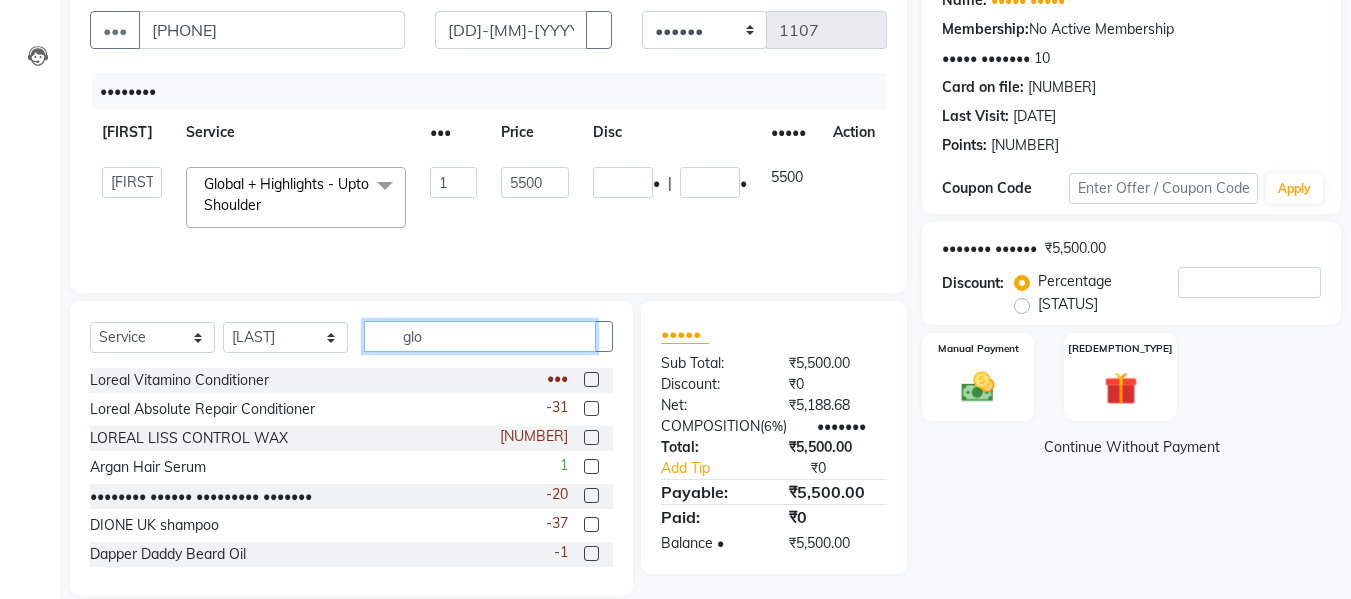 click on "glo" at bounding box center (480, 336) 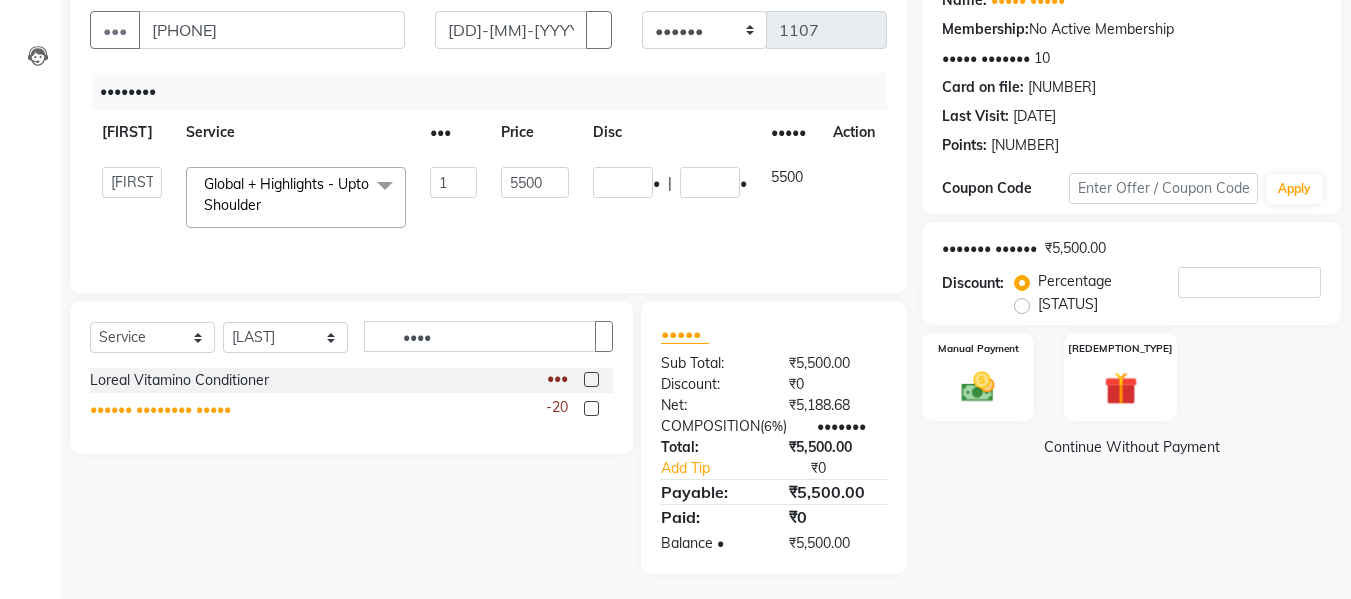 click on "•••••• •••••••• •••••" at bounding box center [179, 380] 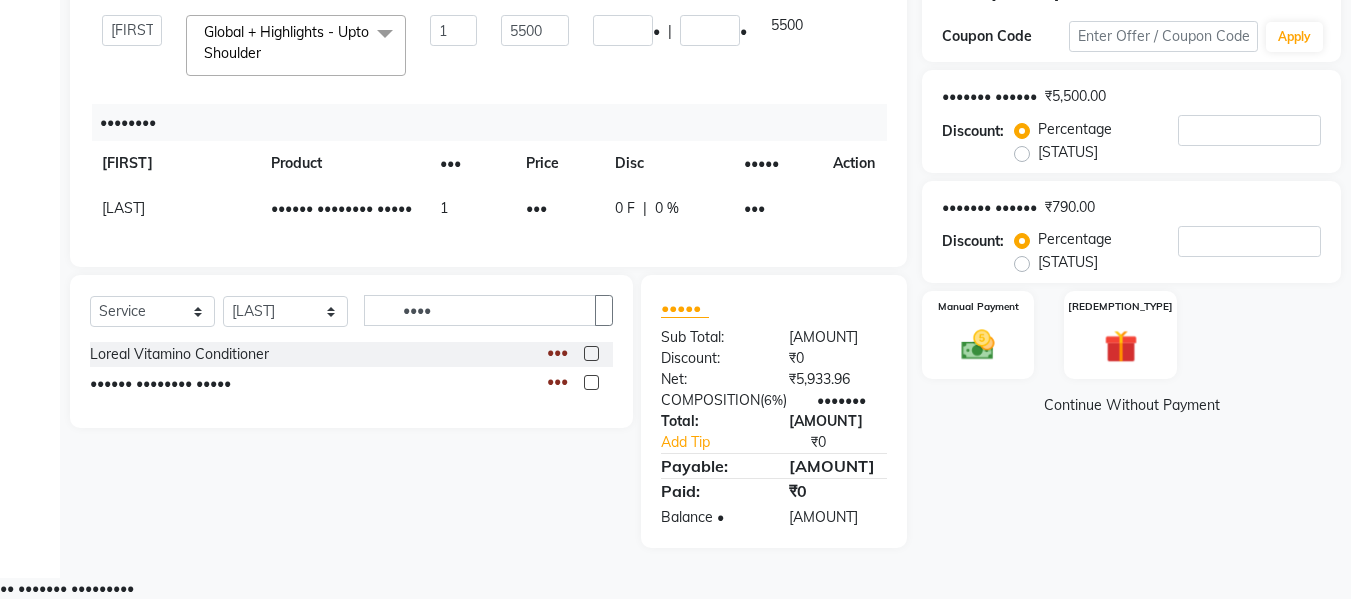 scroll, scrollTop: 342, scrollLeft: 0, axis: vertical 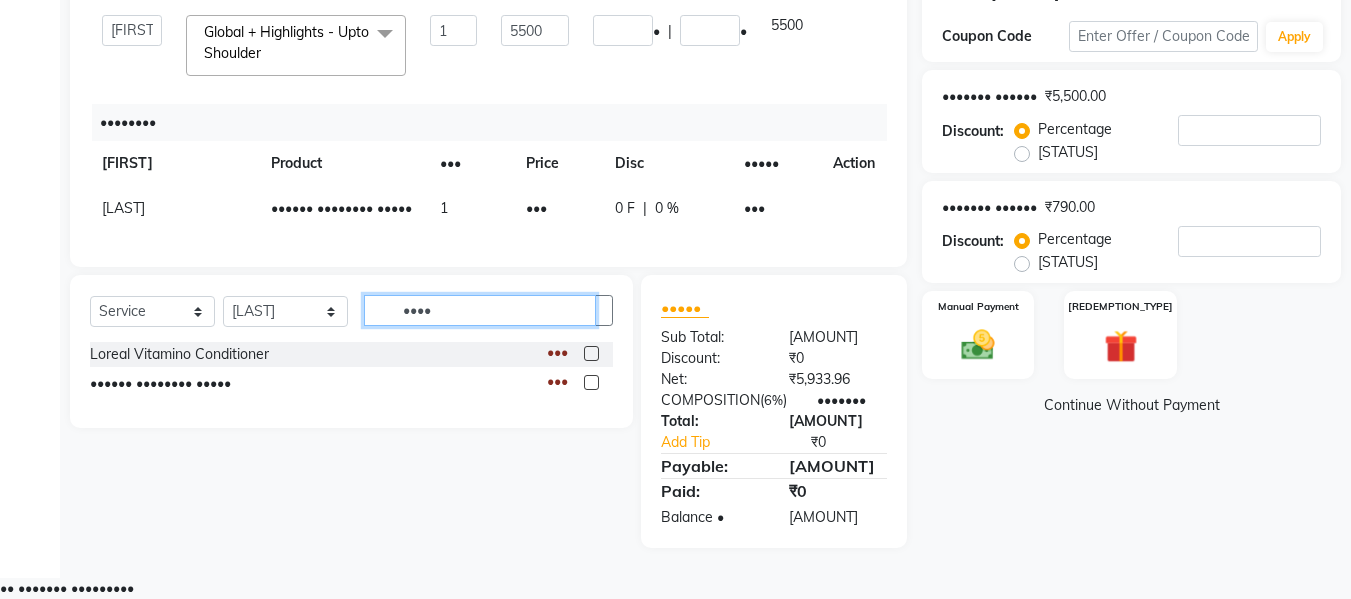 click on "••••" at bounding box center [480, 310] 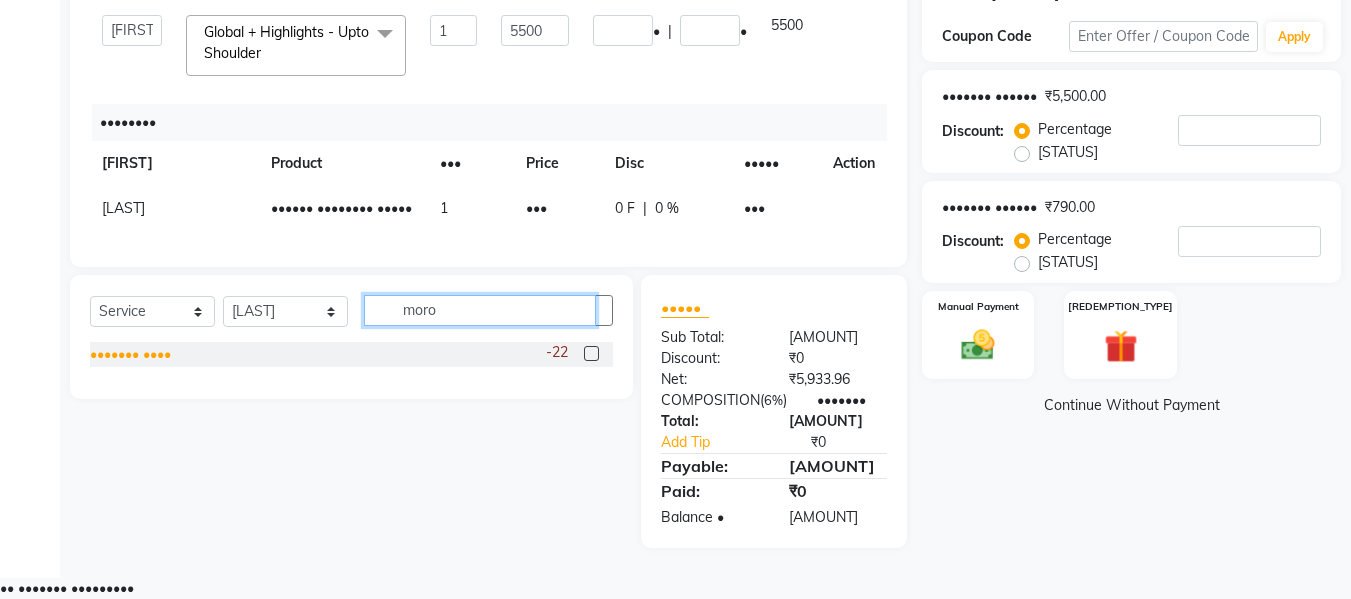 type on "moro" 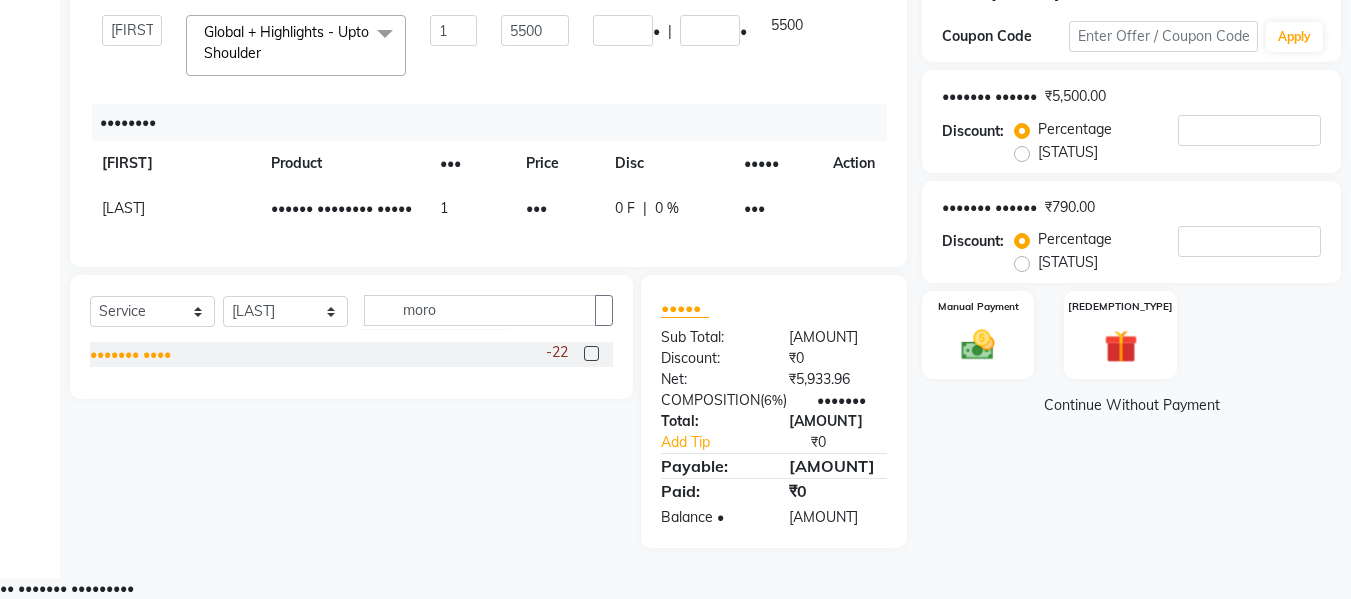 click on "••••••• ••••" at bounding box center [130, 354] 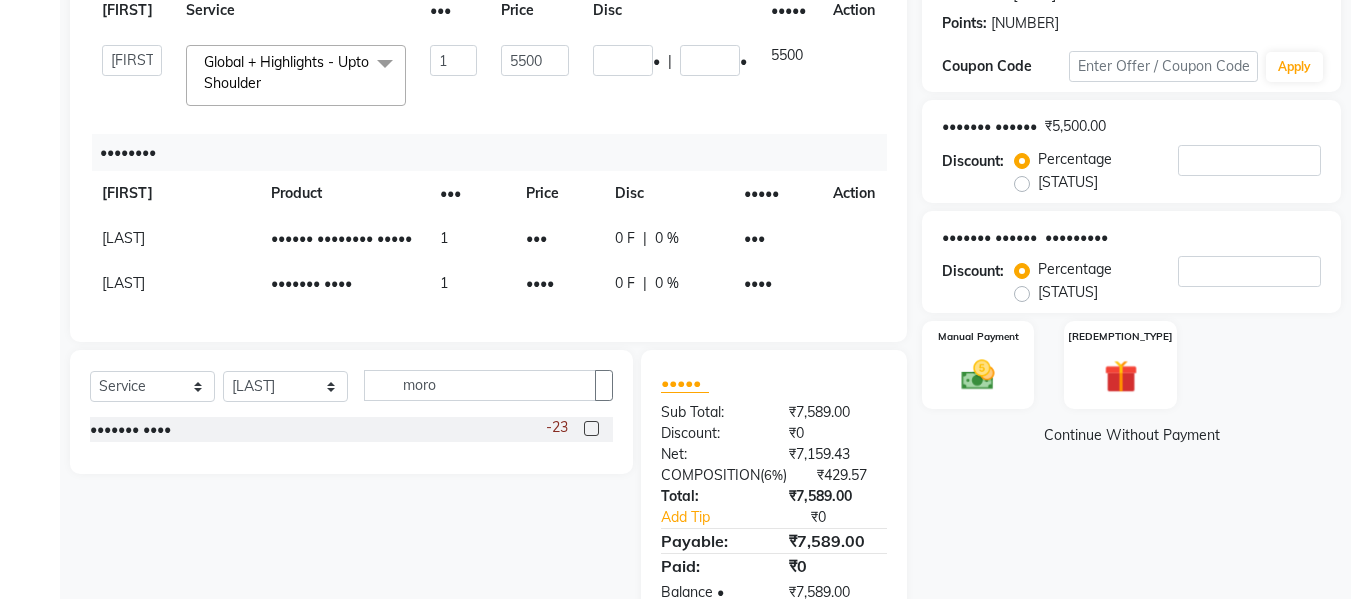 scroll, scrollTop: 300, scrollLeft: 0, axis: vertical 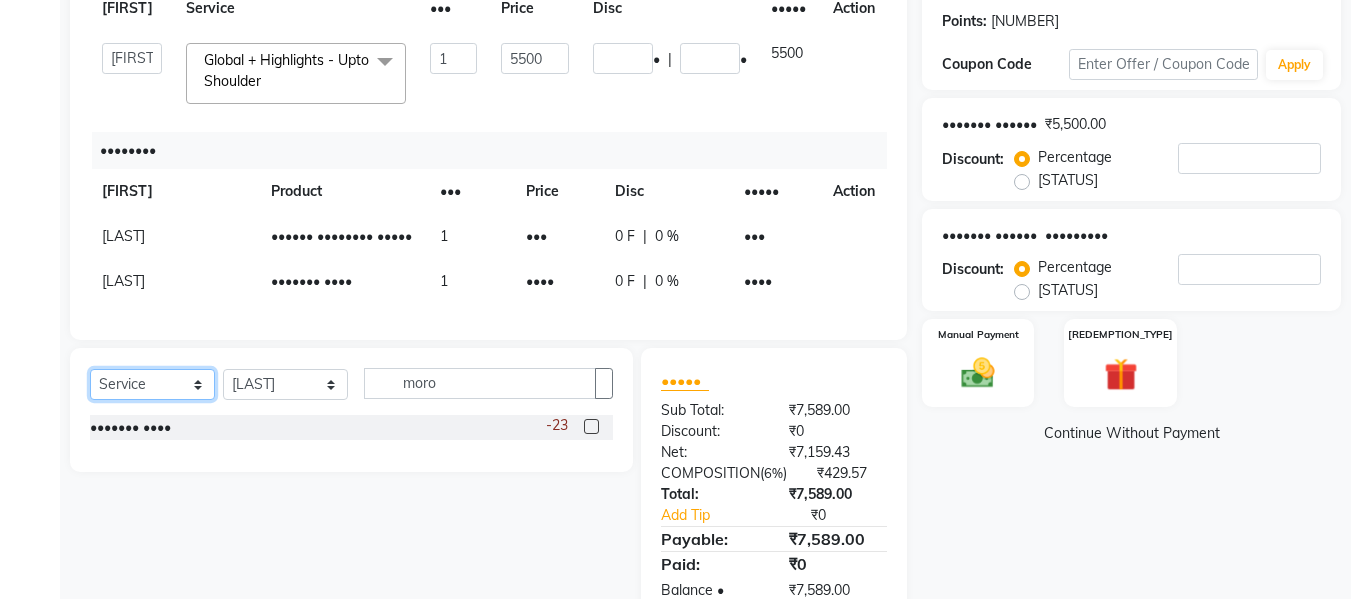 click on "Select  Service  Product  Membership  Package Voucher Prepaid Gift Card" at bounding box center [152, 384] 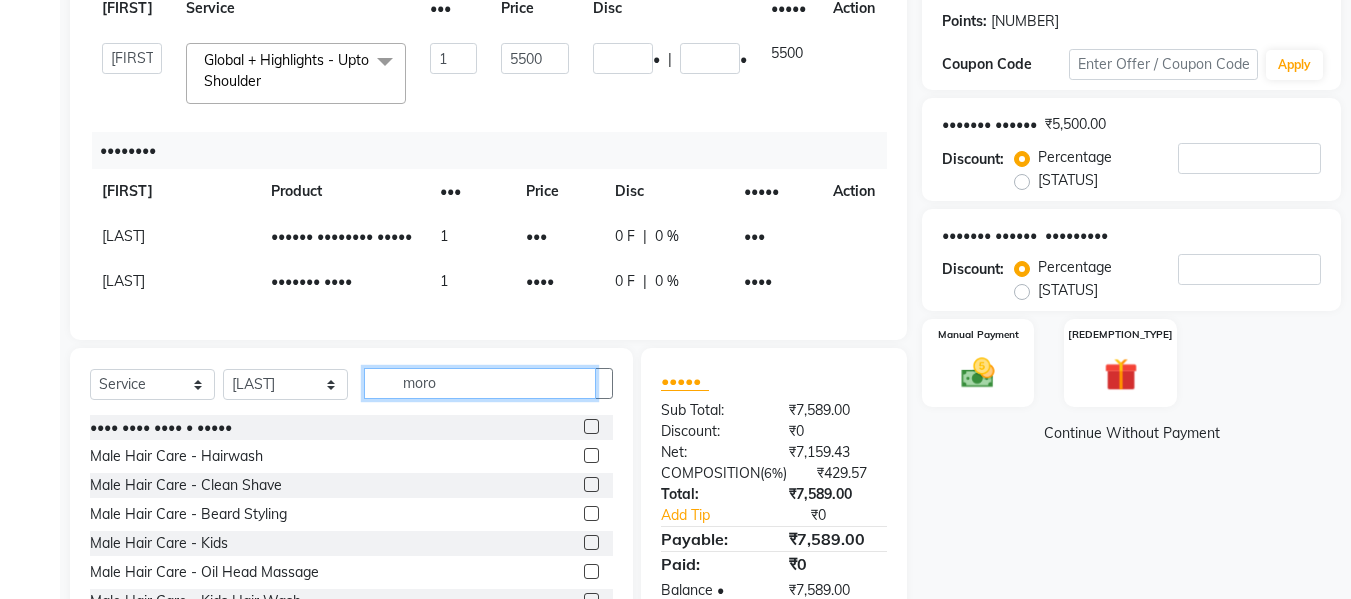 click on "moro" at bounding box center [480, 383] 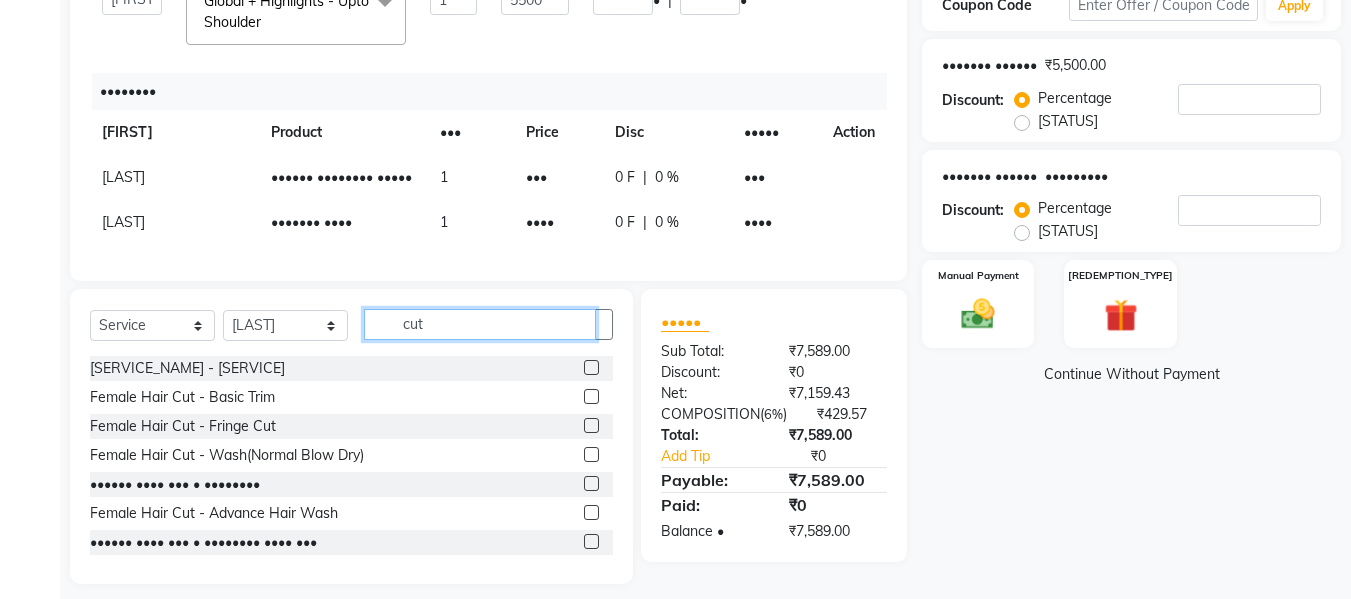 scroll, scrollTop: 388, scrollLeft: 0, axis: vertical 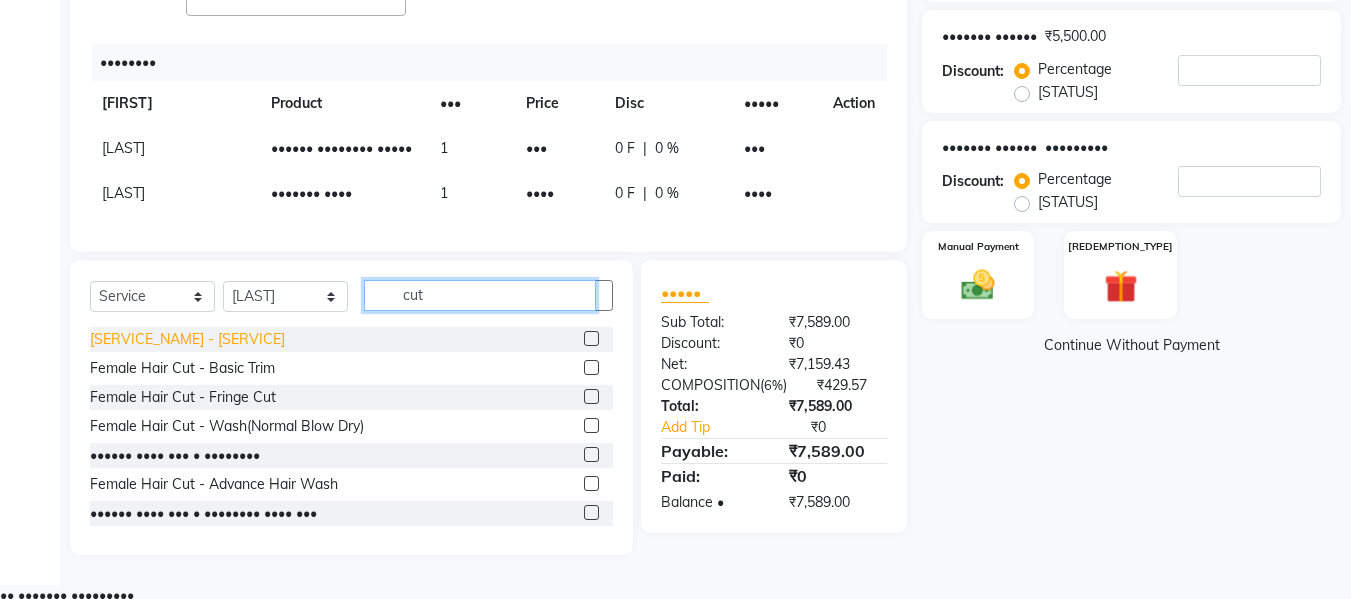 type on "cut" 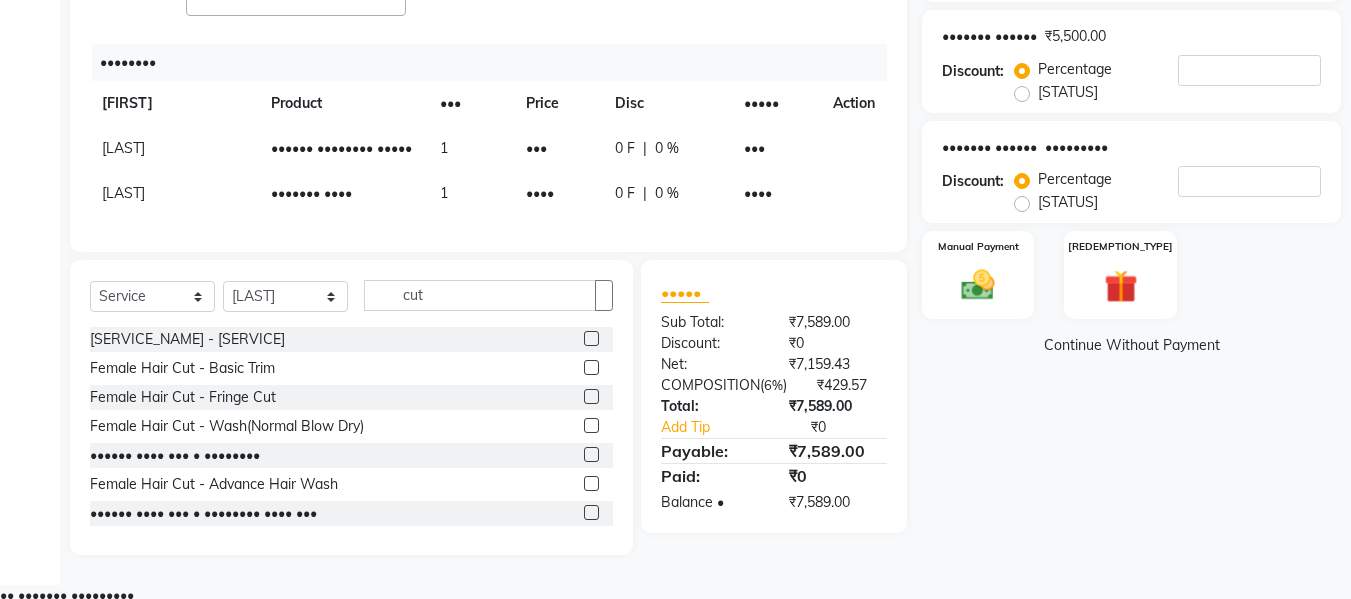 drag, startPoint x: 201, startPoint y: 354, endPoint x: 322, endPoint y: 287, distance: 138.31125 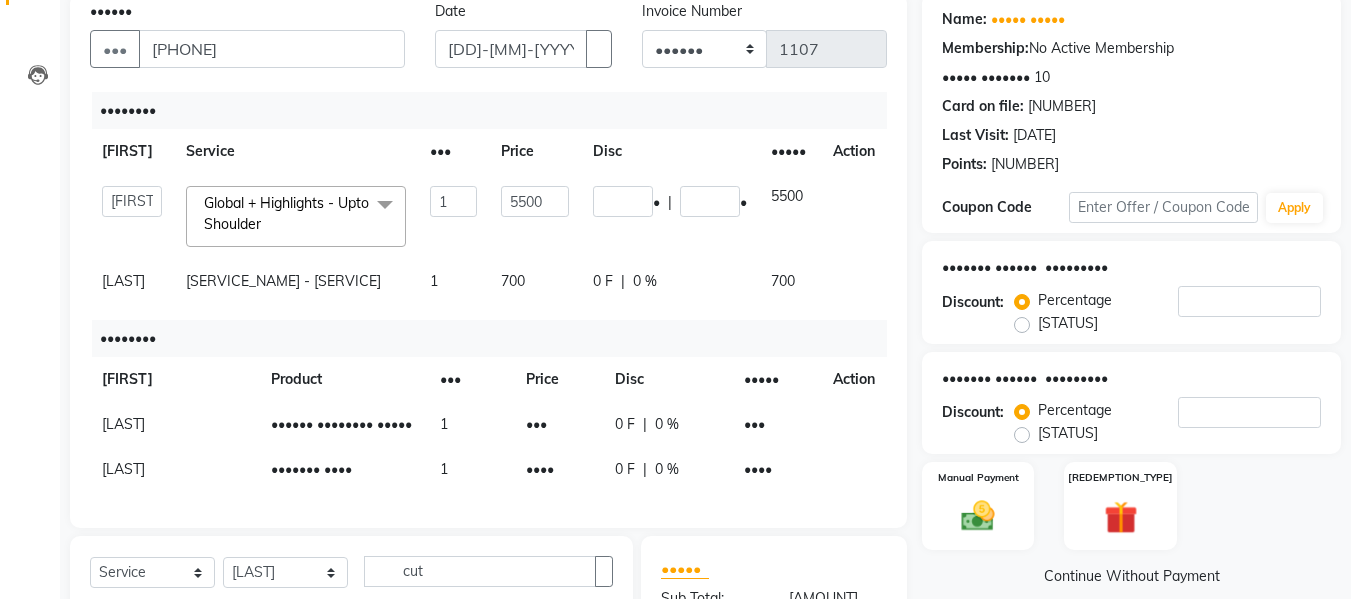 scroll, scrollTop: 154, scrollLeft: 0, axis: vertical 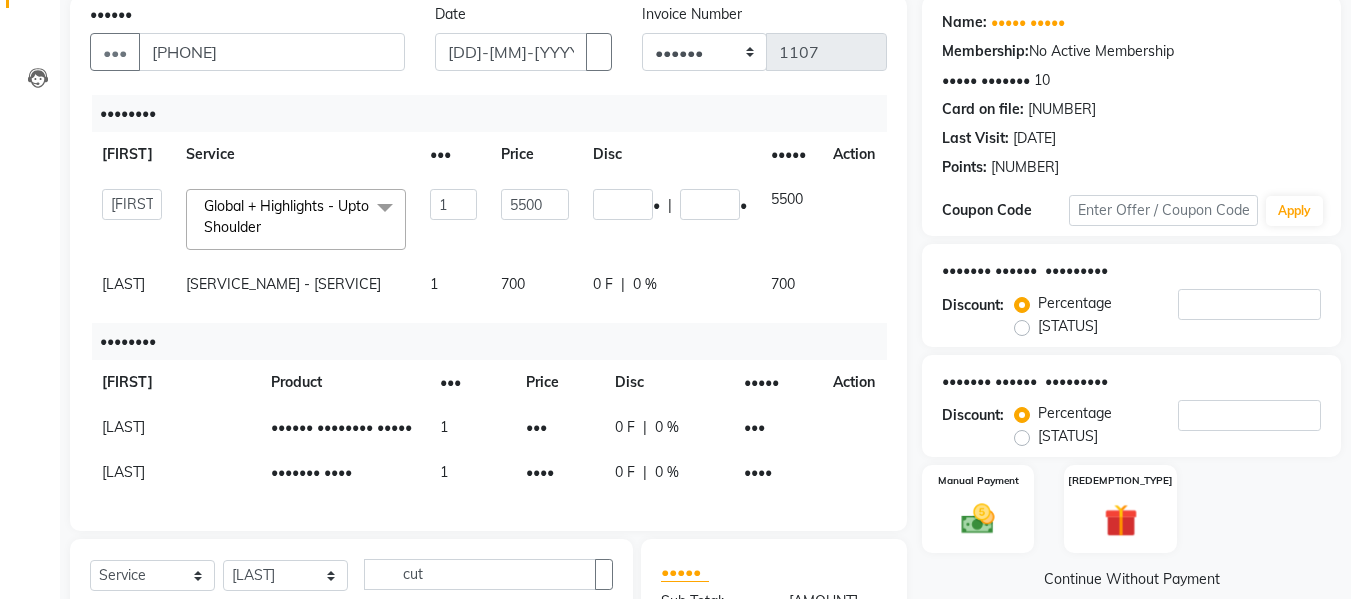 click on "700" at bounding box center (535, 219) 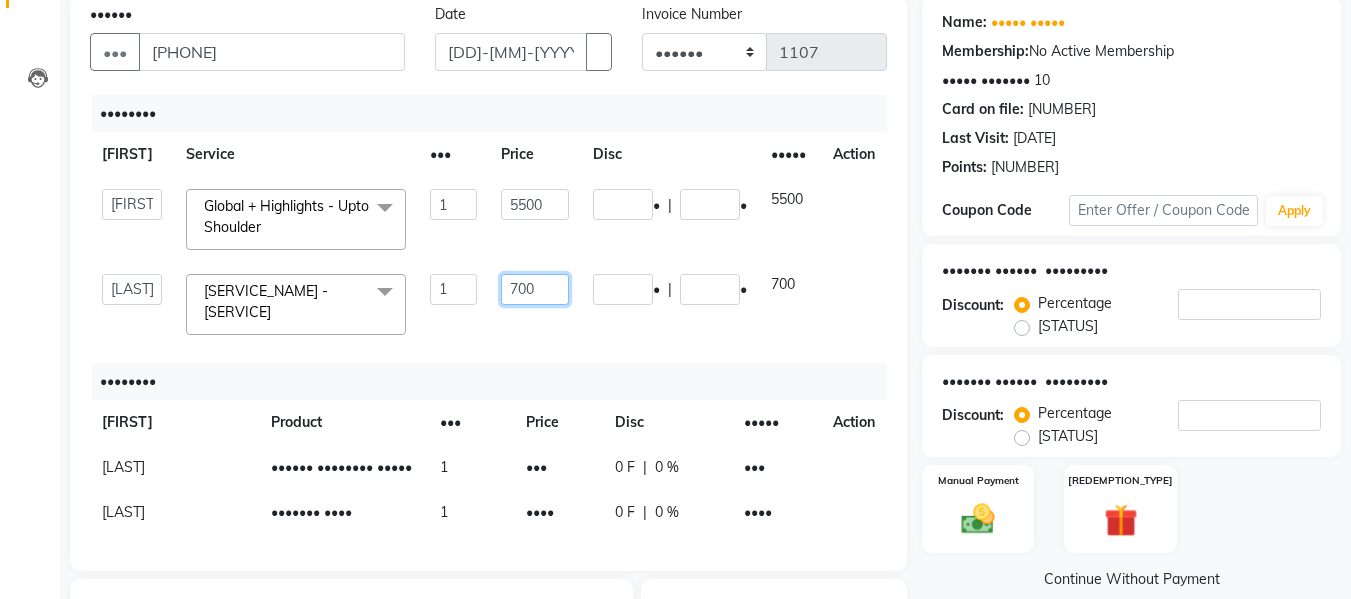 click on "700" at bounding box center (453, 204) 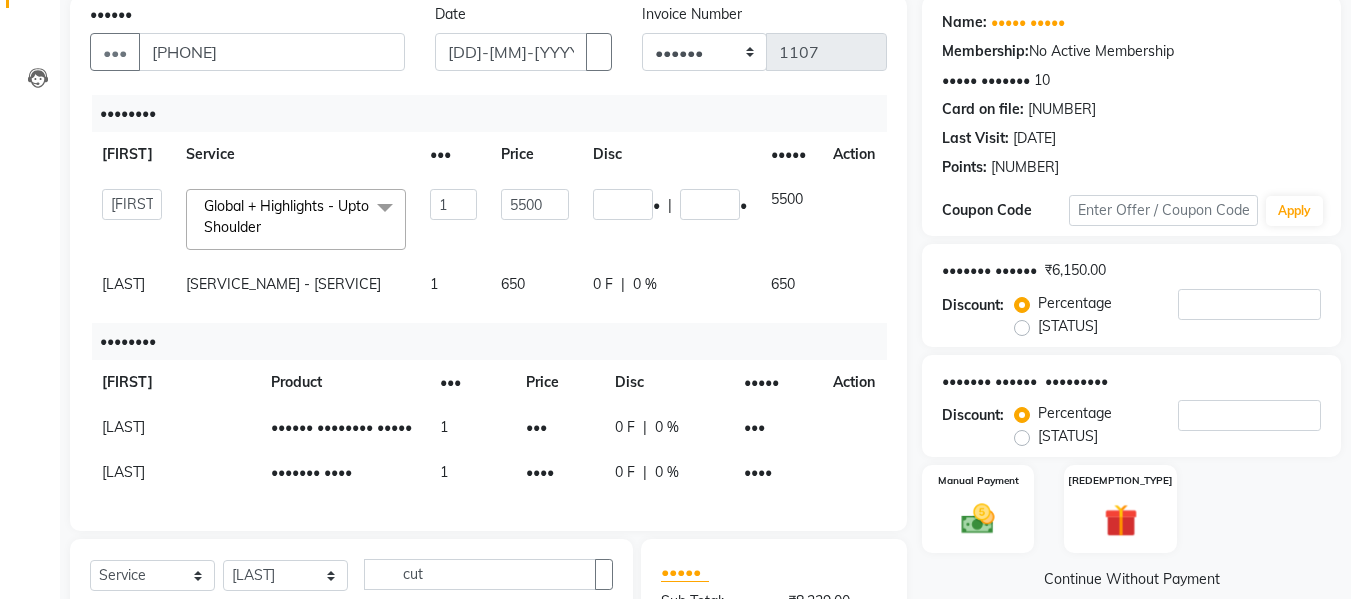 click on "Services Stylist Service Qty Price Disc Total Action  Babbu   Daksh    Front Desk   Kajal   Priya   [PERSON]   shadaab bhai  Global + Highlights - Upto Shoulder  x Male Hair Care - Basic Male Hair Care - Hairwash Male Hair Care - Clean Shave Male Hair Care - Beard Styling Male Hair Care - Kids Male Hair Care - Oil Head Massage Male Hair Care - Kids Hair Wash  Male Hair Color (Loreal Majirel) - Beard Color Male Hair Color (Loreal Majirel) - Highlights Male Hair Color (Loreal Majirel) - Global Male Hair Color(Loreal Inoa) - Beard Color Male Hair Color(Loreal Inoa) - Global Male Hair Color(Loreal Majirel) - Botox Male Hair Color(Loreal Majirel) - Smoothening Male Hair Color(Loreal Majirel) - Loreal Hair Spa Male Hair Color(Loreal Majirel) - Dandruff Repair Female Hair Cut - Haircut Female Hair Cut - Basic Trim Female Hair Cut - Fringe Cut Female Hair Cut - Wash(Normal Blow Dry) Female Hair Cut - Hairwash Female Hair Cut - Advance Hair Wash Female Hair Cut - Straight Blow Dry Female Hair Cut - Ironing Tong 1" at bounding box center (488, 303) 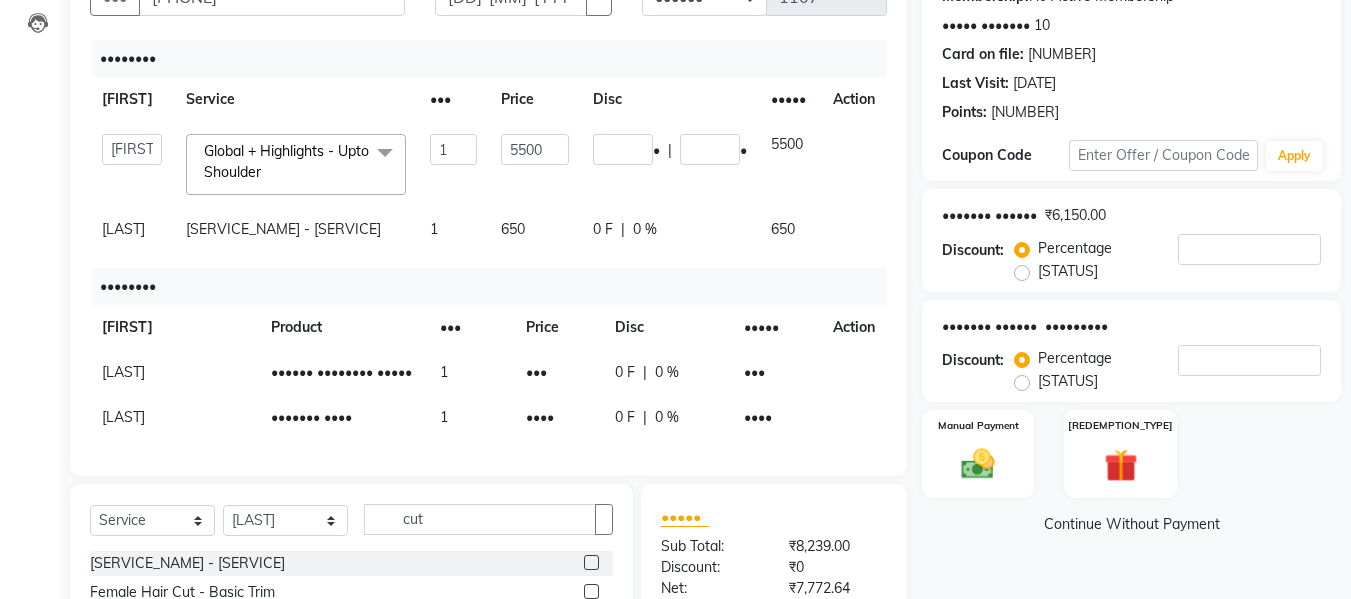 scroll, scrollTop: 254, scrollLeft: 0, axis: vertical 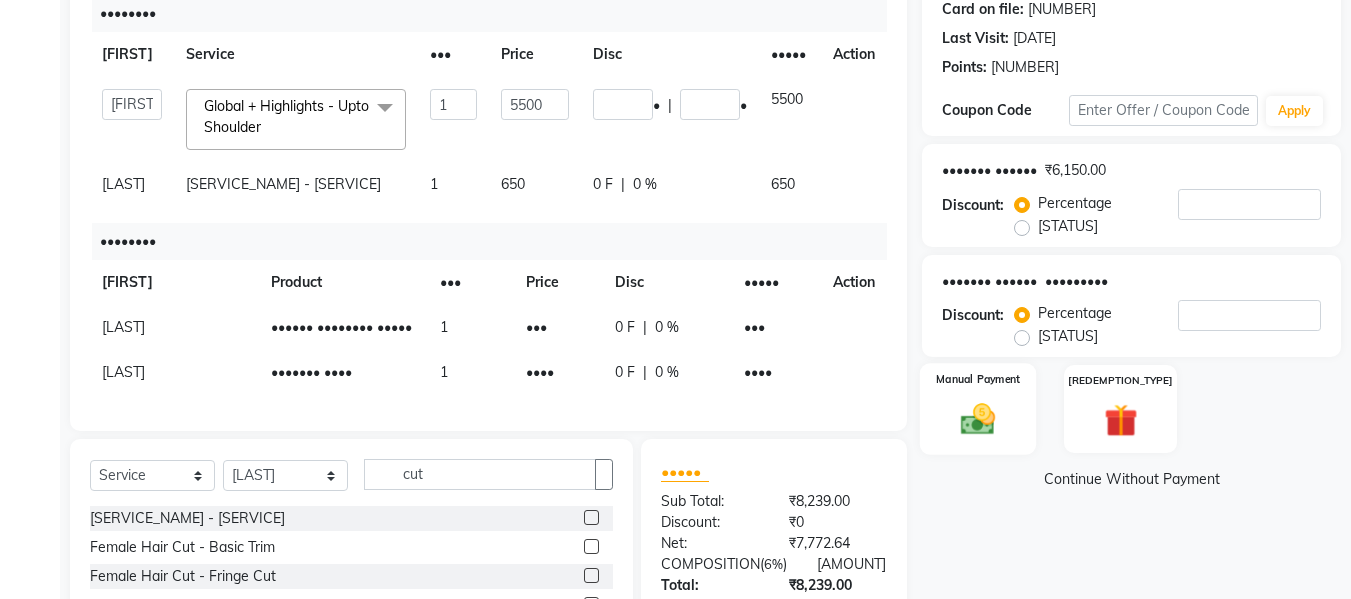 click at bounding box center (978, 420) 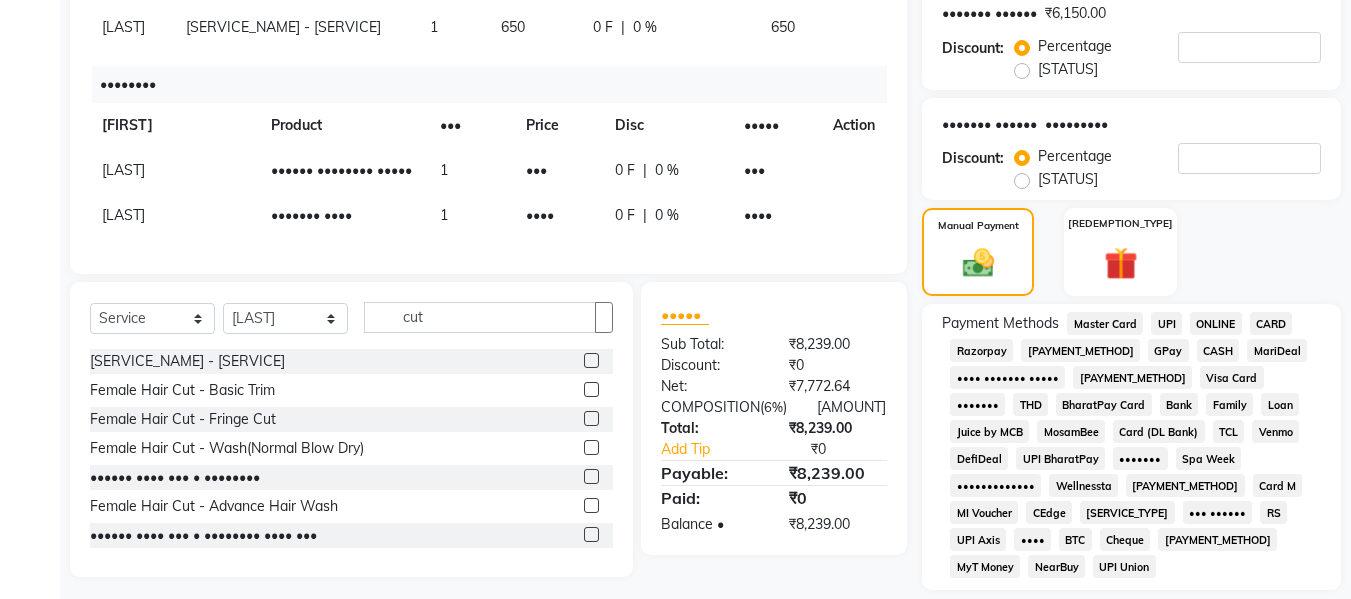scroll, scrollTop: 457, scrollLeft: 0, axis: vertical 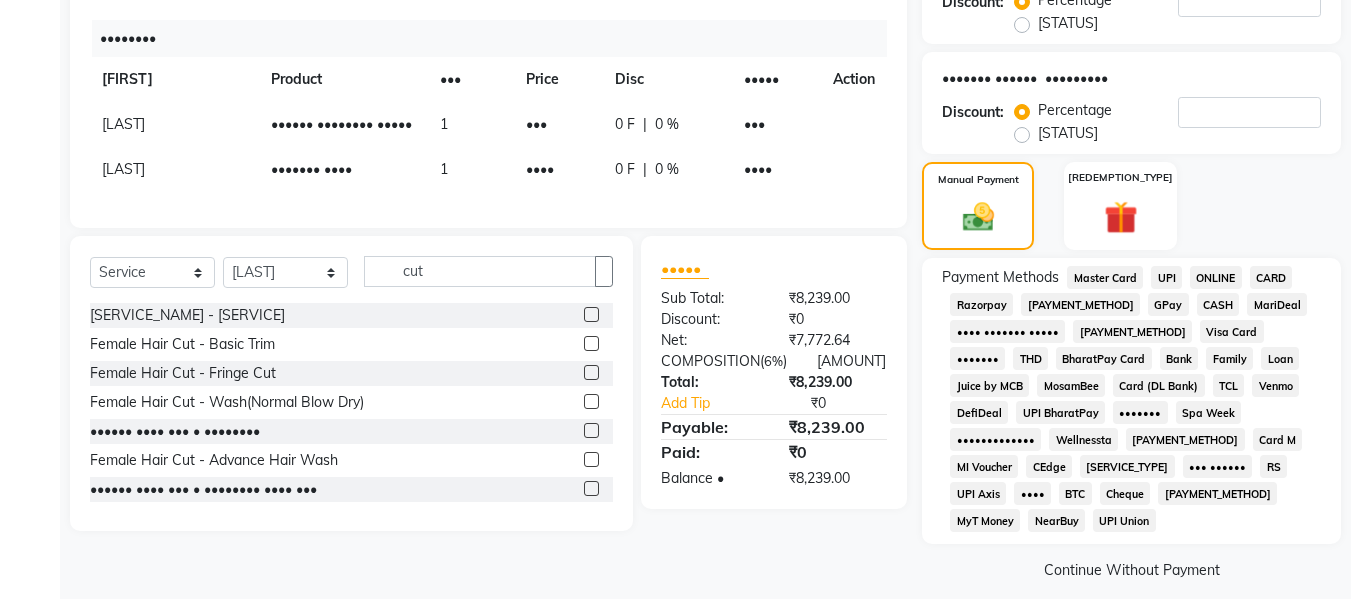 click on "GPay" at bounding box center (1105, 277) 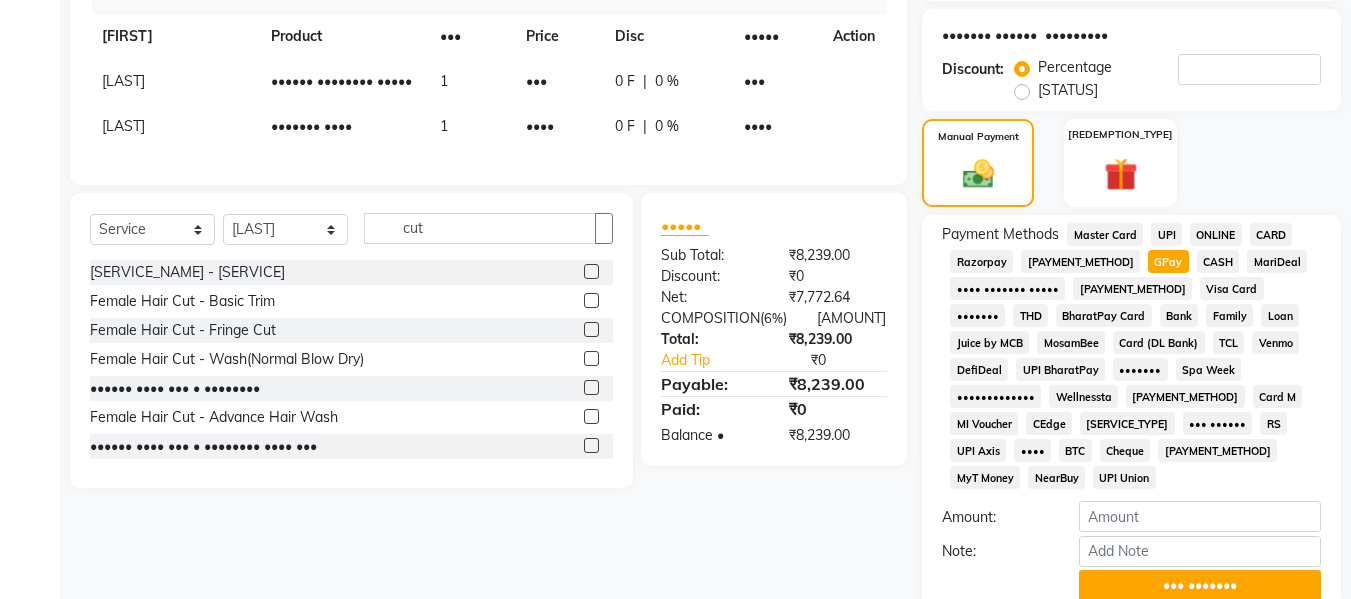 scroll, scrollTop: 563, scrollLeft: 0, axis: vertical 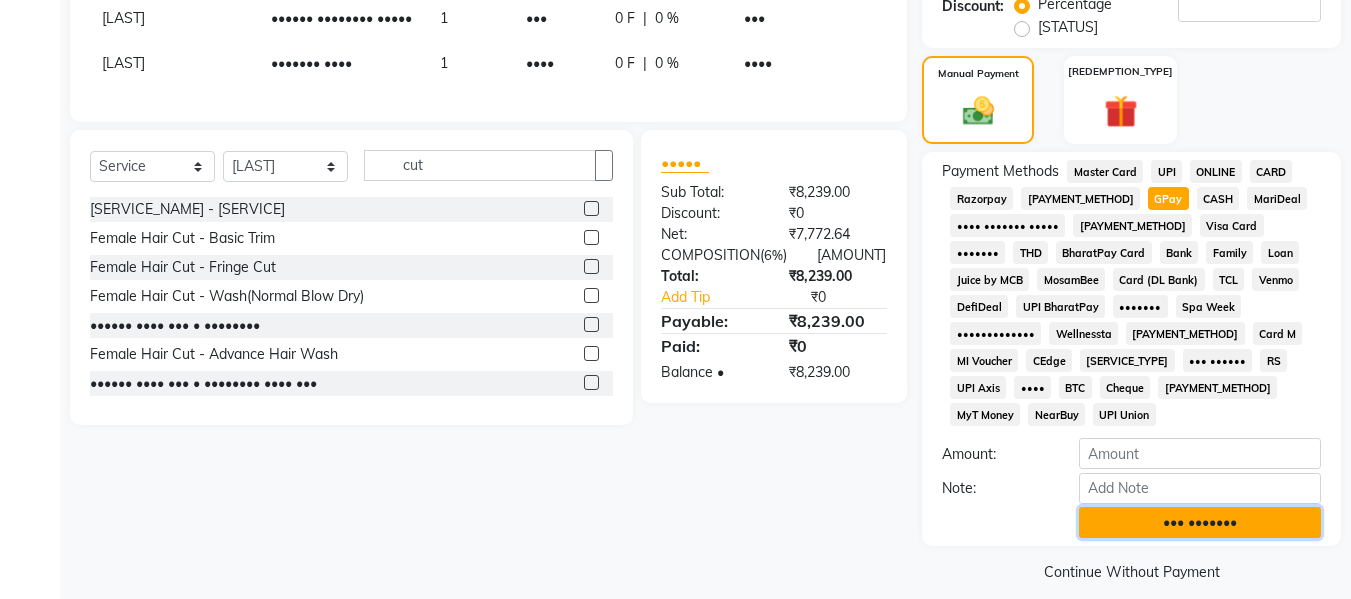 click on "••• •••••••" at bounding box center [1200, 522] 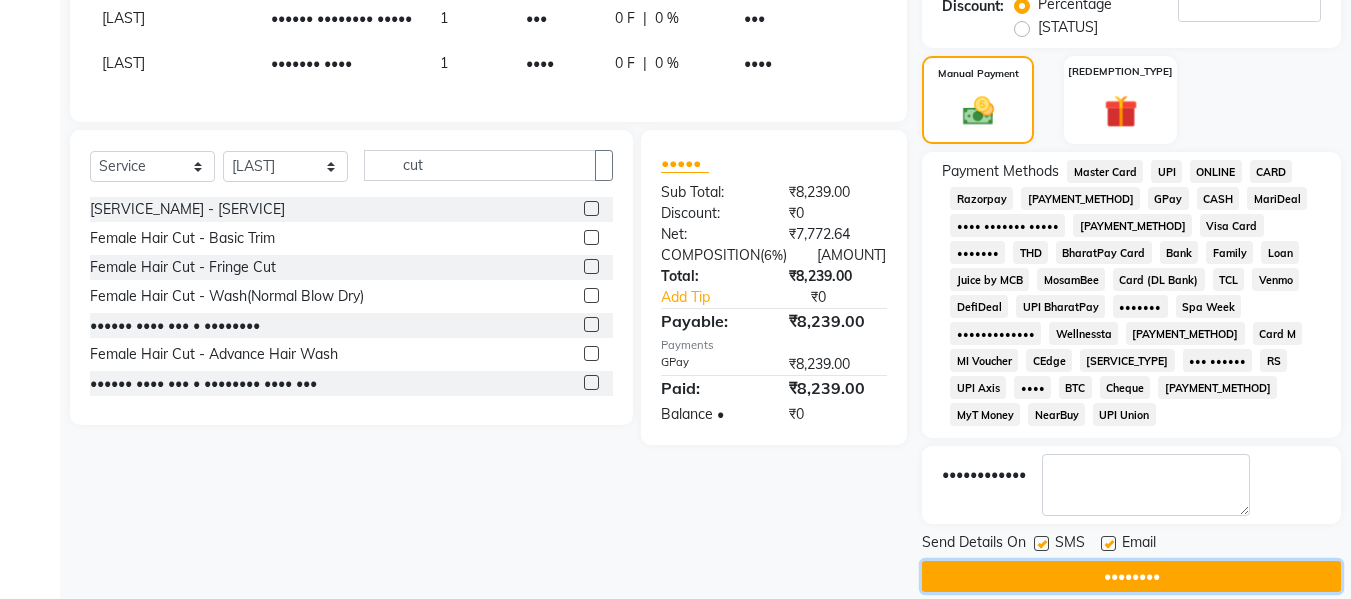 click on "••••••••" at bounding box center (1131, 576) 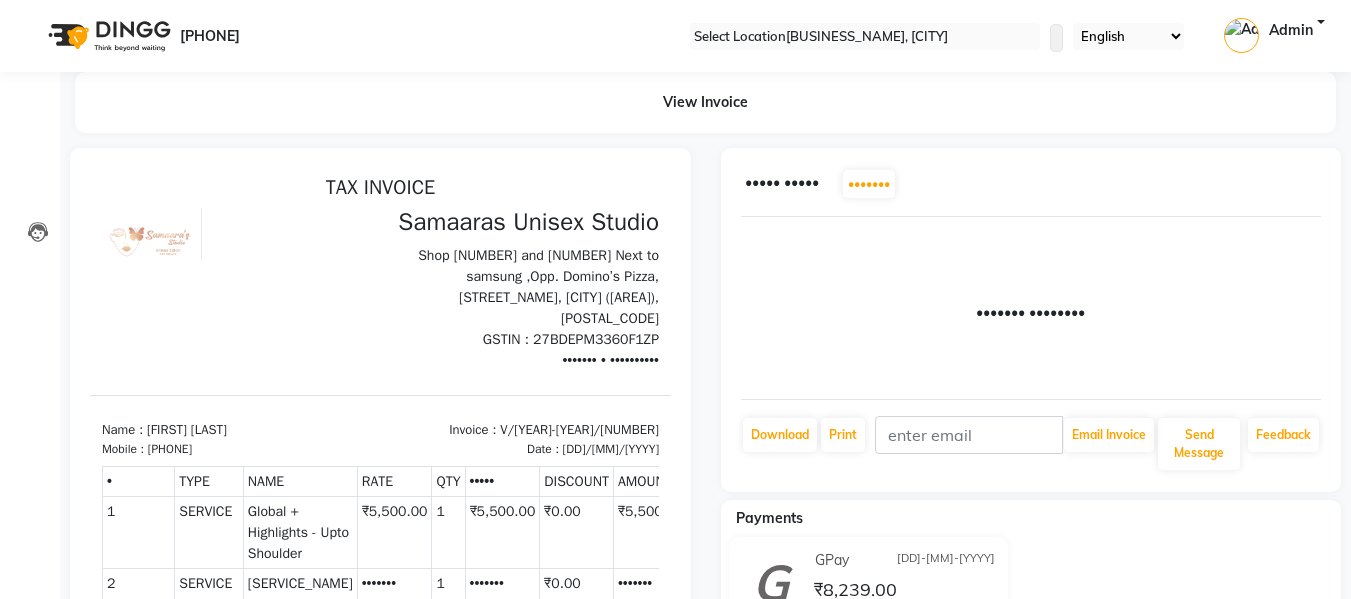 scroll, scrollTop: 0, scrollLeft: 0, axis: both 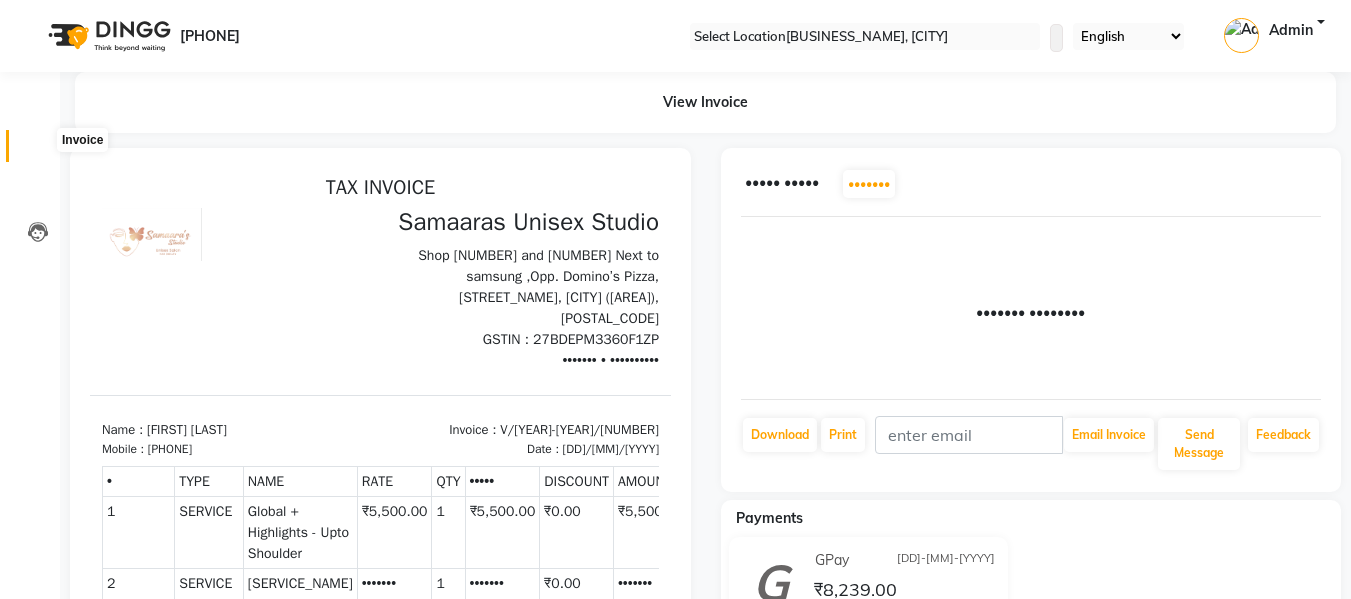 click at bounding box center (37, 151) 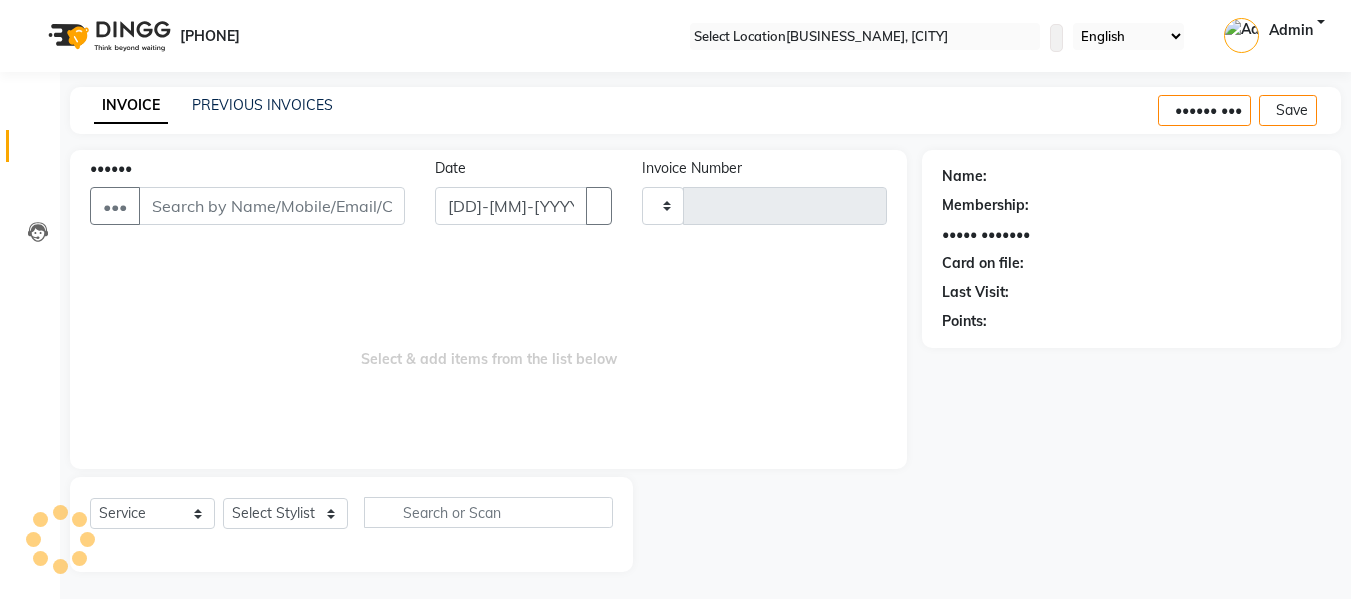 scroll, scrollTop: 2, scrollLeft: 0, axis: vertical 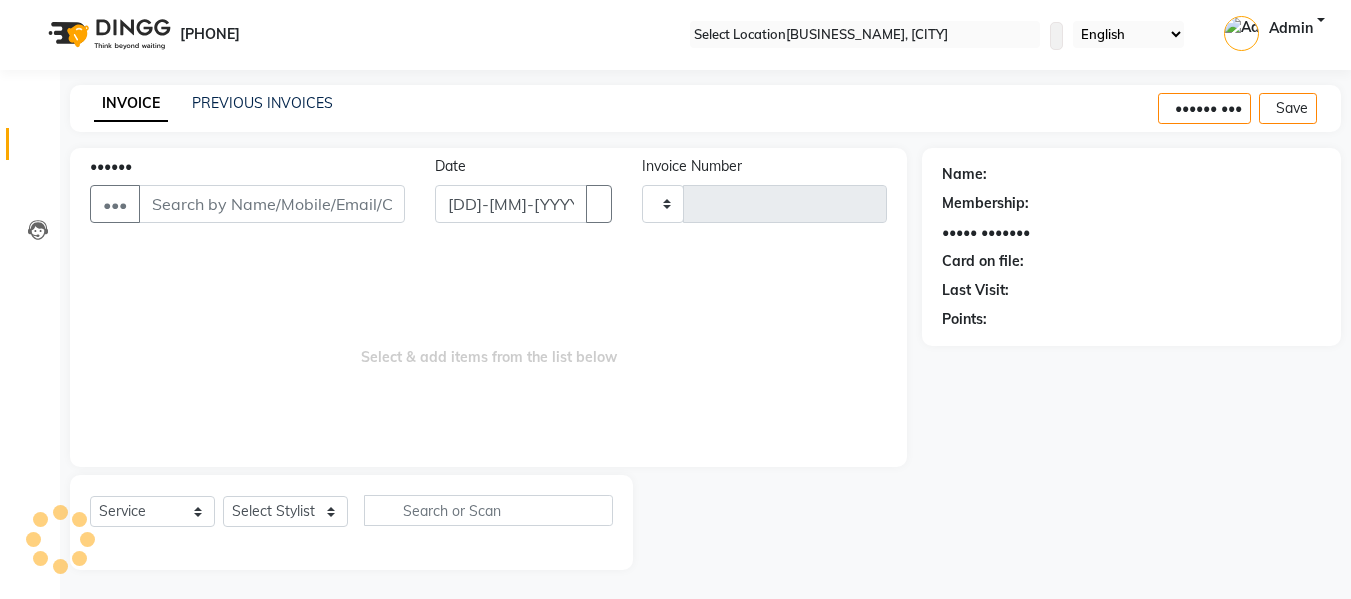 click on "••••••" at bounding box center [272, 204] 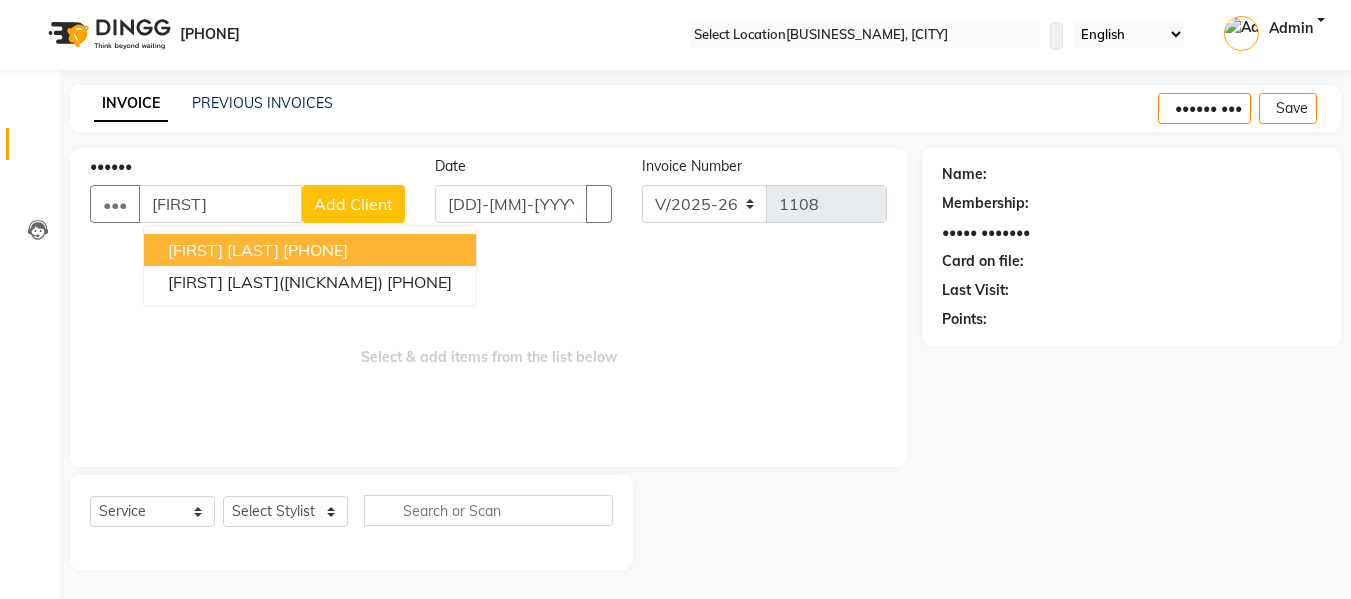click on "[FIRST] [LAST]" at bounding box center [223, 250] 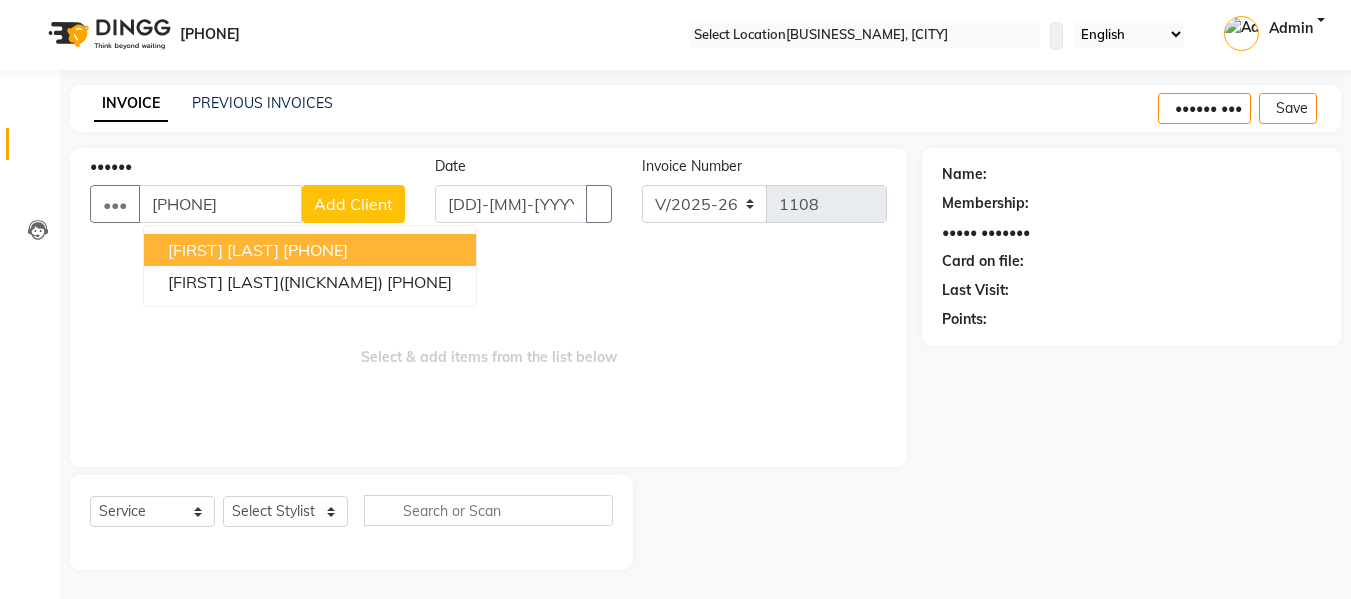 type on "[PHONE]" 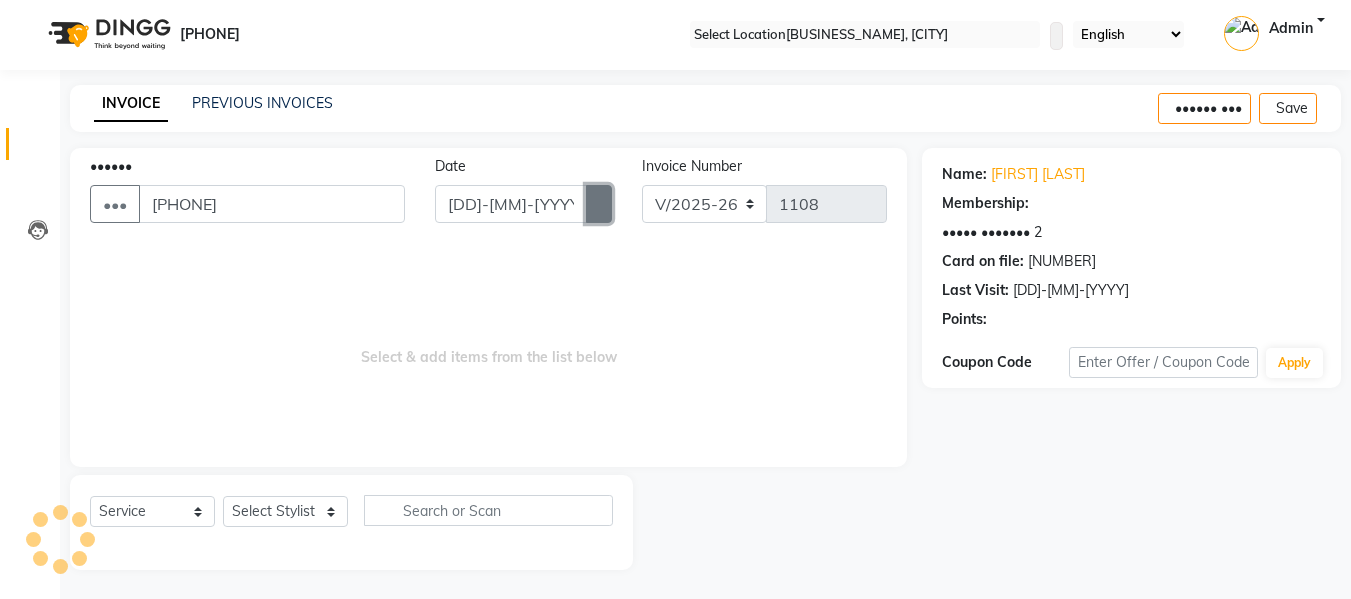 click at bounding box center (599, 204) 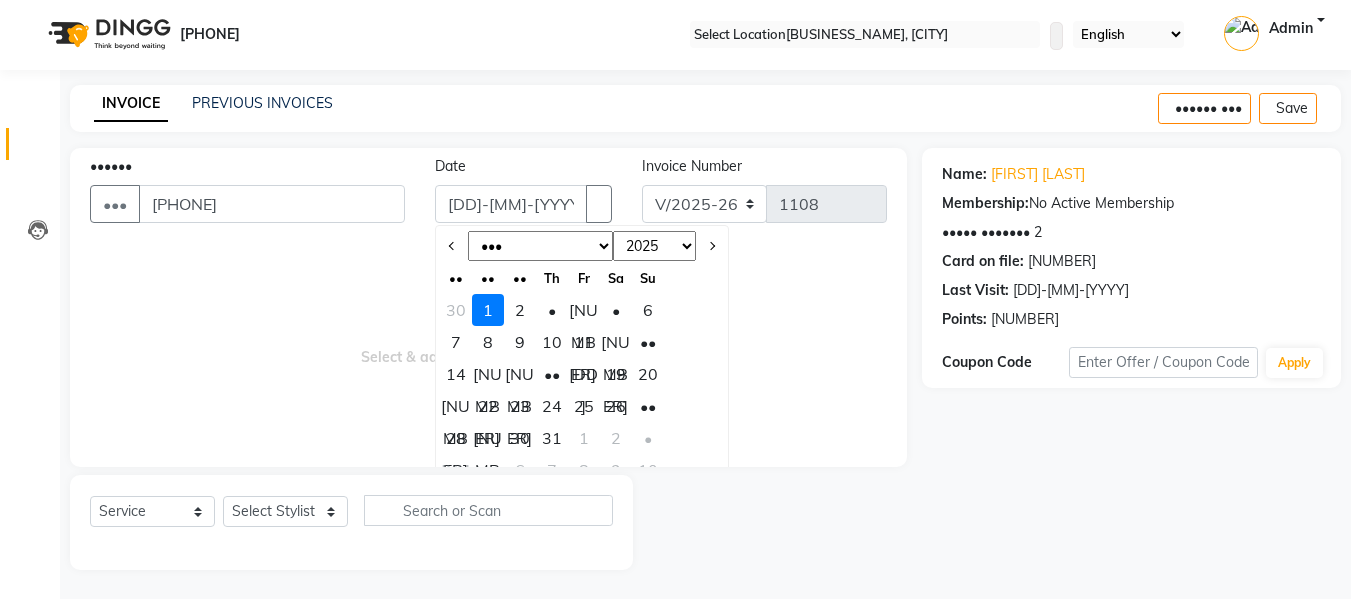 click on "••• ••• ••• ••• ••• ••• ••• ••• ••• ••• ••• •••" at bounding box center [540, 246] 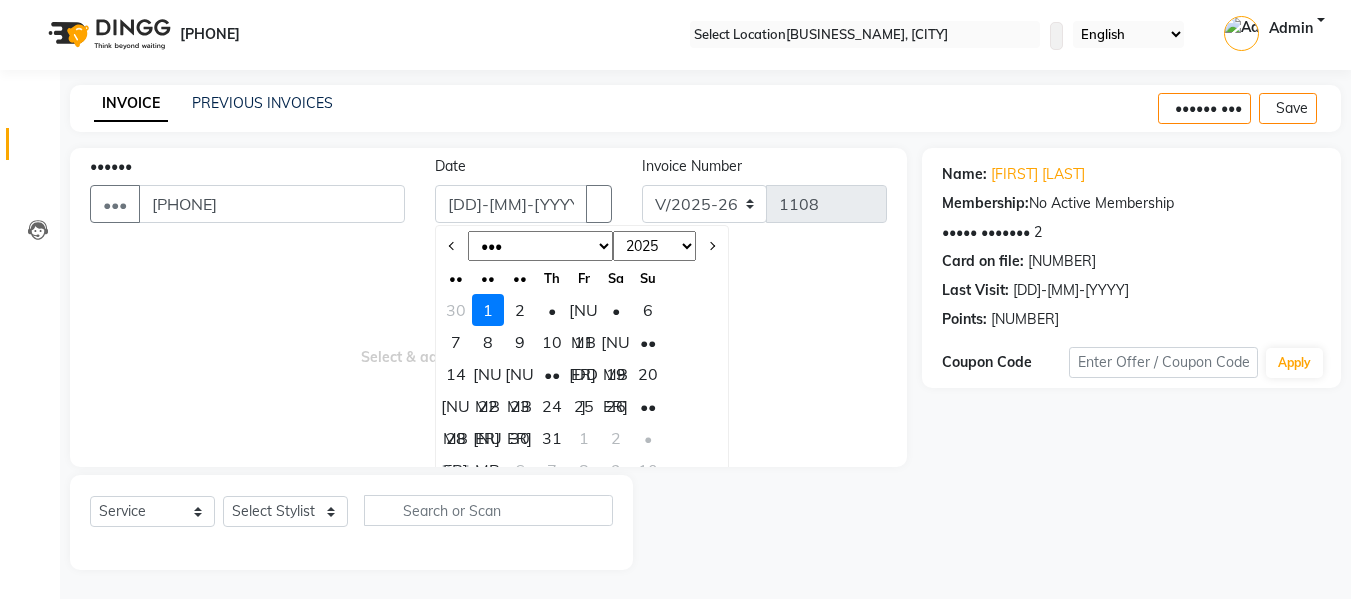 click on "••• ••• ••• ••• ••• ••• ••• ••• ••• ••• ••• •••" at bounding box center (540, 246) 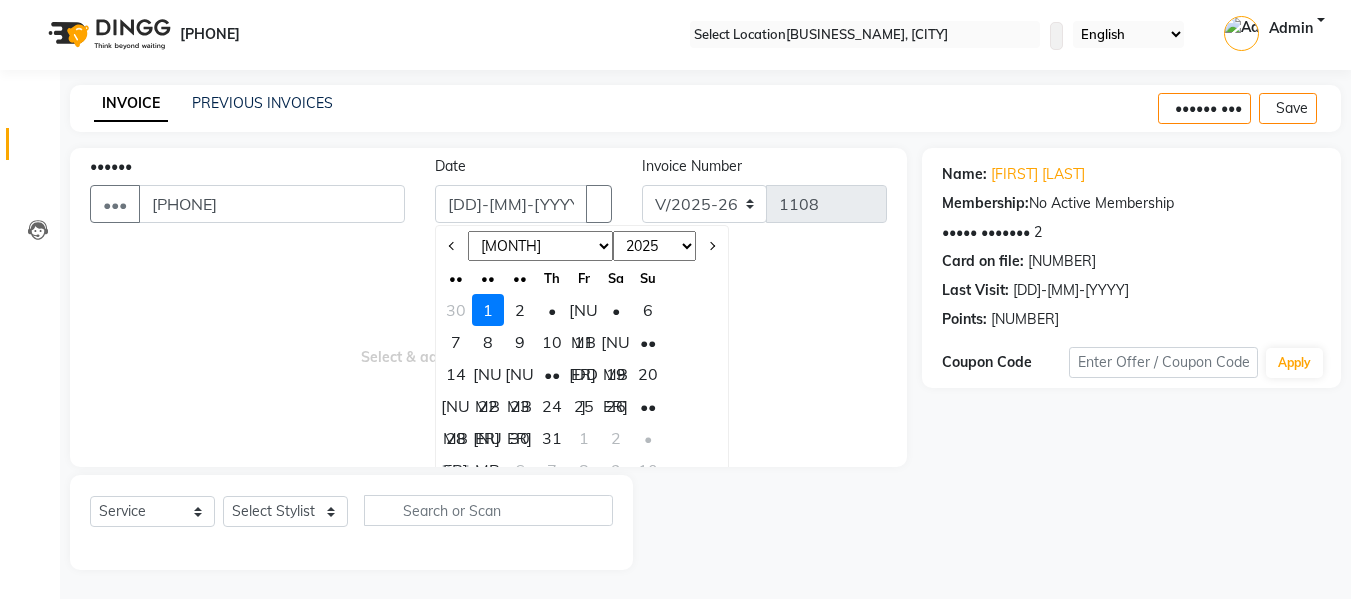 click on "••• ••• ••• ••• ••• ••• ••• ••• ••• ••• ••• •••" at bounding box center (540, 246) 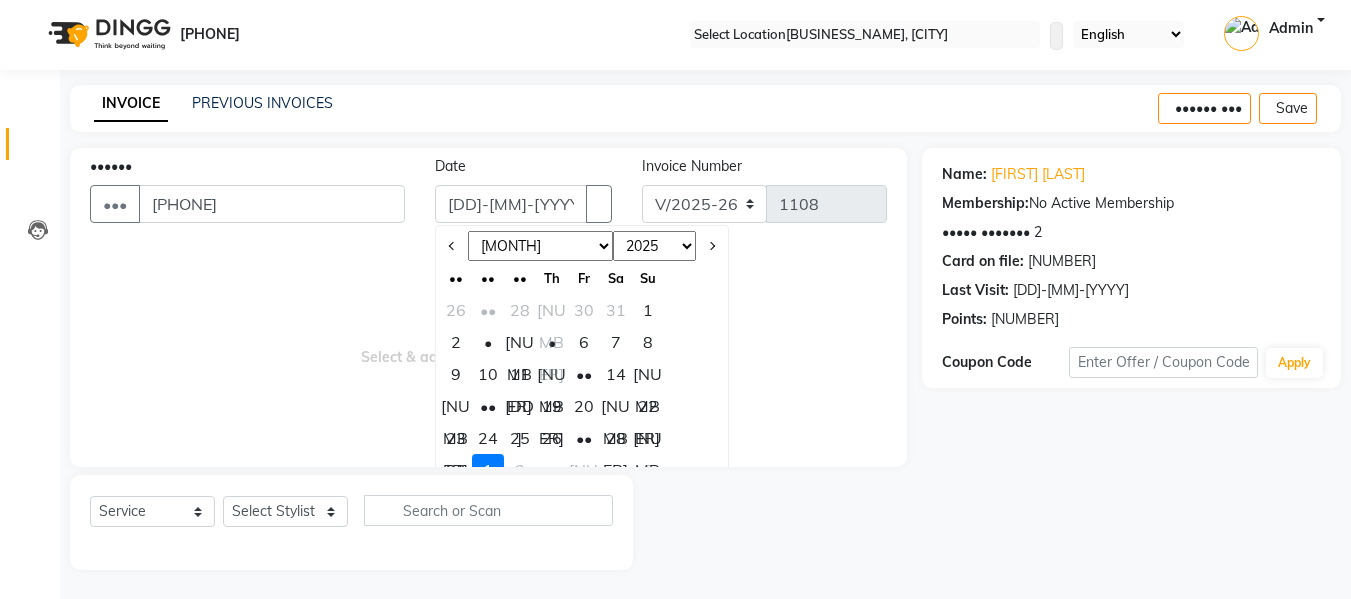 click on "[NUMBER]" at bounding box center (648, 438) 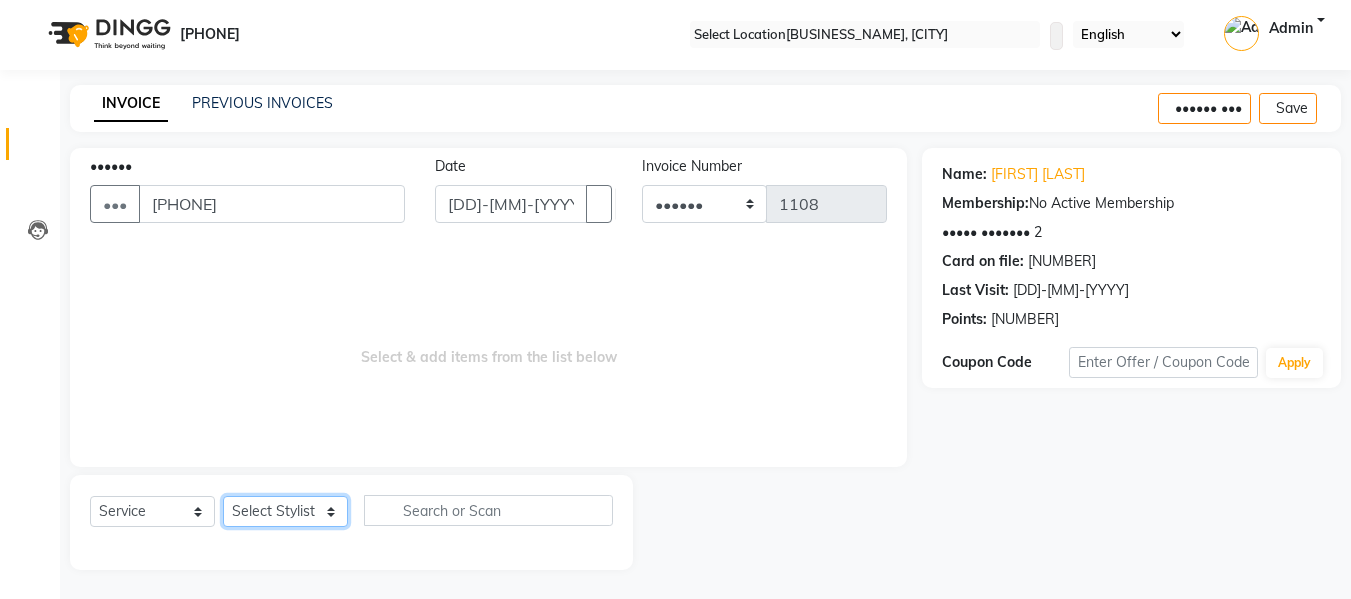 click on "Select Stylist Babbu Daksh  Front Desk Kajal Priya [PERSON] shadaab bhai" at bounding box center [285, 511] 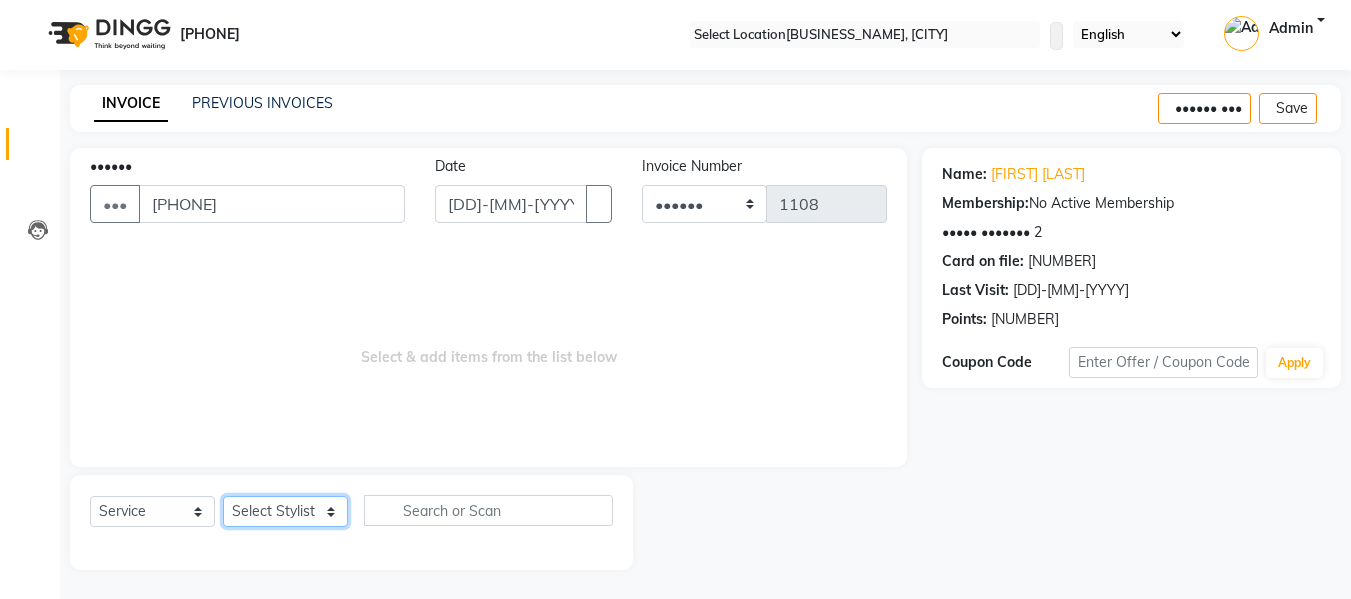 select on "[NUMBER]" 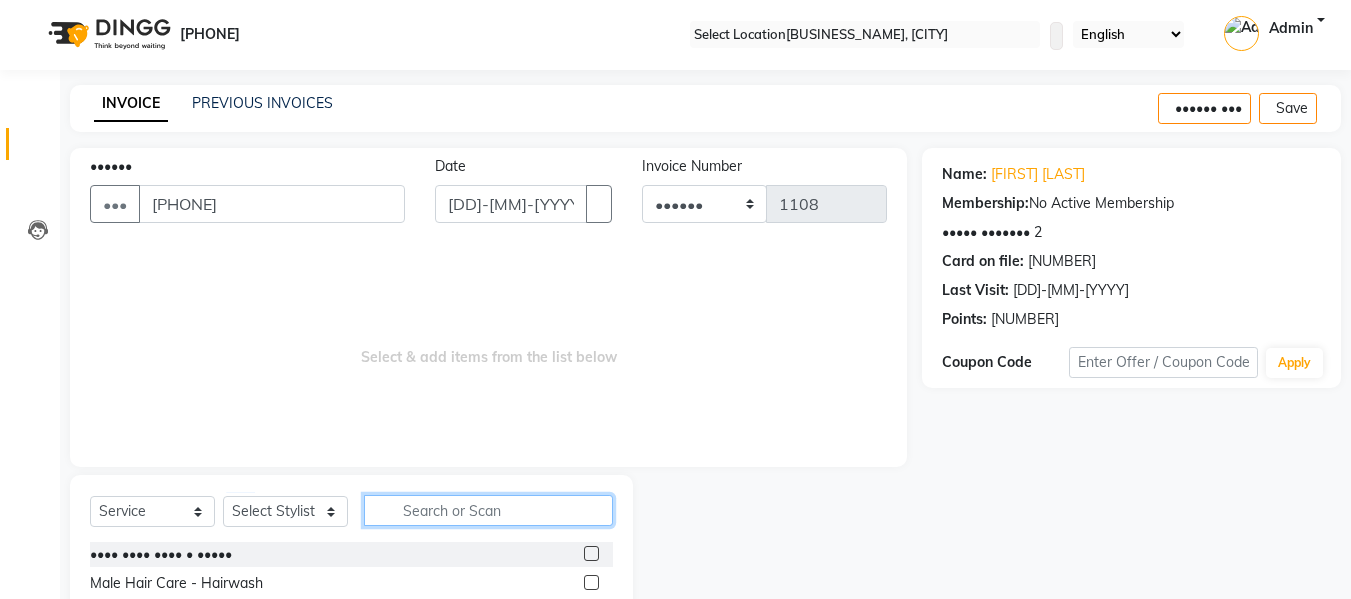click at bounding box center (488, 510) 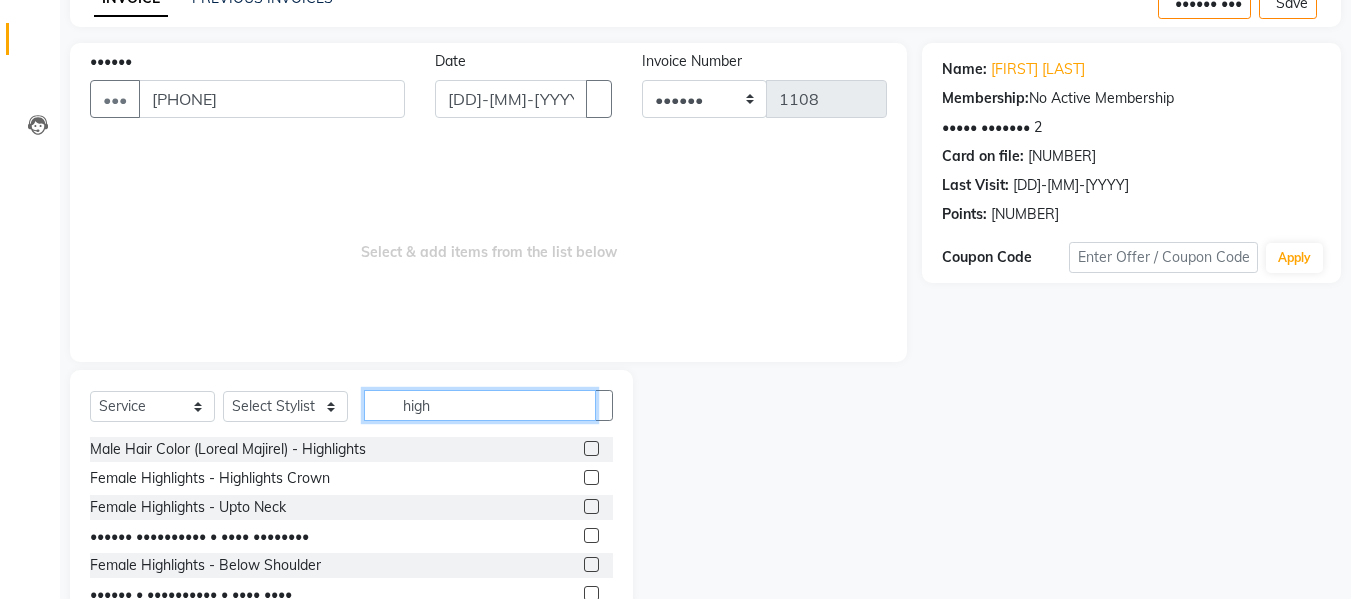 scroll, scrollTop: 202, scrollLeft: 0, axis: vertical 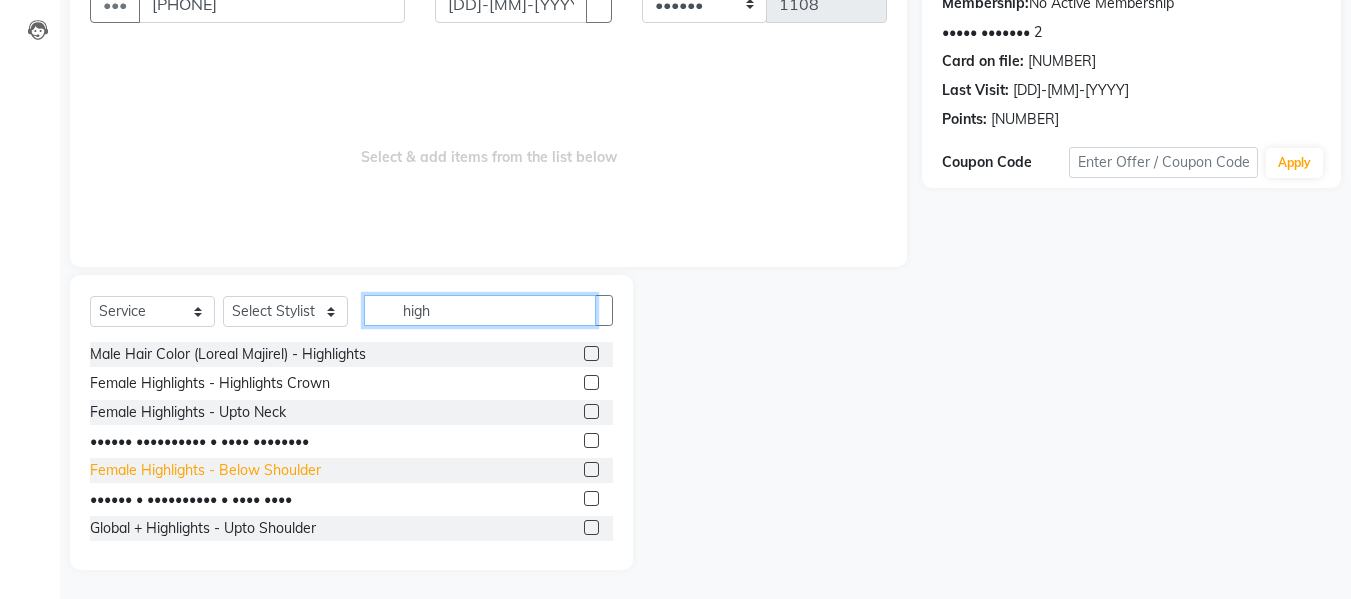 type on "high" 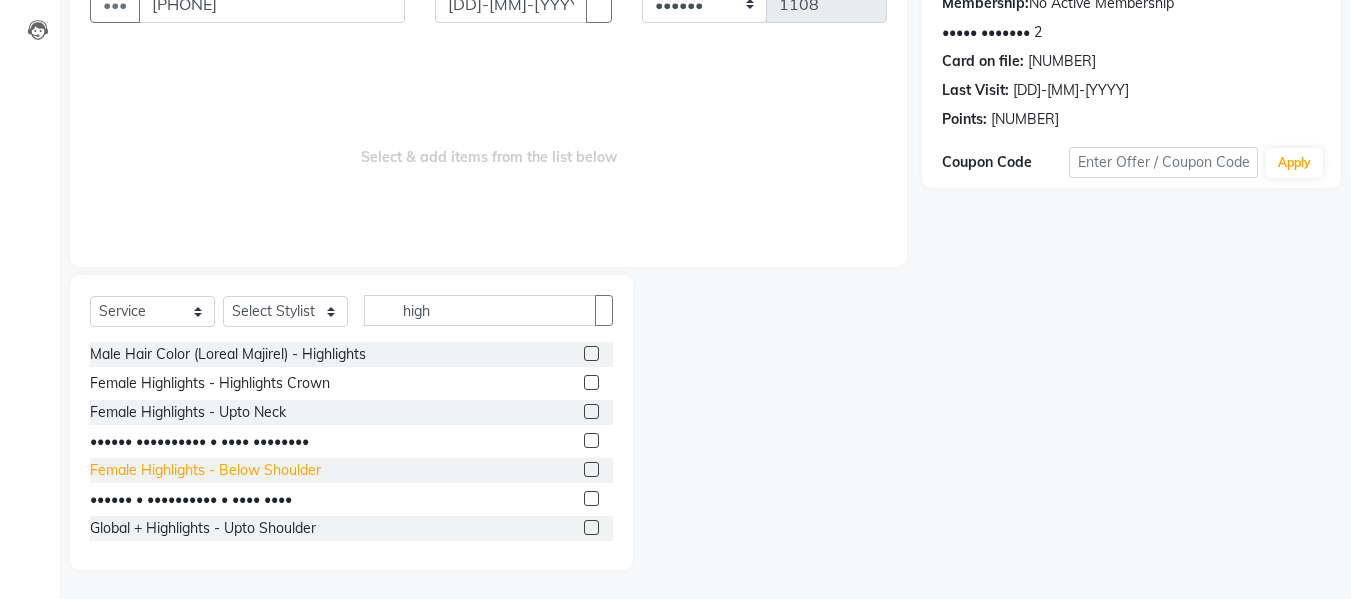 click on "Female Highlights - Below Shoulder" at bounding box center [228, 354] 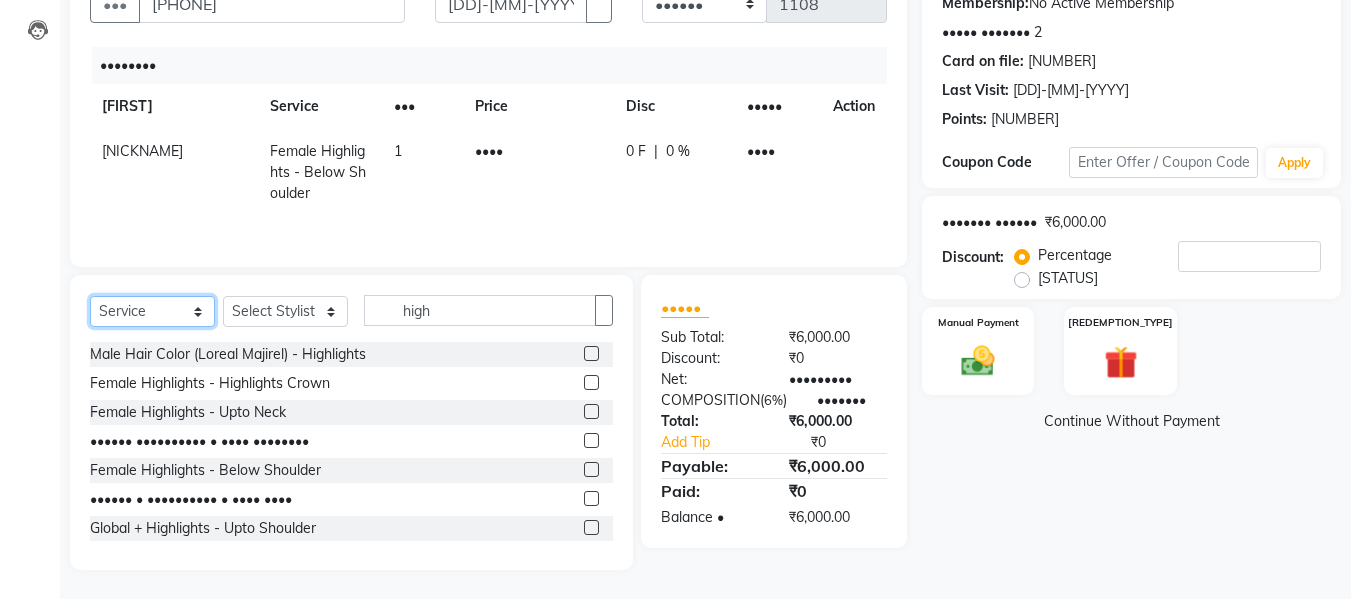 click on "Select  Service  Product  Membership  Package Voucher Prepaid Gift Card" at bounding box center (152, 311) 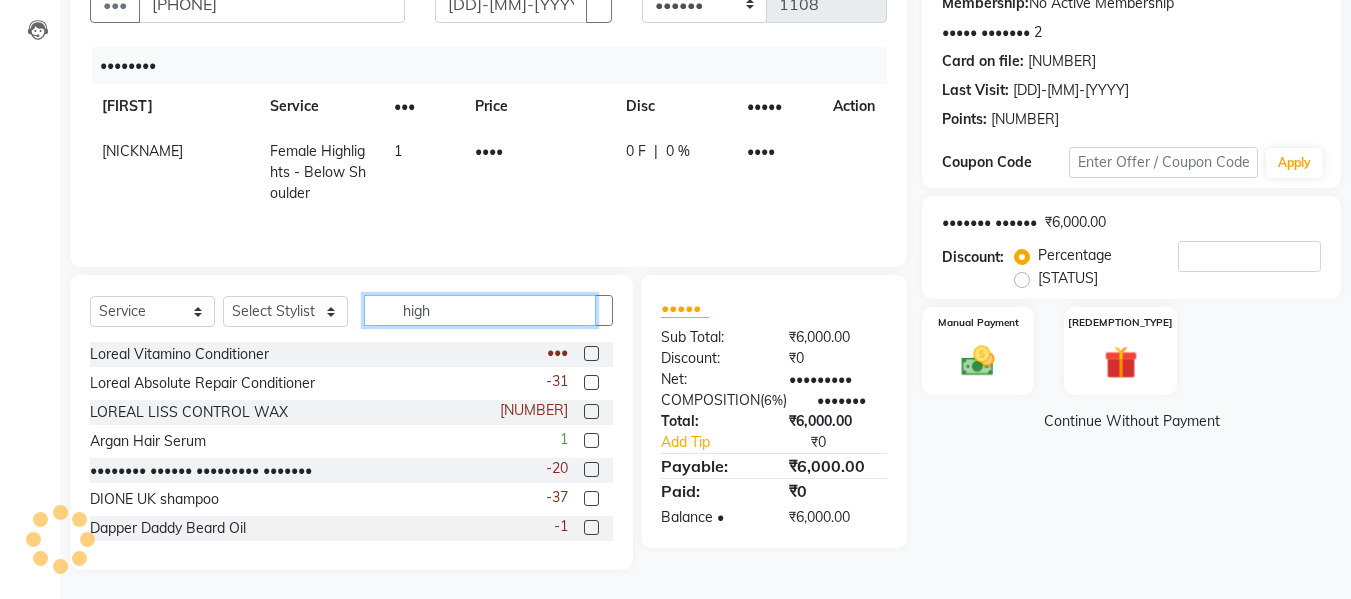 click on "high" at bounding box center (480, 310) 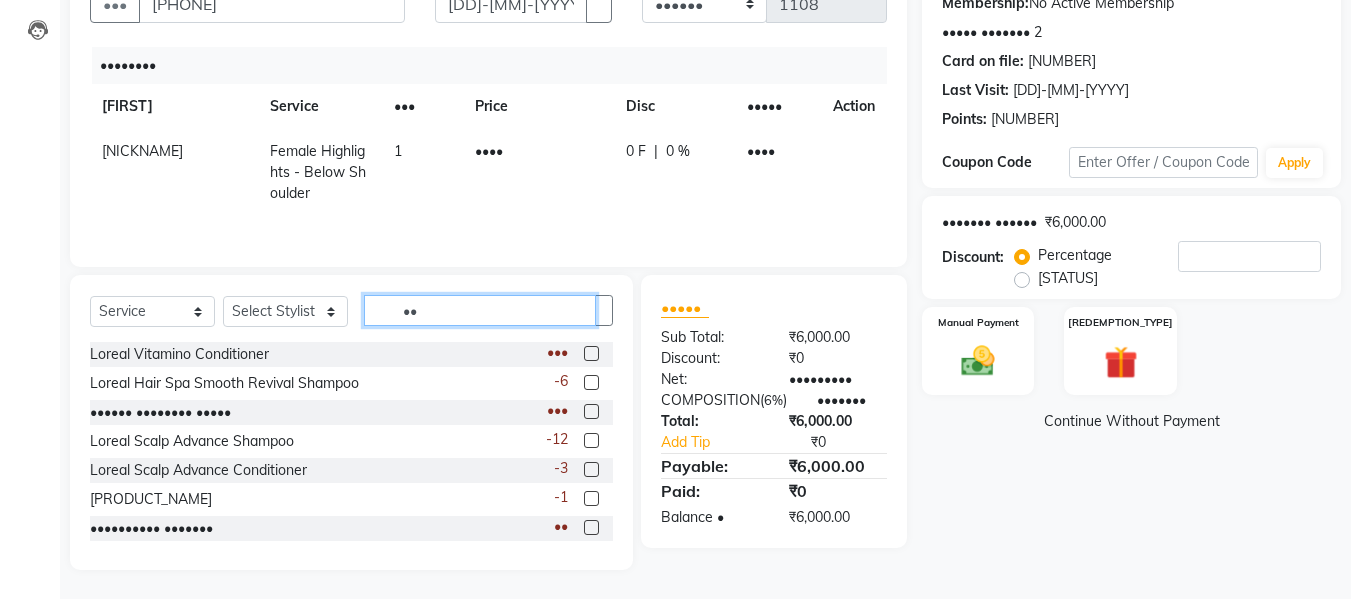 scroll, scrollTop: 201, scrollLeft: 0, axis: vertical 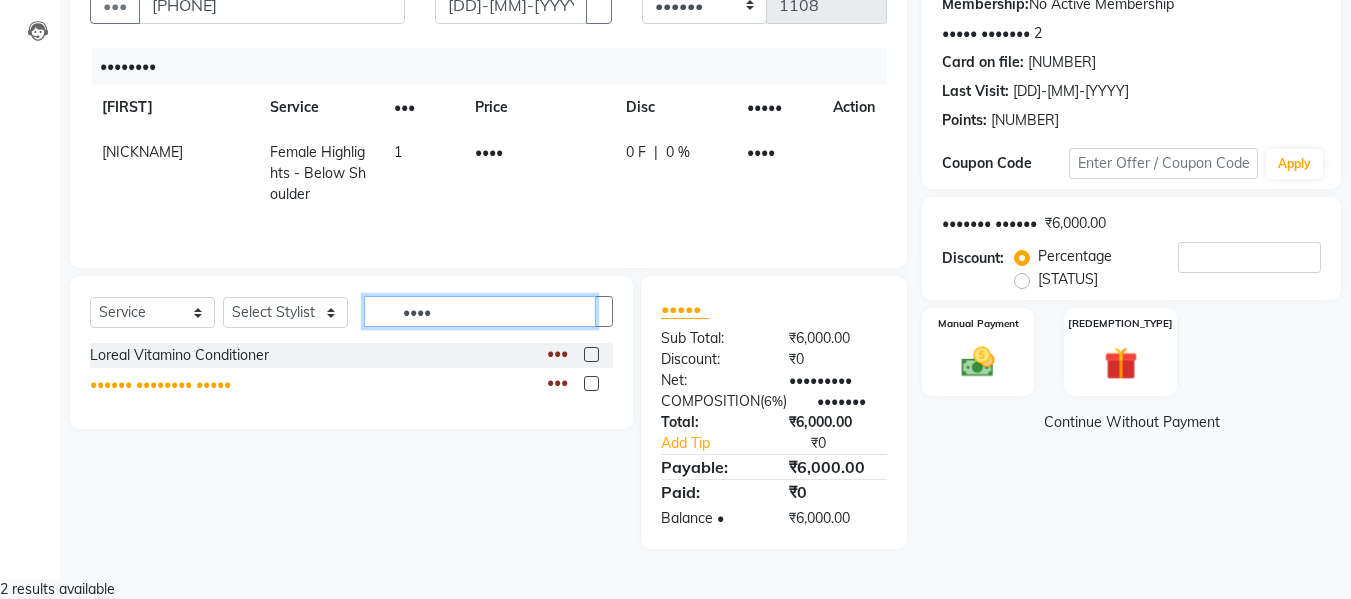 type on "••••" 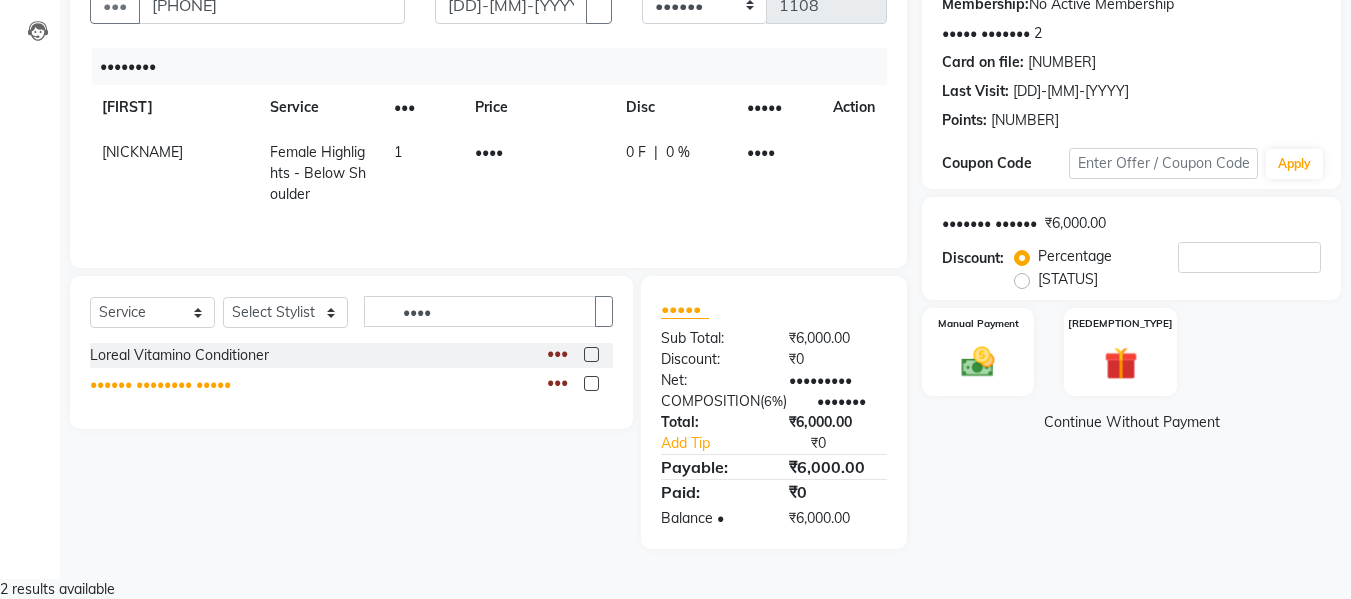 click on "•••••• •••••••• •••••" at bounding box center [179, 355] 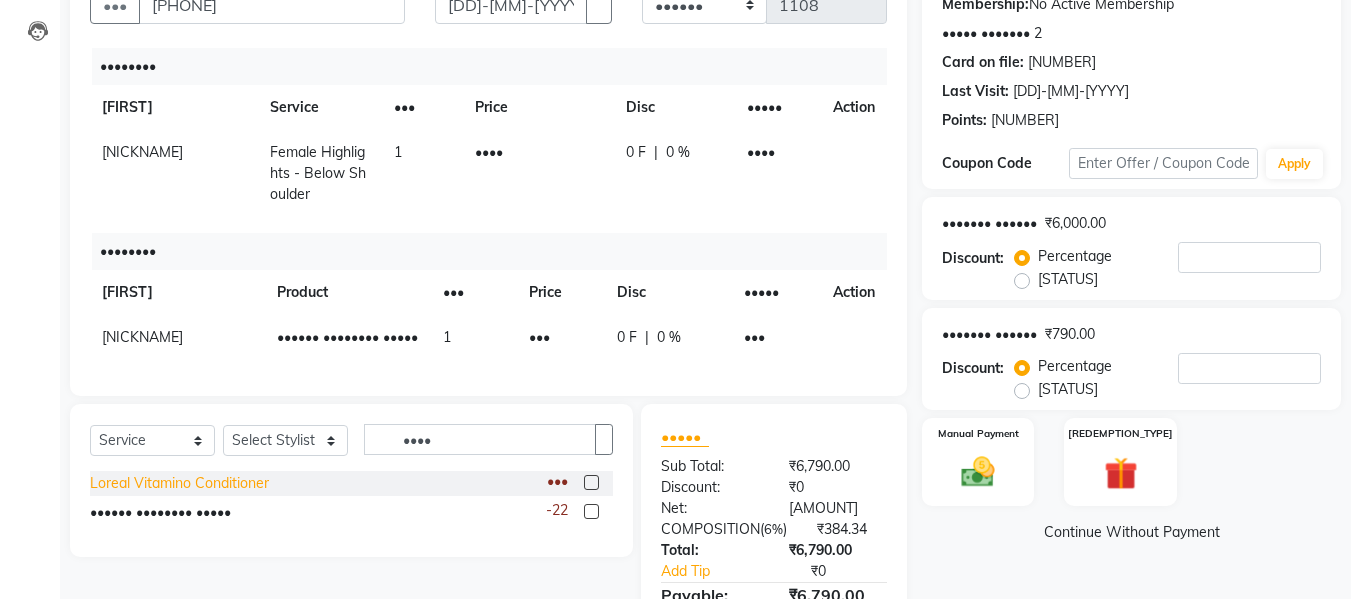 click on "Loreal Vitamino Conditioner" at bounding box center (179, 483) 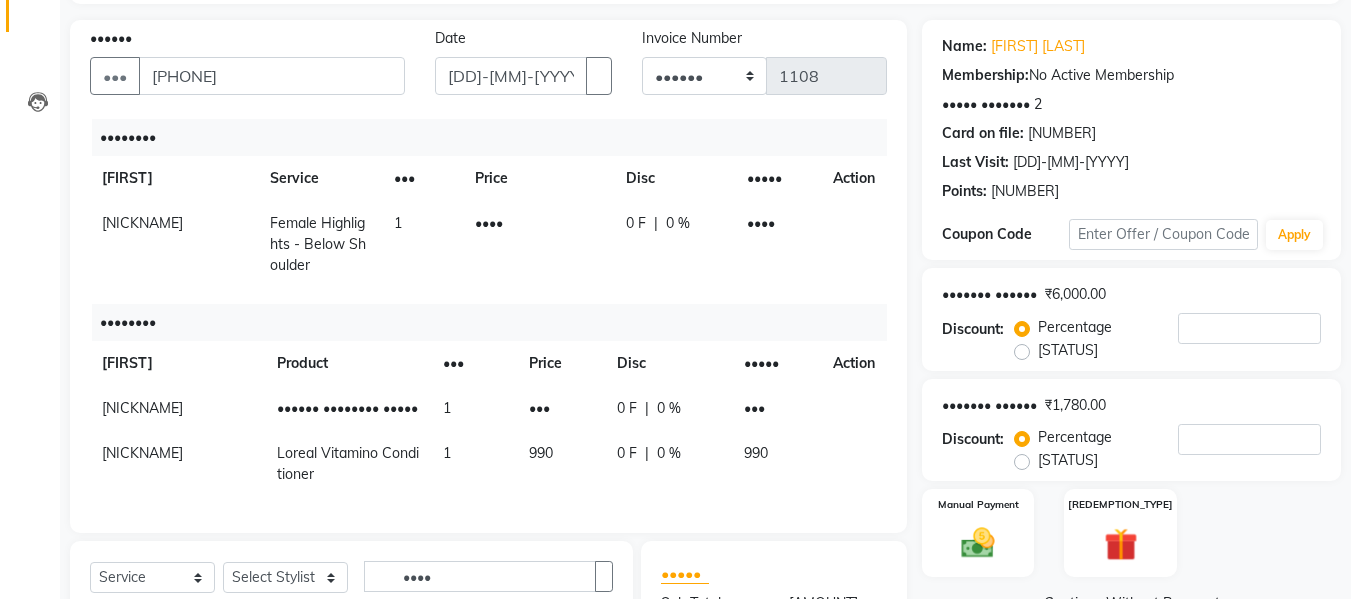 scroll, scrollTop: 110, scrollLeft: 0, axis: vertical 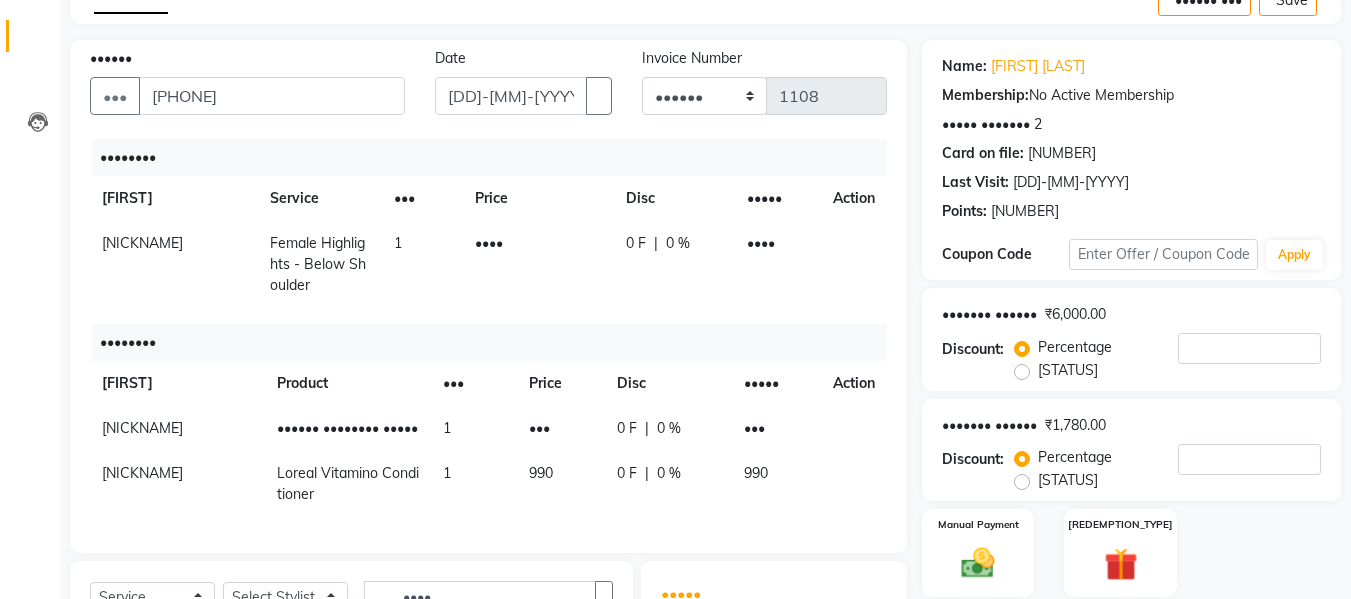 click on "[NICKNAME]" at bounding box center [142, 243] 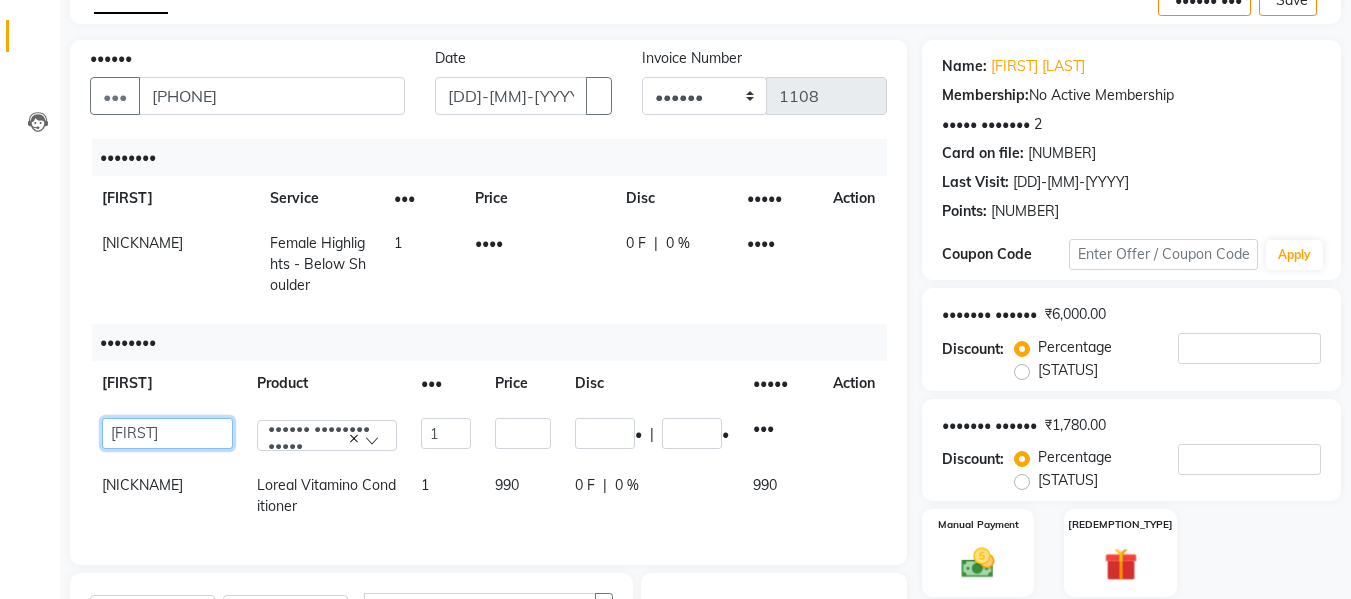 click on "Select  Service  Product  Membership  Package Voucher Prepaid Gift Card [FIRST] [LAST]  Front Desk [FIRST] [LAST] [FIRST] [LAST] [FIRST] [LAST] [FIRST] [LAST] [FIRST] [LAST]" at bounding box center [167, 433] 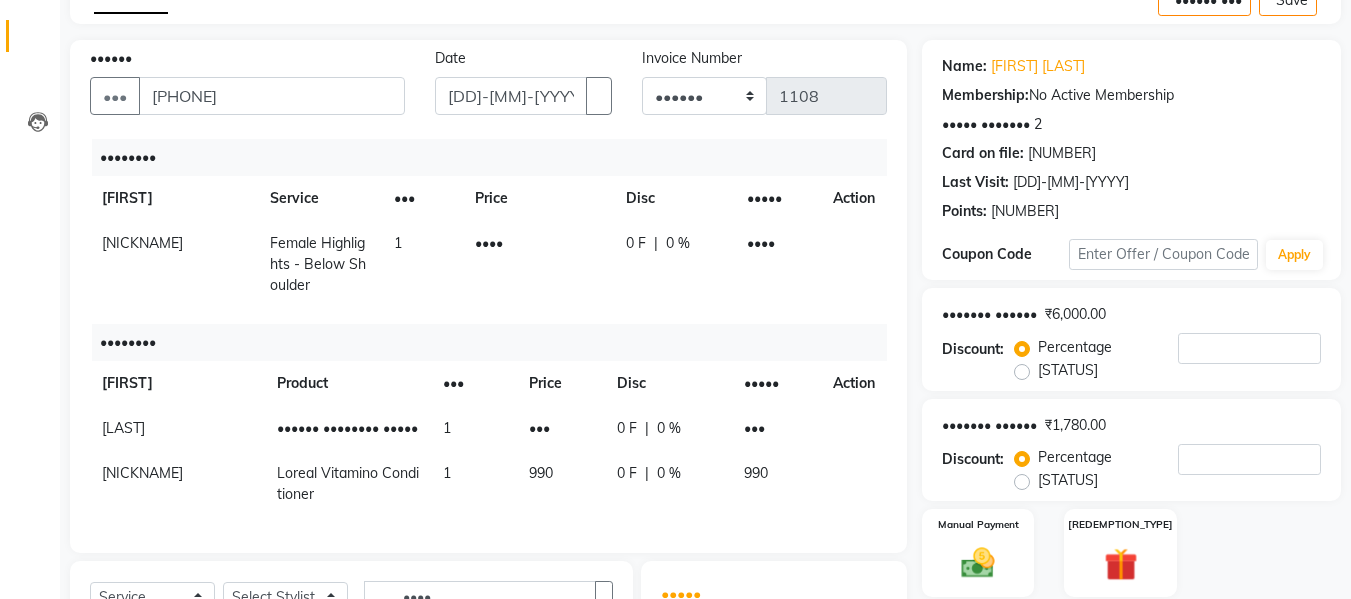 click on "[NICKNAME]" at bounding box center (142, 243) 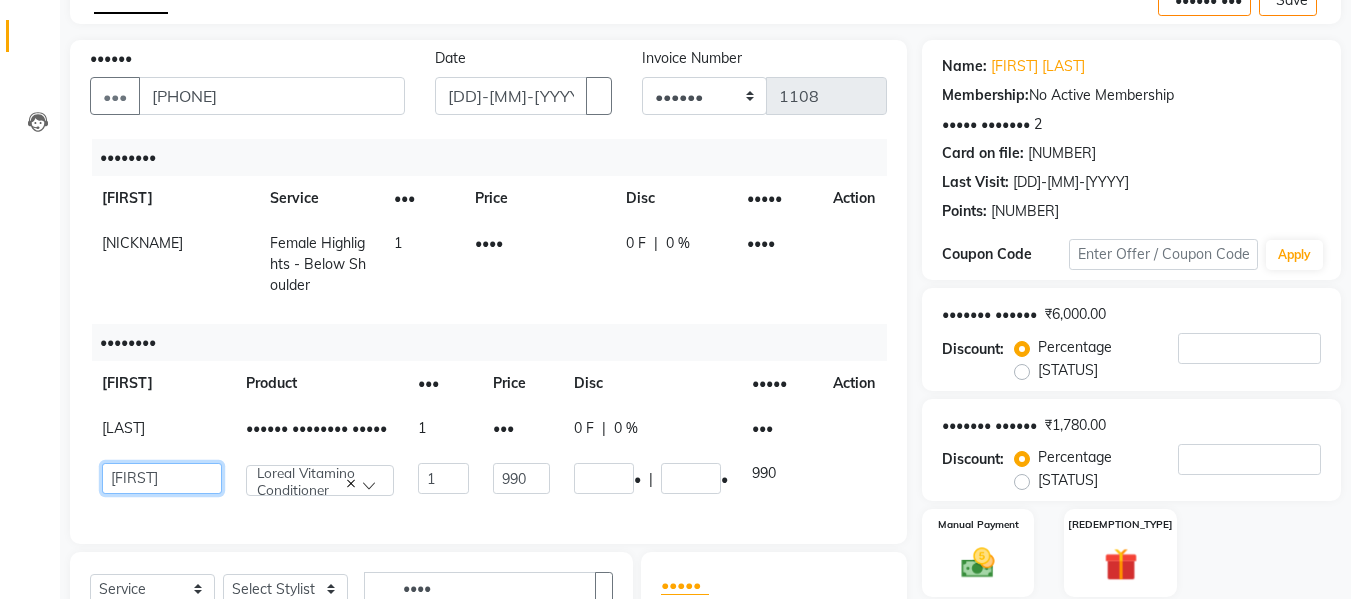click on "Select  Service  Product  Membership  Package Voucher Prepaid Gift Card [FIRST] [LAST]  Front Desk [FIRST] [LAST] [FIRST] [LAST] [FIRST] [LAST] [FIRST] [LAST] [FIRST] [LAST]" at bounding box center [162, 478] 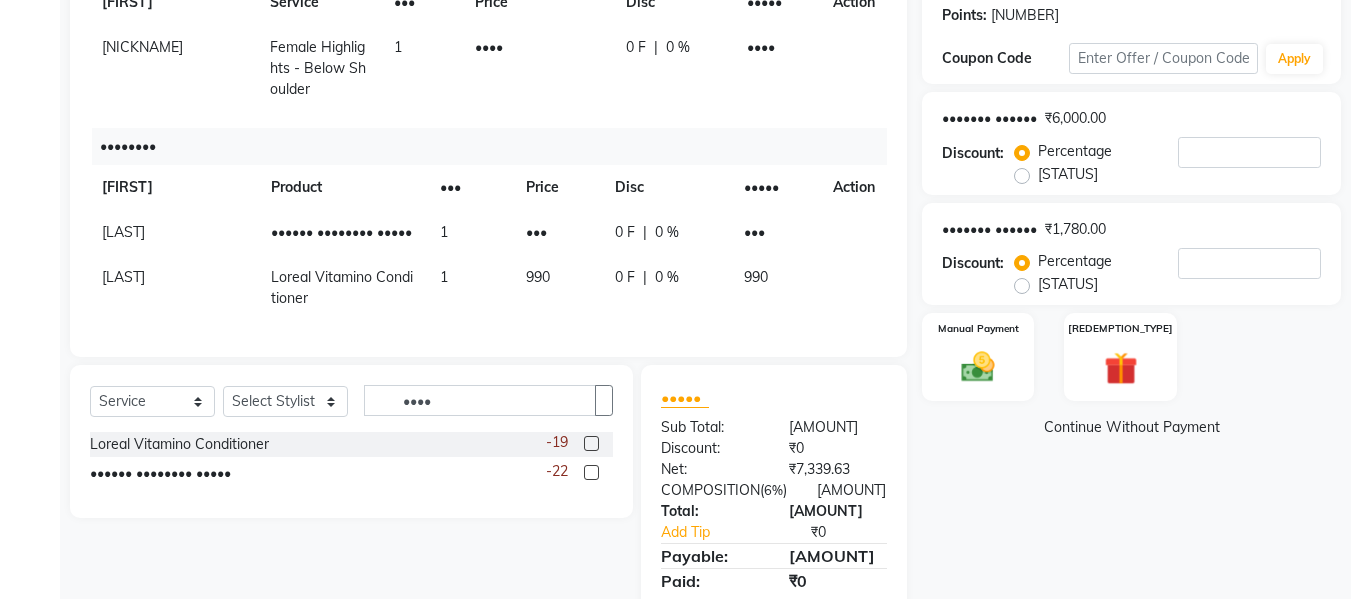 scroll, scrollTop: 310, scrollLeft: 0, axis: vertical 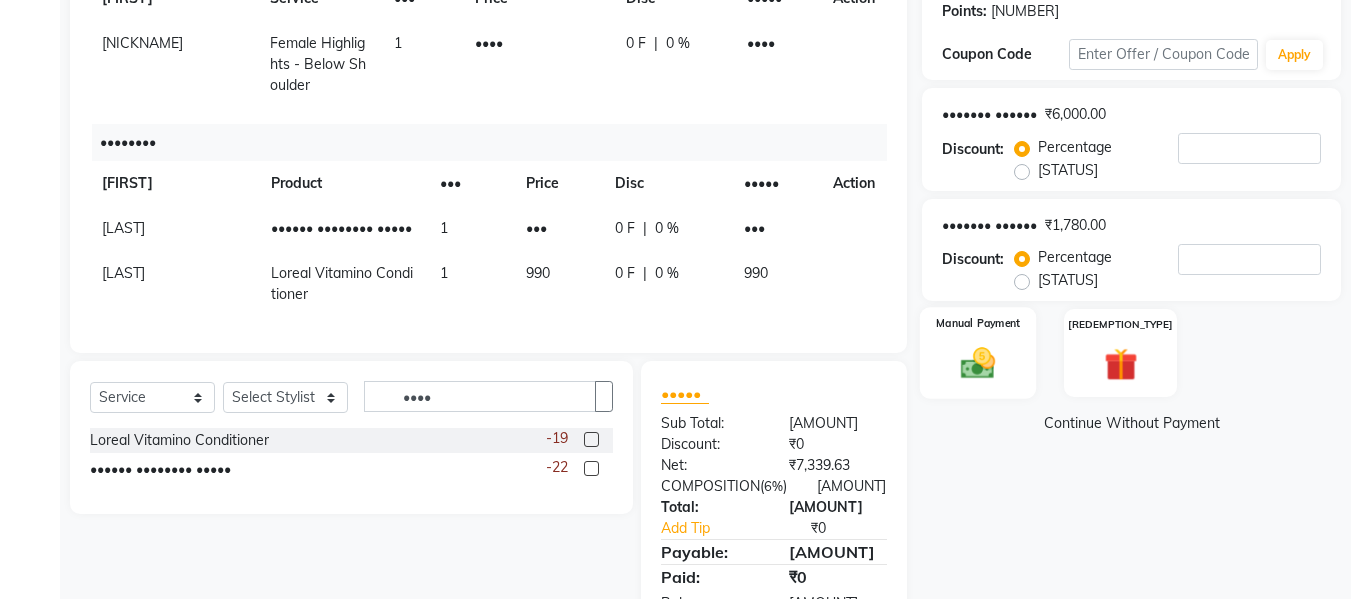 click at bounding box center (978, 364) 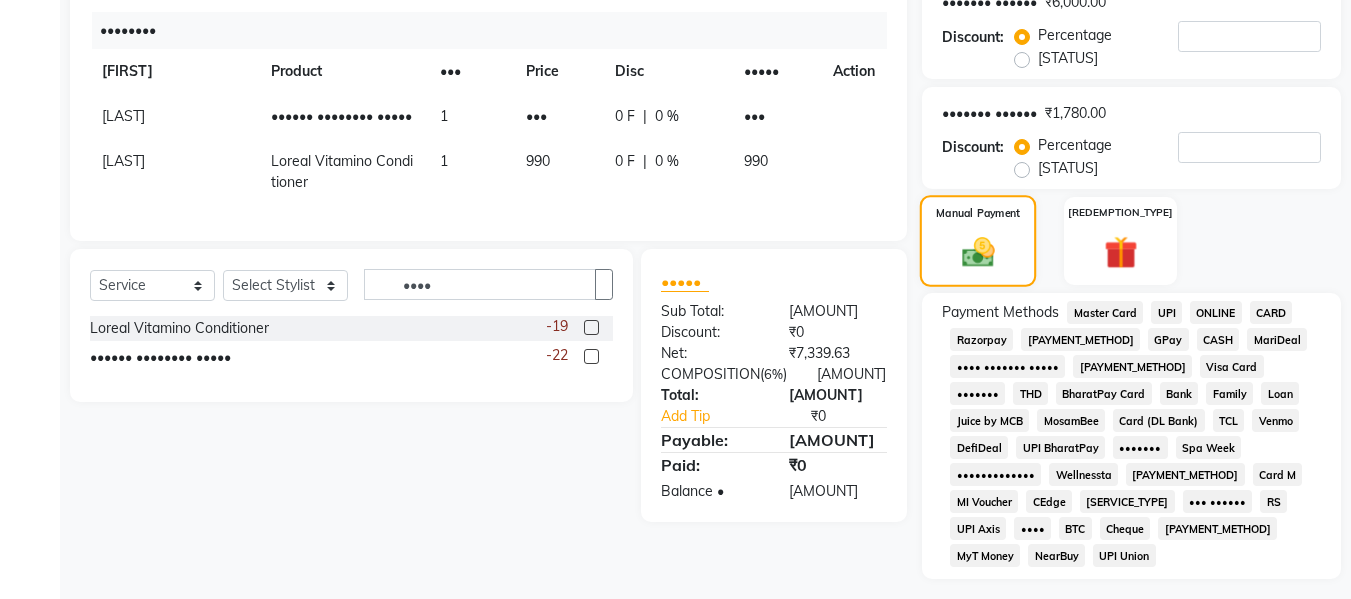 scroll, scrollTop: 457, scrollLeft: 0, axis: vertical 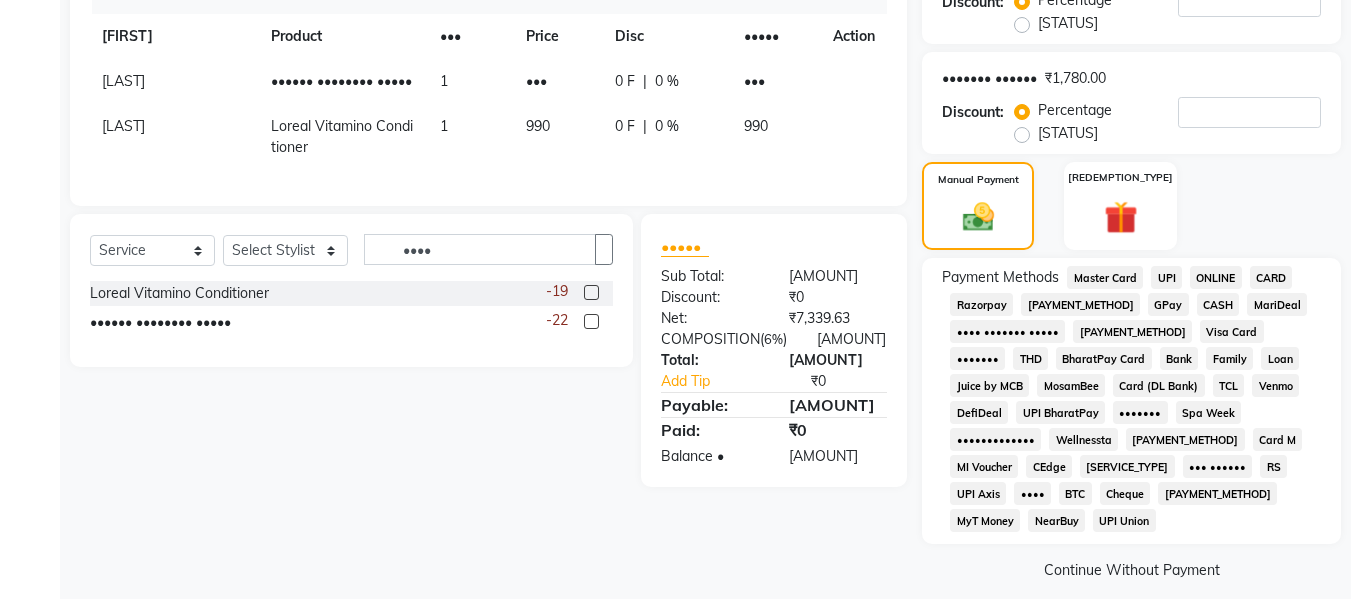 click on "GPay" at bounding box center [1105, 277] 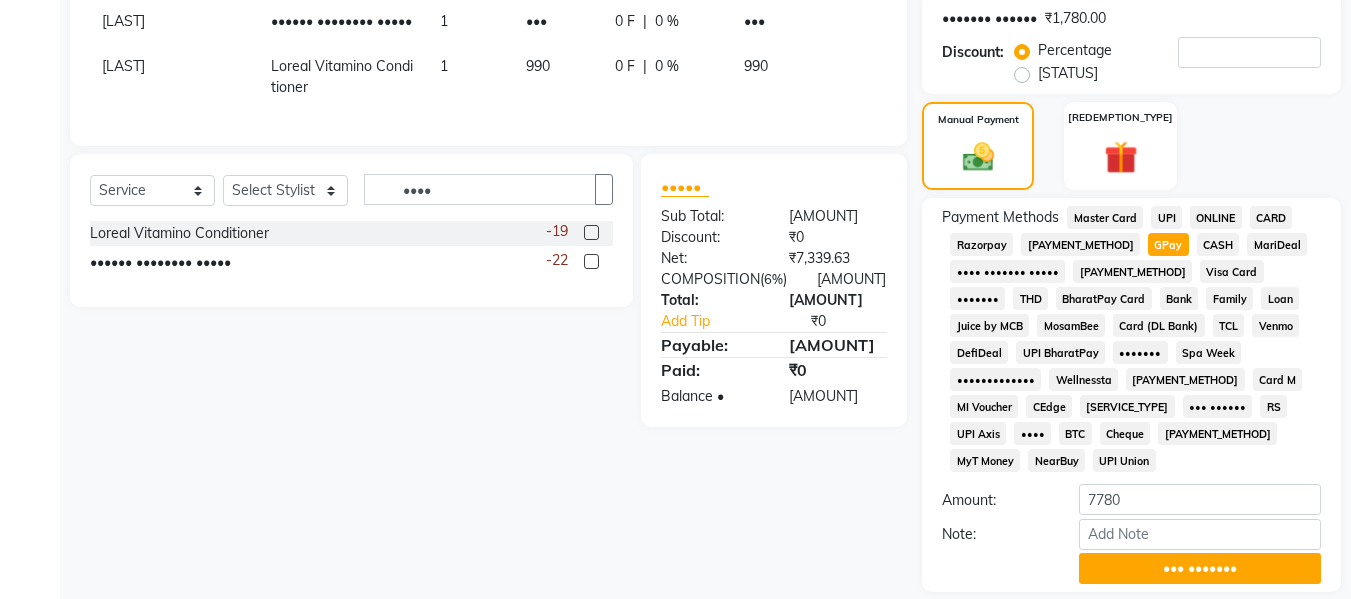 scroll, scrollTop: 563, scrollLeft: 0, axis: vertical 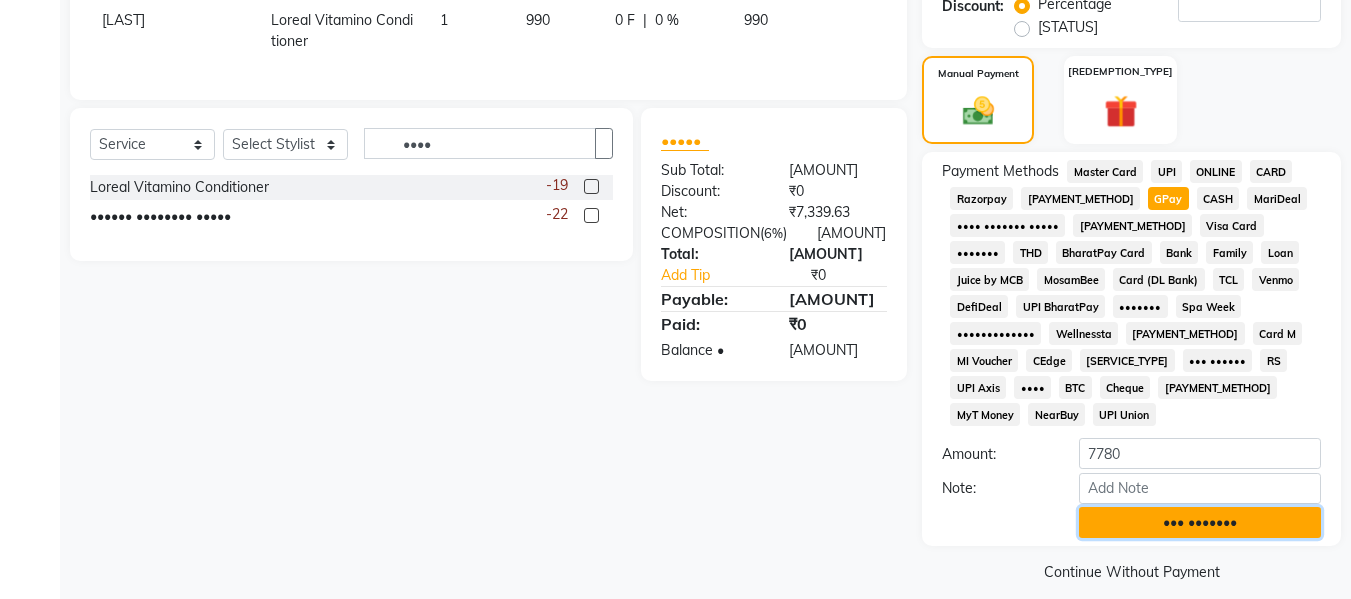 click on "••• •••••••" at bounding box center (1200, 522) 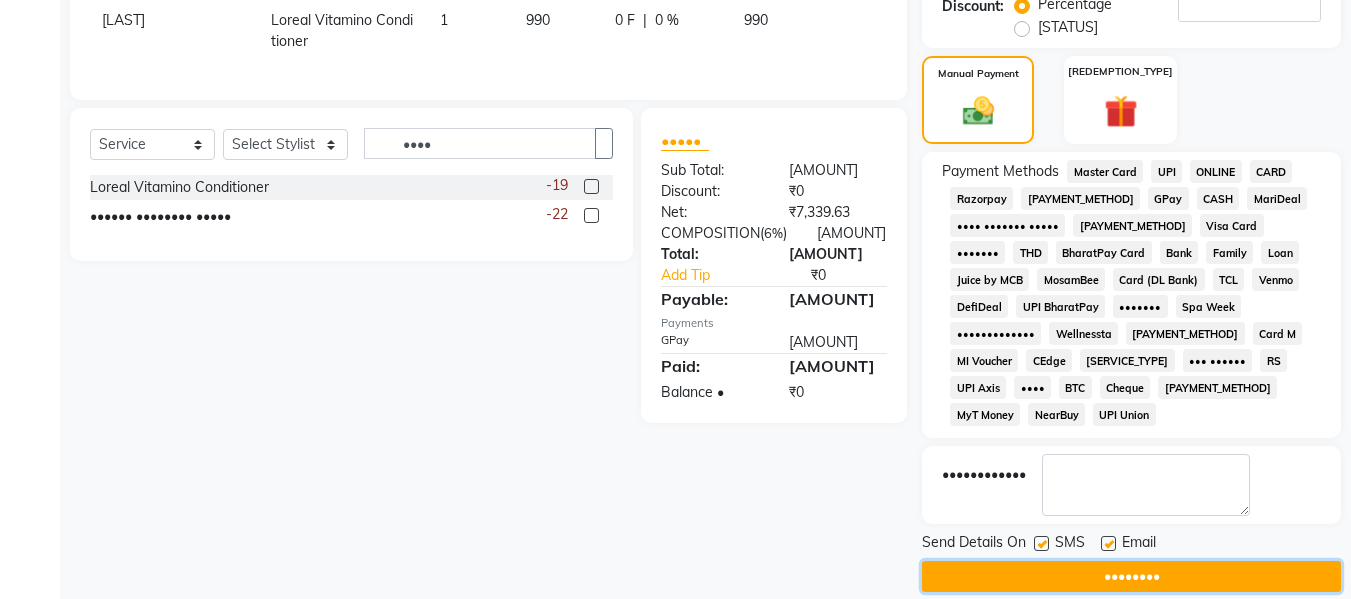 click on "••••••••" at bounding box center (1131, 576) 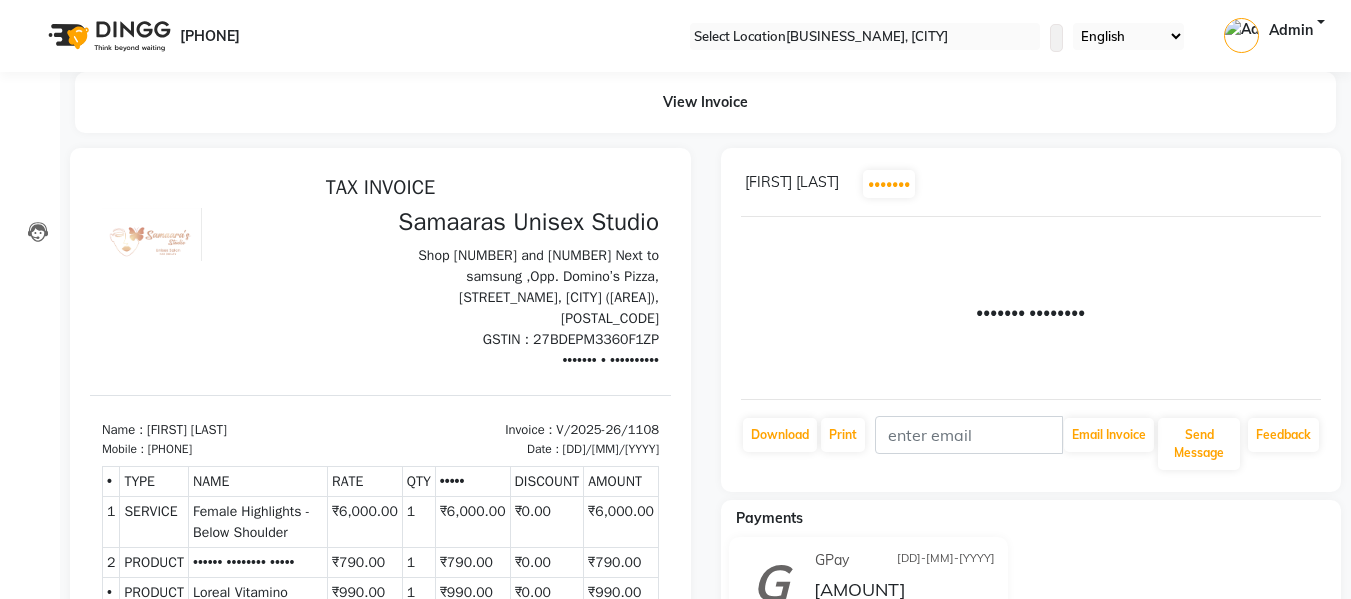 scroll, scrollTop: 0, scrollLeft: 0, axis: both 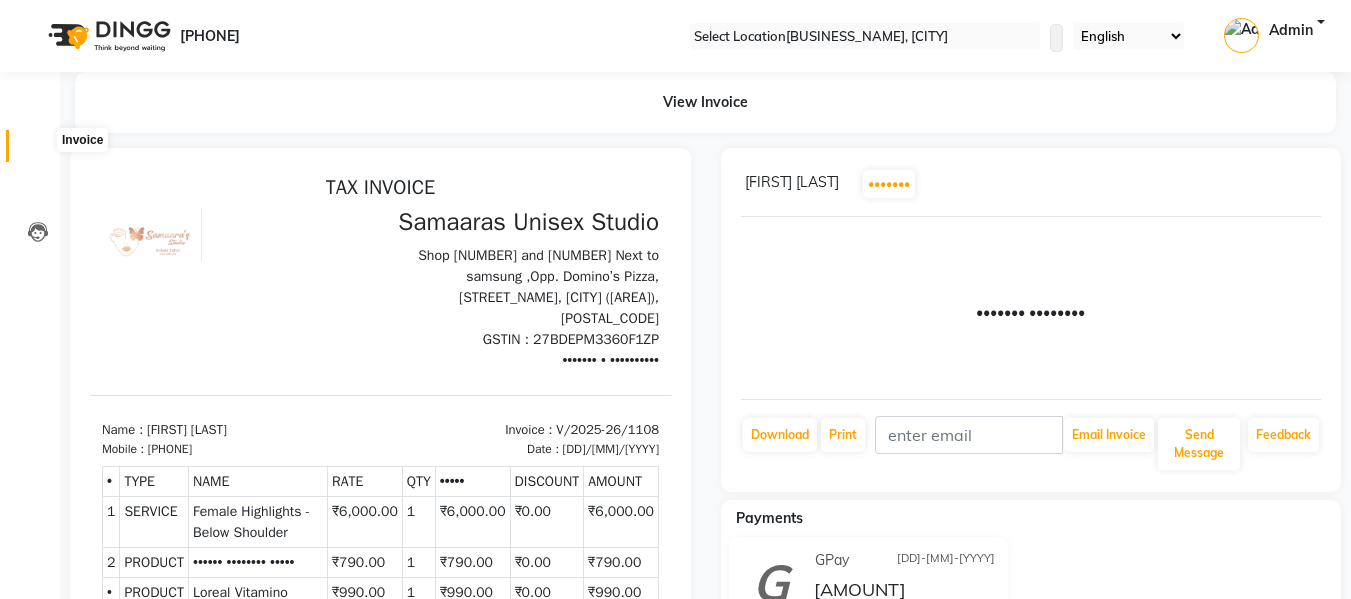 click at bounding box center (38, 151) 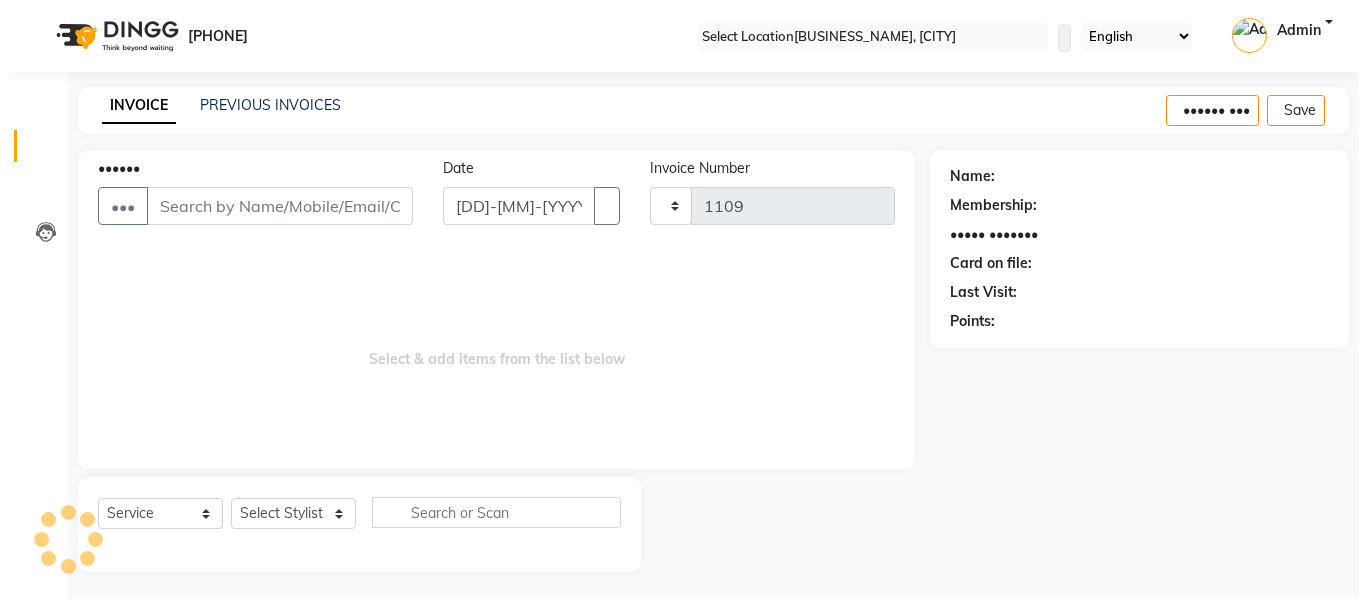 scroll, scrollTop: 2, scrollLeft: 0, axis: vertical 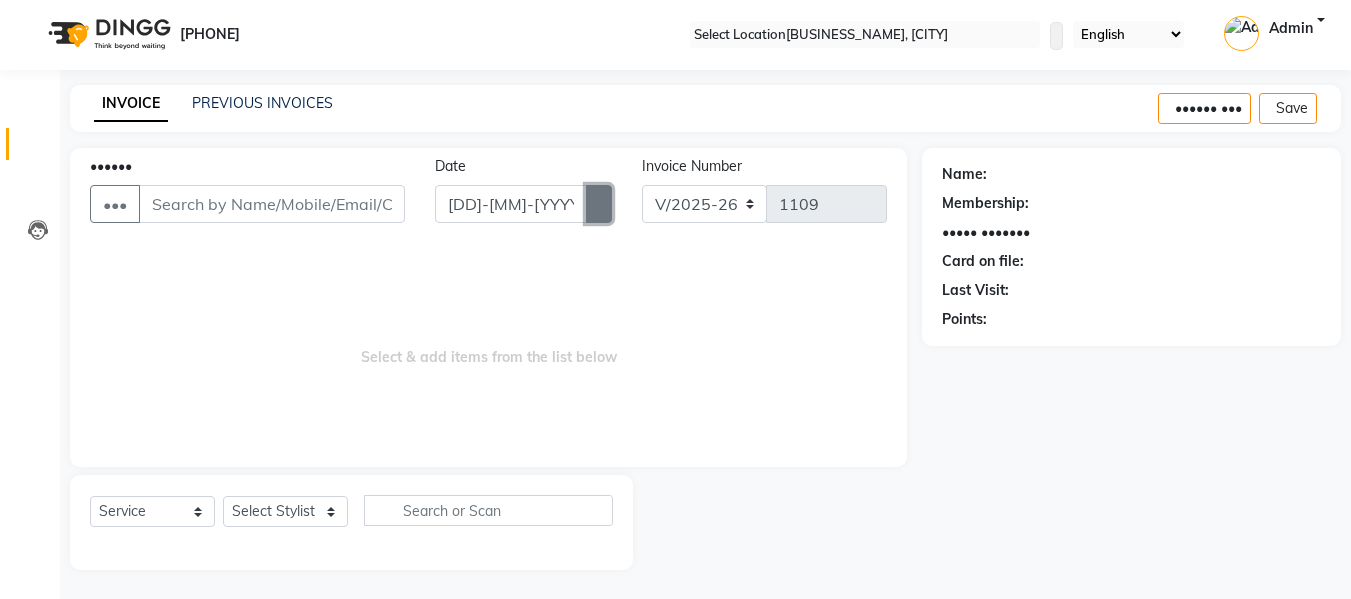 click at bounding box center [599, 204] 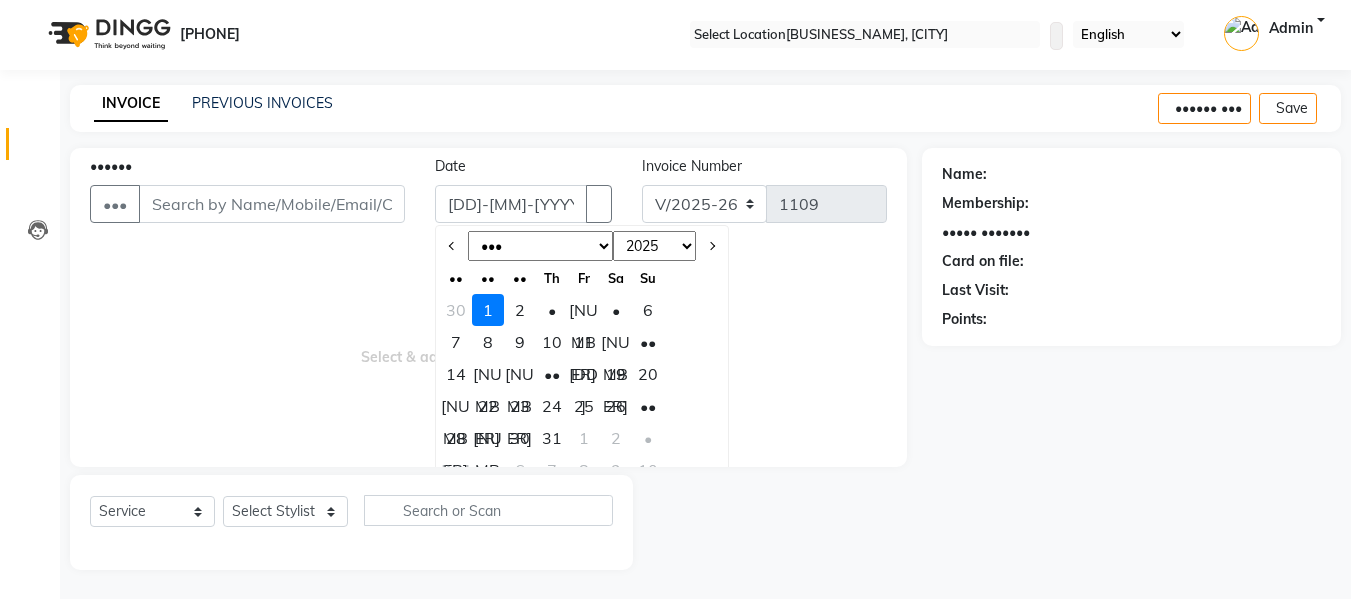 click on "30" at bounding box center [456, 310] 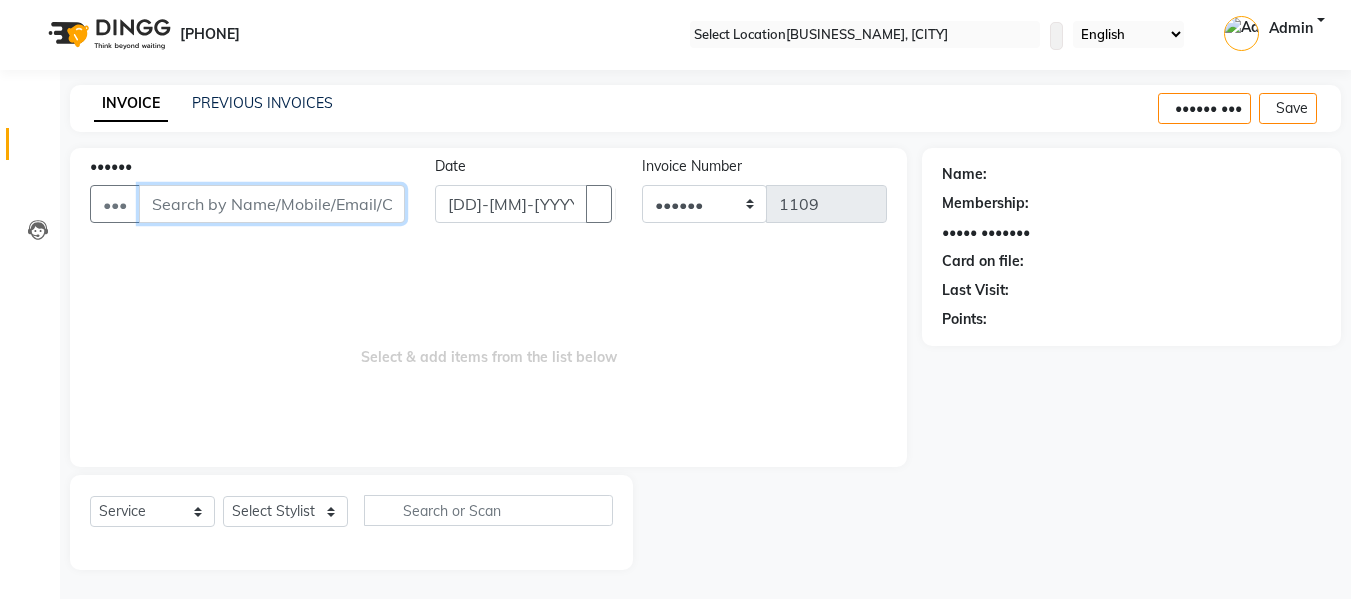 click on "••••••" at bounding box center [272, 204] 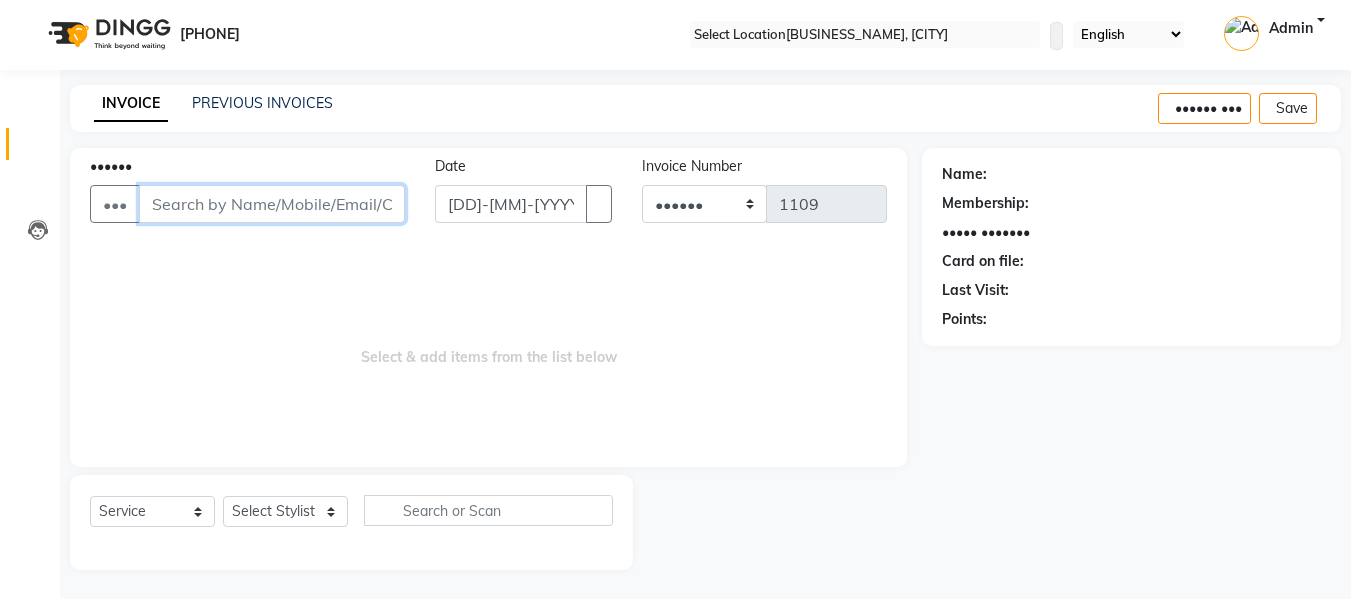 click on "••••••" at bounding box center [272, 204] 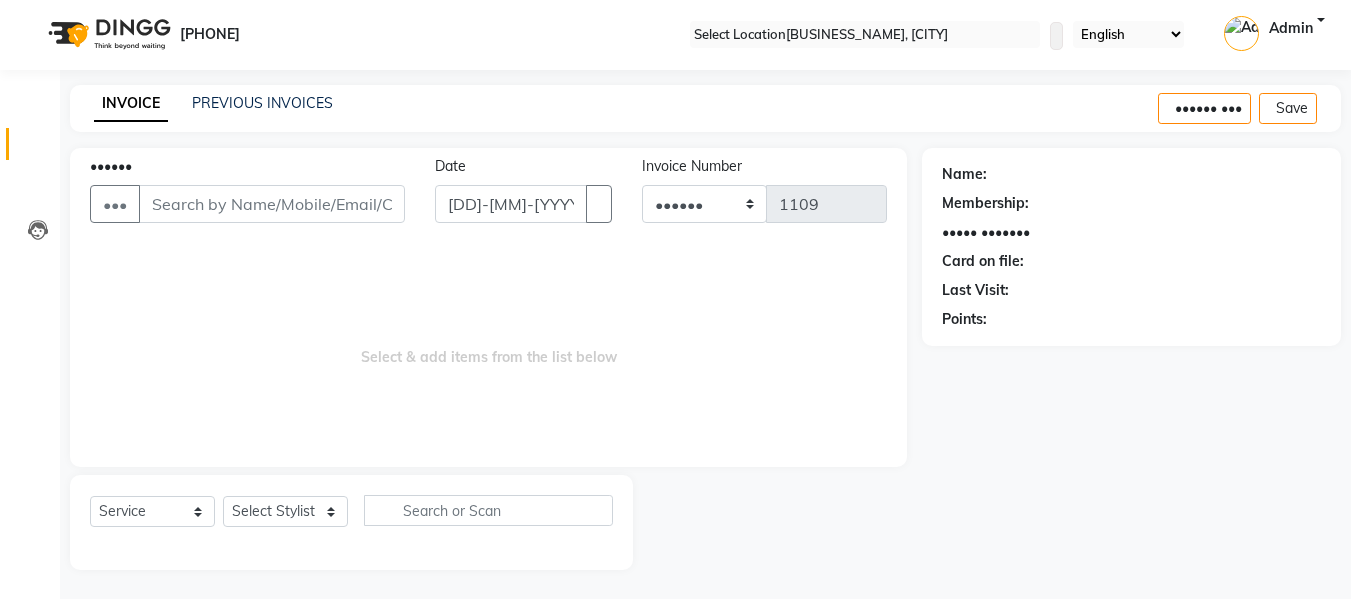 click on "Client +[COUNTRY CODE] Date [DD]-[MM]-[YYYY] Invoice Number V/[YEAR] V/[YEAR]-[YEAR] [NUMBER] Select & add items from the list below" at bounding box center [488, 307] 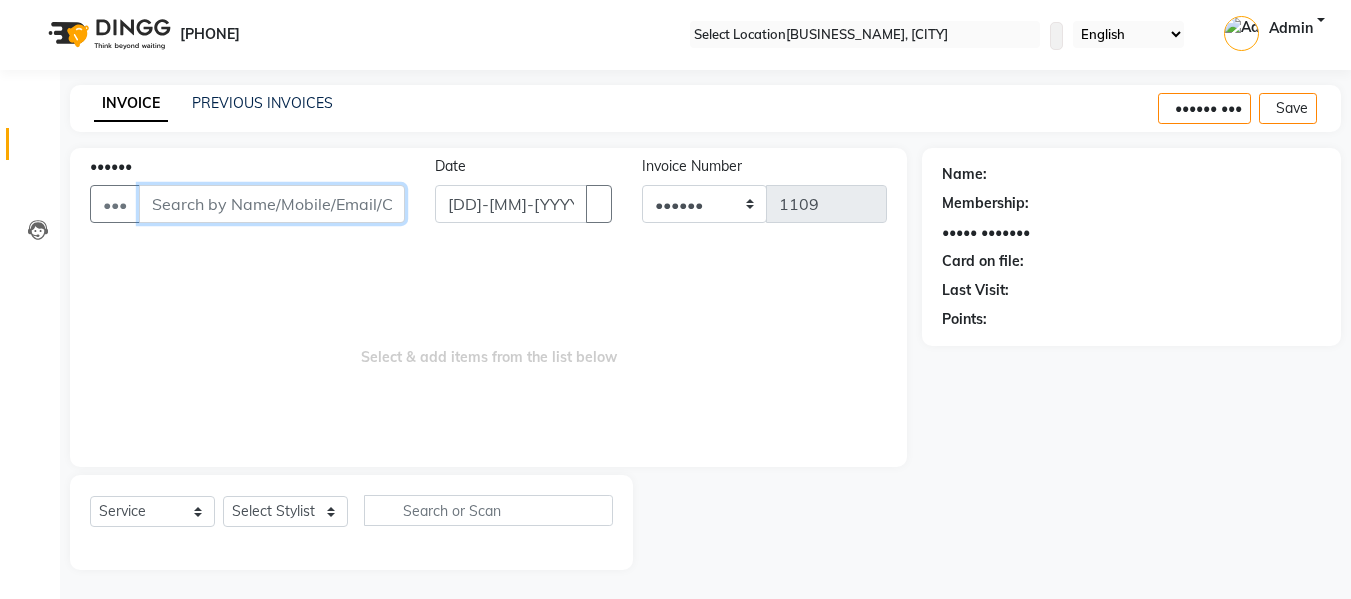 click on "••••••" at bounding box center (272, 204) 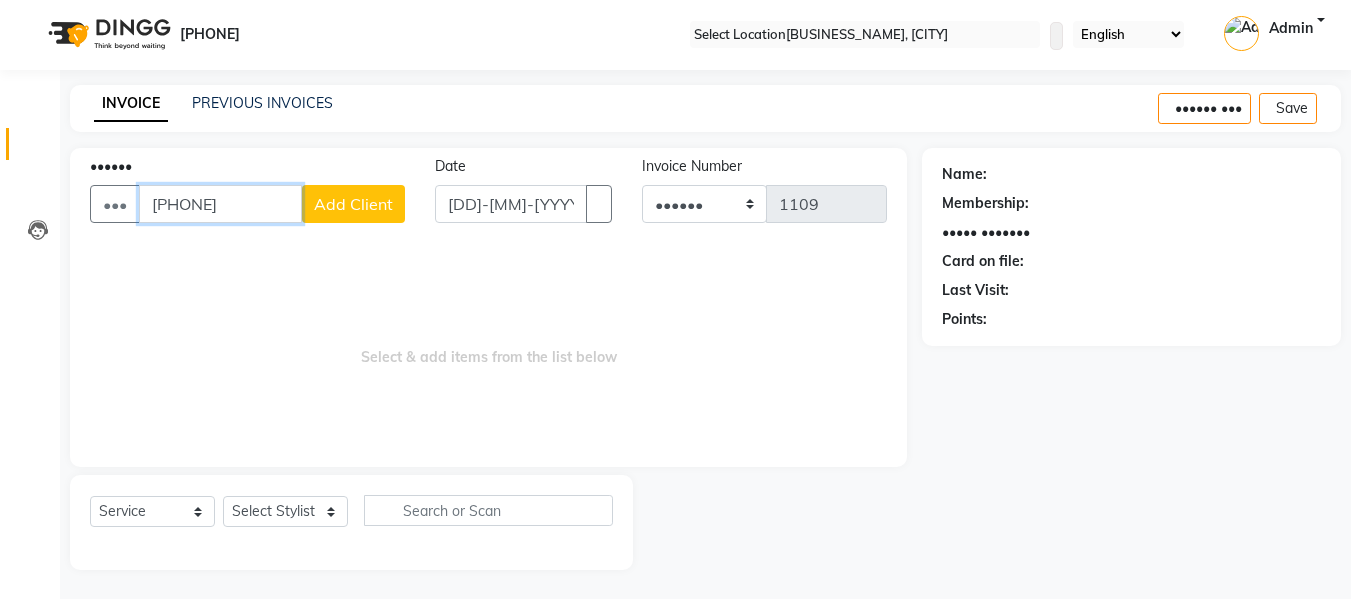 type on "[PHONE]" 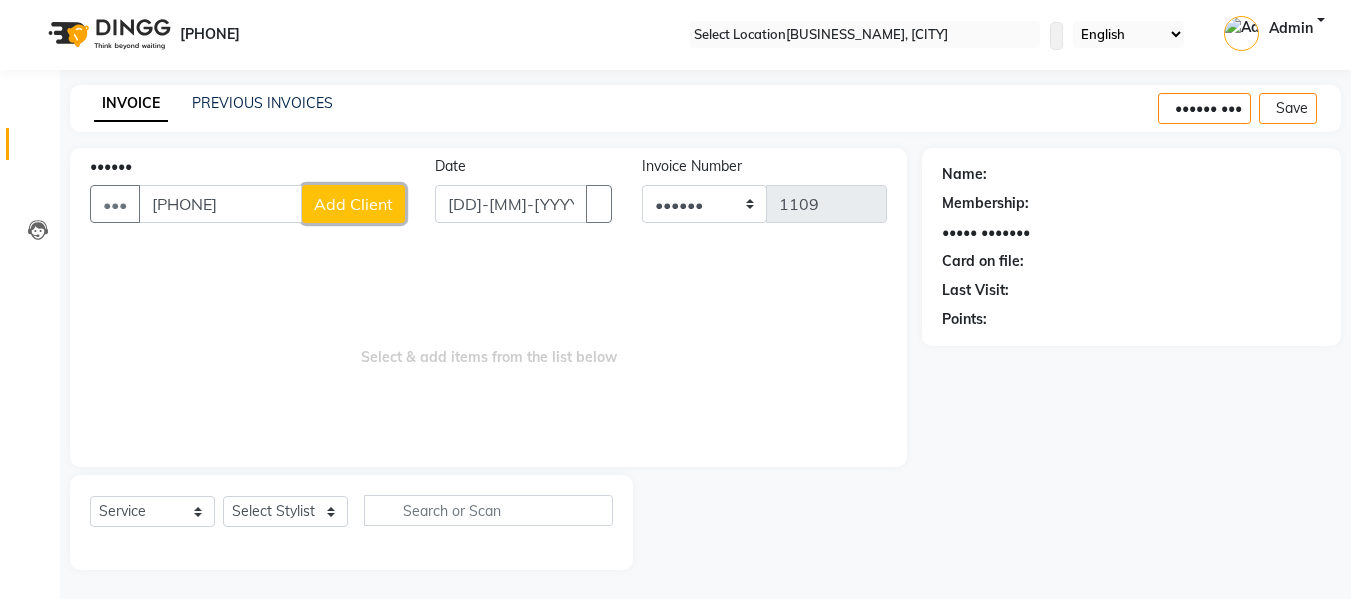 click on "Add Client" at bounding box center [353, 204] 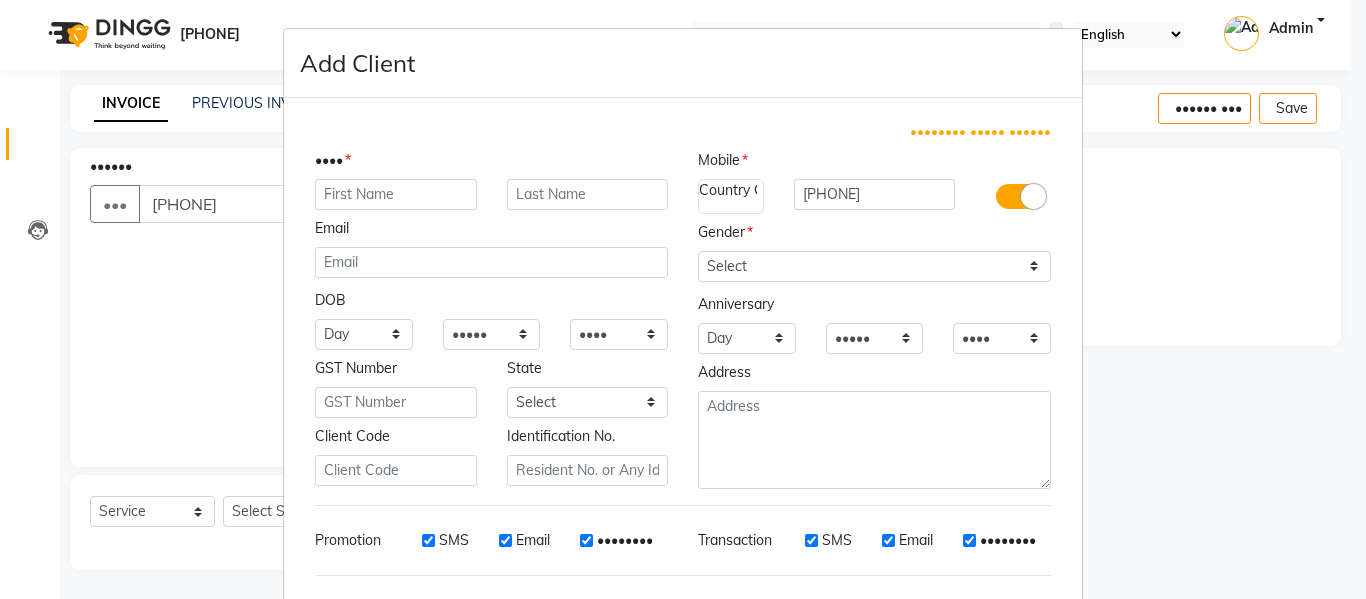 click at bounding box center [396, 194] 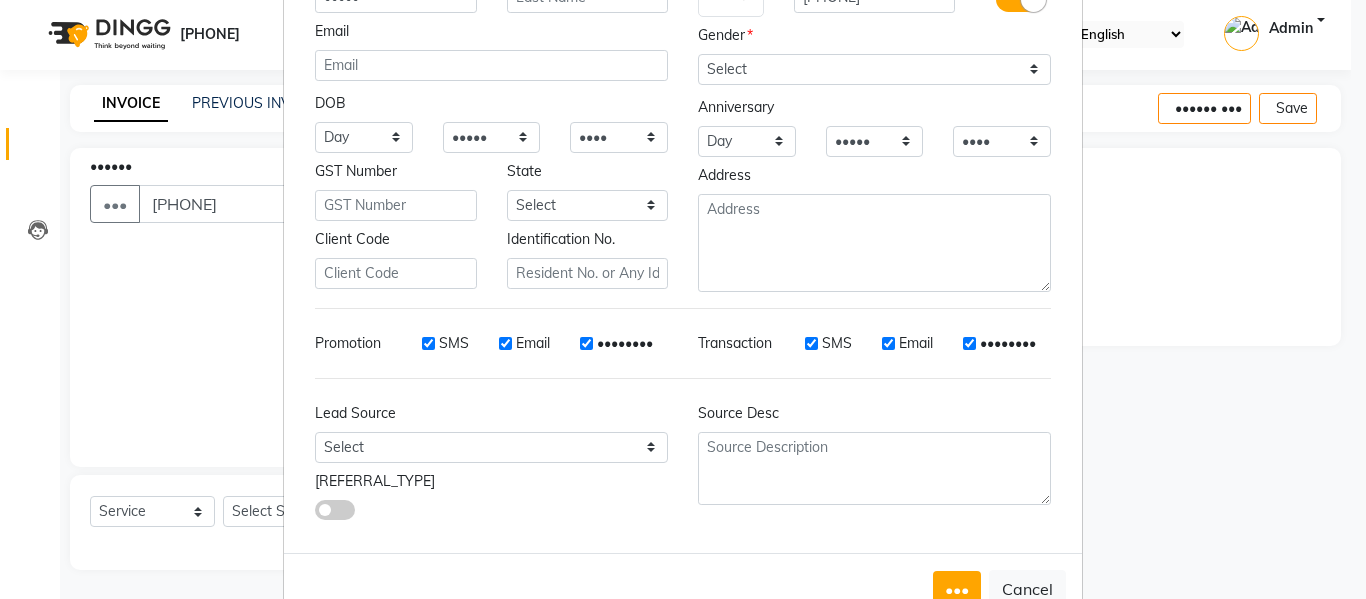 scroll, scrollTop: 200, scrollLeft: 0, axis: vertical 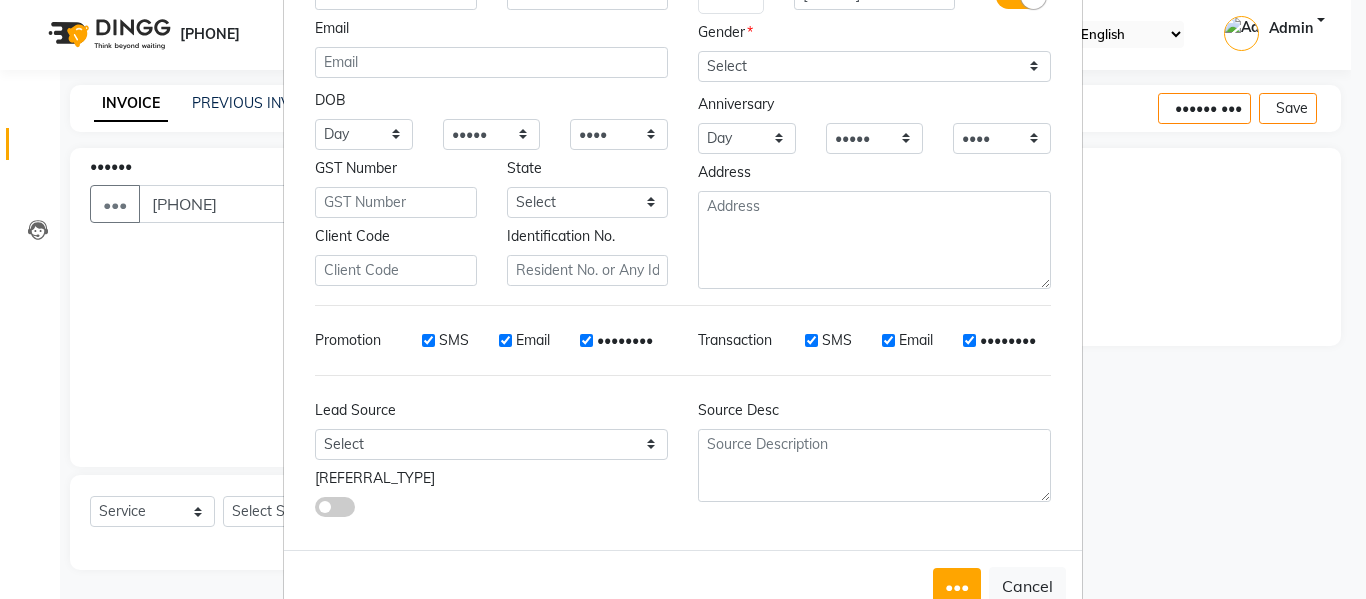type on "•••••" 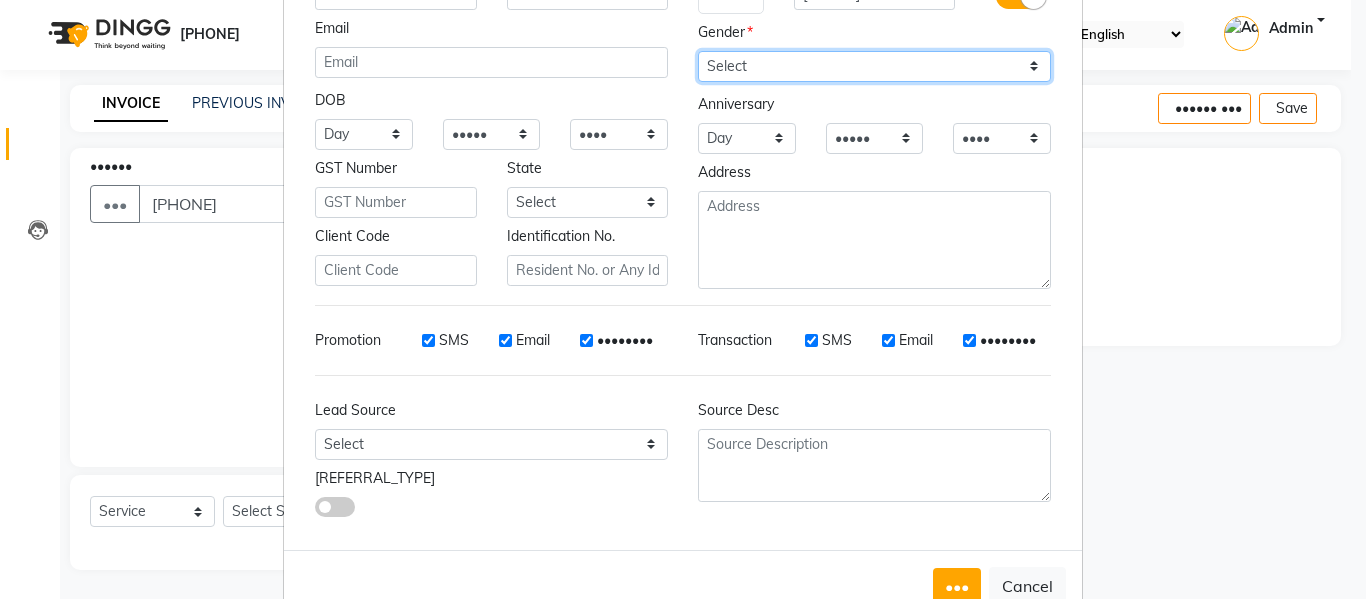 click on "•••••• •••• •••••• ••••• •••••• ••• •• •••" at bounding box center [874, 66] 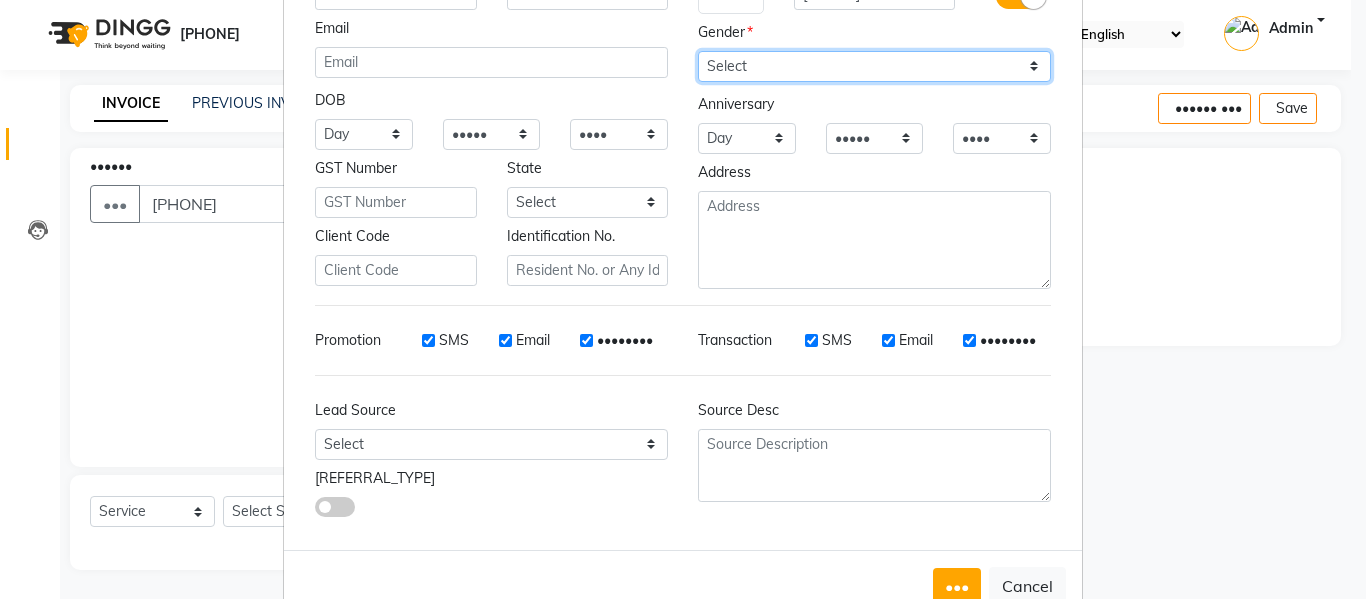 click on "•••••• •••• •••••• ••••• •••••• ••• •• •••" at bounding box center (874, 66) 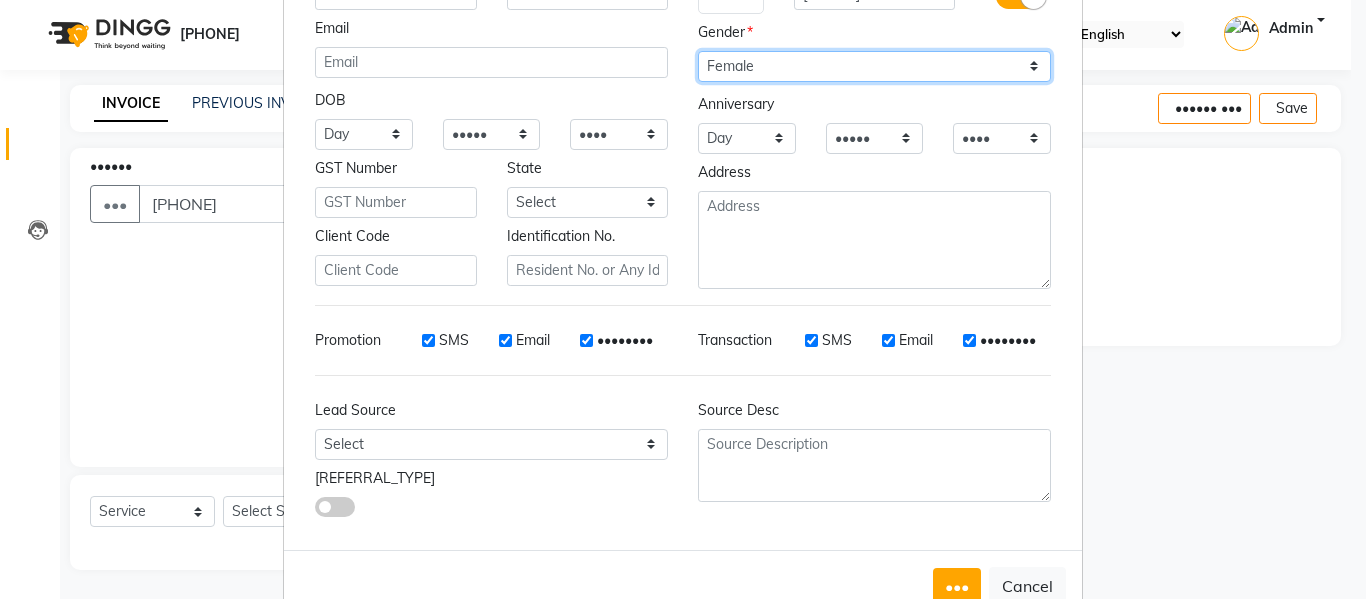 click on "•••••• •••• •••••• ••••• •••••• ••• •• •••" at bounding box center (874, 66) 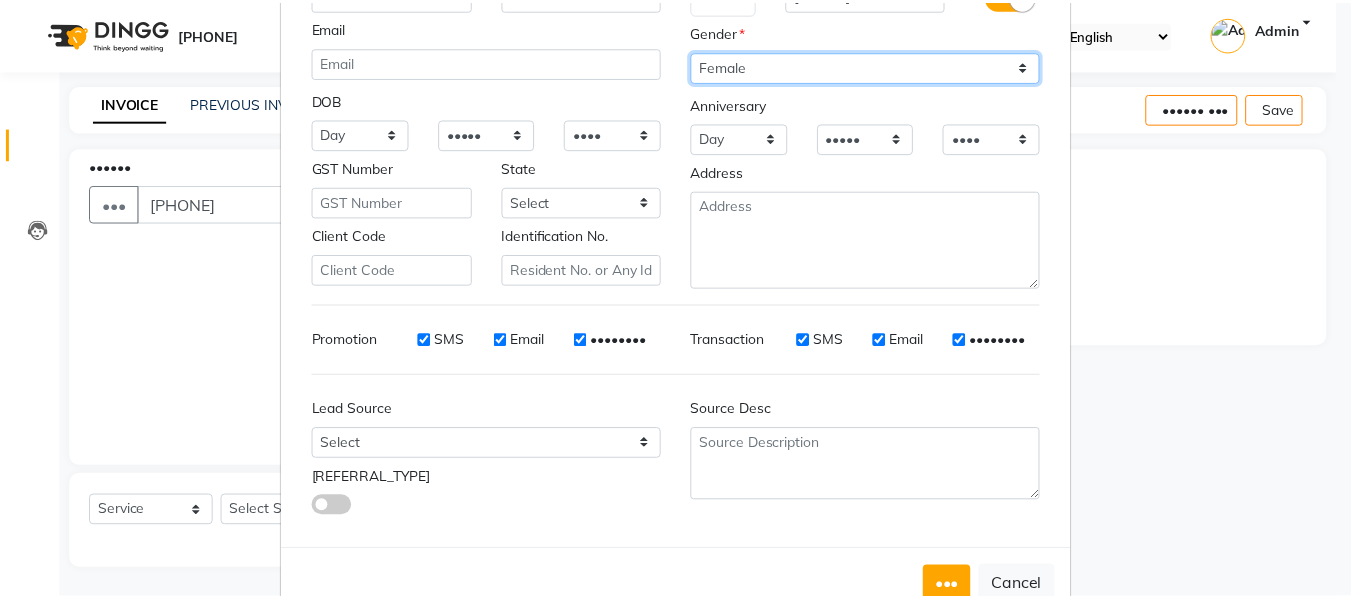 scroll, scrollTop: 250, scrollLeft: 0, axis: vertical 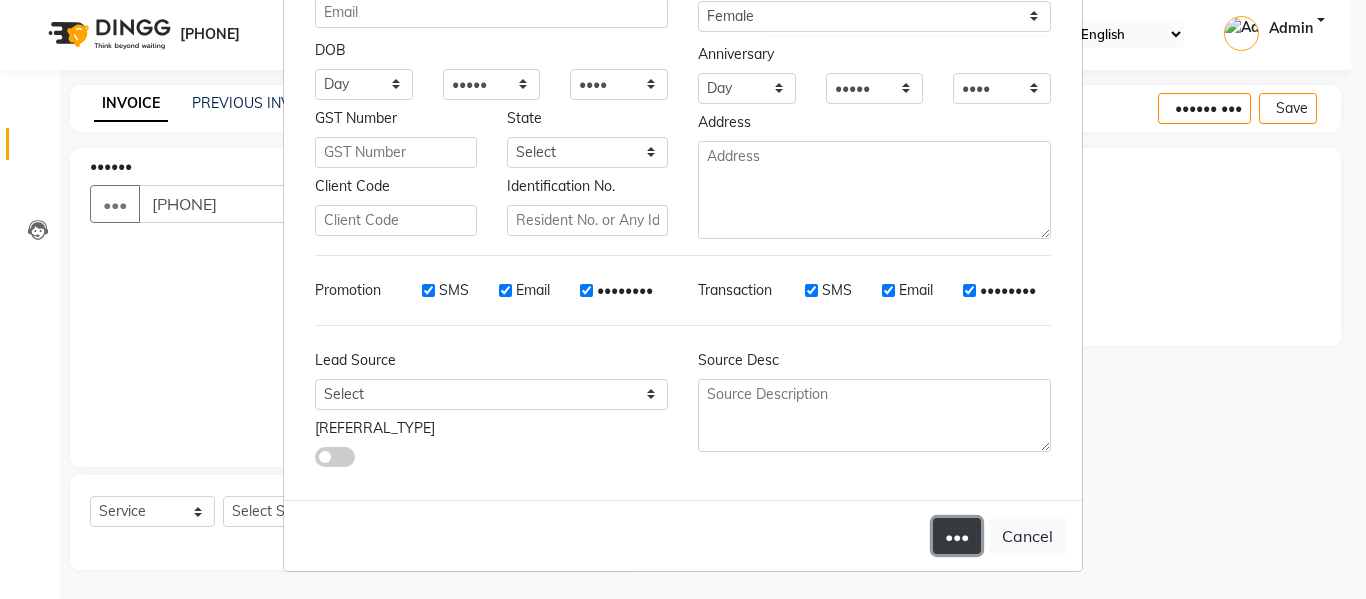click on "•••" at bounding box center [957, 536] 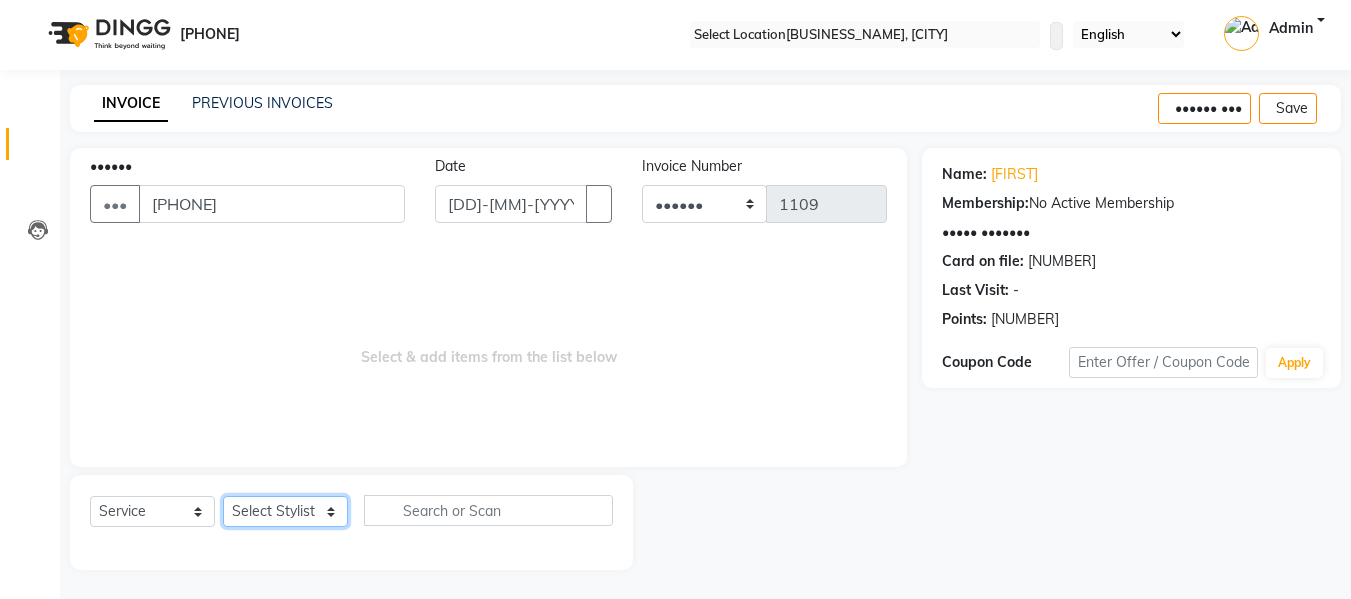 click on "Select Stylist Babbu Daksh  Front Desk Kajal Priya [PERSON] shadaab bhai" at bounding box center (285, 511) 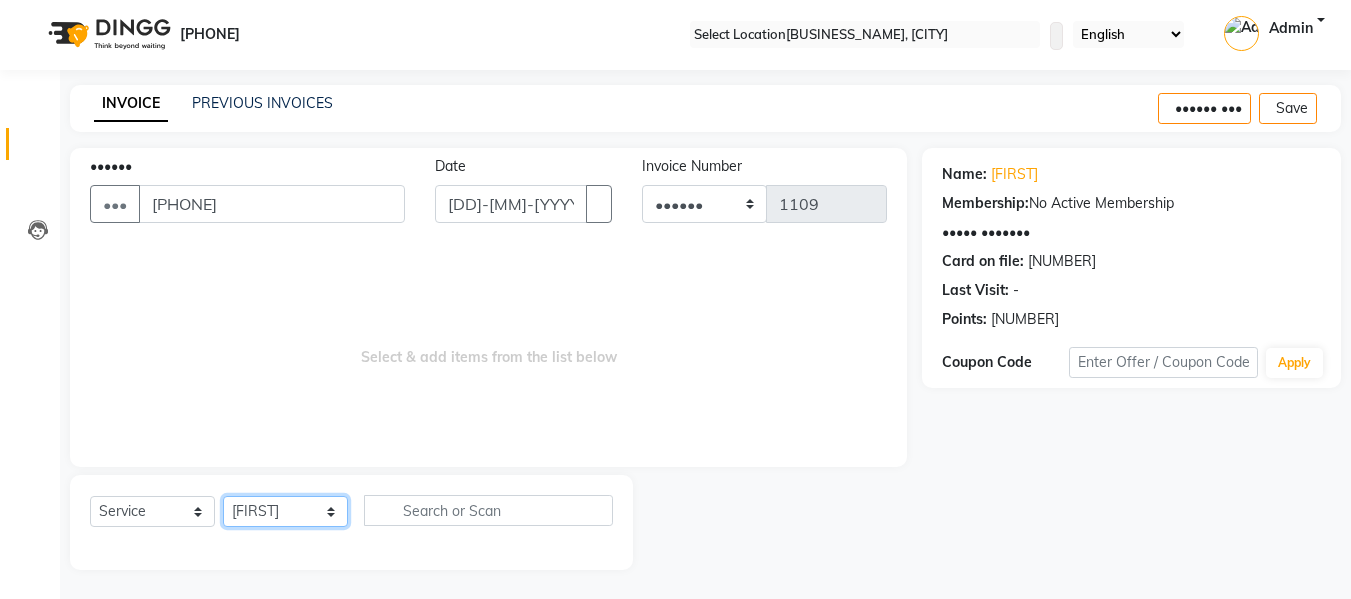 click on "Select Stylist Babbu Daksh  Front Desk Kajal Priya [PERSON] shadaab bhai" at bounding box center (285, 511) 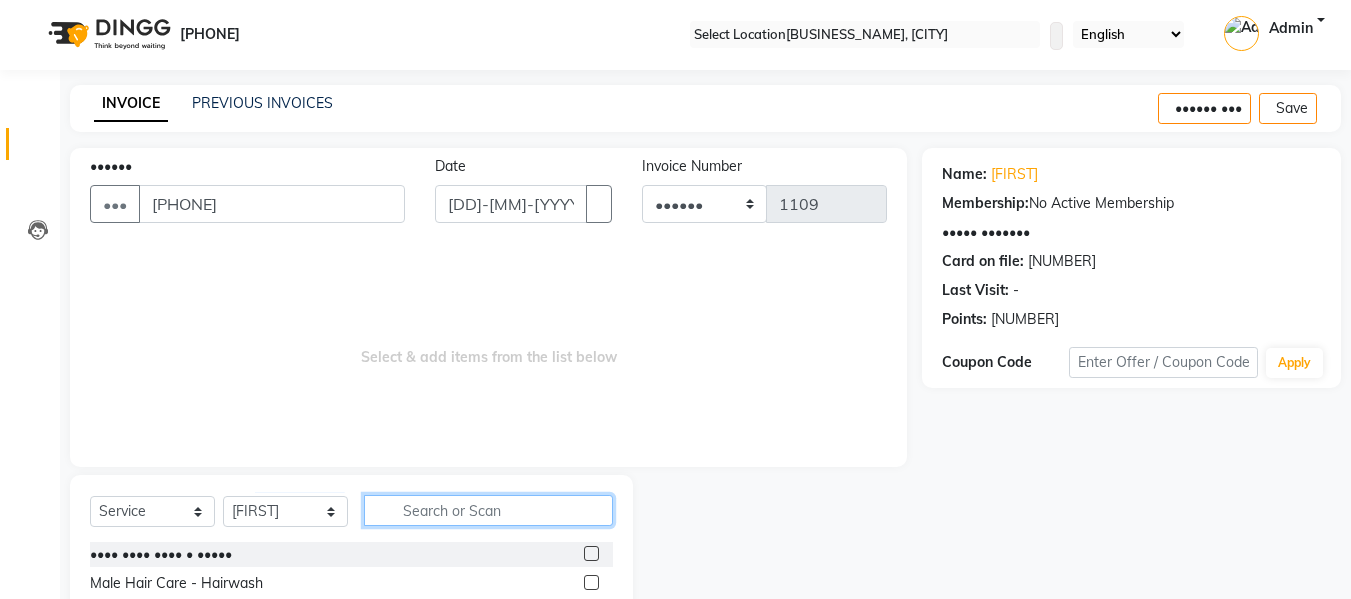 click at bounding box center (488, 510) 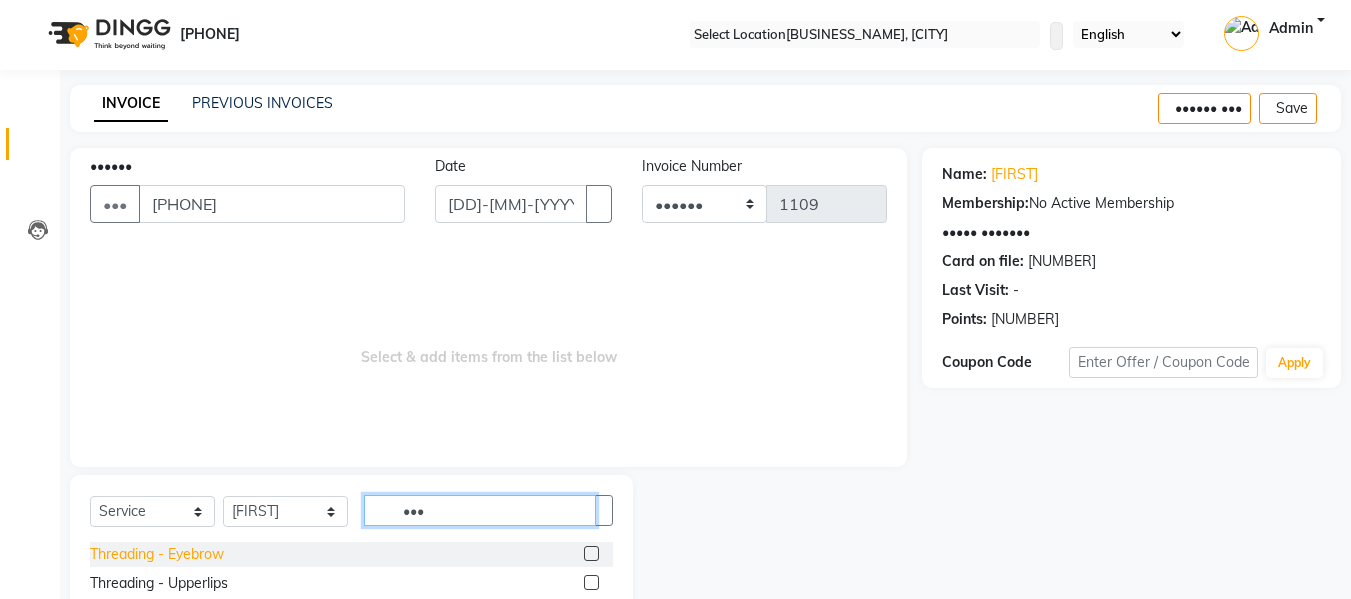 type on "•••" 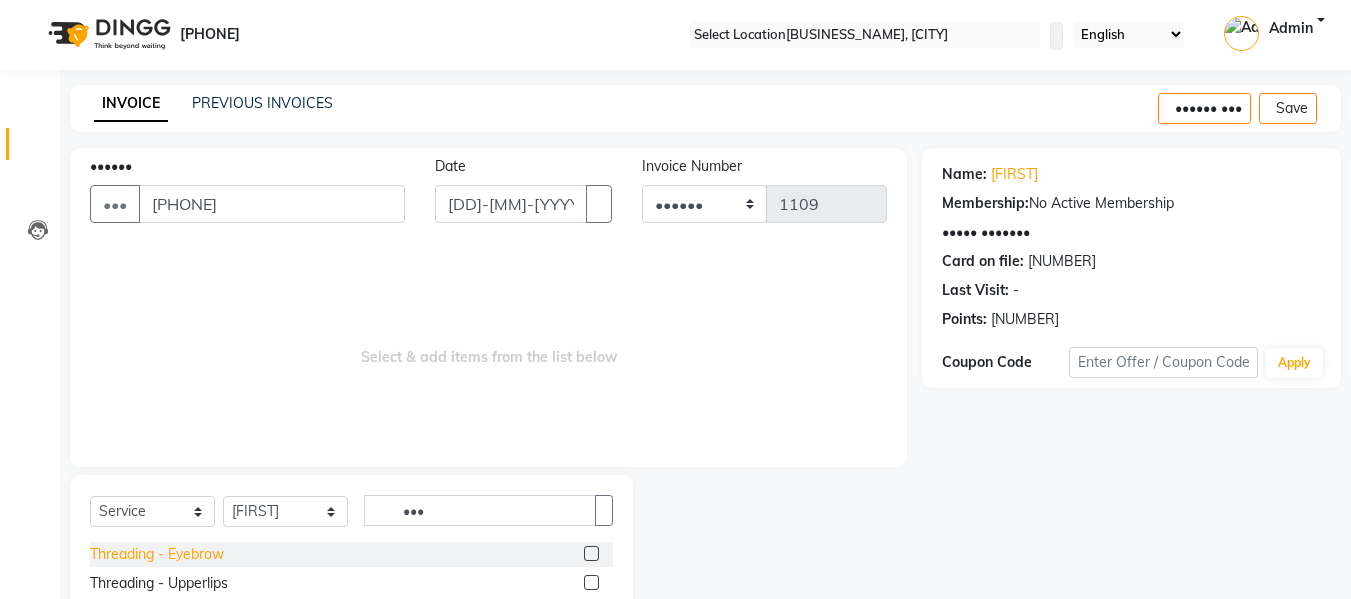click on "Threading - Eyebrow" at bounding box center [157, 554] 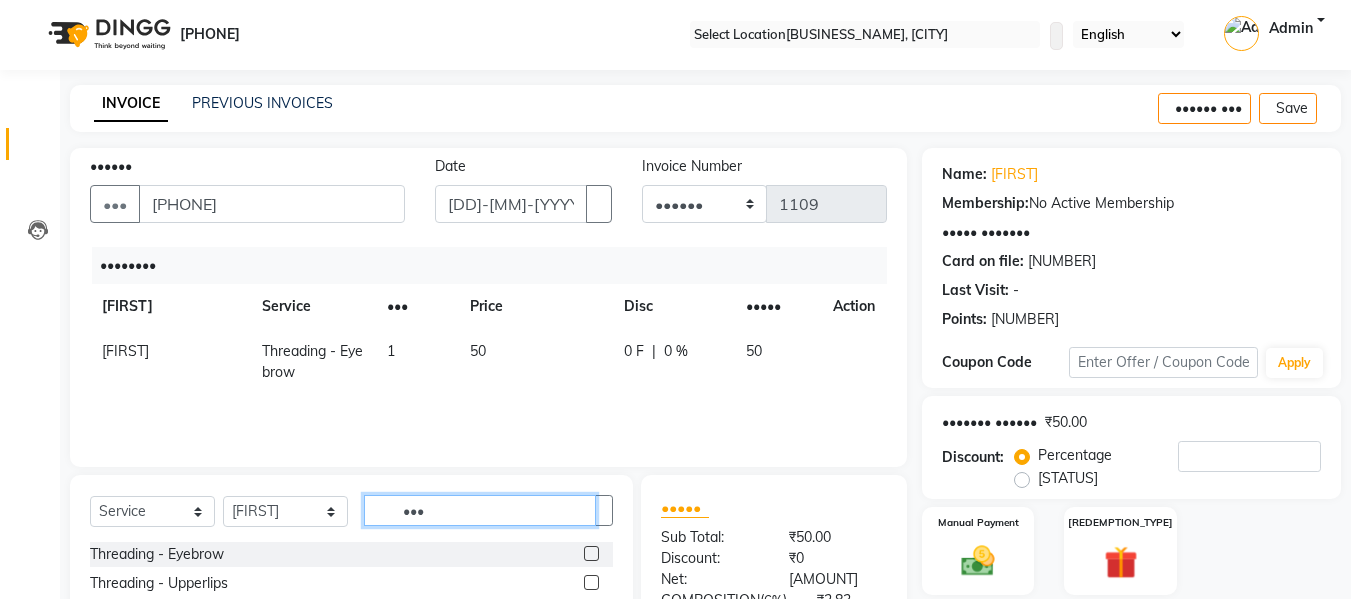click on "•••" at bounding box center (480, 510) 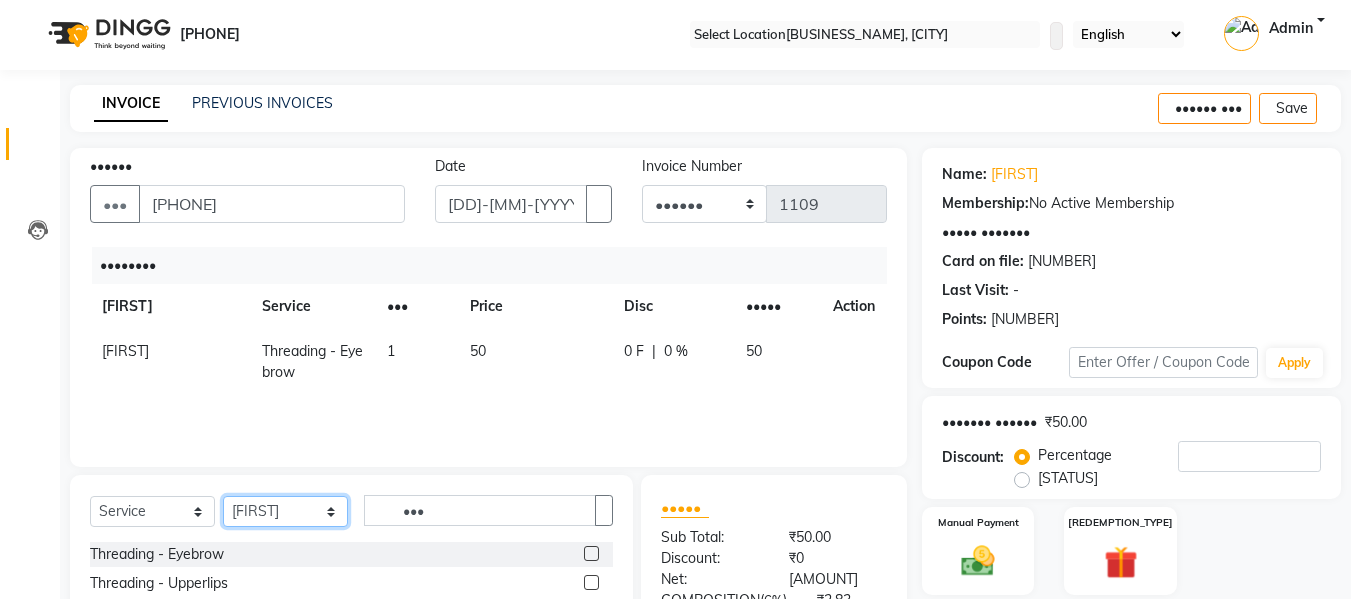 click on "Select Stylist Babbu Daksh  Front Desk Kajal Priya [PERSON] shadaab bhai" at bounding box center [285, 511] 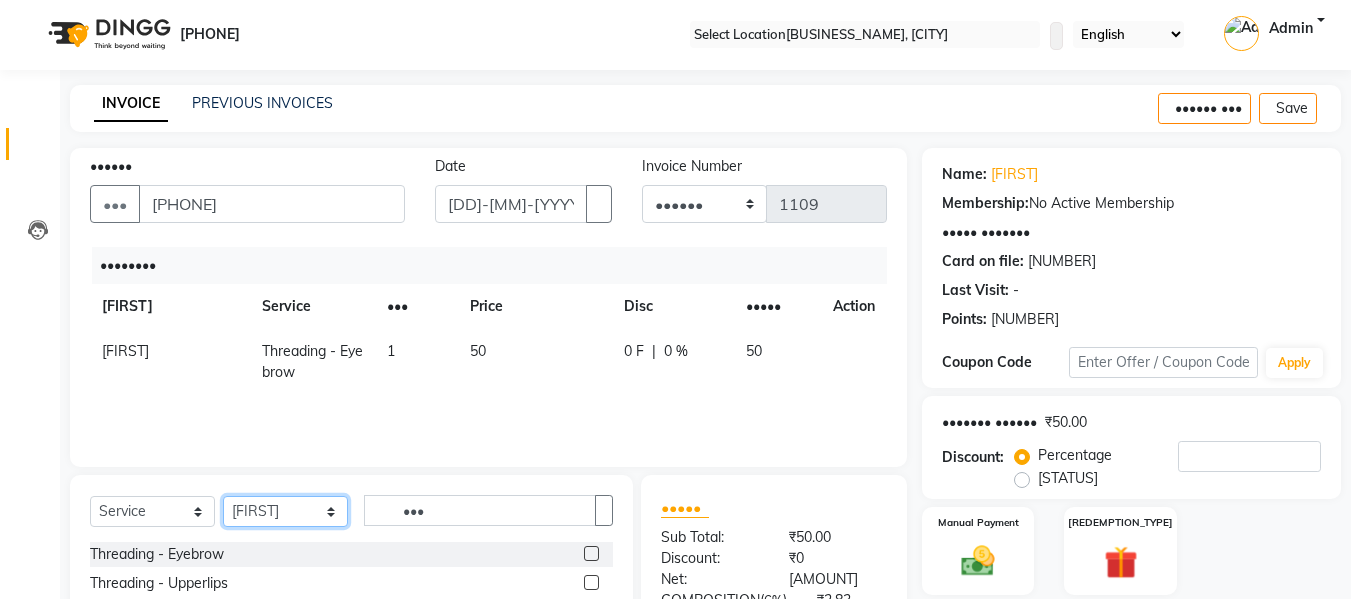 select on "[NUMBER]" 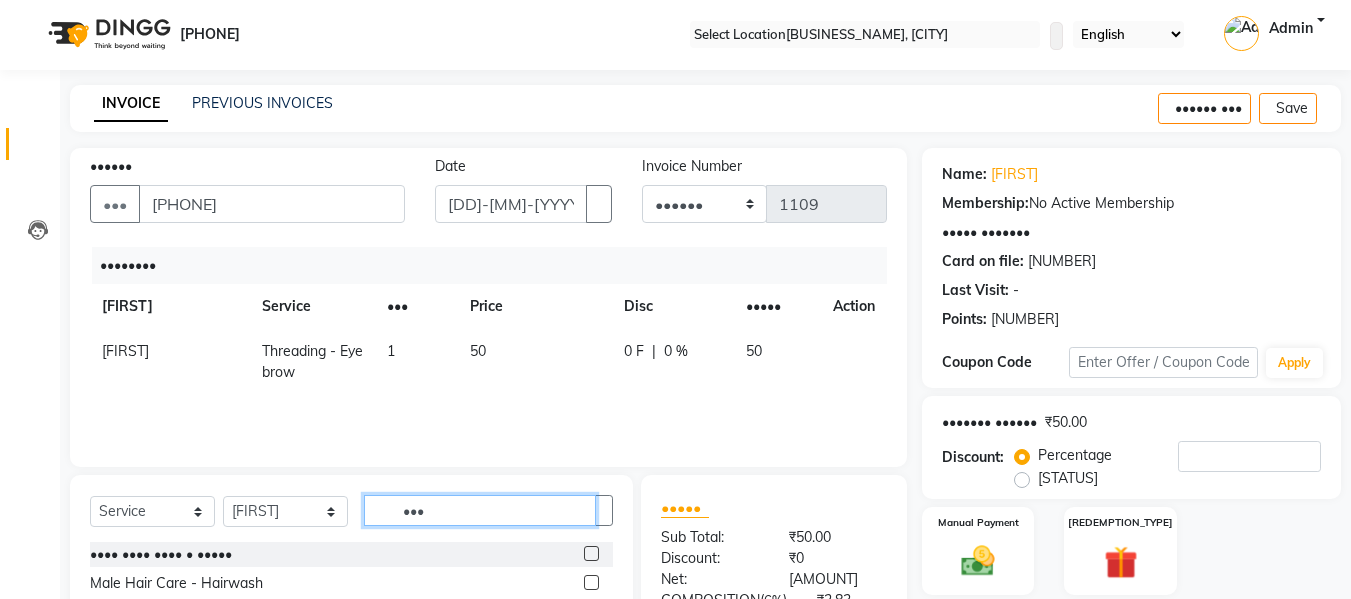click on "•••" at bounding box center (480, 510) 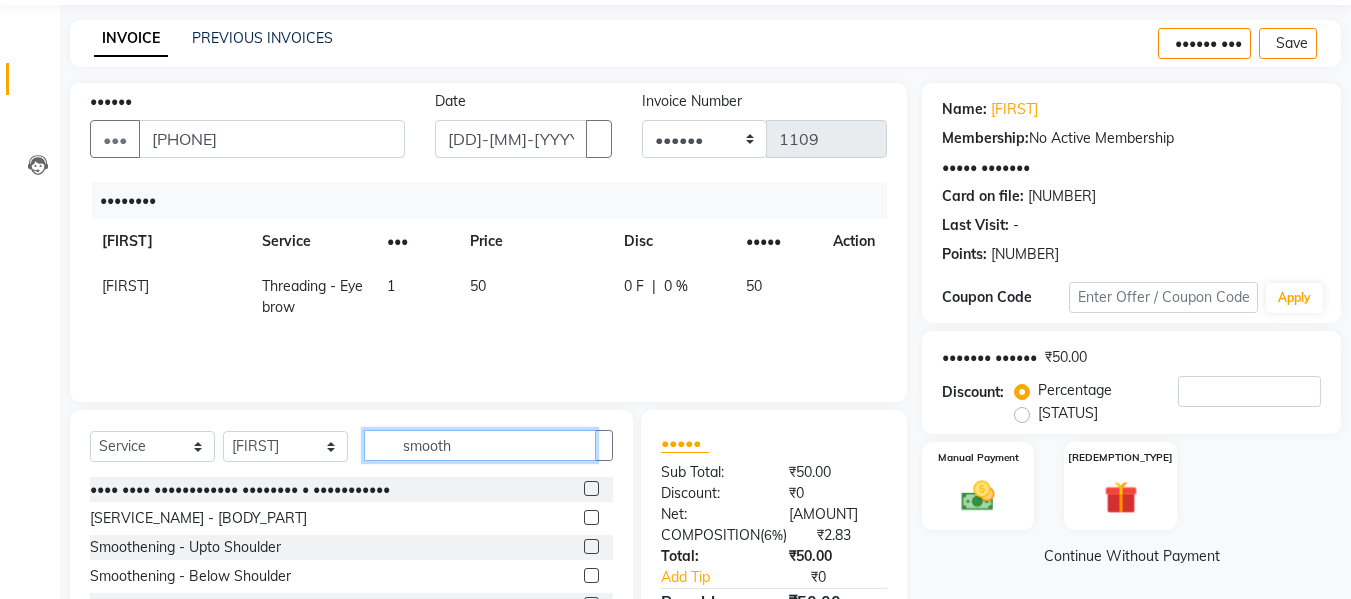 scroll, scrollTop: 102, scrollLeft: 0, axis: vertical 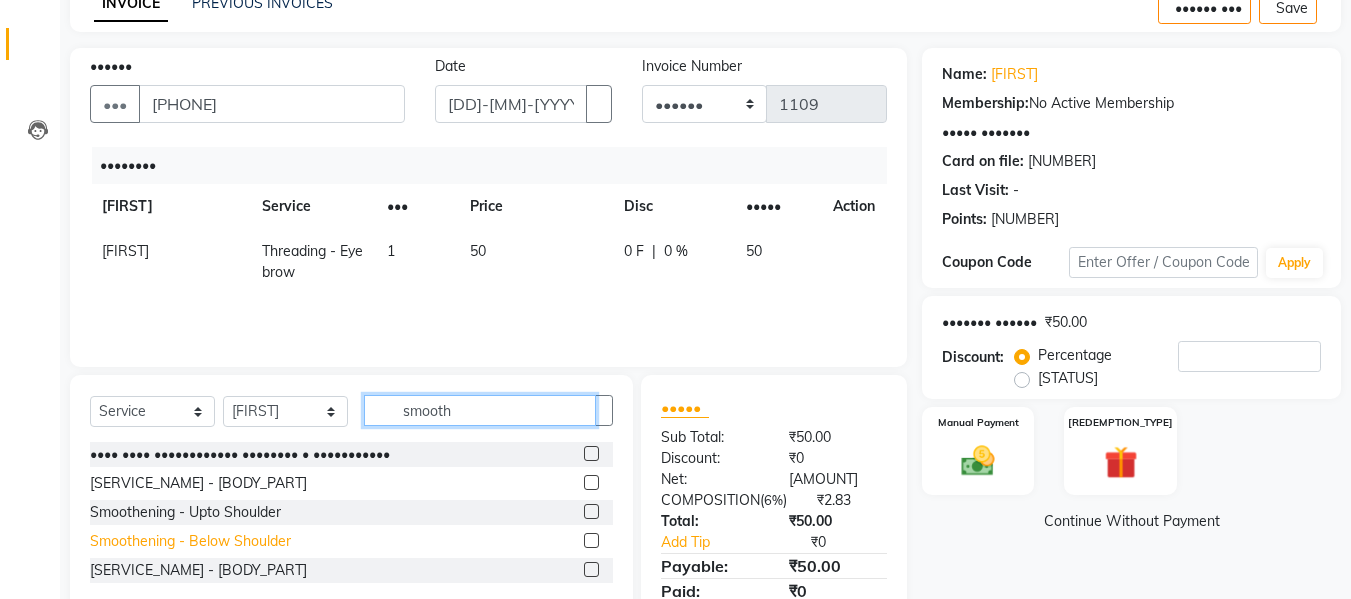 type on "smooth" 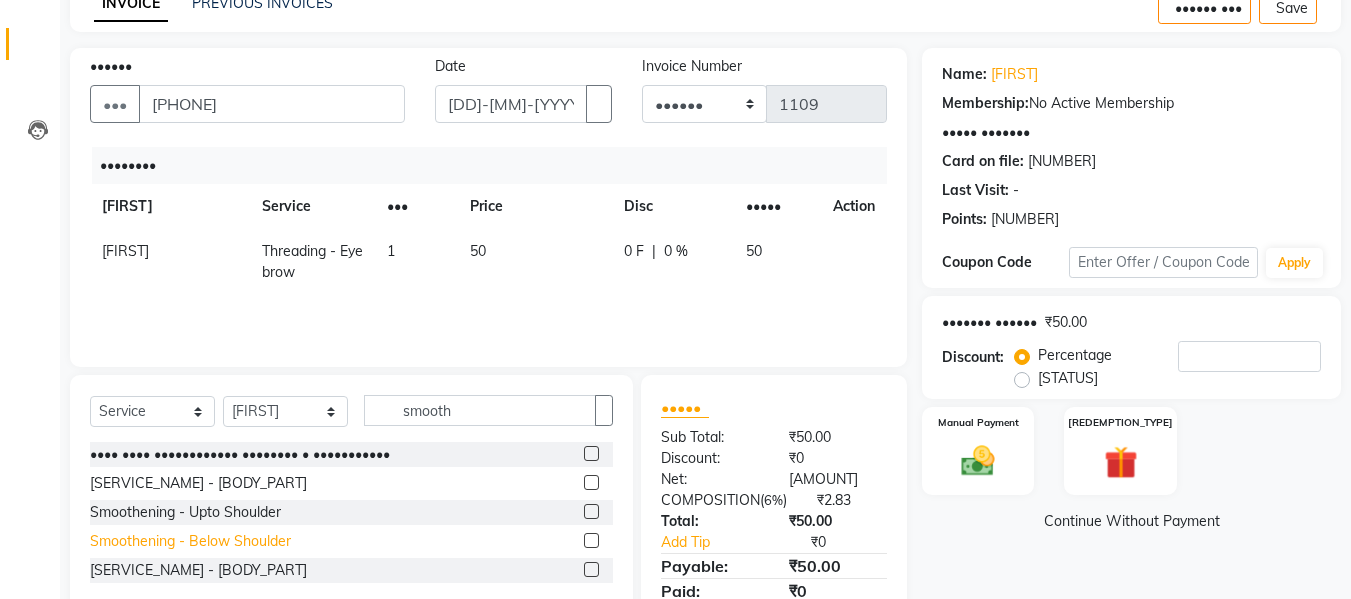 click on "Smoothening - Below Shoulder" at bounding box center [240, 454] 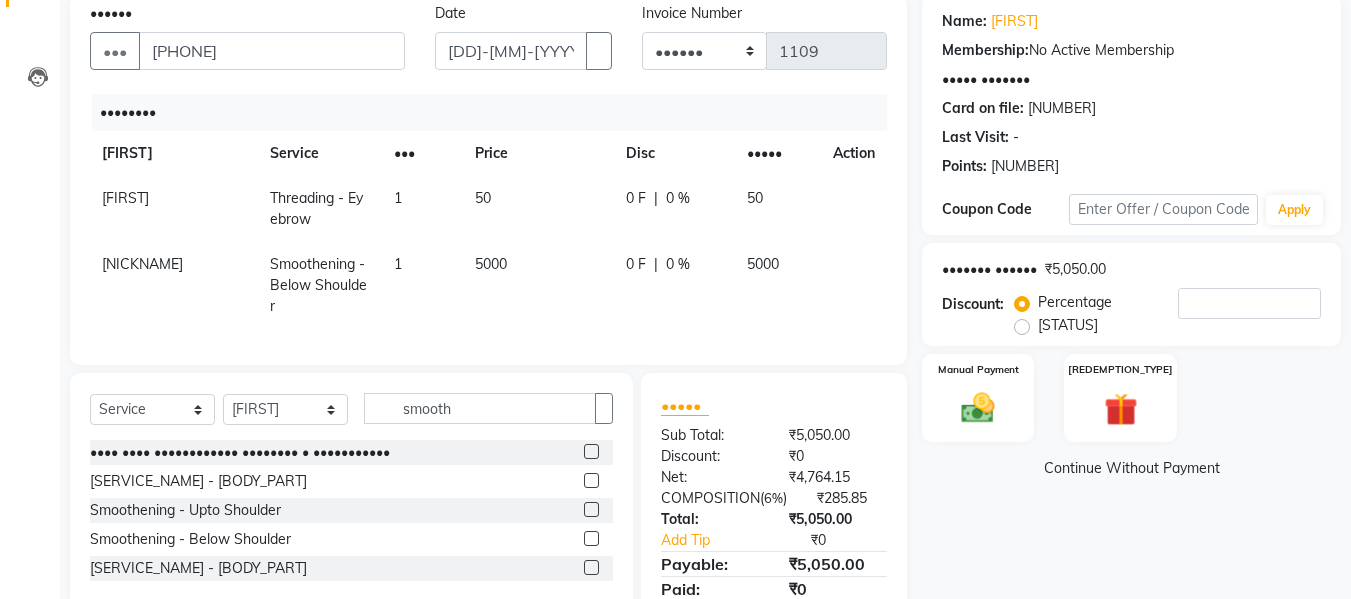 scroll, scrollTop: 202, scrollLeft: 0, axis: vertical 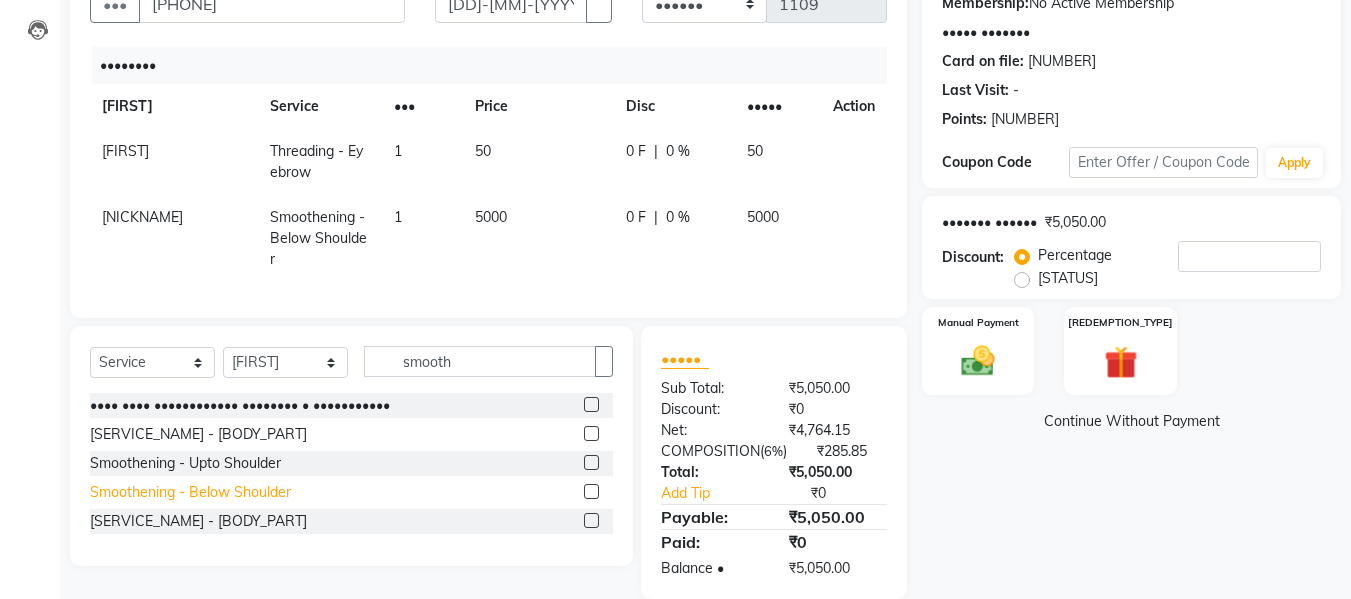 click on "Smoothening - Below Shoulder" at bounding box center [240, 405] 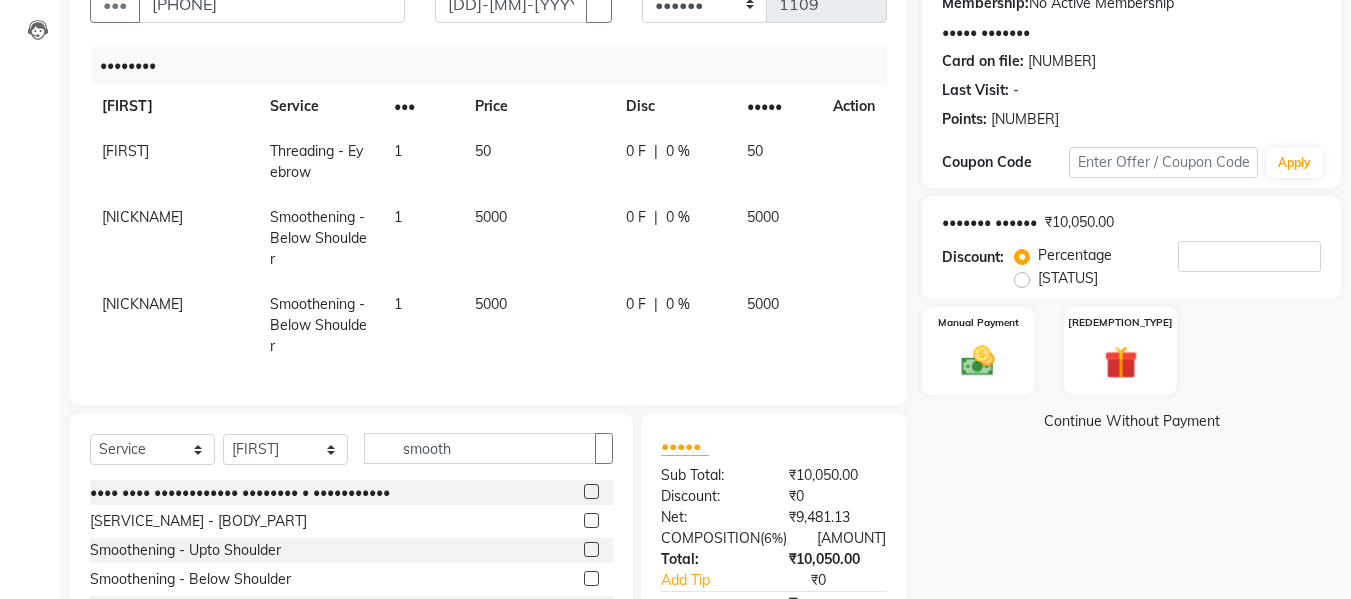 click at bounding box center [674, 151] 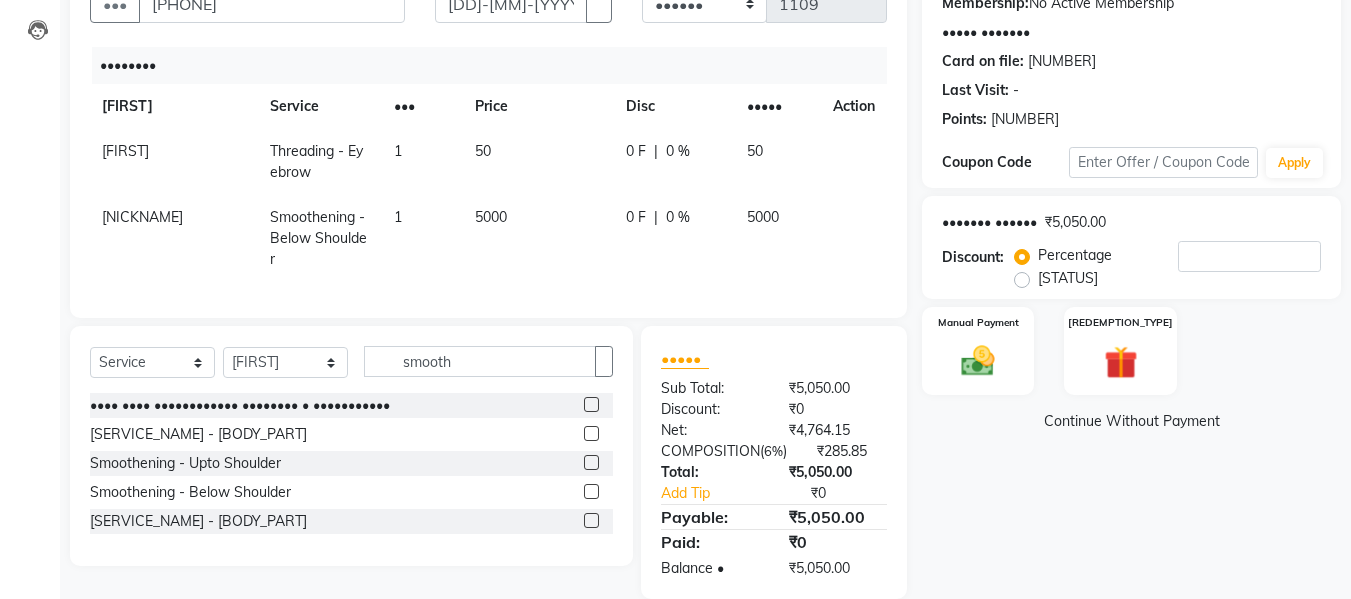 click at bounding box center (841, 141) 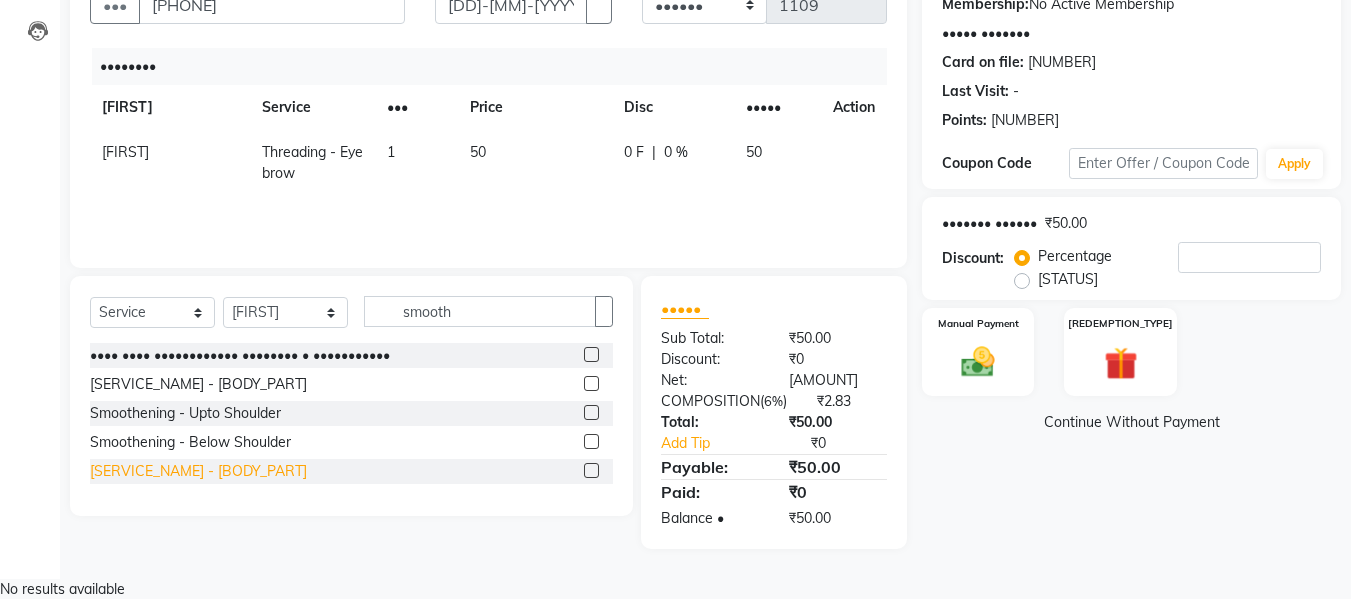 click on "[SERVICE_NAME] - [BODY_PART]" at bounding box center [240, 355] 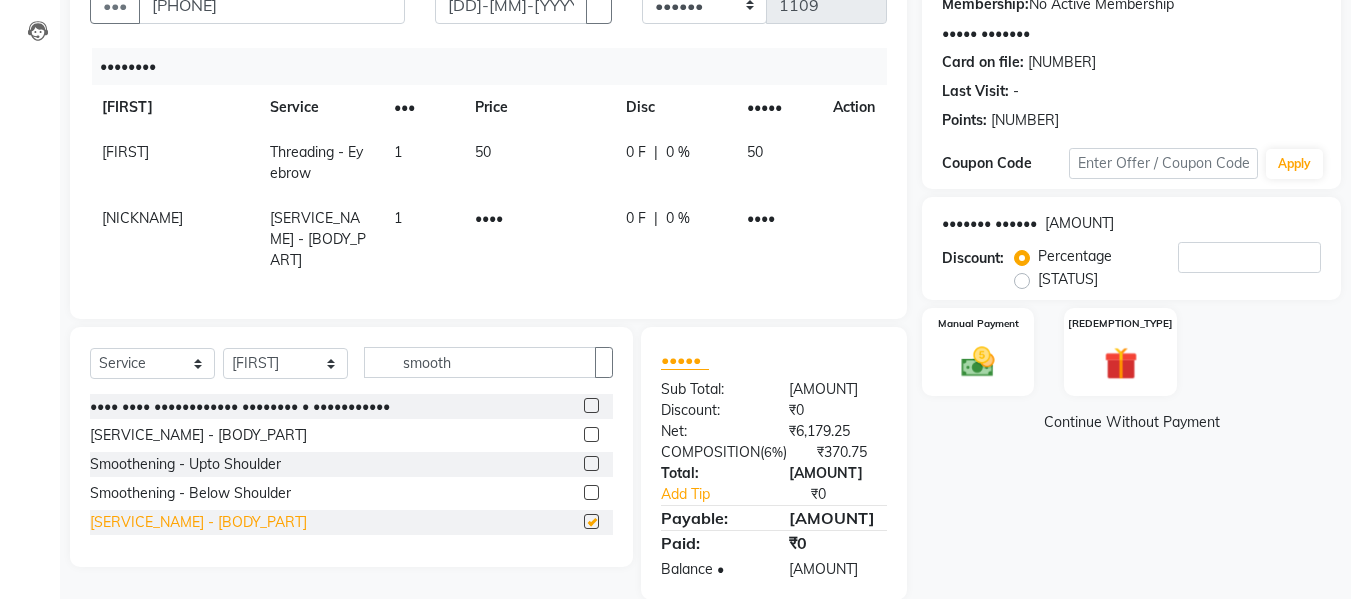 scroll, scrollTop: 202, scrollLeft: 0, axis: vertical 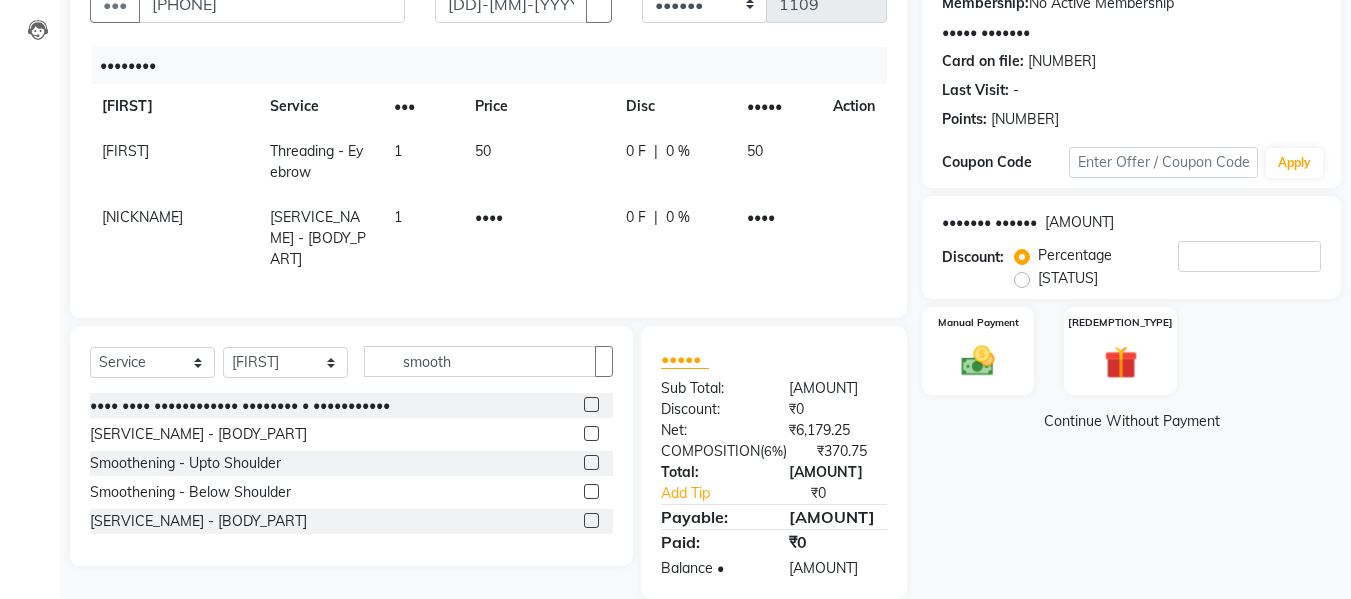 click on "••••" at bounding box center (538, 162) 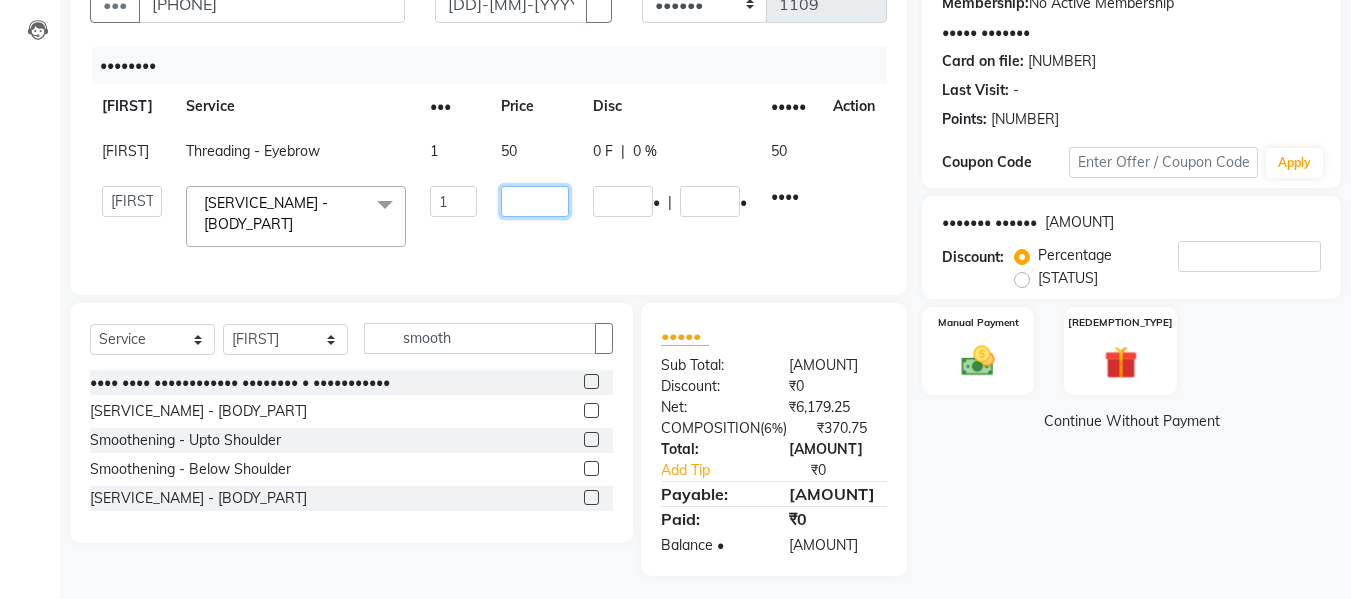 click on "••••" at bounding box center (453, 201) 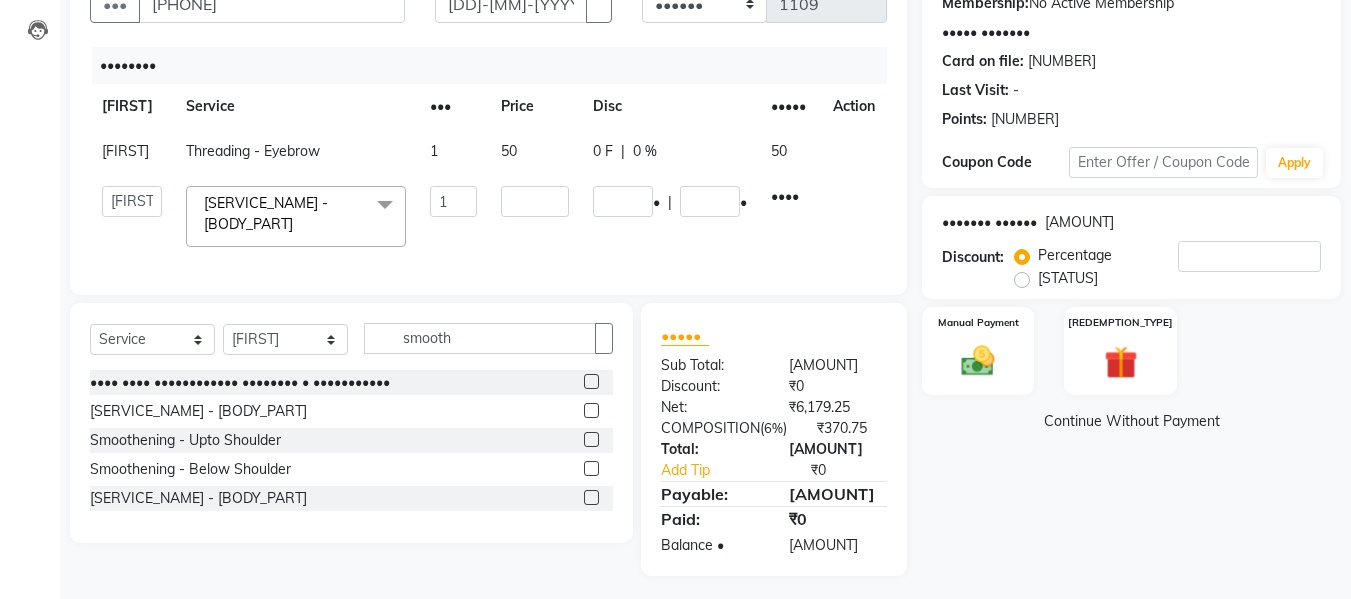 click on "••••" at bounding box center [535, 151] 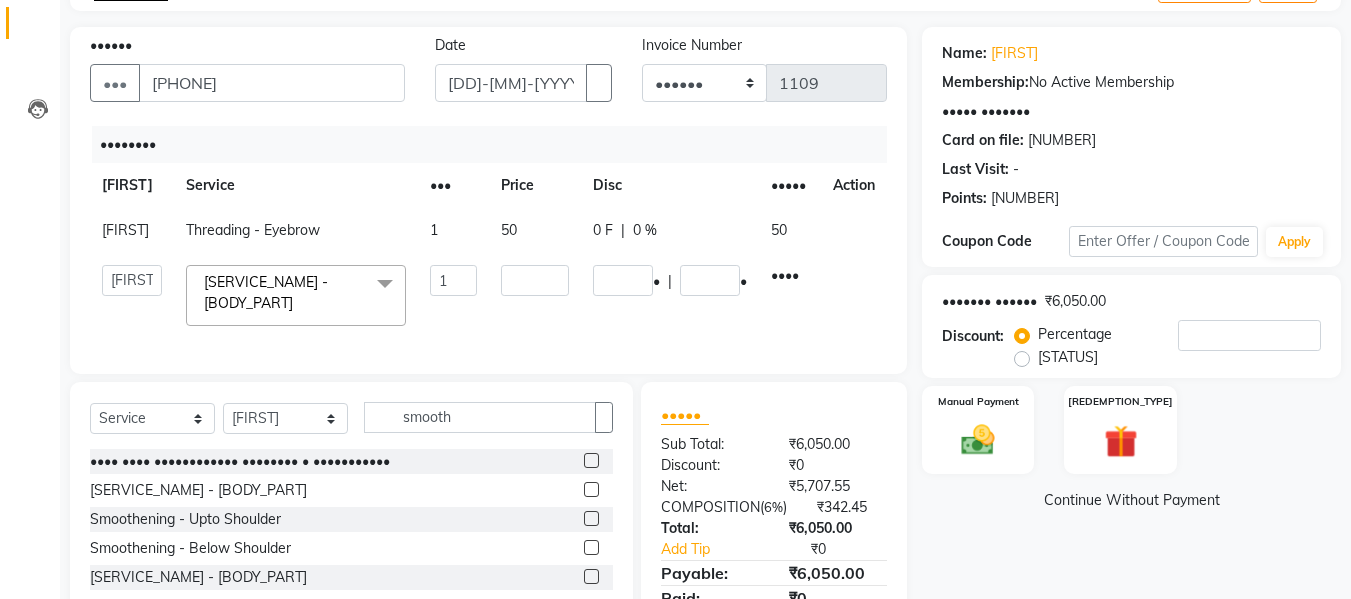 scroll, scrollTop: 200, scrollLeft: 0, axis: vertical 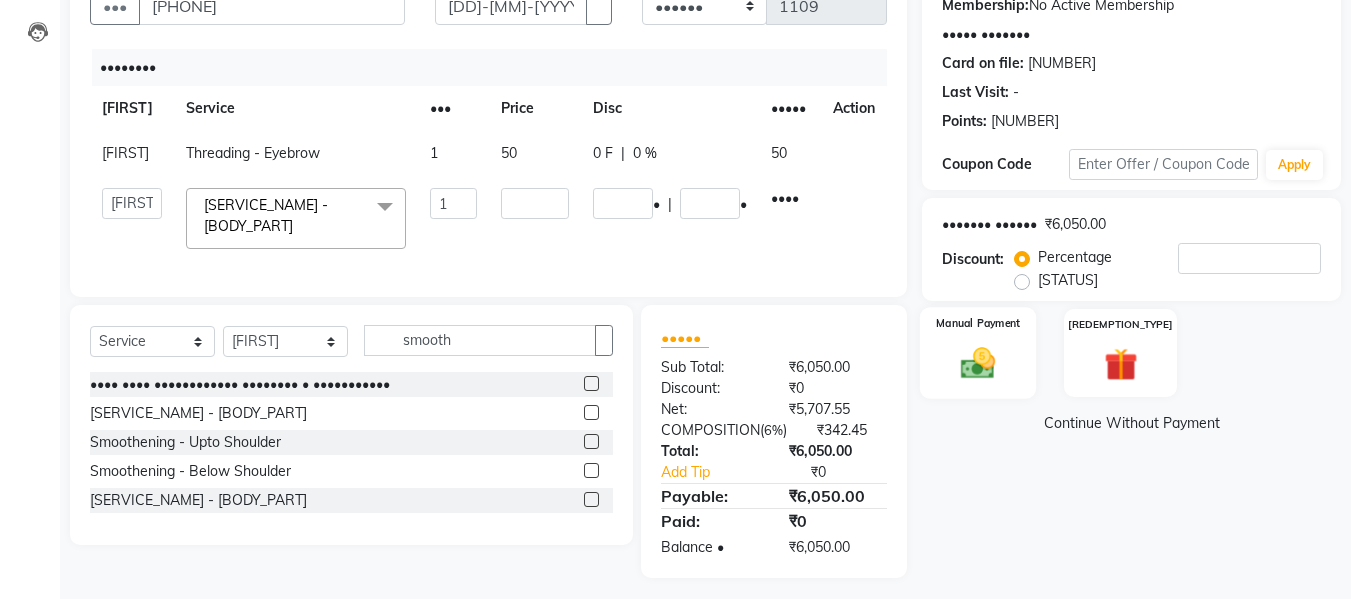 click on "Manual Payment" at bounding box center [978, 353] 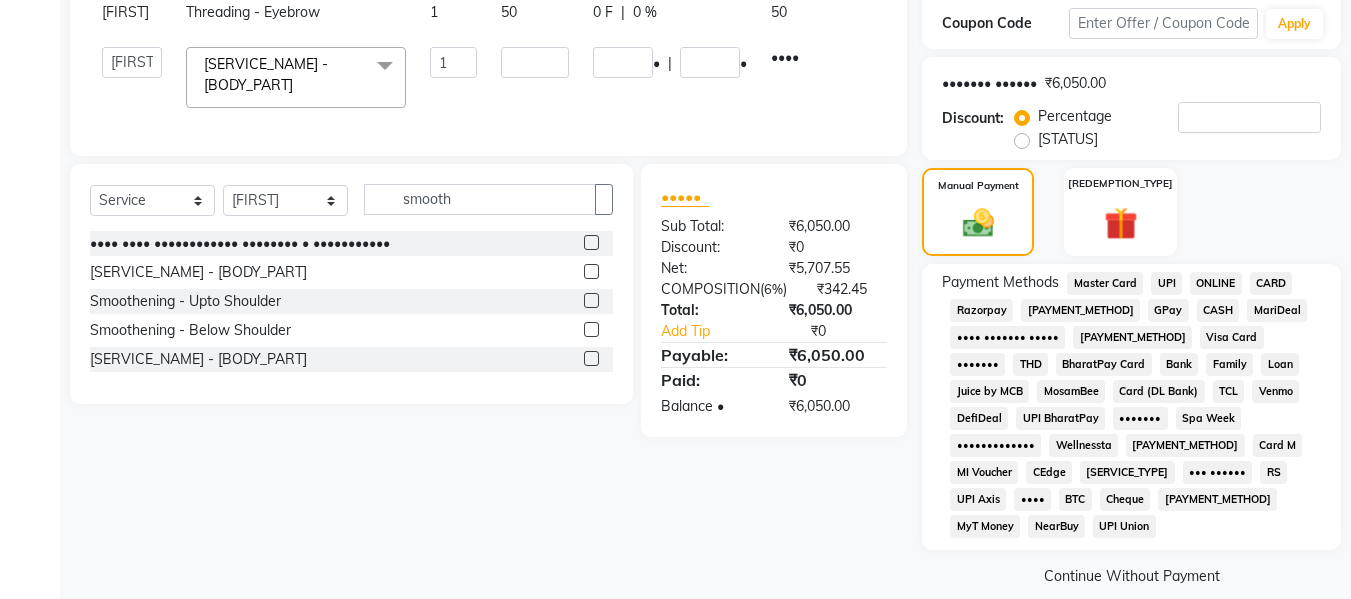 scroll, scrollTop: 343, scrollLeft: 0, axis: vertical 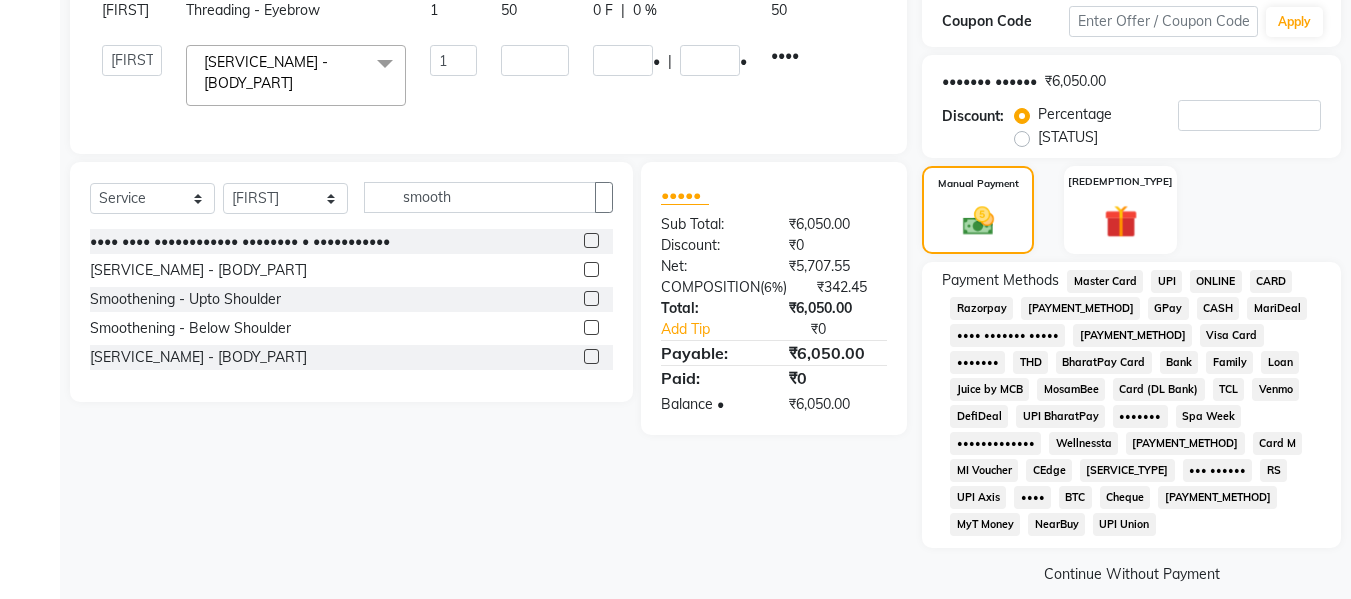 click on "GPay" at bounding box center (1105, 281) 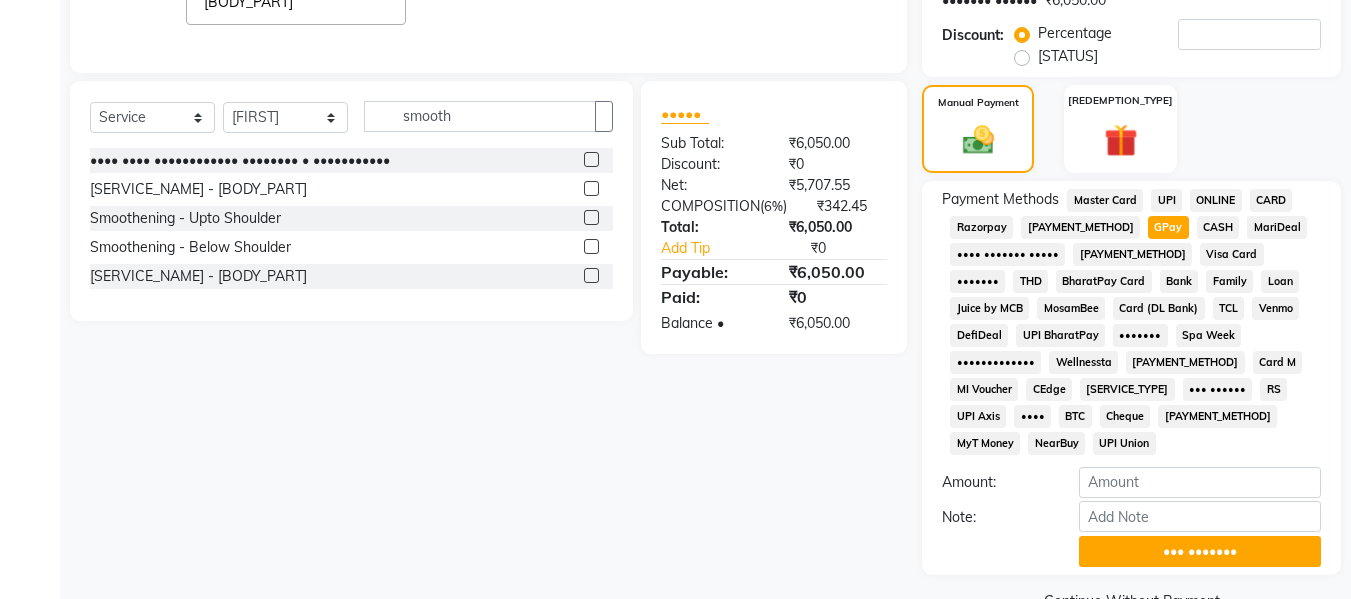 scroll, scrollTop: 449, scrollLeft: 0, axis: vertical 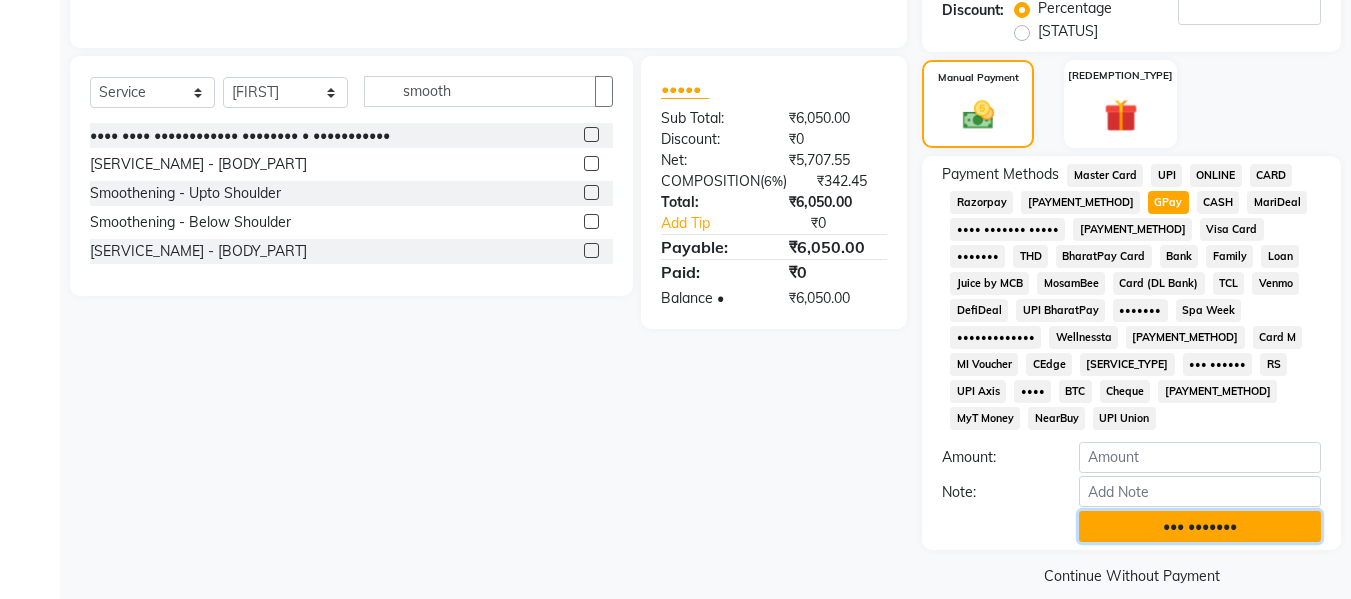 click on "••• •••••••" at bounding box center (1200, 526) 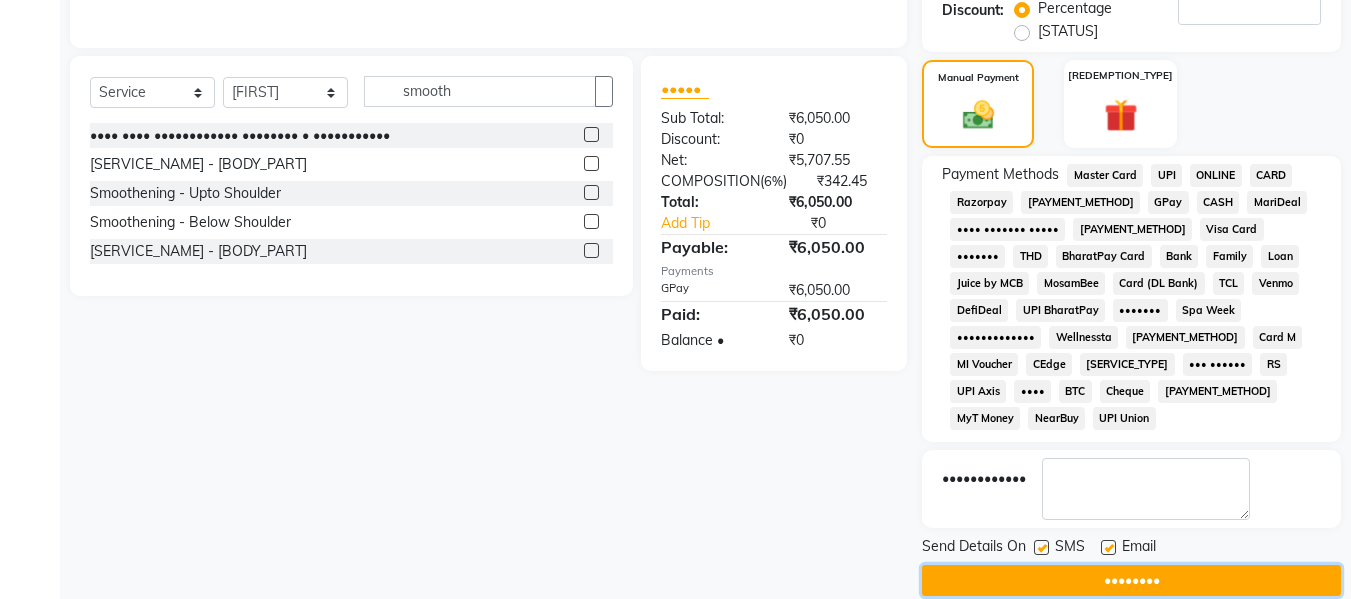 click on "••••••••" at bounding box center (1131, 580) 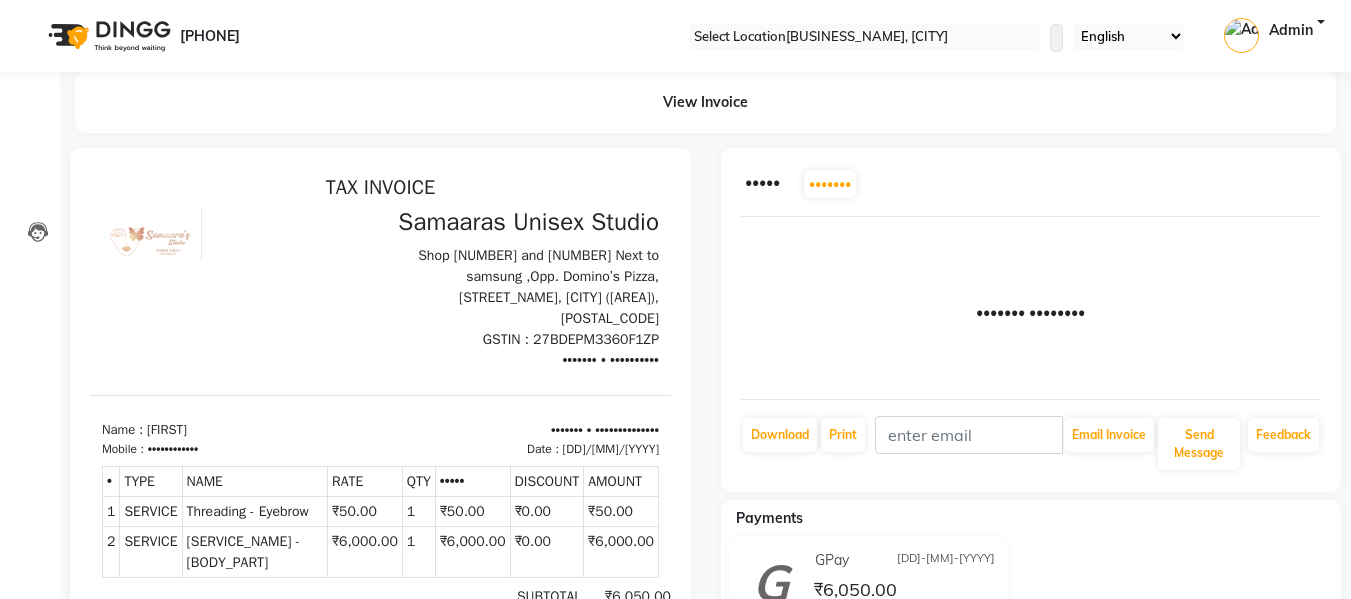 scroll, scrollTop: 0, scrollLeft: 0, axis: both 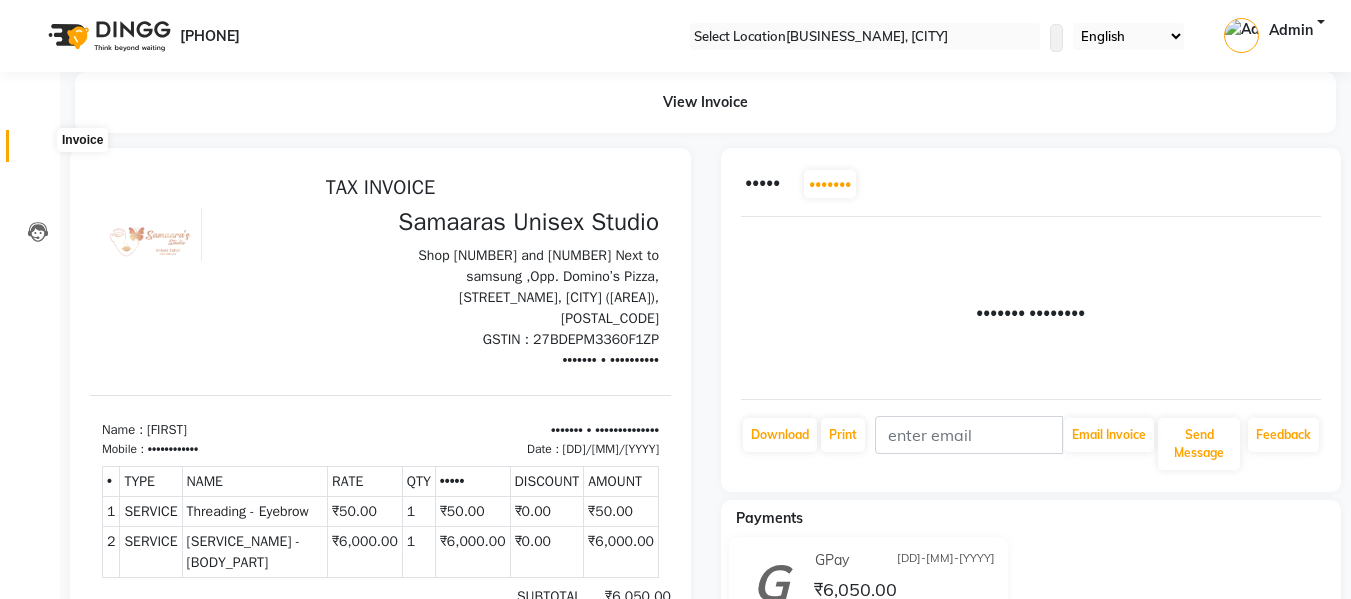 click at bounding box center (38, 151) 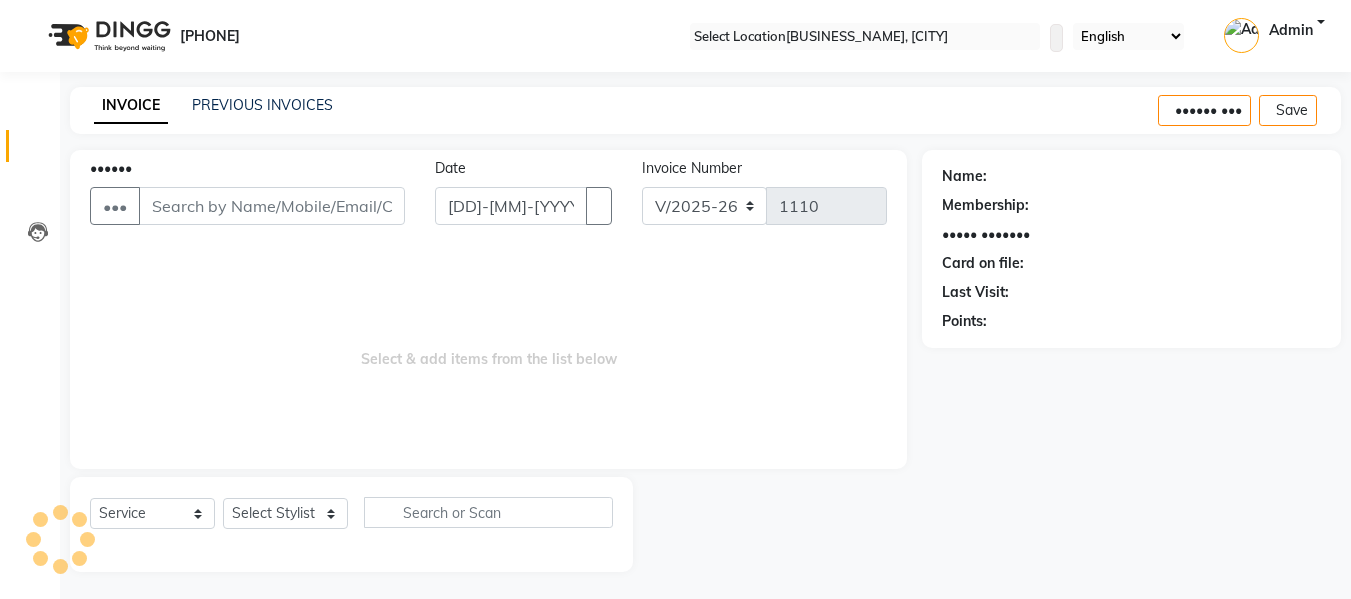 scroll, scrollTop: 2, scrollLeft: 0, axis: vertical 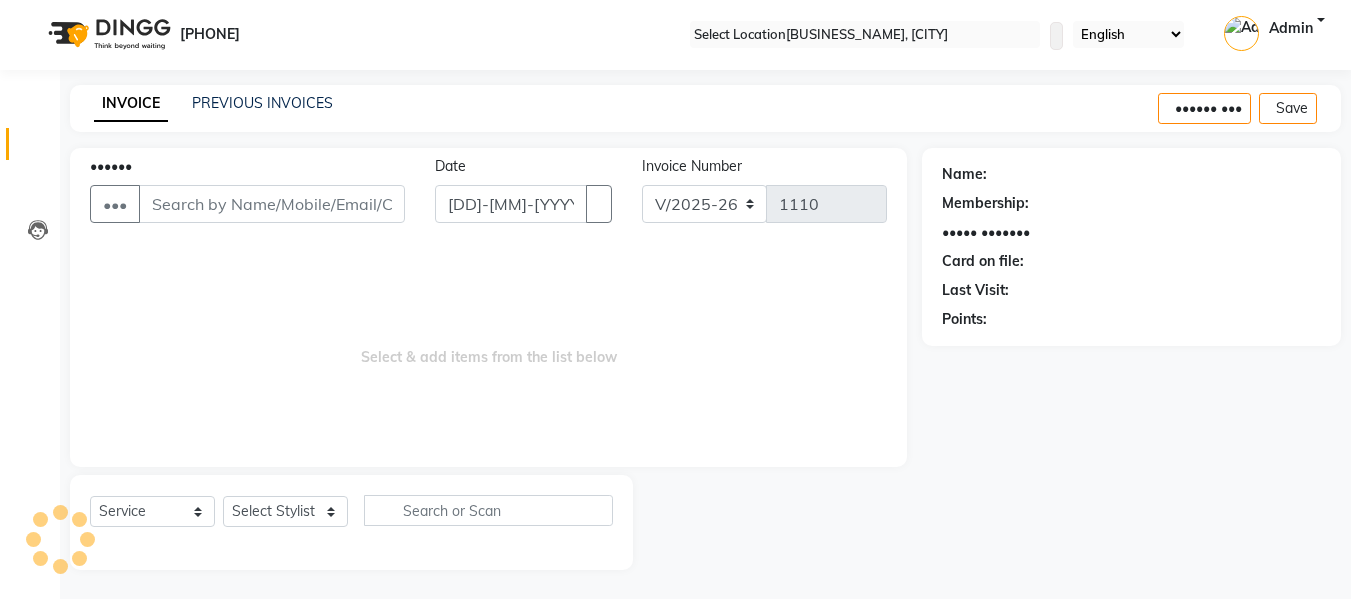 click on "••••••" at bounding box center [272, 204] 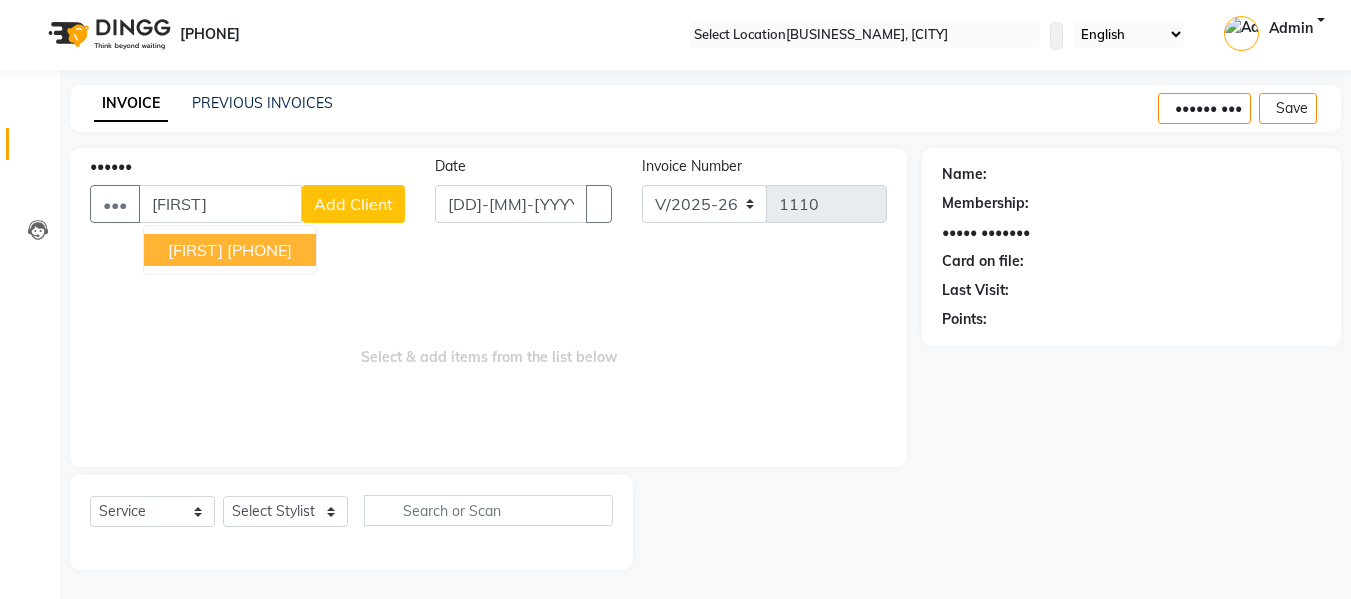 click on "[PHONE]" at bounding box center (259, 250) 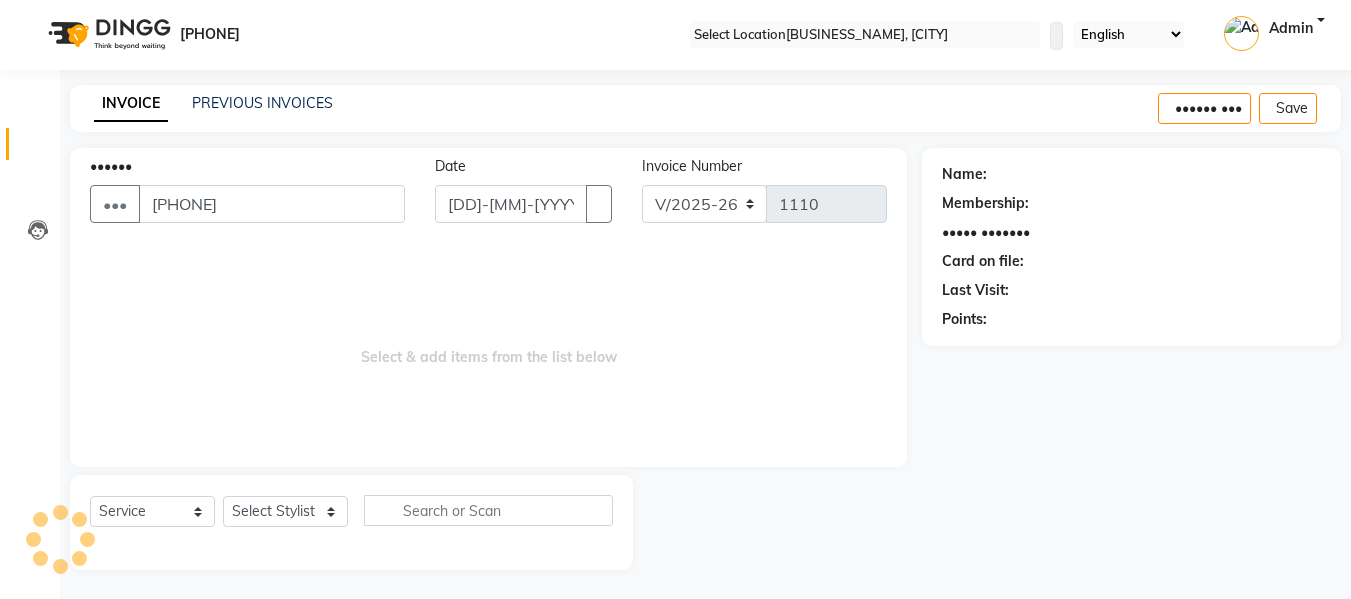 type on "[PHONE]" 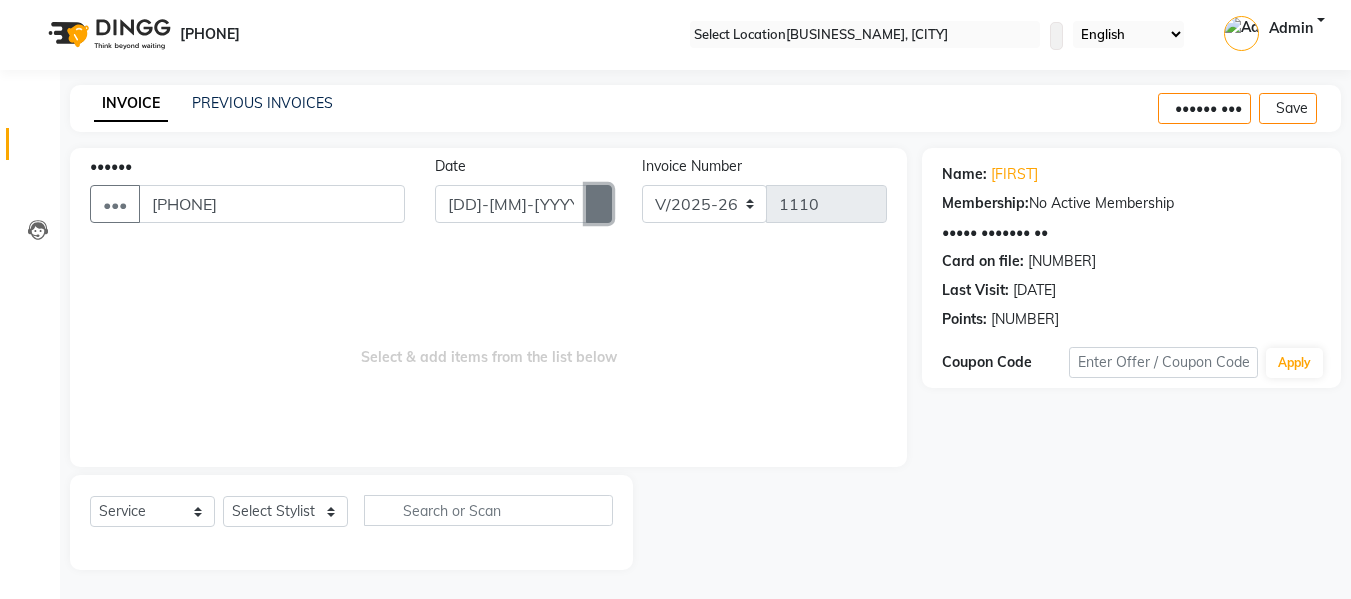 click at bounding box center (599, 204) 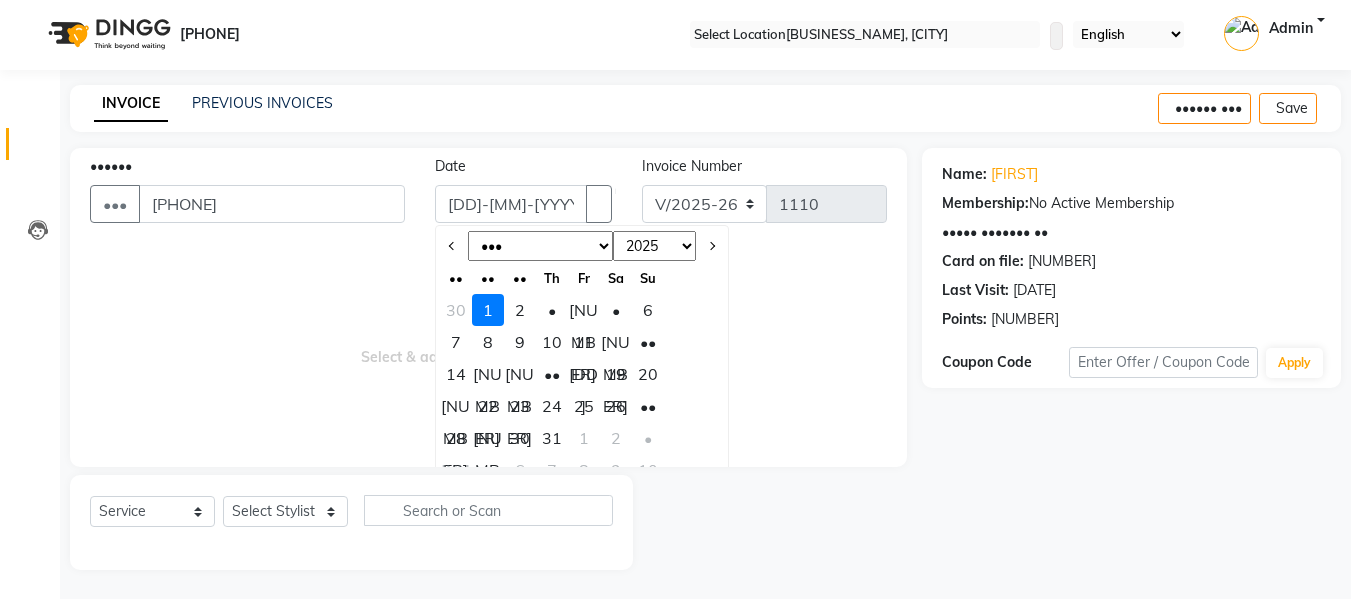 click on "••• ••• ••• ••• ••• ••• ••• ••• ••• ••• ••• •••" at bounding box center [540, 246] 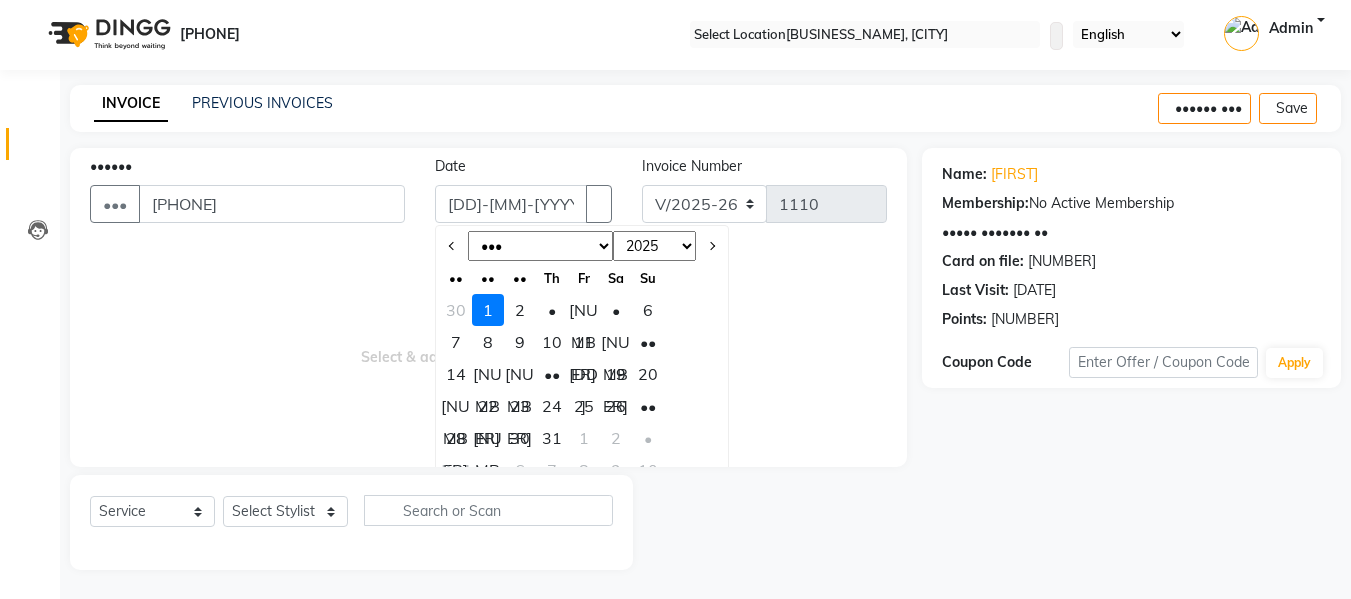 click on "••• ••• ••• ••• ••• ••• ••• ••• ••• ••• ••• •••" at bounding box center (540, 246) 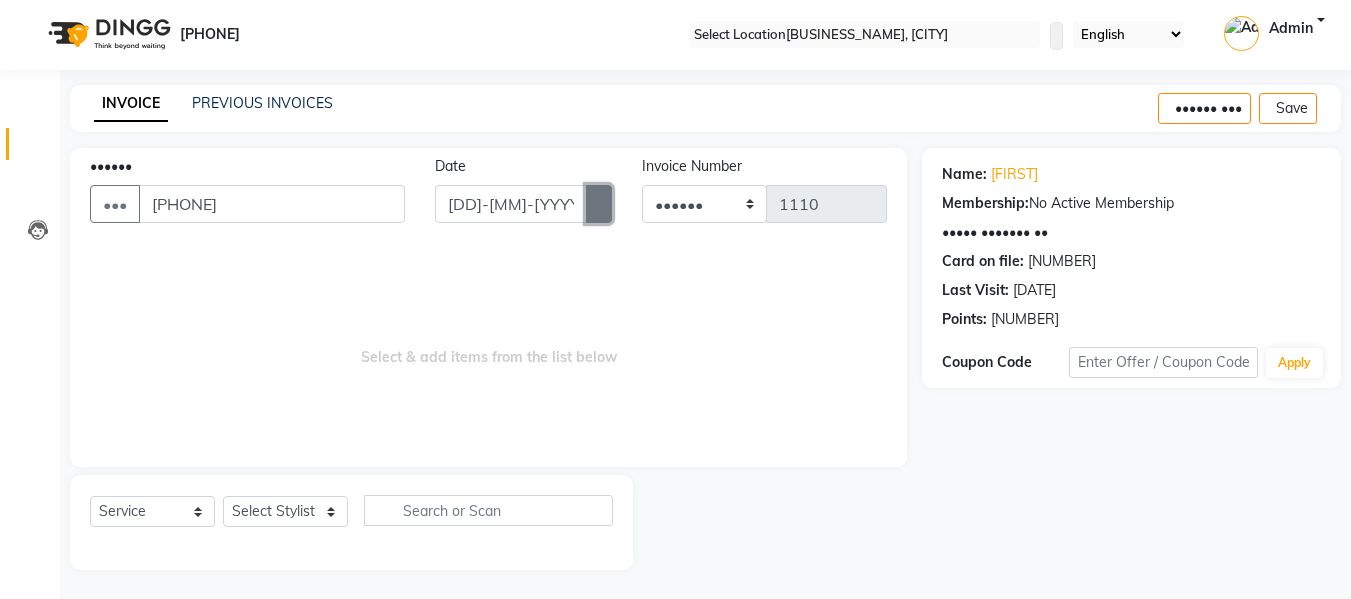 click at bounding box center [599, 204] 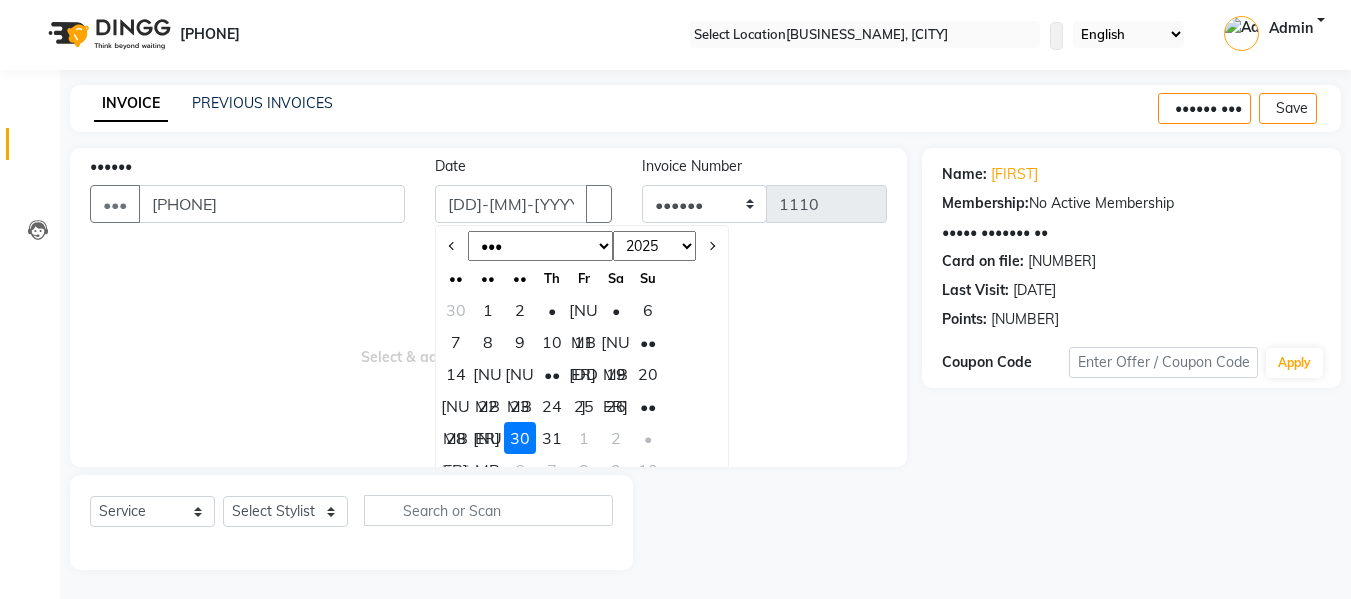 click on "••• ••• ••• ••• ••• ••• ••• ••• ••• ••• ••• •••" at bounding box center [540, 246] 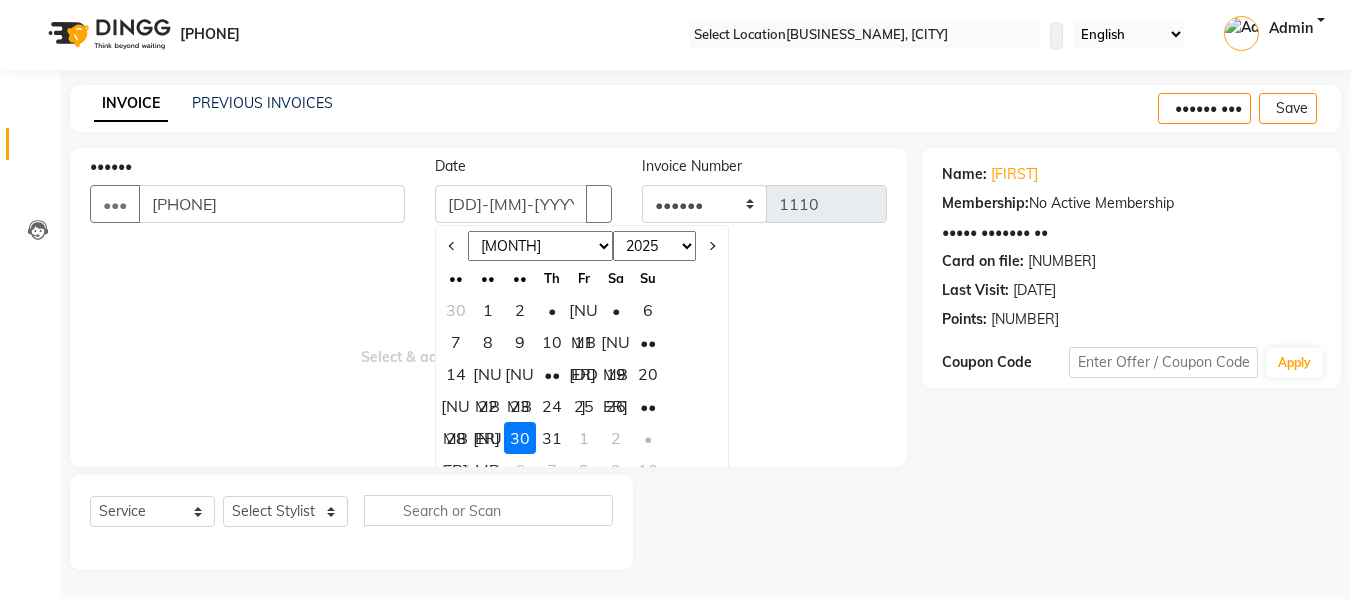 click on "••• ••• ••• ••• ••• ••• ••• ••• ••• ••• ••• •••" at bounding box center (540, 246) 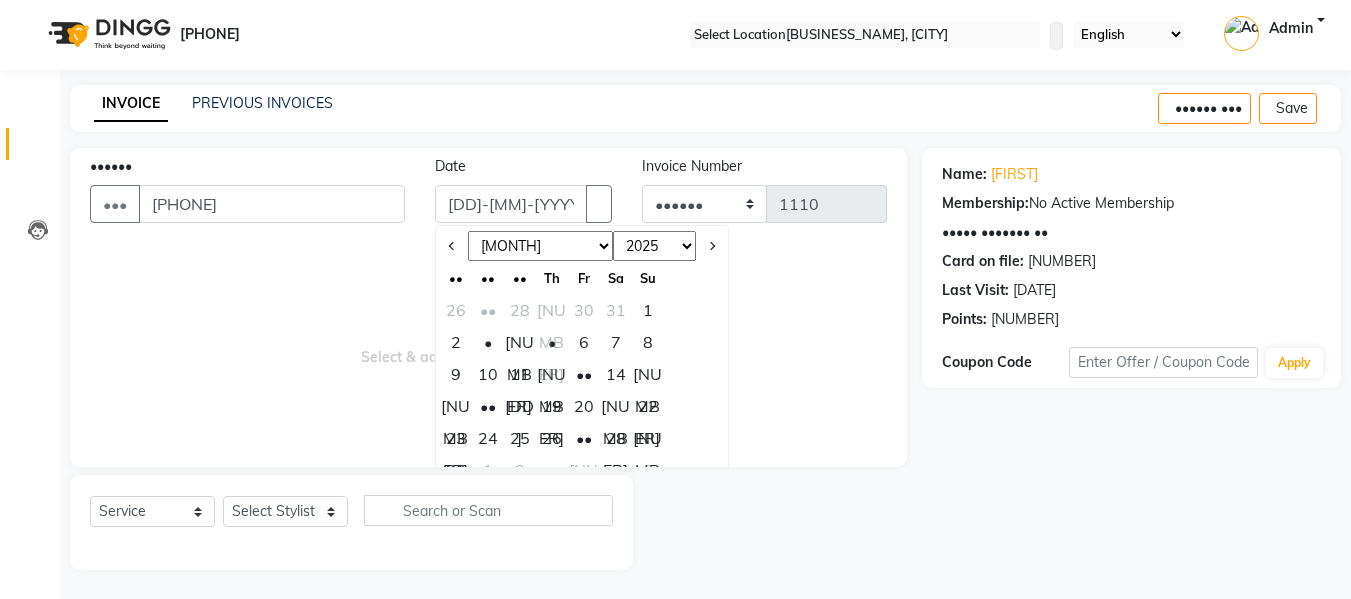 click on "[NUMBER]" at bounding box center (648, 438) 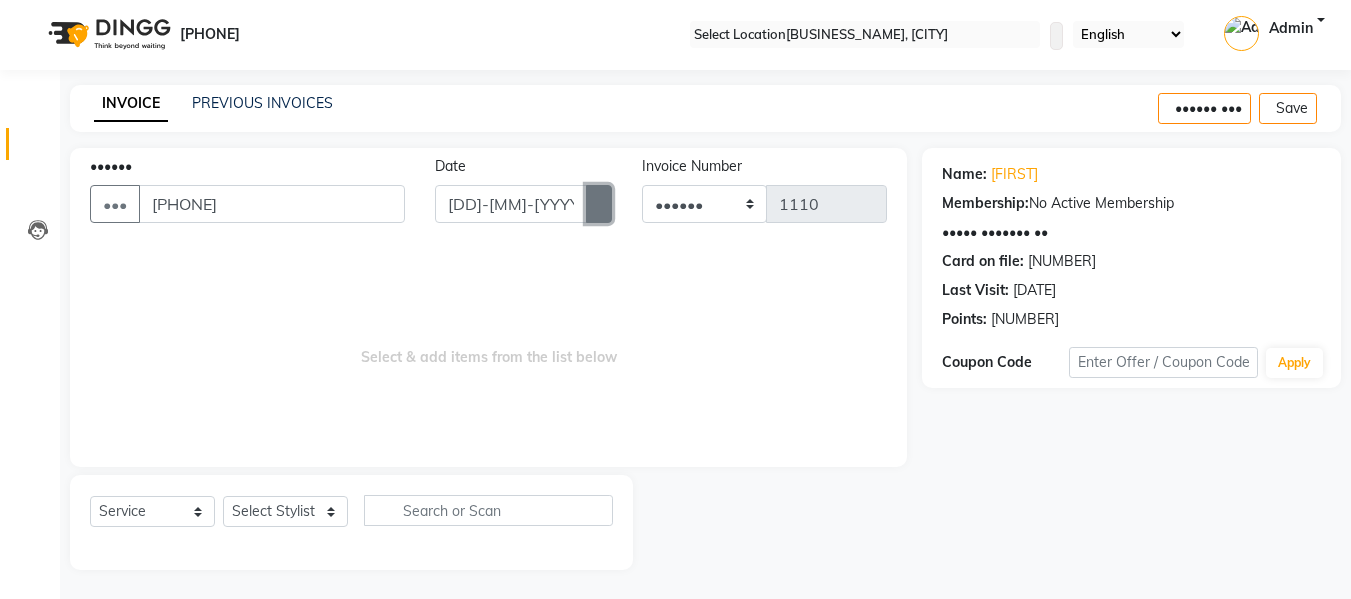 click at bounding box center (599, 204) 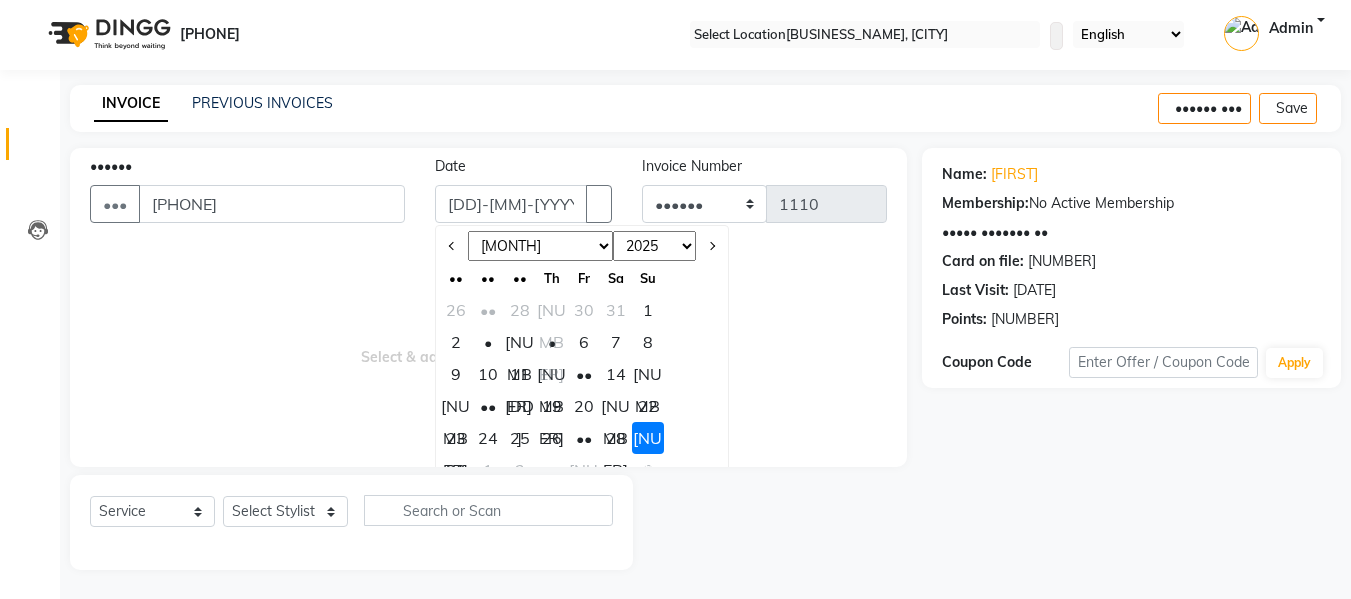 click on "30" at bounding box center (456, 470) 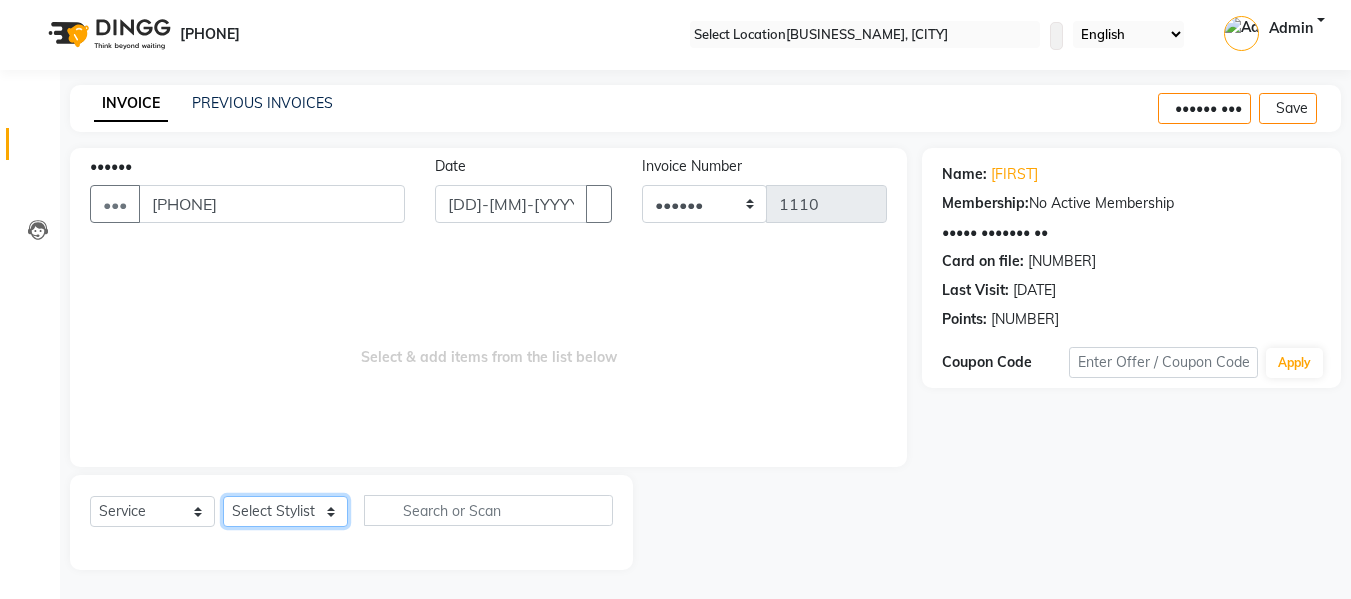 click on "Select Stylist Babbu Daksh  Front Desk Kajal Priya [PERSON] shadaab bhai" at bounding box center [285, 511] 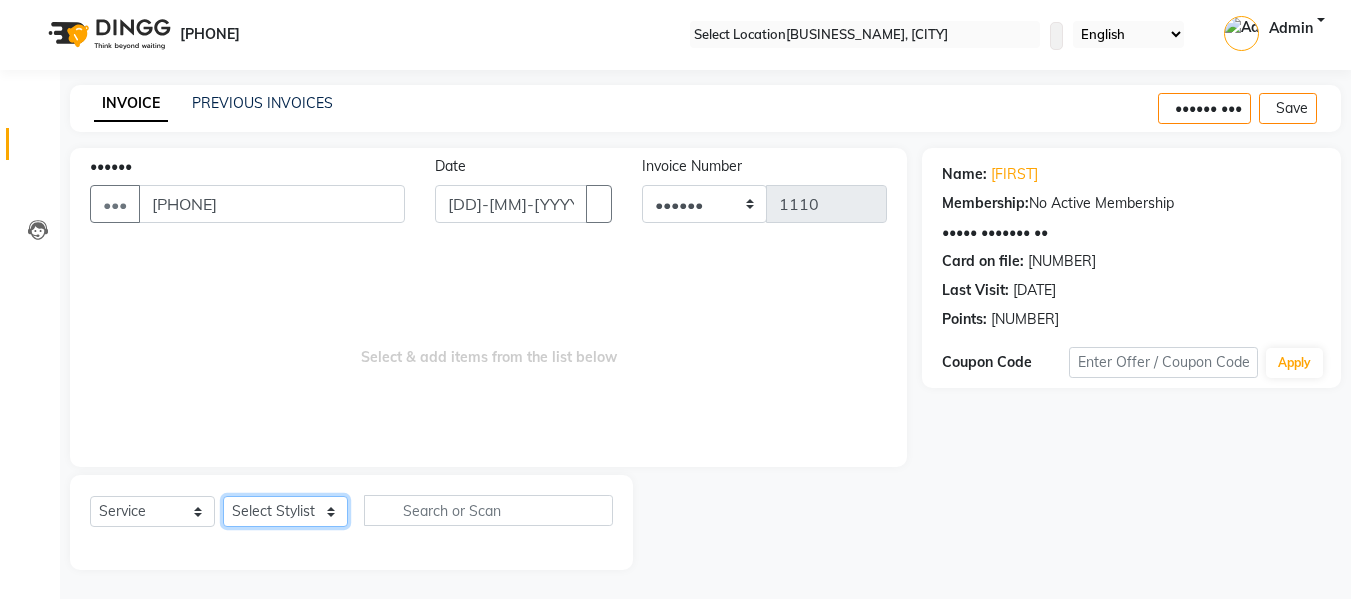 select on "[NUMBER]" 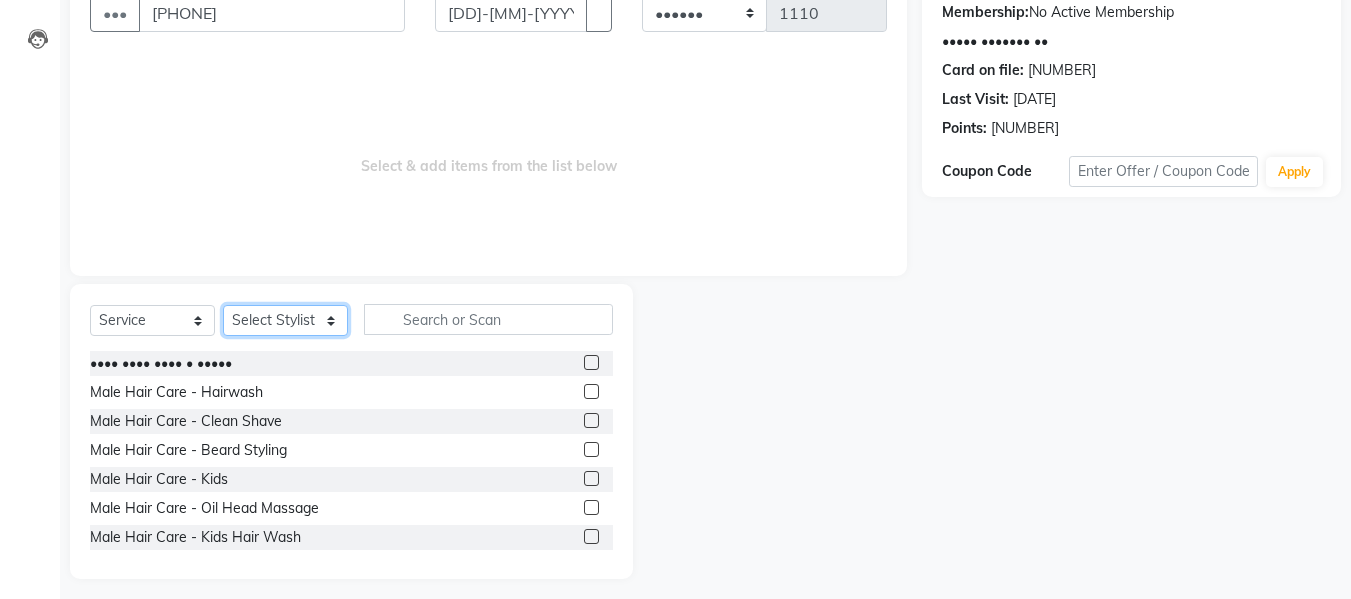 scroll, scrollTop: 202, scrollLeft: 0, axis: vertical 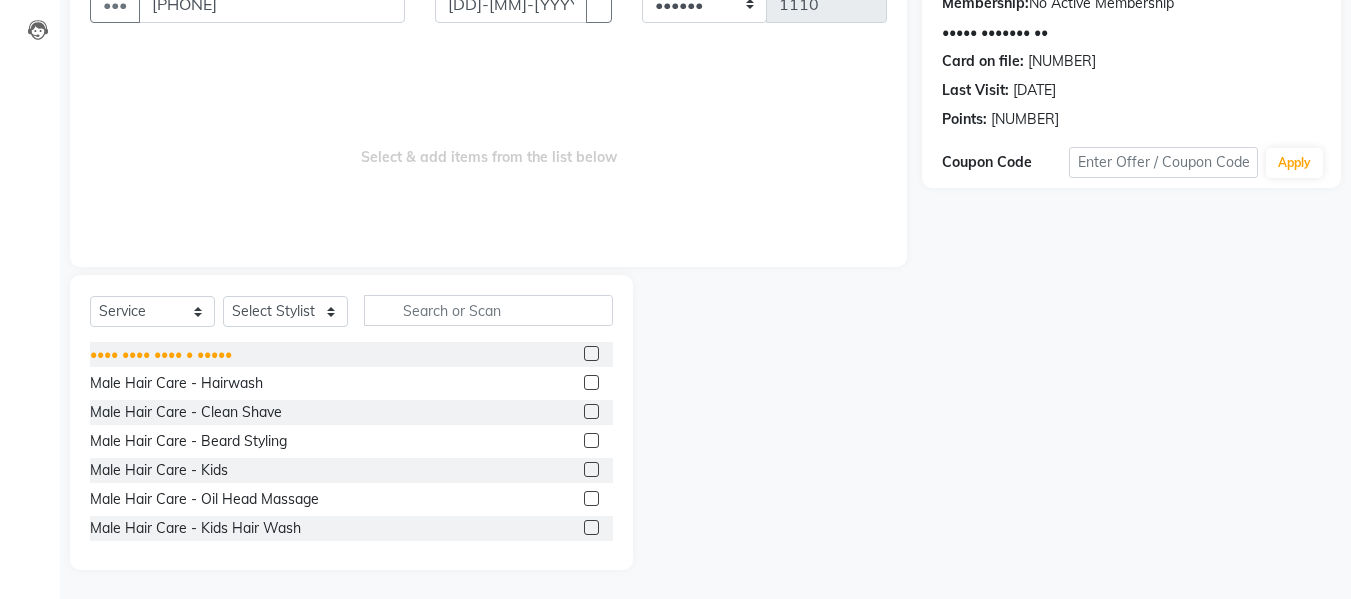 click on "•••• •••• •••• • •••••" at bounding box center (161, 354) 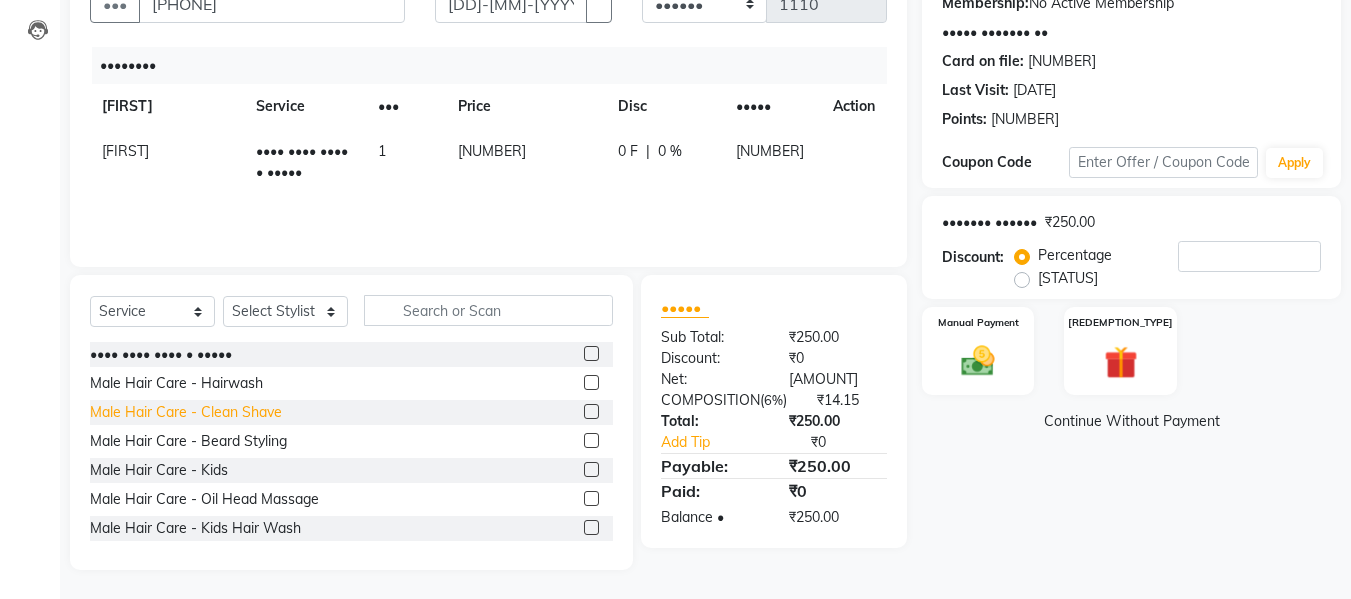 click on "Male Hair Care - Clean Shave" at bounding box center (161, 354) 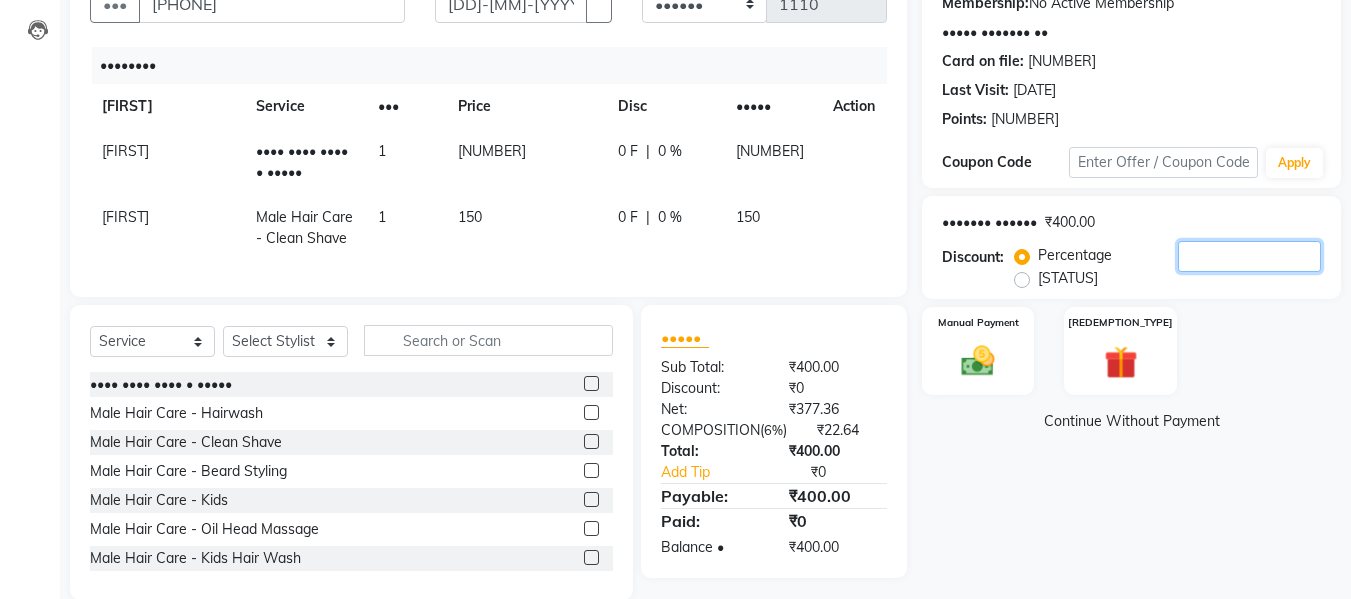 drag, startPoint x: 1250, startPoint y: 250, endPoint x: 1176, endPoint y: 190, distance: 95.26804 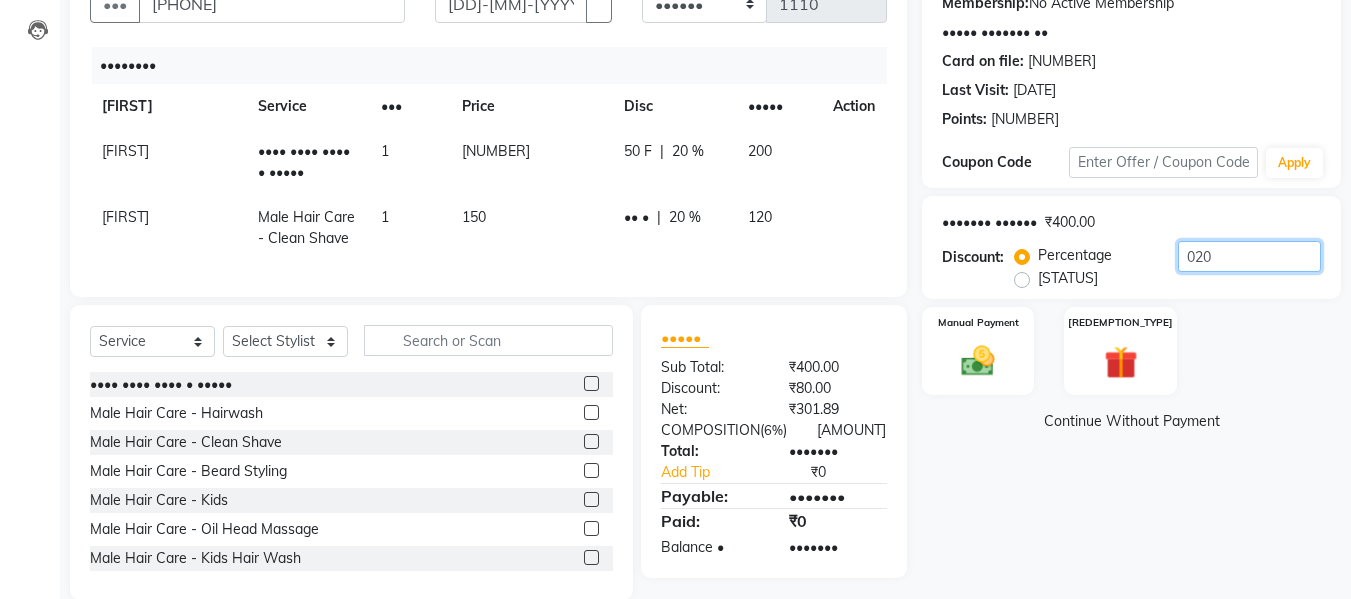 type on "020" 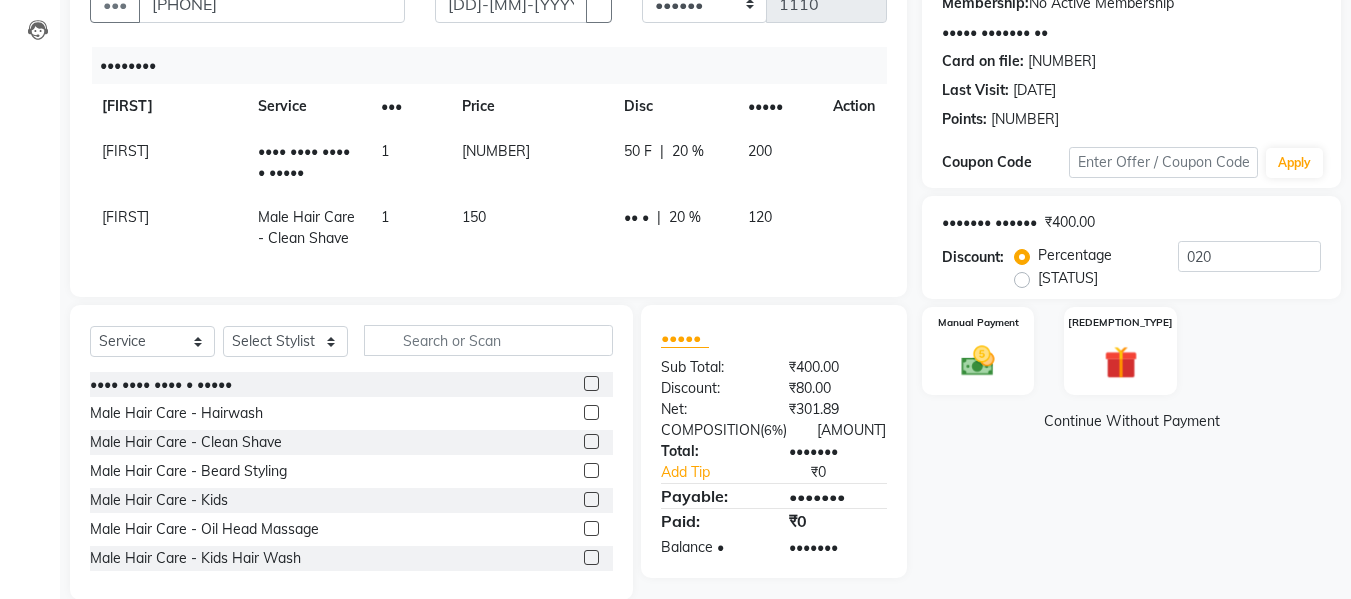 click on "Manual Payment Redemption" at bounding box center (1131, 351) 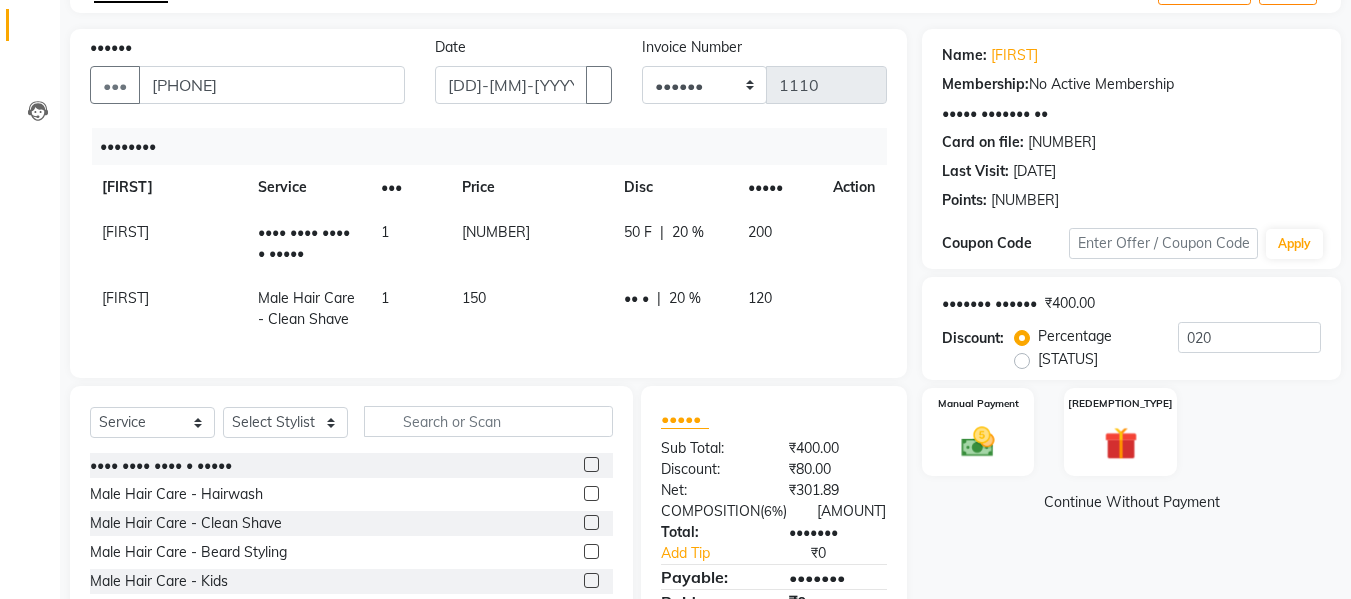 scroll, scrollTop: 247, scrollLeft: 0, axis: vertical 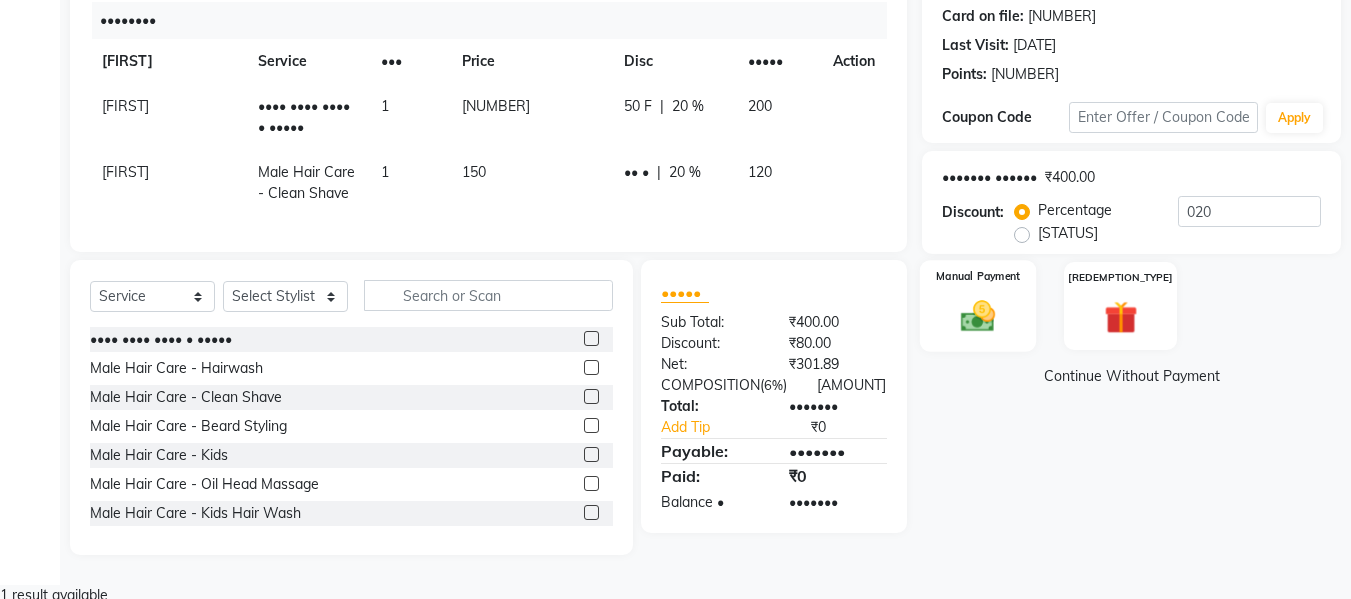 click at bounding box center [978, 316] 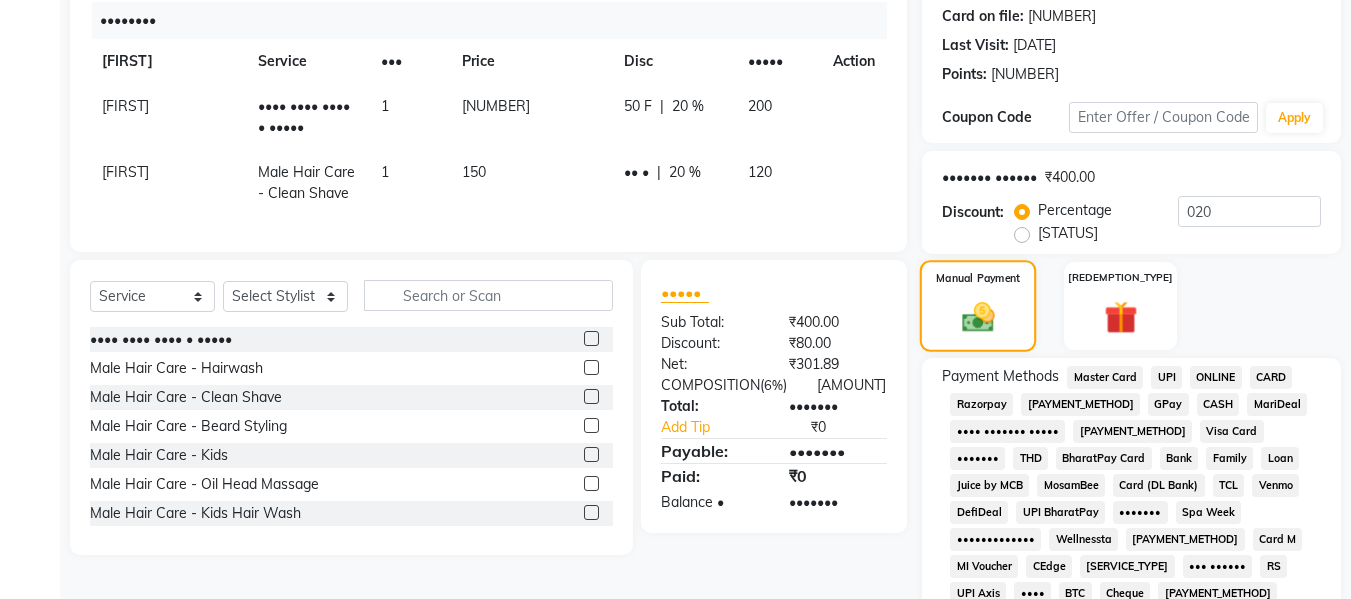 scroll, scrollTop: 343, scrollLeft: 0, axis: vertical 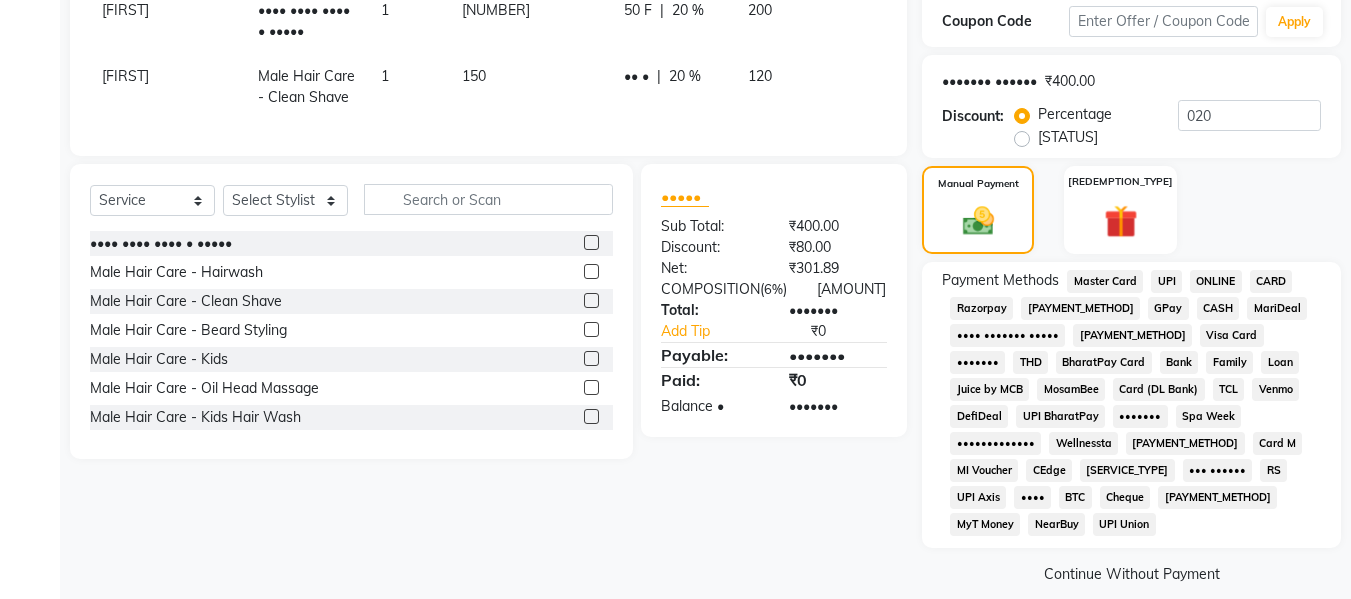 click on "GPay" at bounding box center (1105, 281) 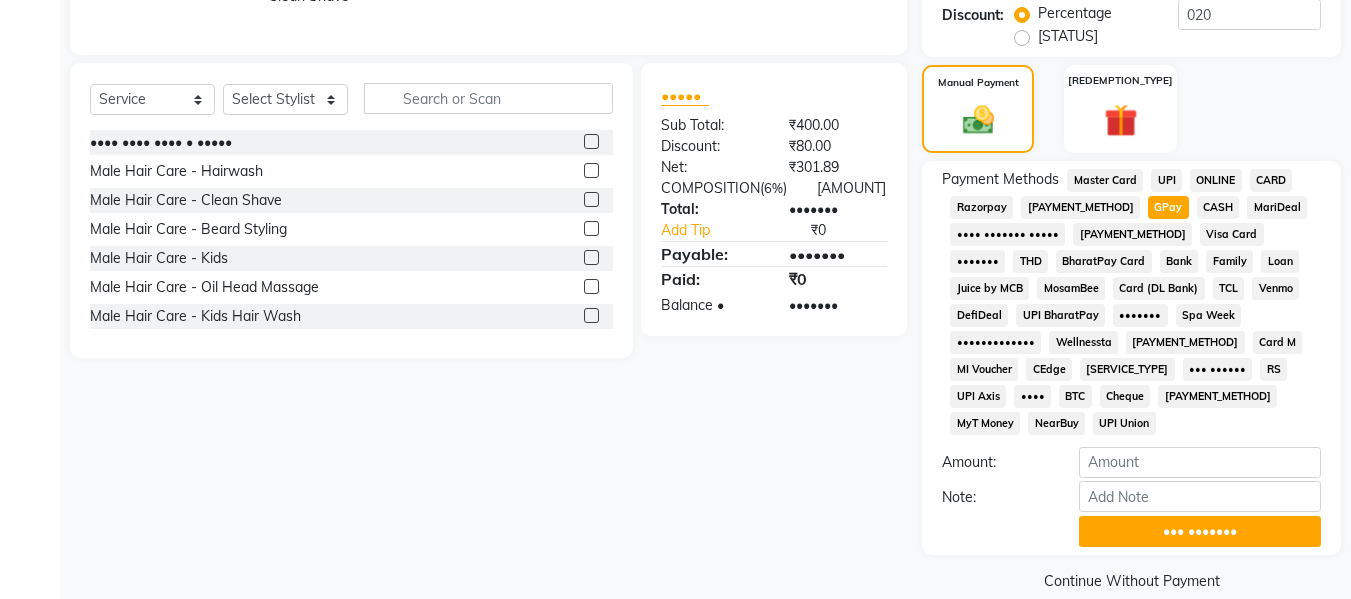 scroll, scrollTop: 449, scrollLeft: 0, axis: vertical 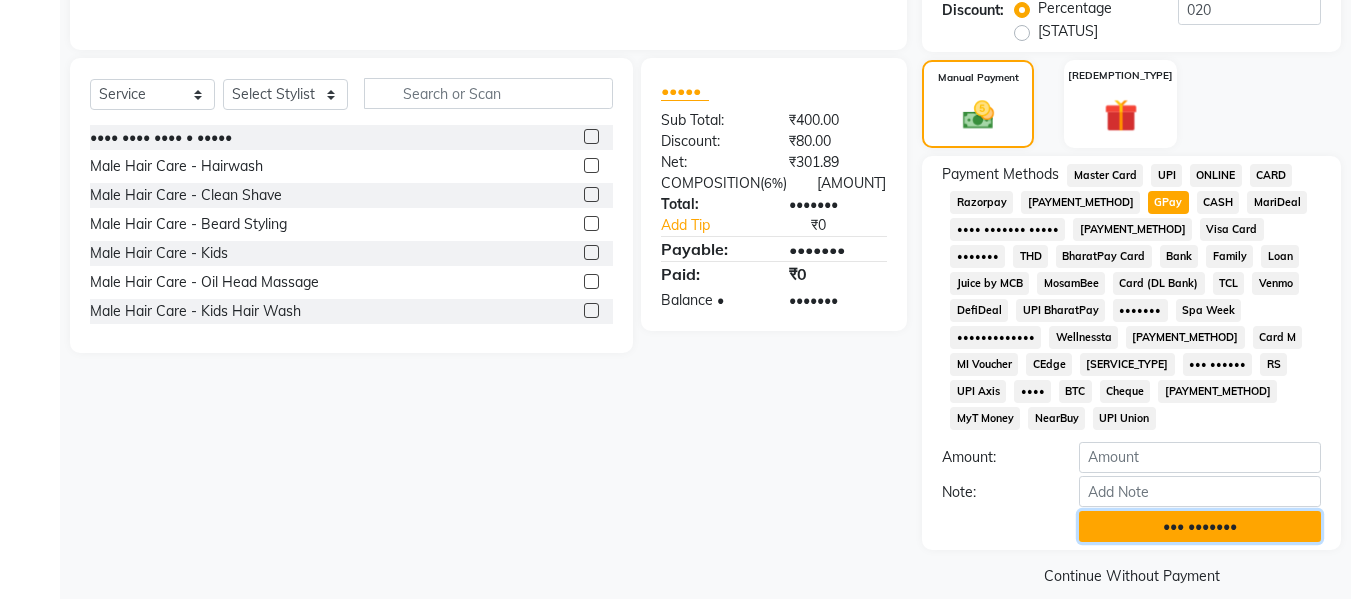 click on "••• •••••••" at bounding box center [1200, 526] 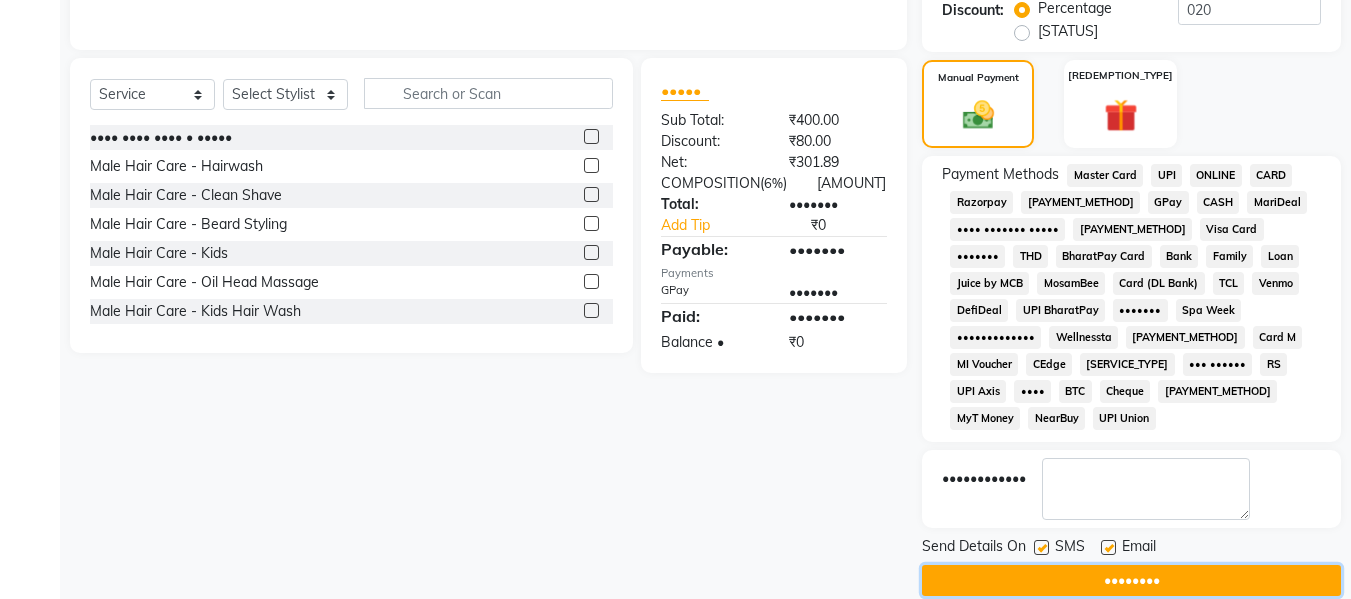 click on "••••••••" at bounding box center [1131, 580] 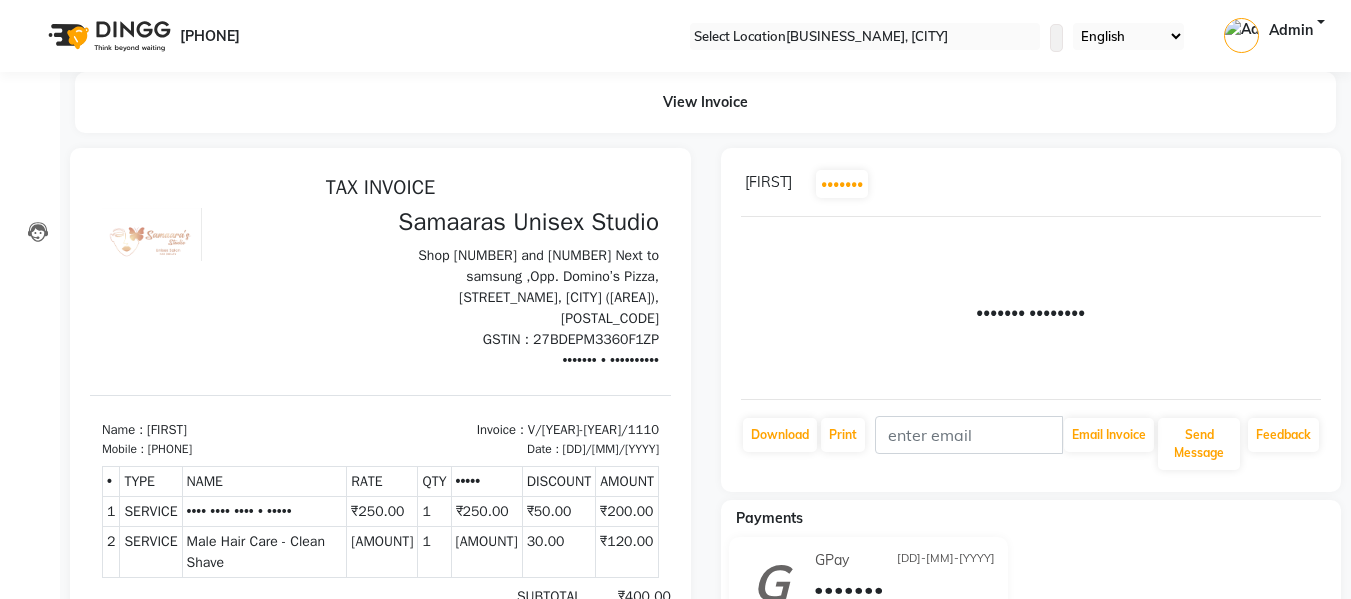 scroll, scrollTop: 0, scrollLeft: 0, axis: both 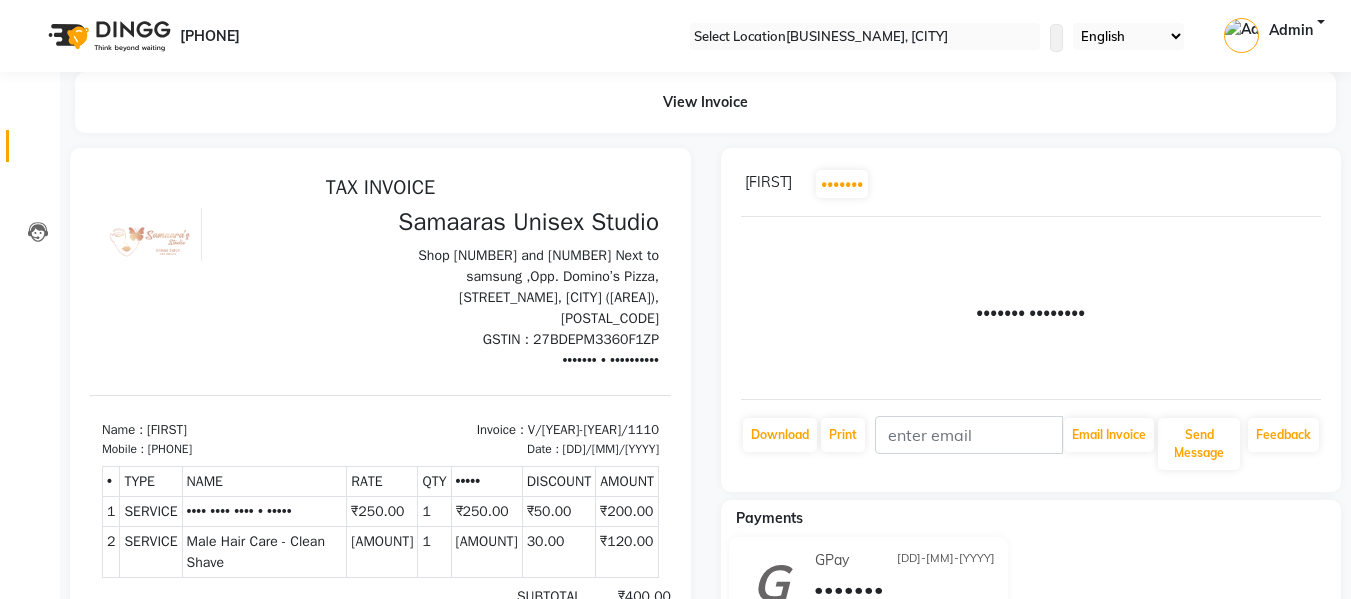 click on "Invoice" at bounding box center [30, 146] 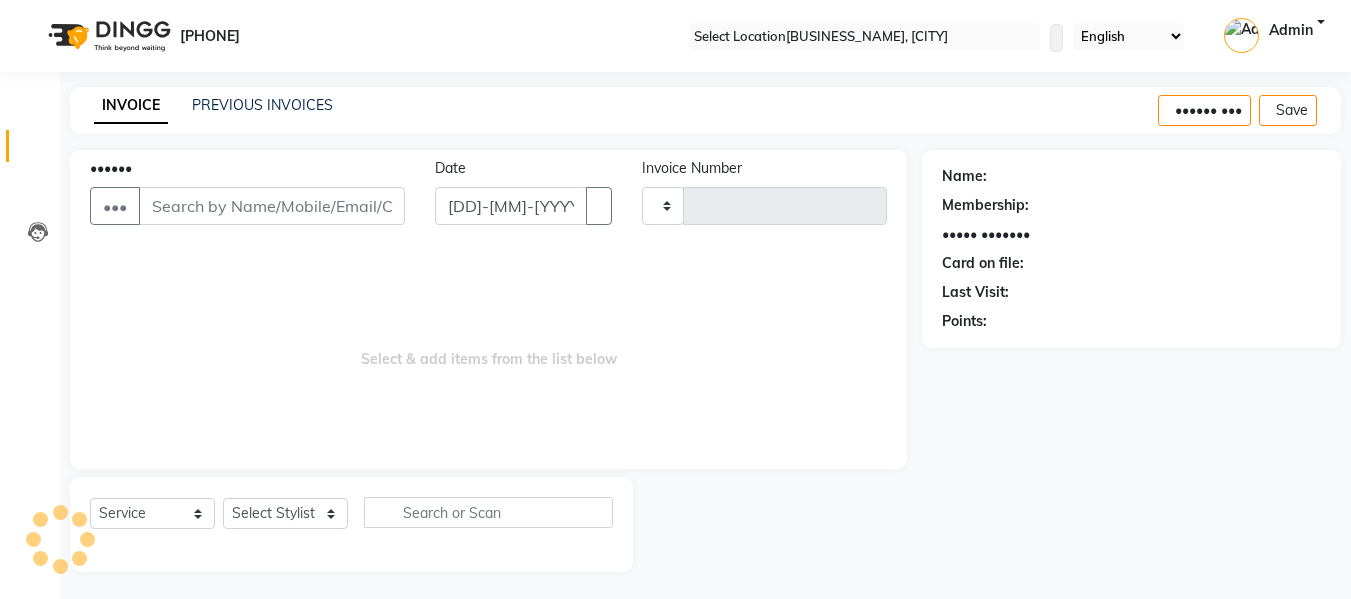 scroll, scrollTop: 2, scrollLeft: 0, axis: vertical 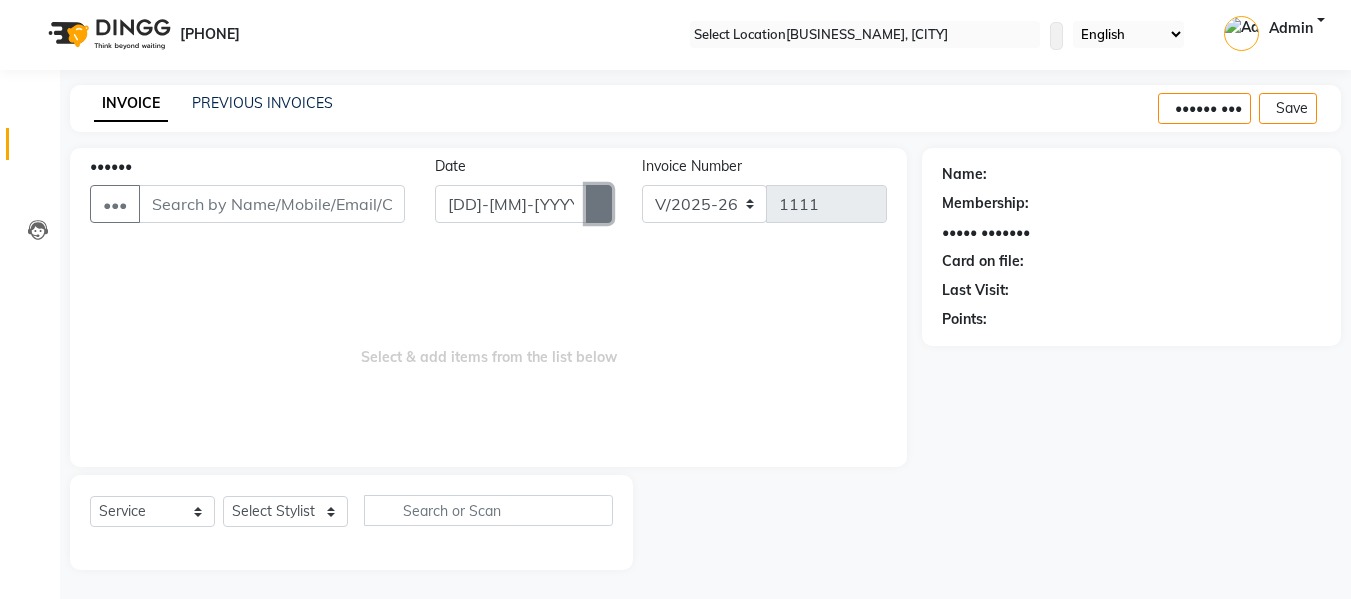 click at bounding box center (599, 204) 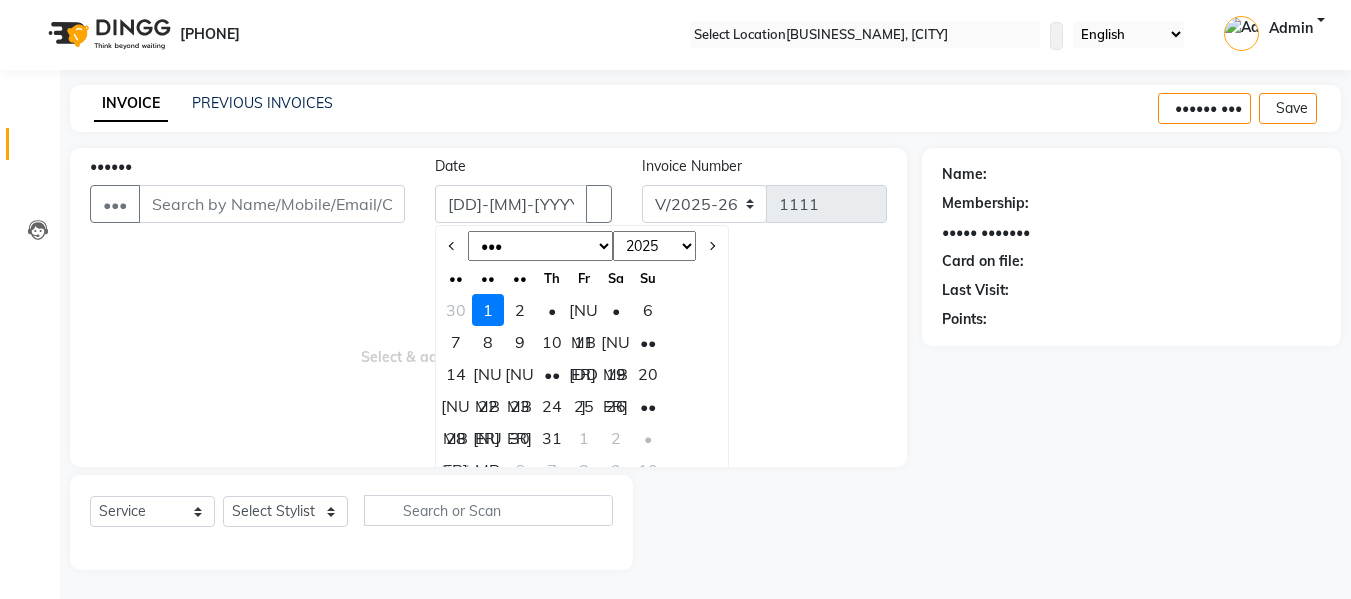 click on "30" at bounding box center (456, 310) 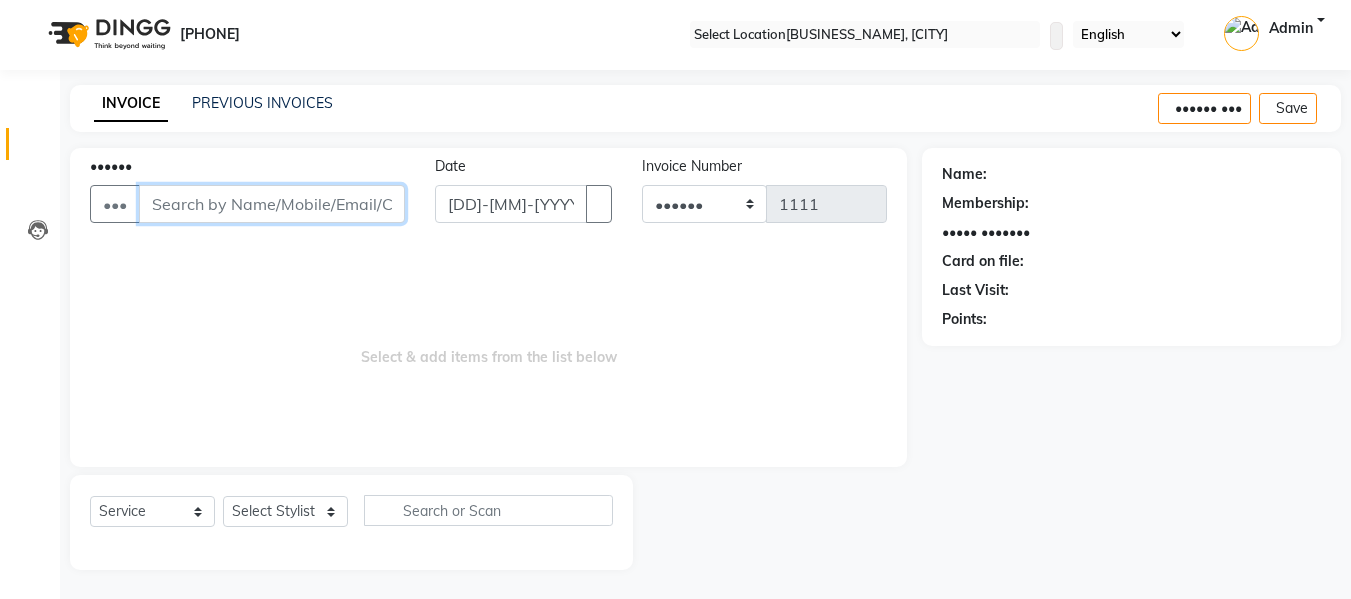 click on "••••••" at bounding box center (272, 204) 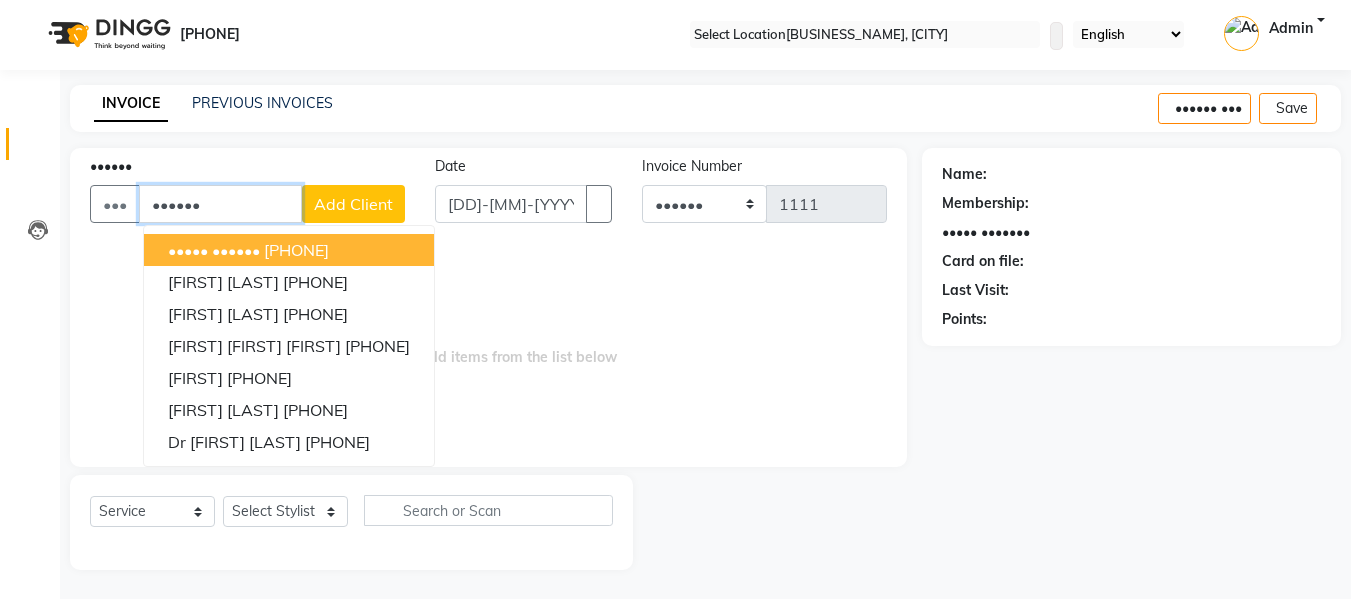 type on "••••••" 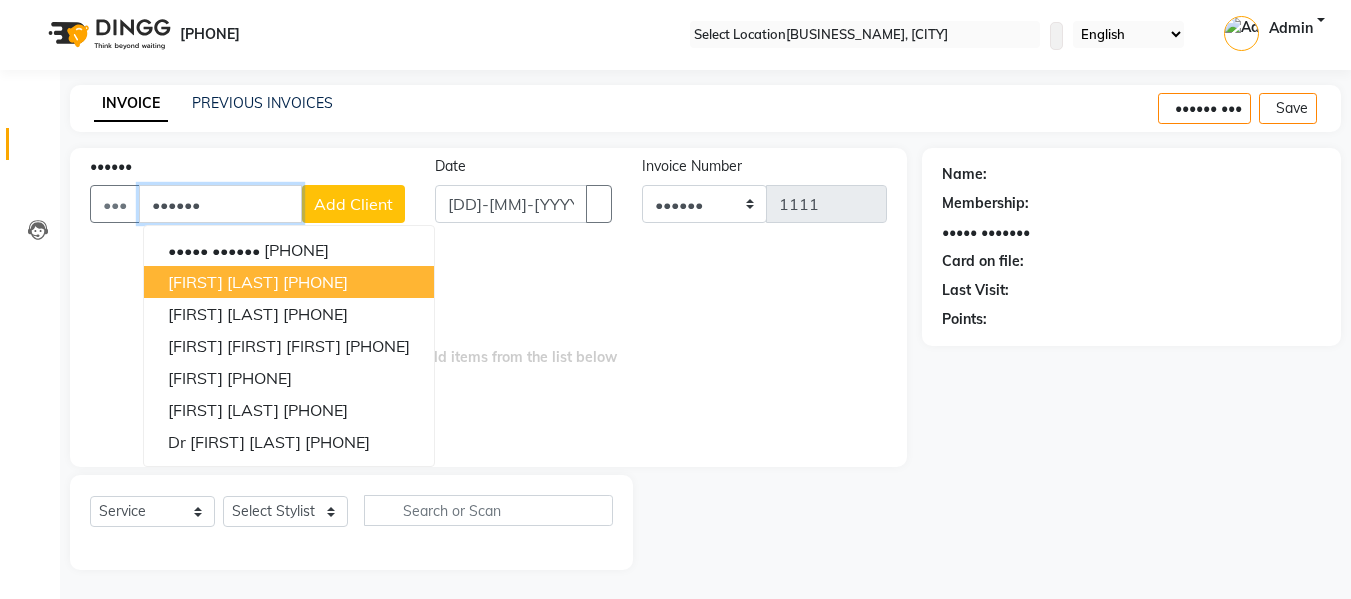 click on "[FIRST] [LAST] [PHONE]" at bounding box center [289, 282] 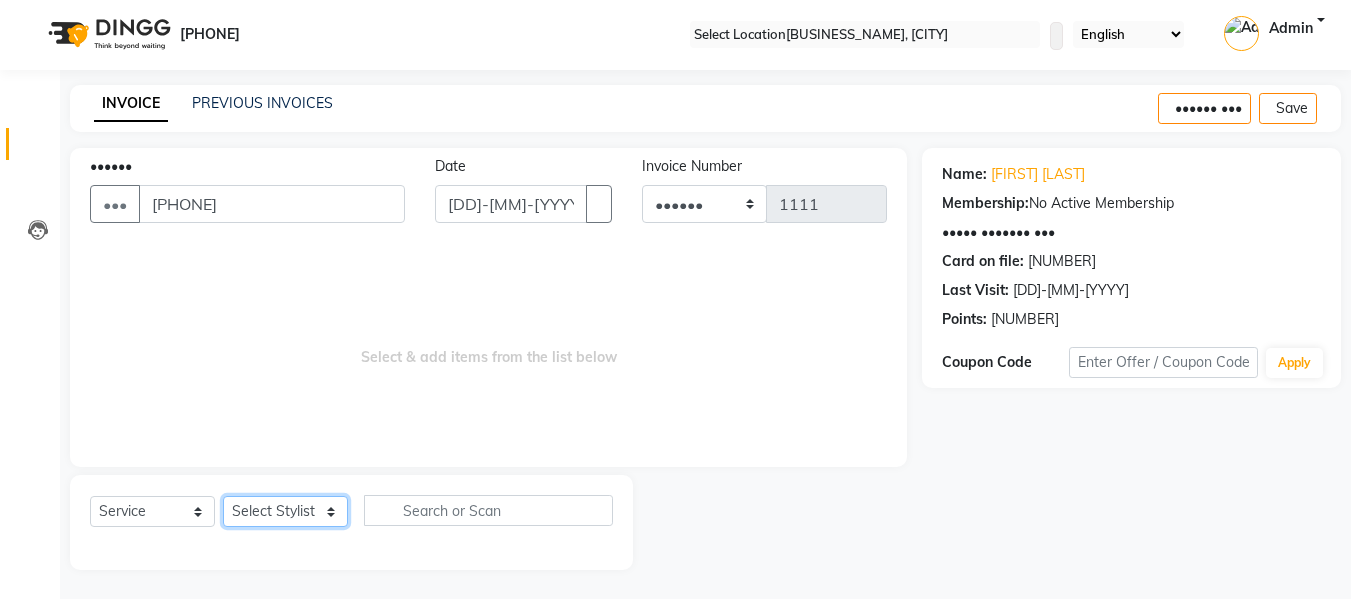 click on "Select Stylist Babbu Daksh  Front Desk Kajal Priya [PERSON] shadaab bhai" at bounding box center [285, 511] 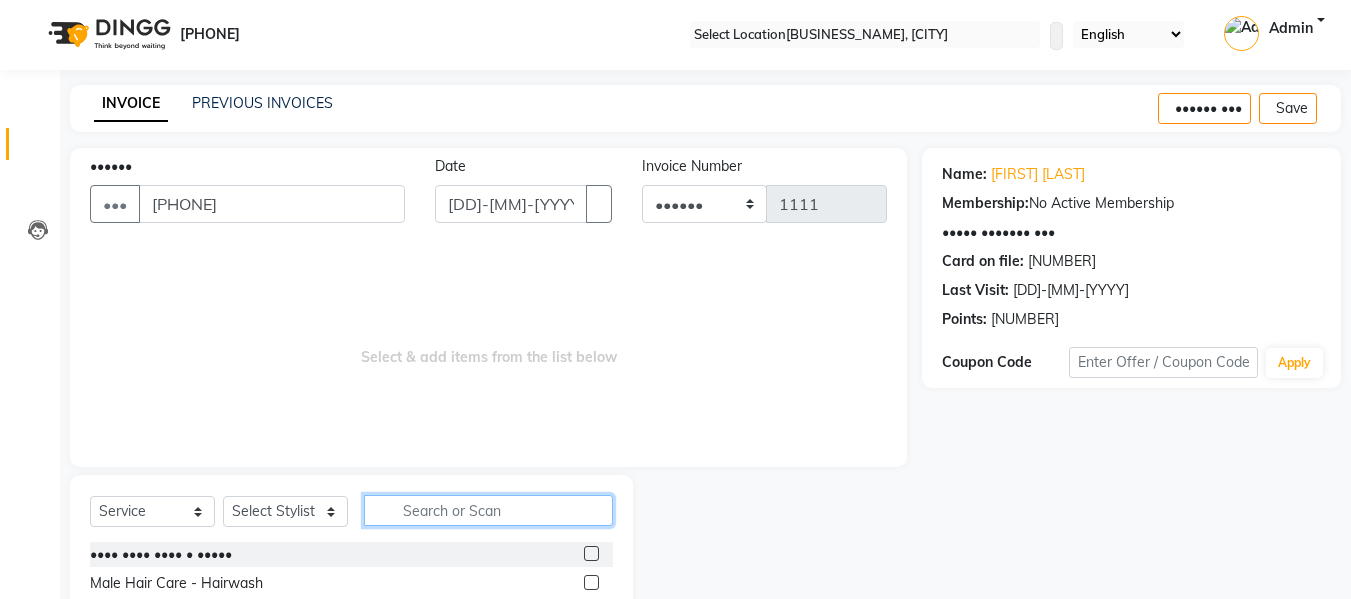click at bounding box center [488, 510] 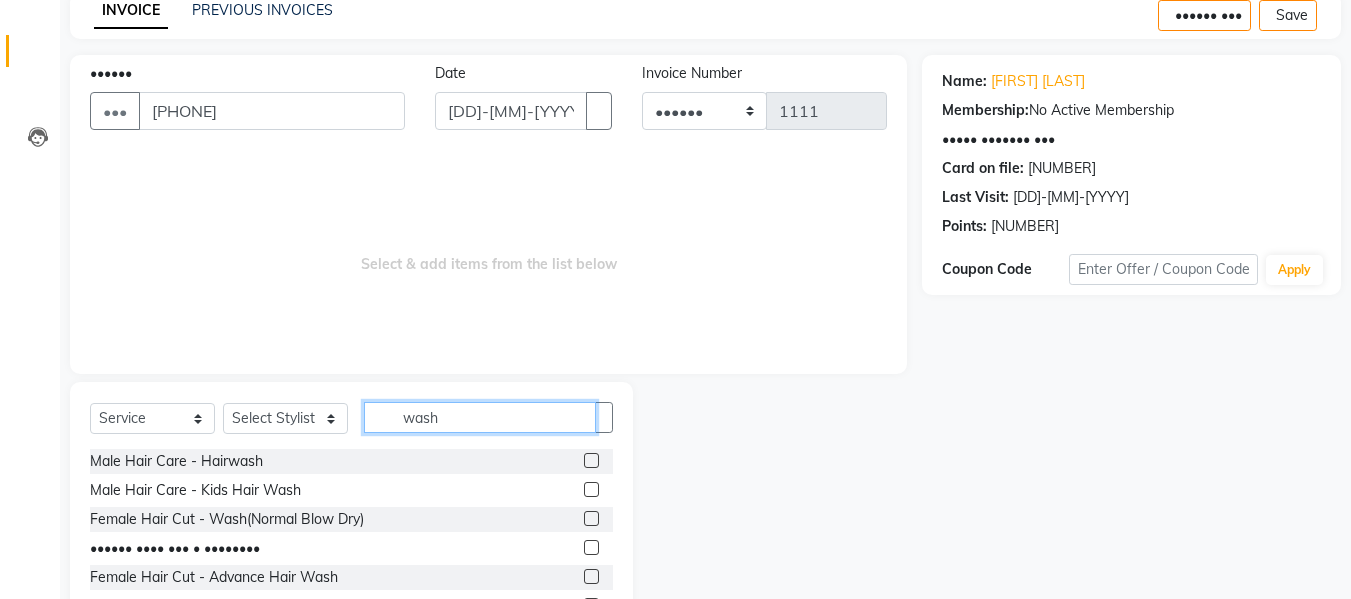 scroll, scrollTop: 176, scrollLeft: 0, axis: vertical 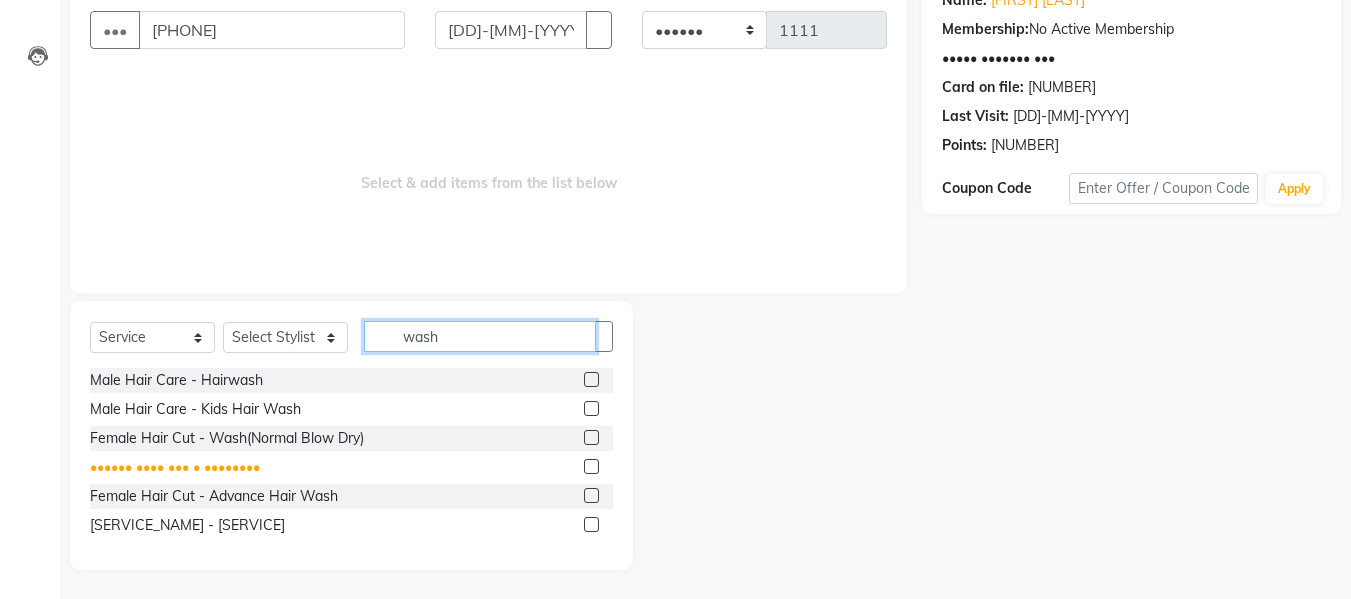 type on "wash" 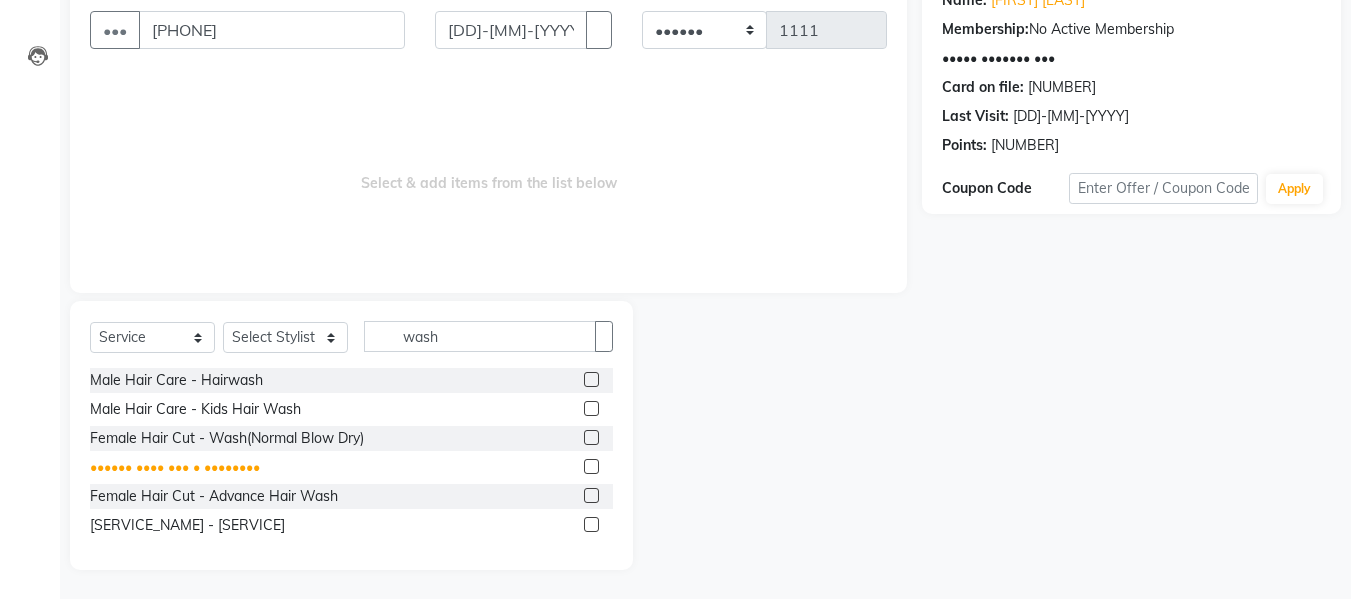 click on "•••••• •••• ••• • ••••••••" at bounding box center (176, 380) 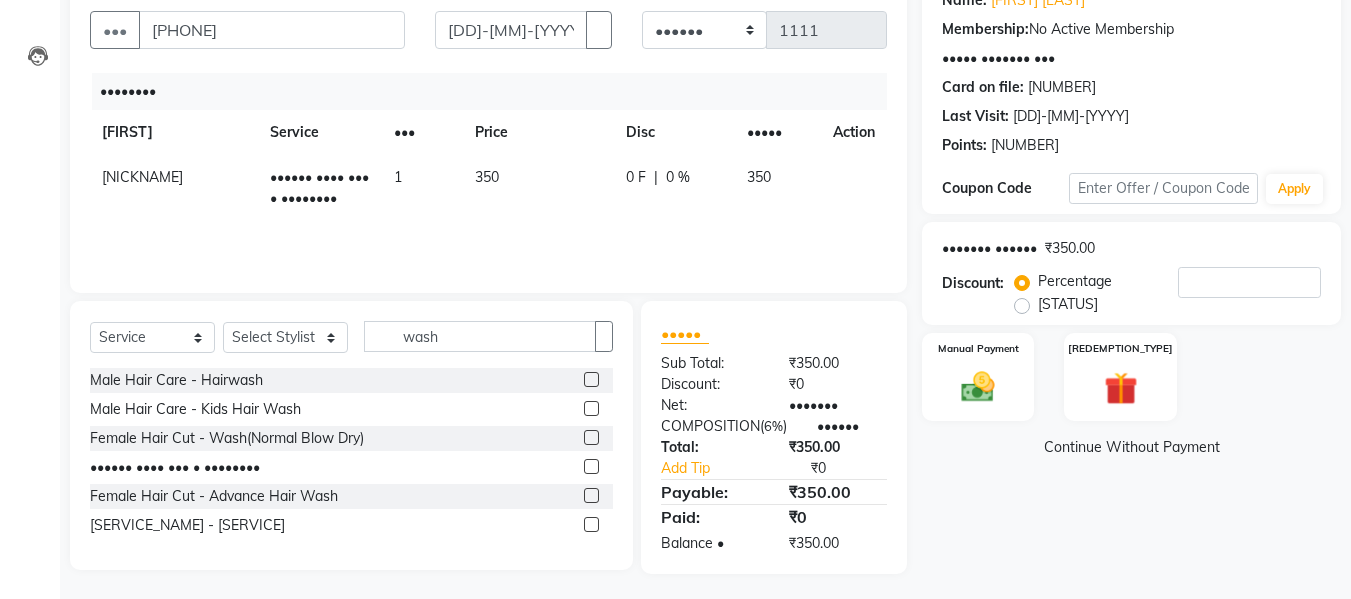 click on "• • • • •" at bounding box center [674, 177] 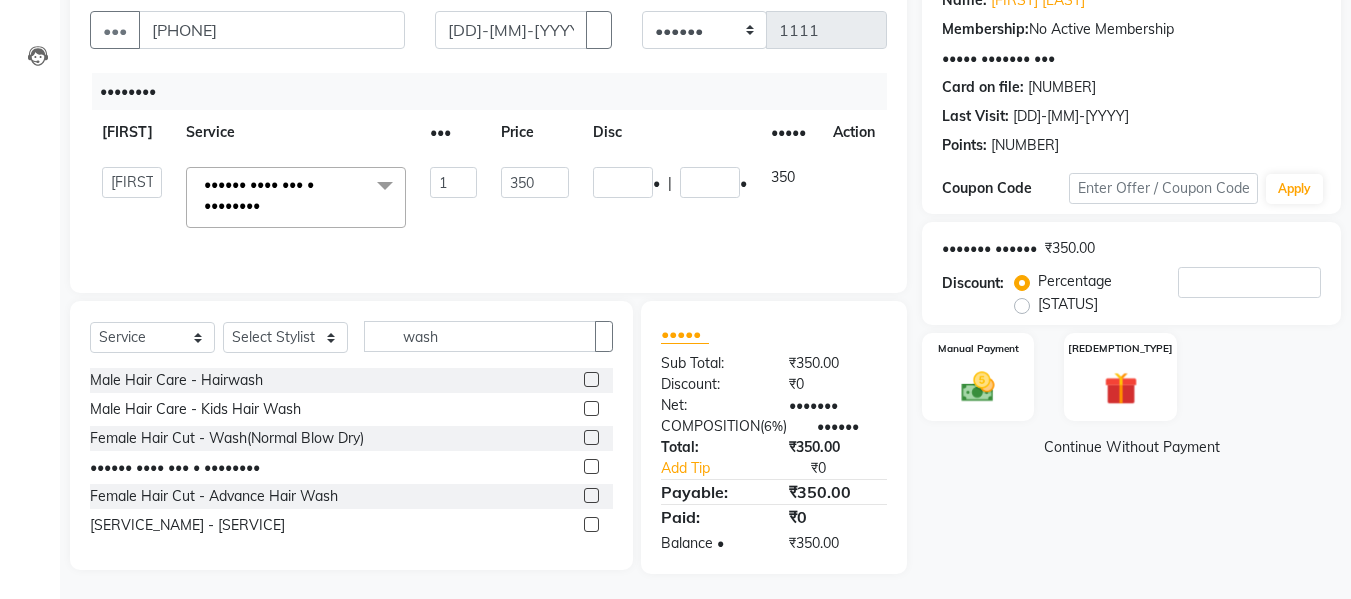 click on "[NUMBER]" at bounding box center [710, 182] 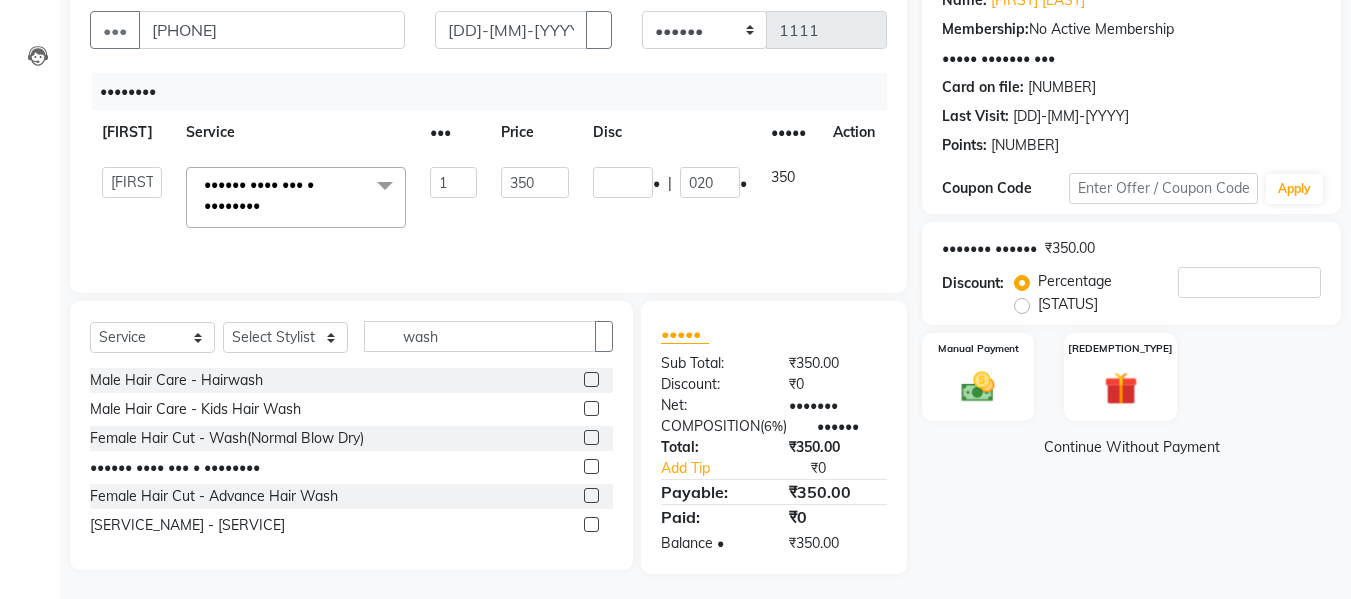 click on "Services Stylist Service Qty Price Disc Total Action  Babbu   Daksh    Front Desk   Kajal   Priya   [PERSON]   shadaab bhai  Female Hair Cut - Hairwash  x Male Hair Care - Basic Male Hair Care - Hairwash Male Hair Care - Clean Shave Male Hair Care - Beard Styling Male Hair Care - Kids Male Hair Care - Oil Head Massage Male Hair Care - Kids Hair Wash  Male Hair Color (Loreal Majirel) - Beard Color Male Hair Color (Loreal Majirel) - Highlights Male Hair Color (Loreal Majirel) - Global Male Hair Color(Loreal Inoa) - Beard Color Male Hair Color(Loreal Inoa) - Global Male Hair Color(Loreal Majirel) - Botox Male Hair Color(Loreal Majirel) - Smoothening Male Hair Color(Loreal Majirel) - Loreal Hair Spa Male Hair Color(Loreal Majirel) - Dandruff Repair Female Hair Cut - Haircut Female Hair Cut - Basic Trim Female Hair Cut - Fringe Cut Female Hair Cut - Wash(Normal Blow Dry) Female Hair Cut - Hairwash Female Hair Cut - Advance Hair Wash Female Hair Cut - Straight Blow Dry Female Hair Cut - Out Curls Blow Dry 1 350" at bounding box center (488, 173) 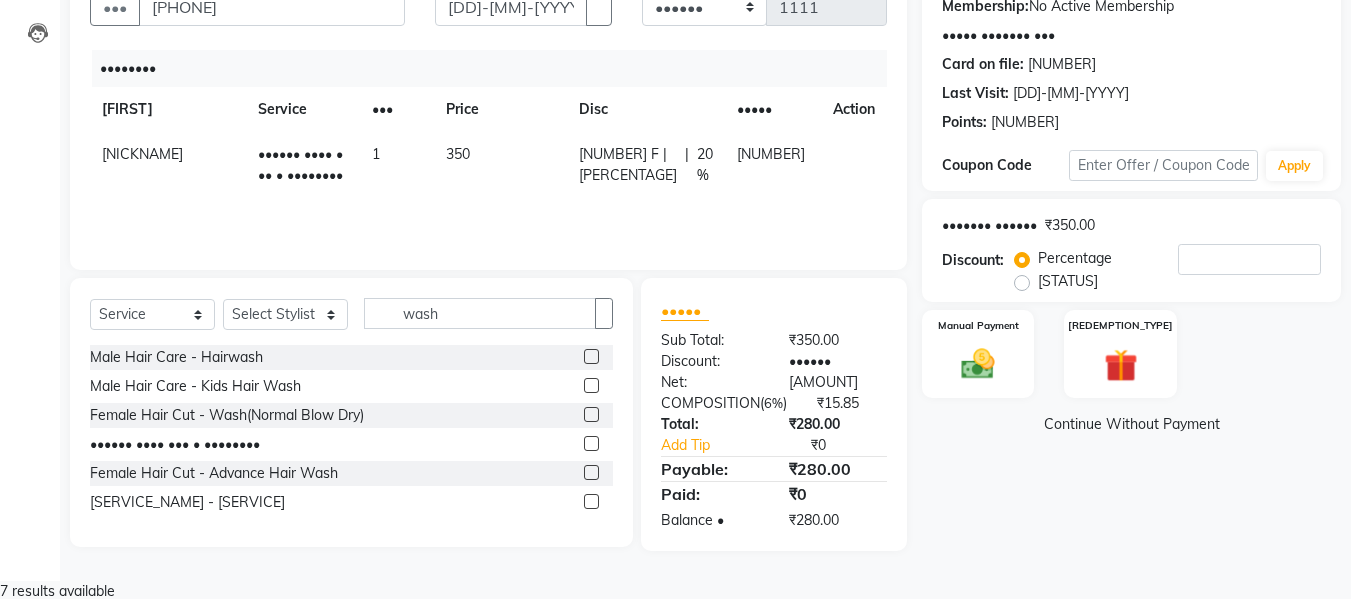 scroll, scrollTop: 201, scrollLeft: 0, axis: vertical 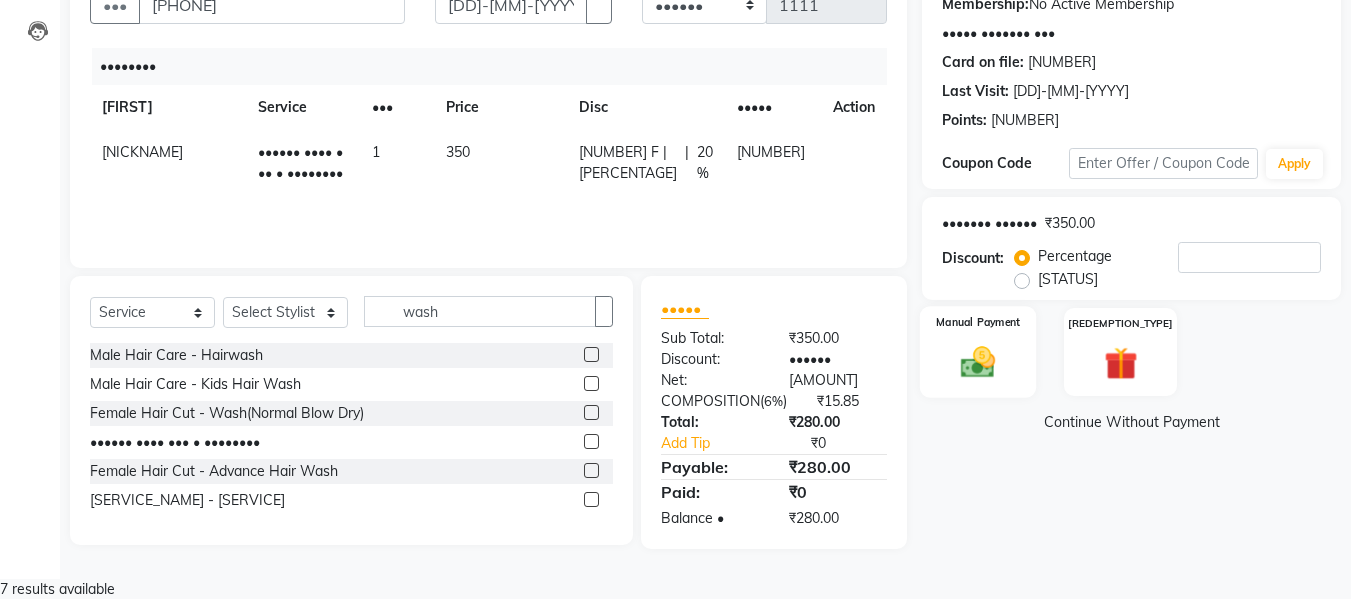 click at bounding box center (978, 362) 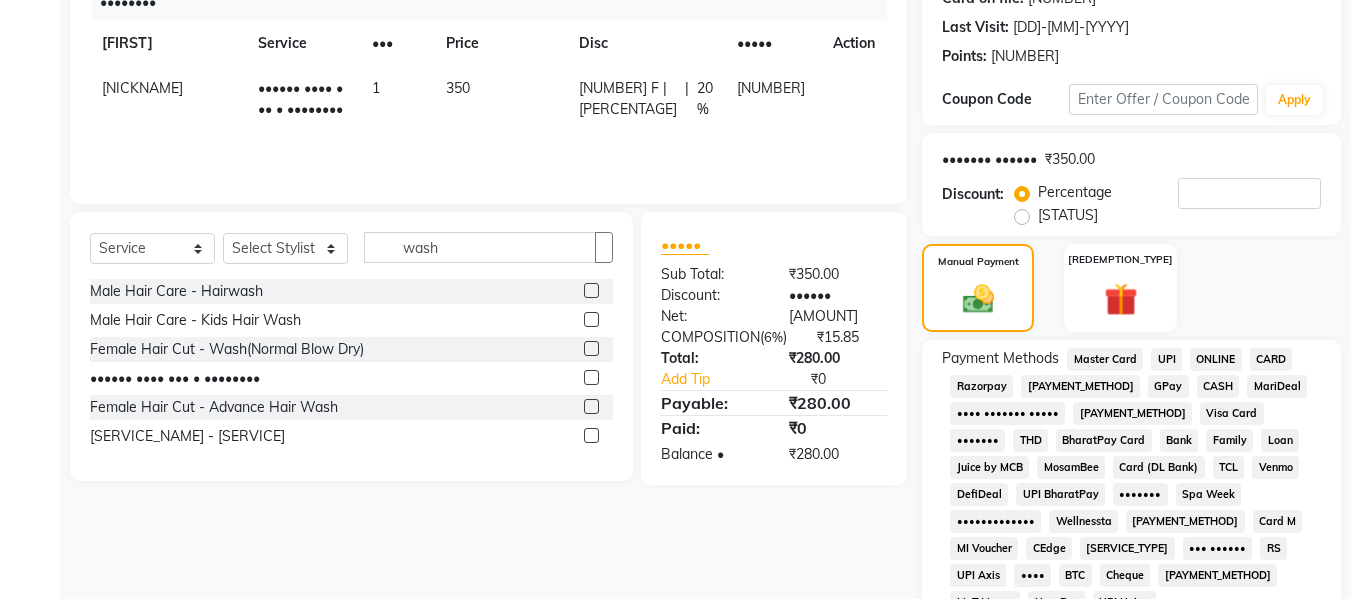 scroll, scrollTop: 343, scrollLeft: 0, axis: vertical 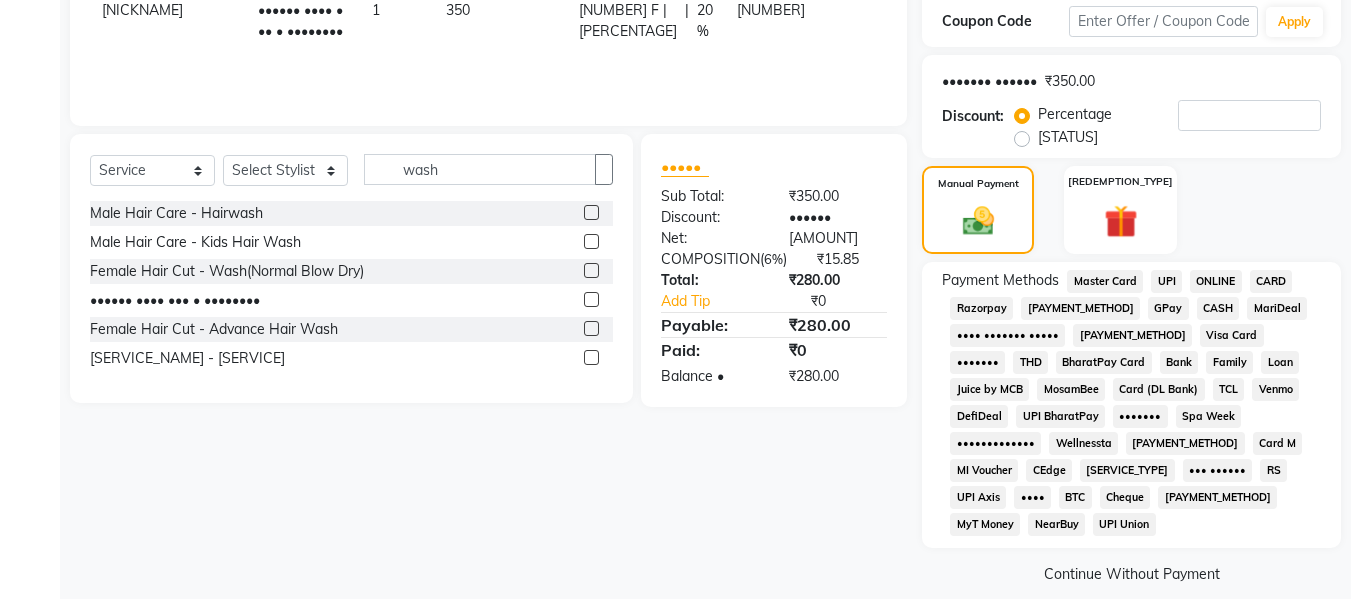 click on "CASH" at bounding box center [1105, 281] 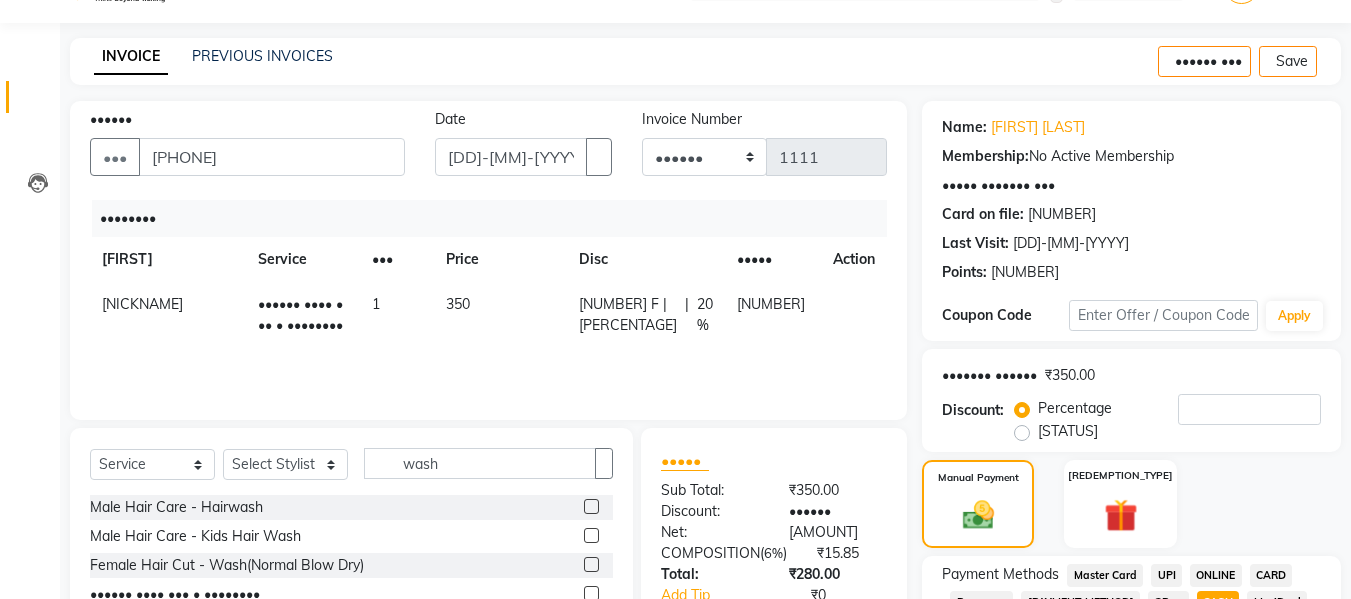 scroll, scrollTop: 449, scrollLeft: 0, axis: vertical 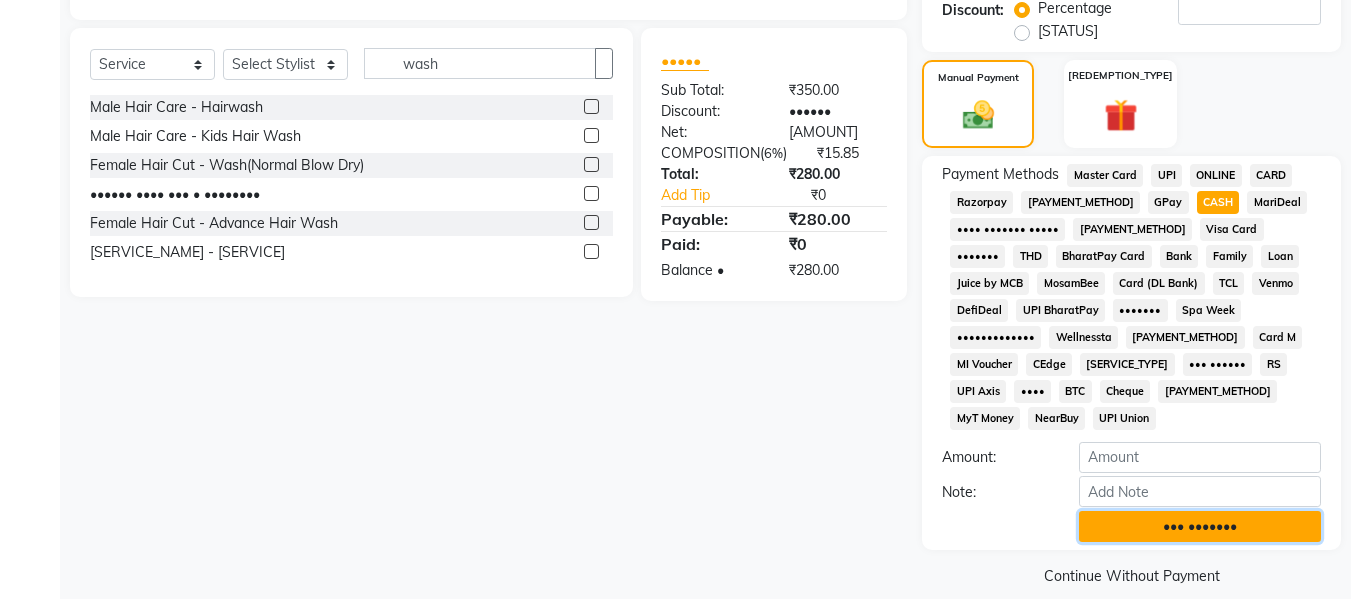 click on "••• •••••••" at bounding box center [1200, 526] 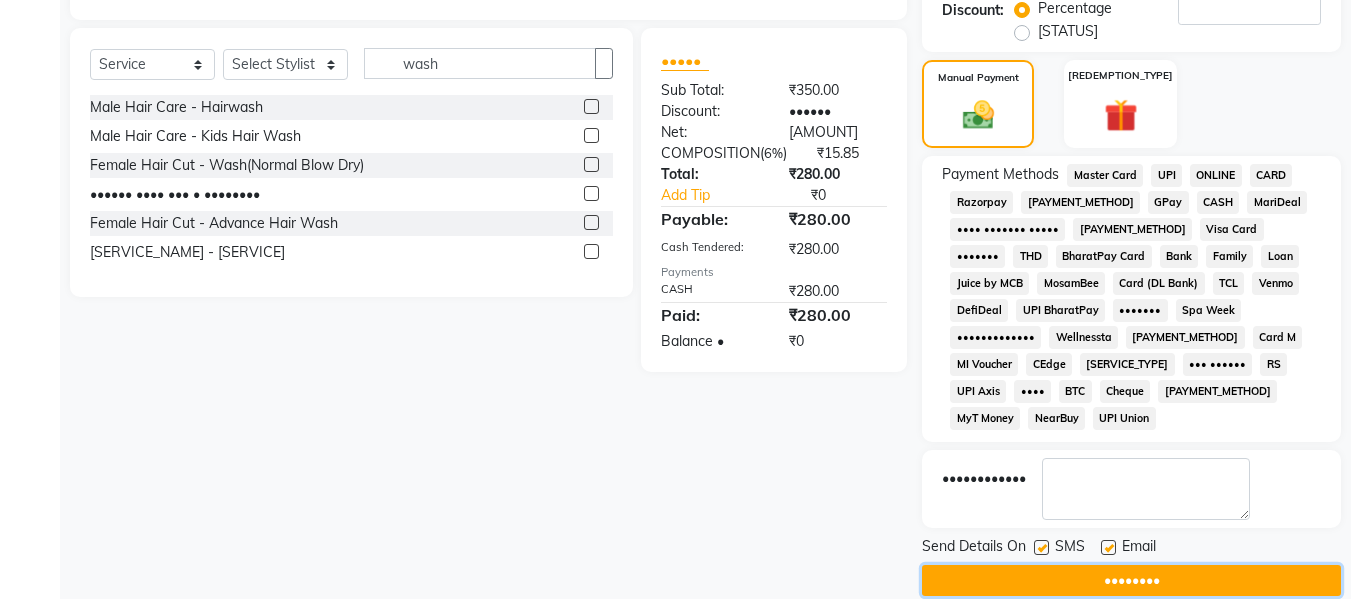 click on "••••••••" at bounding box center [1131, 580] 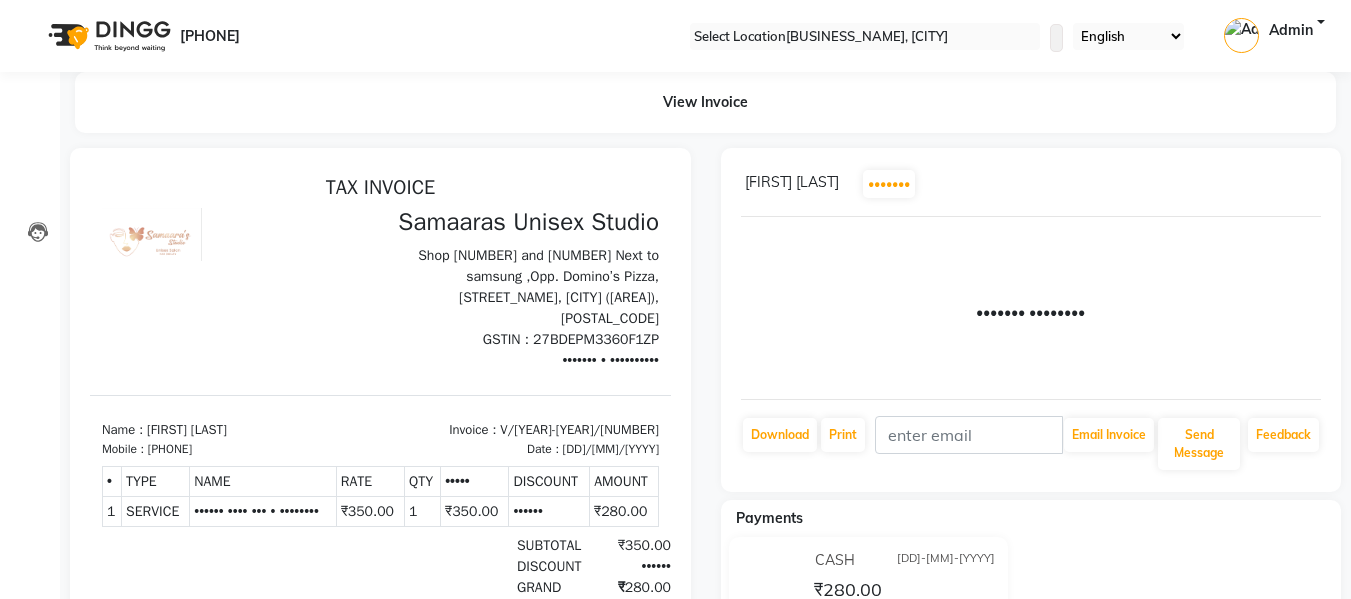 scroll, scrollTop: 0, scrollLeft: 0, axis: both 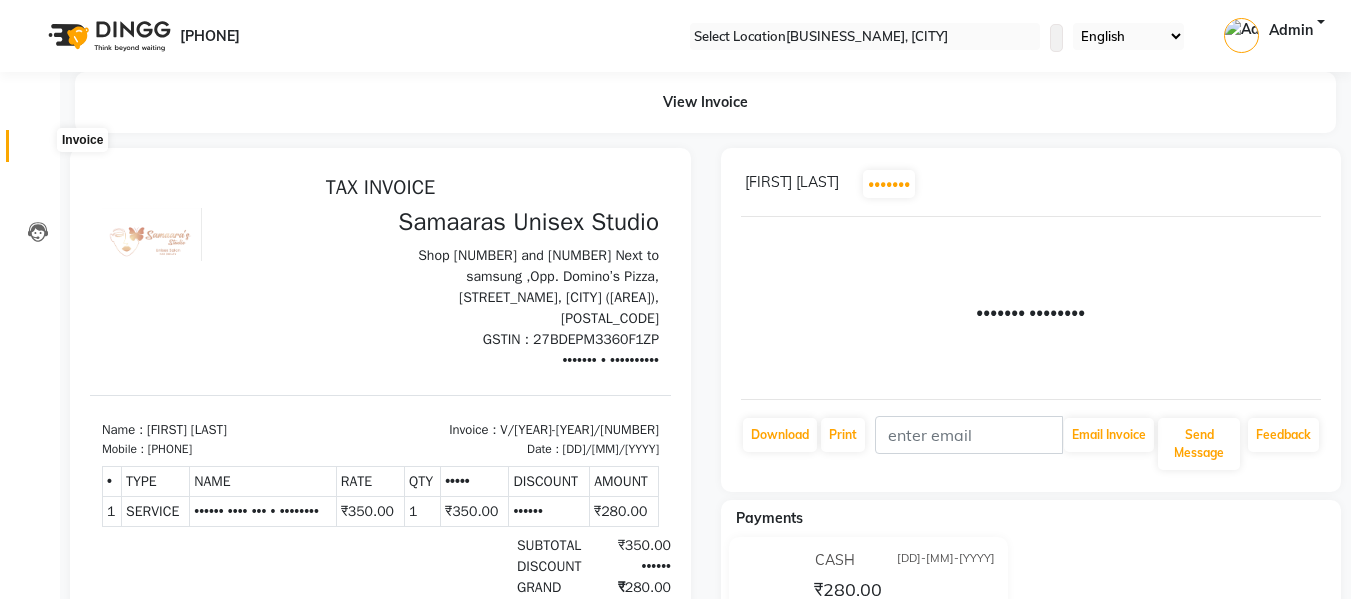 click at bounding box center [37, 151] 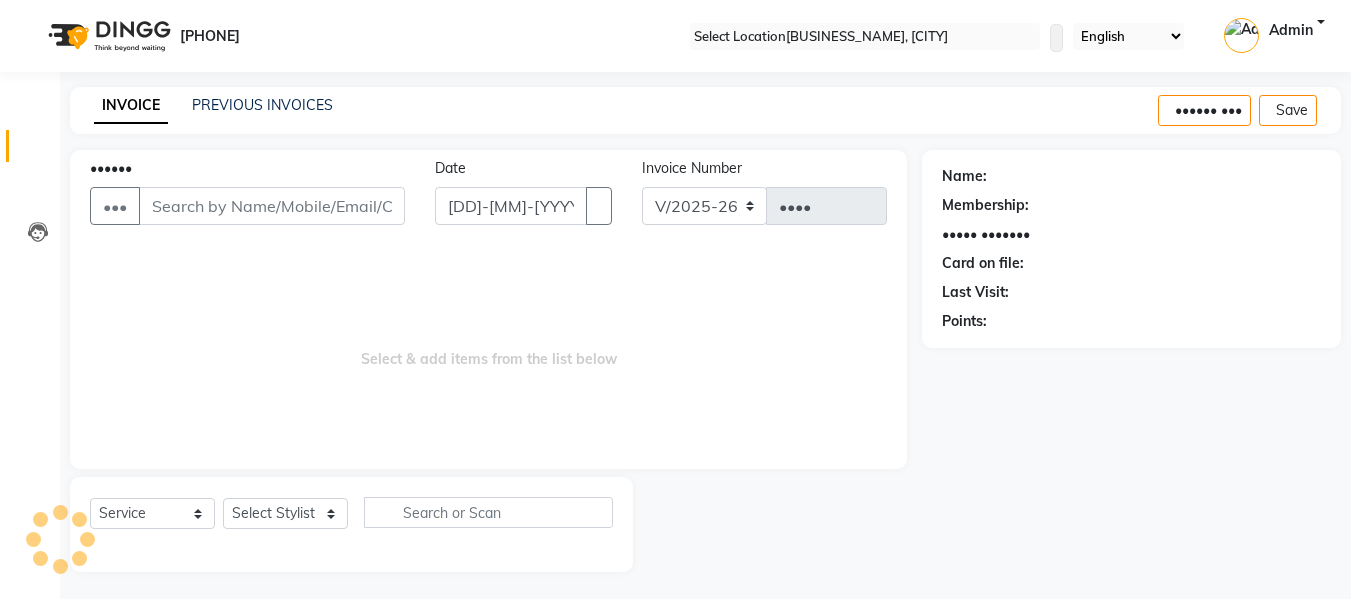 scroll, scrollTop: 2, scrollLeft: 0, axis: vertical 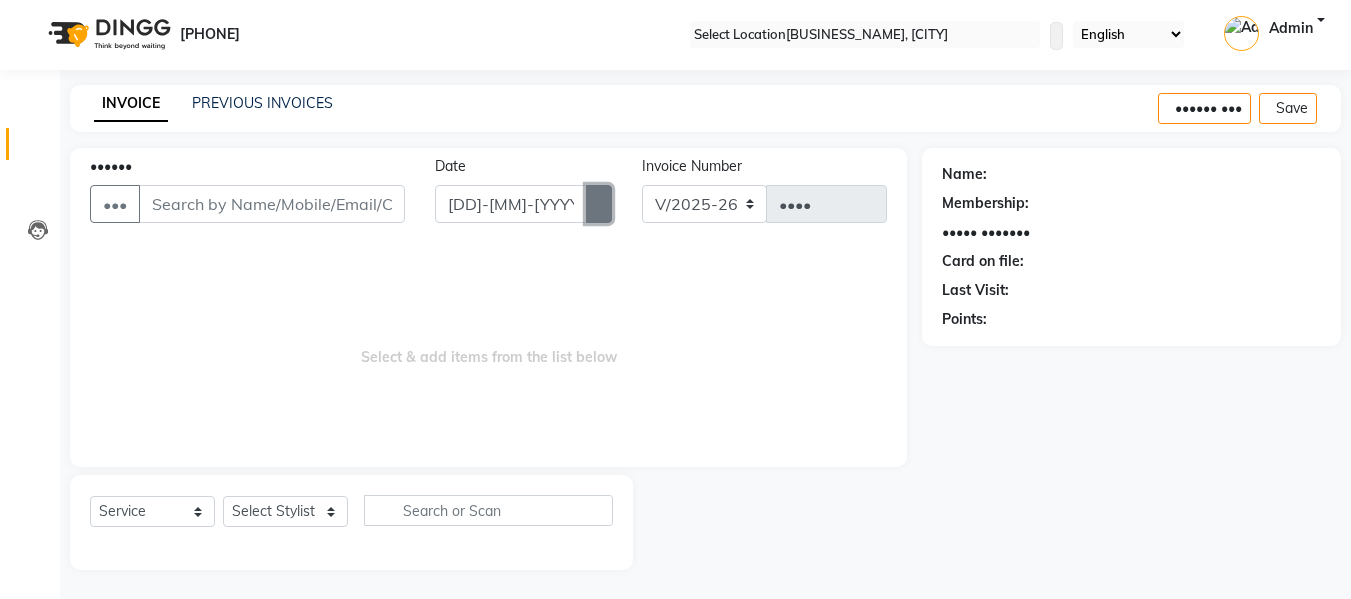 click at bounding box center [599, 204] 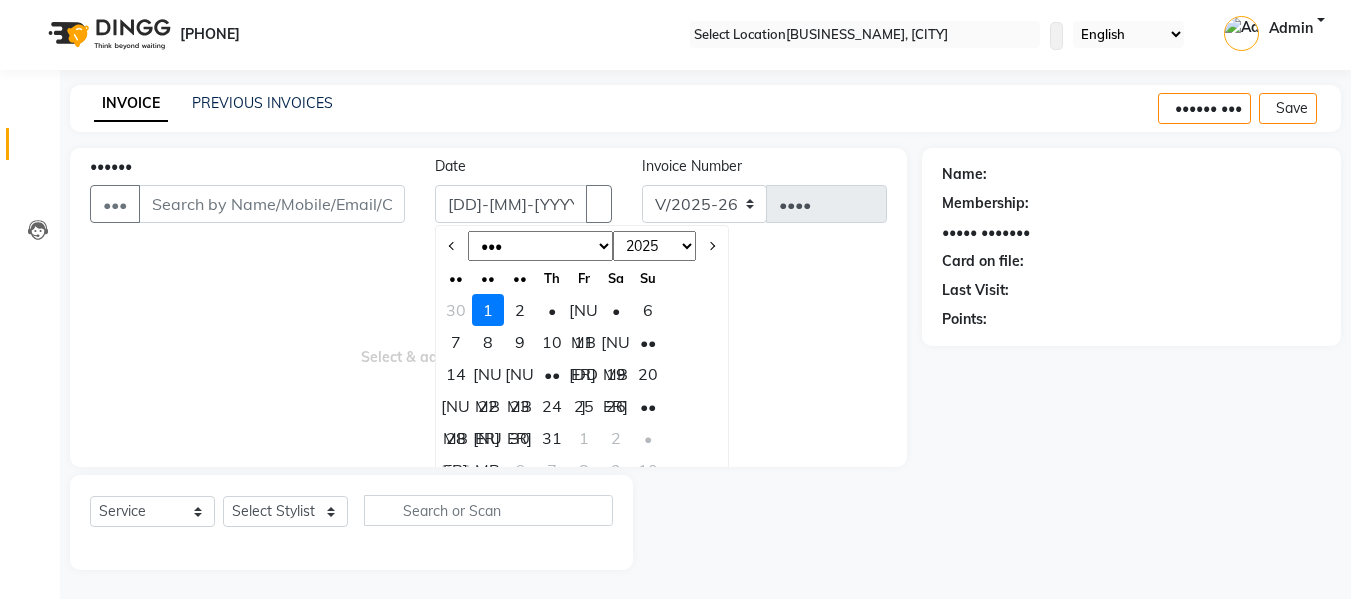 click on "30" at bounding box center [456, 310] 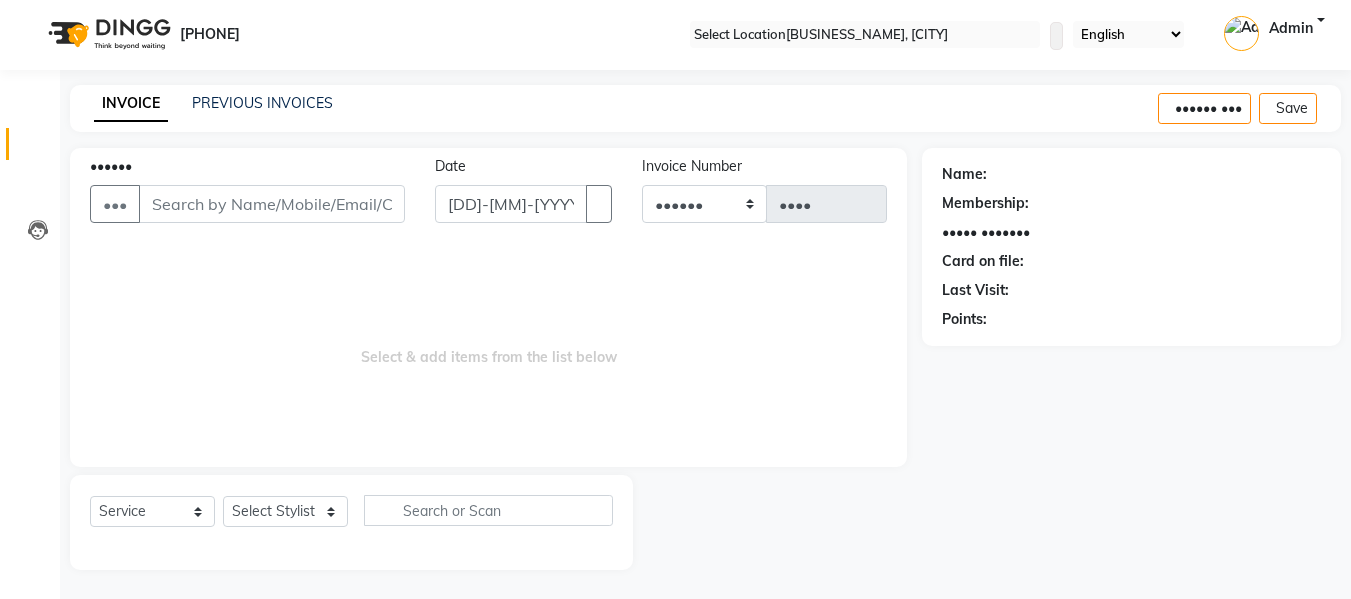 click on "Services Stylist Service Qty Price Disc Total Action  Babbu   Daksh    Front Desk   Kajal   Priya   Salman Bhai   shadaab bhai   Loreal Absolute Repair Conditioner  1 975 975 F | 0 % 0" at bounding box center (351, 518) 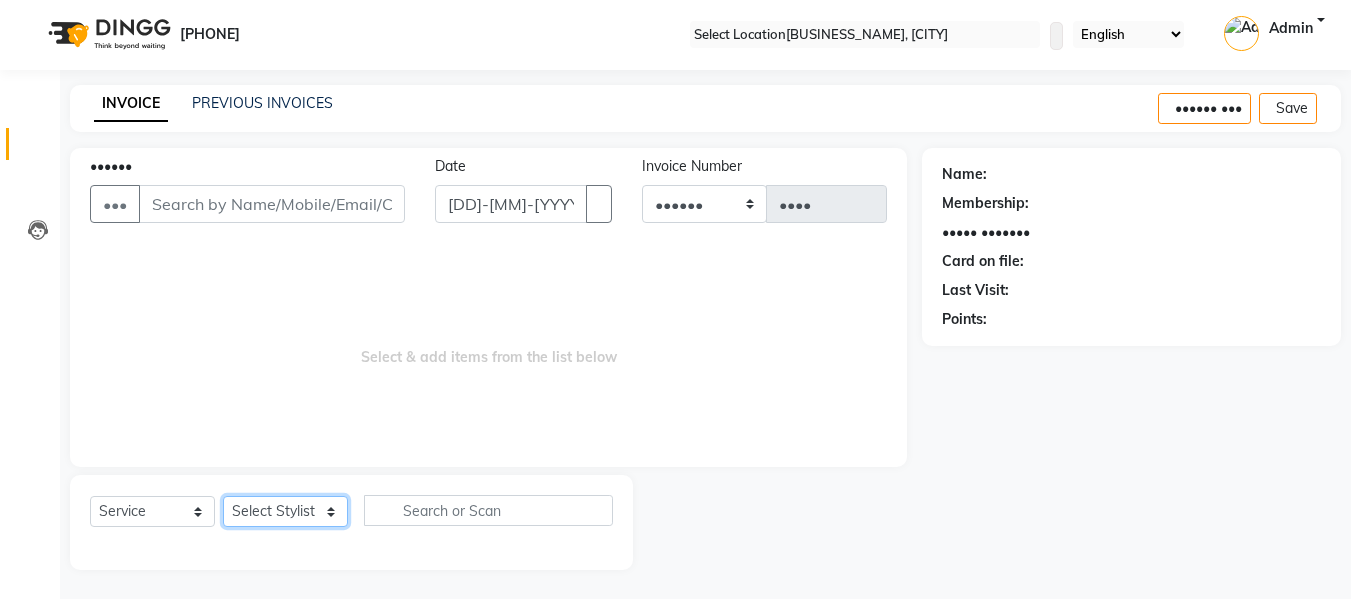 click on "Select Stylist Babbu Daksh  Front Desk Kajal Priya [PERSON] shadaab bhai" at bounding box center (285, 511) 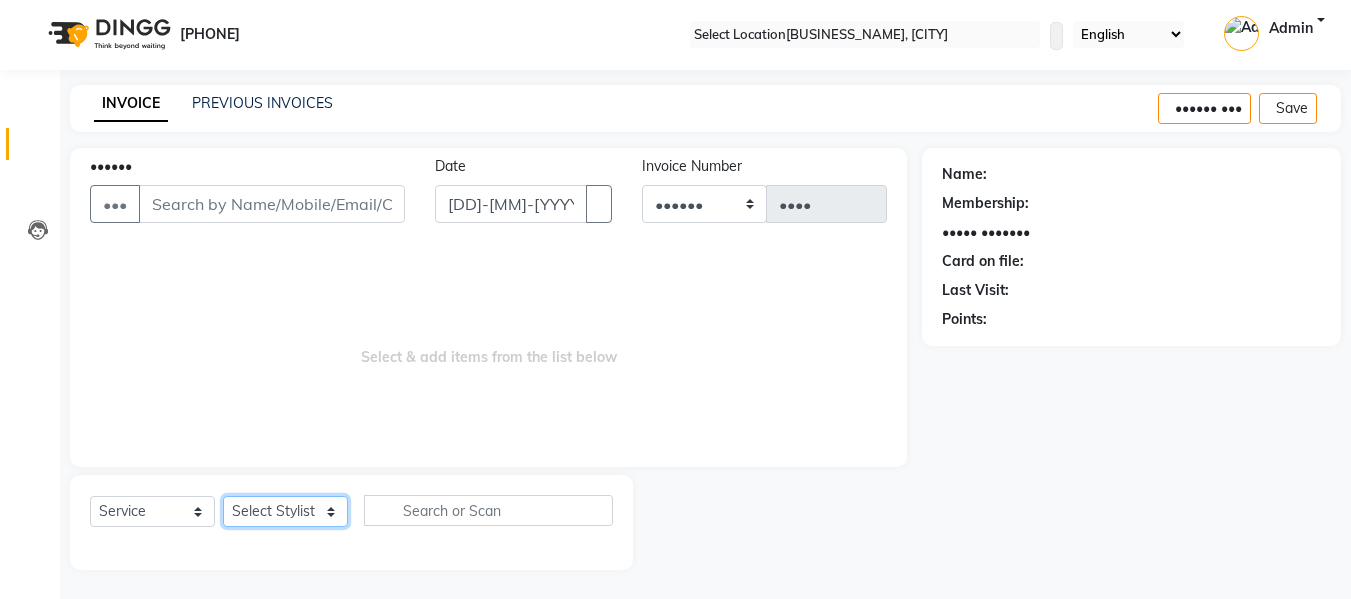 select on "[NUMBER]" 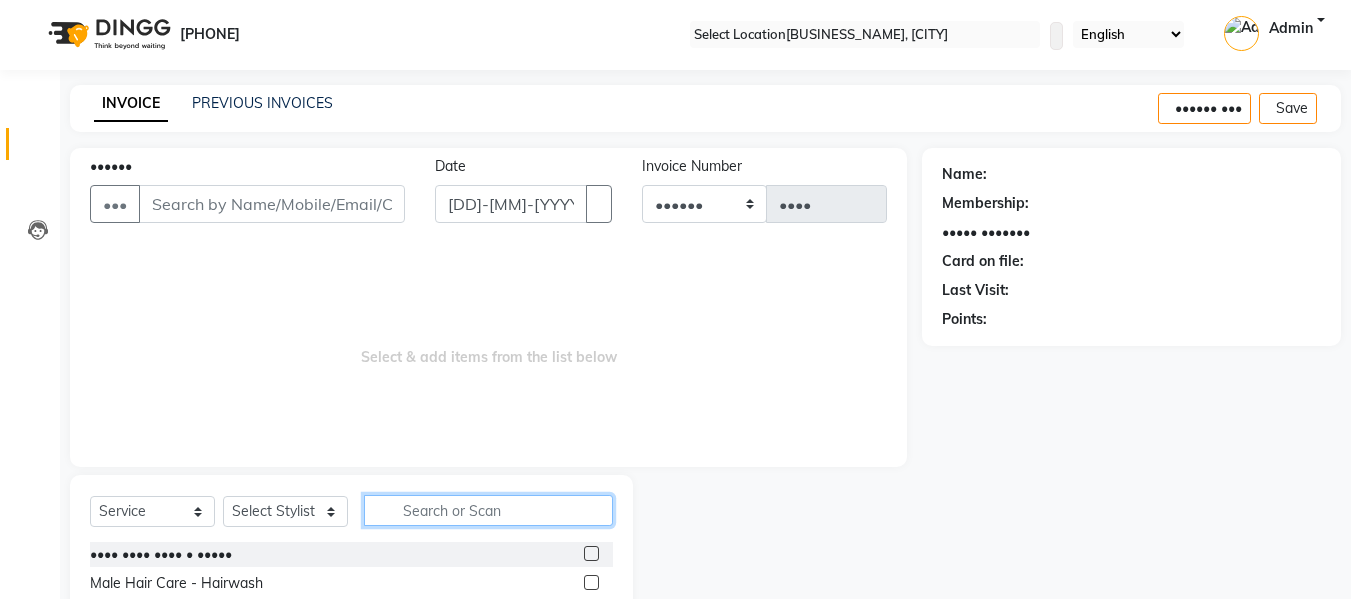 click at bounding box center [488, 510] 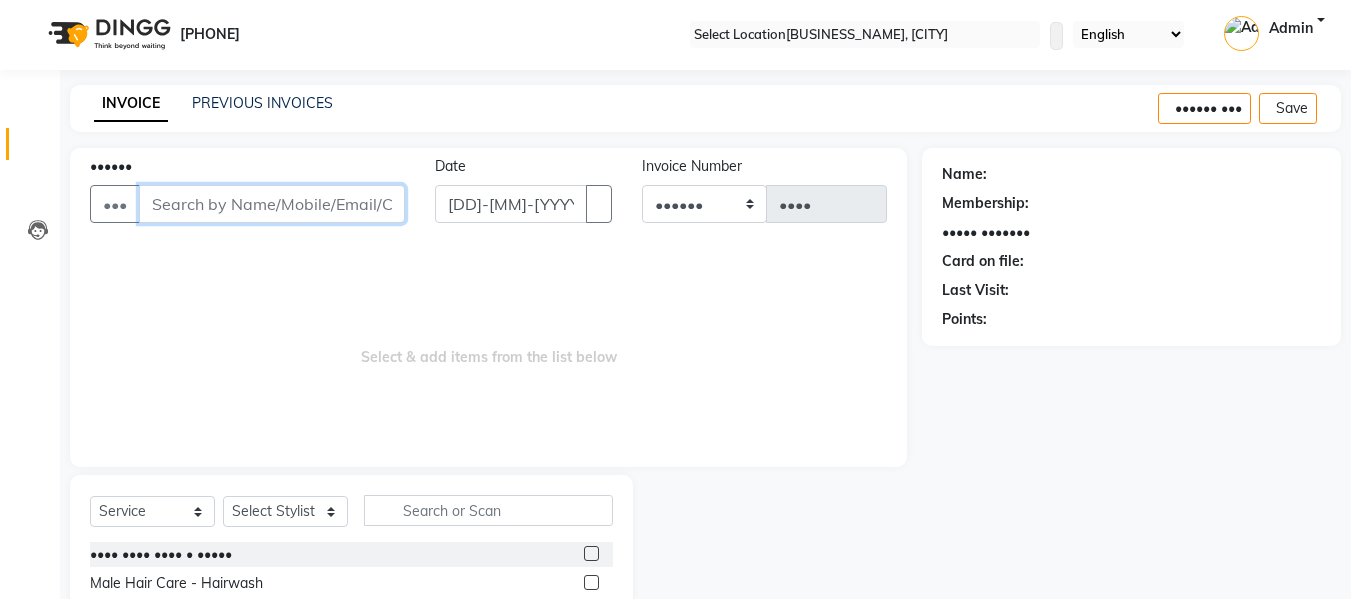 click on "••••••" at bounding box center [272, 204] 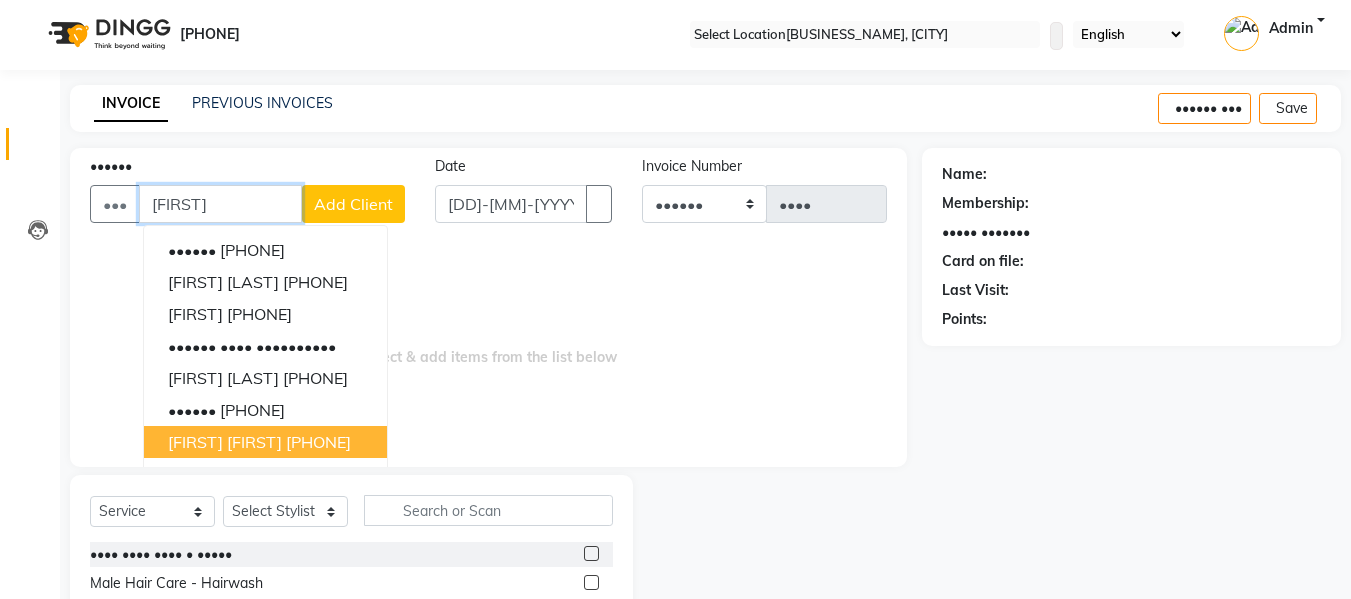 click on "[PHONE]" at bounding box center [318, 442] 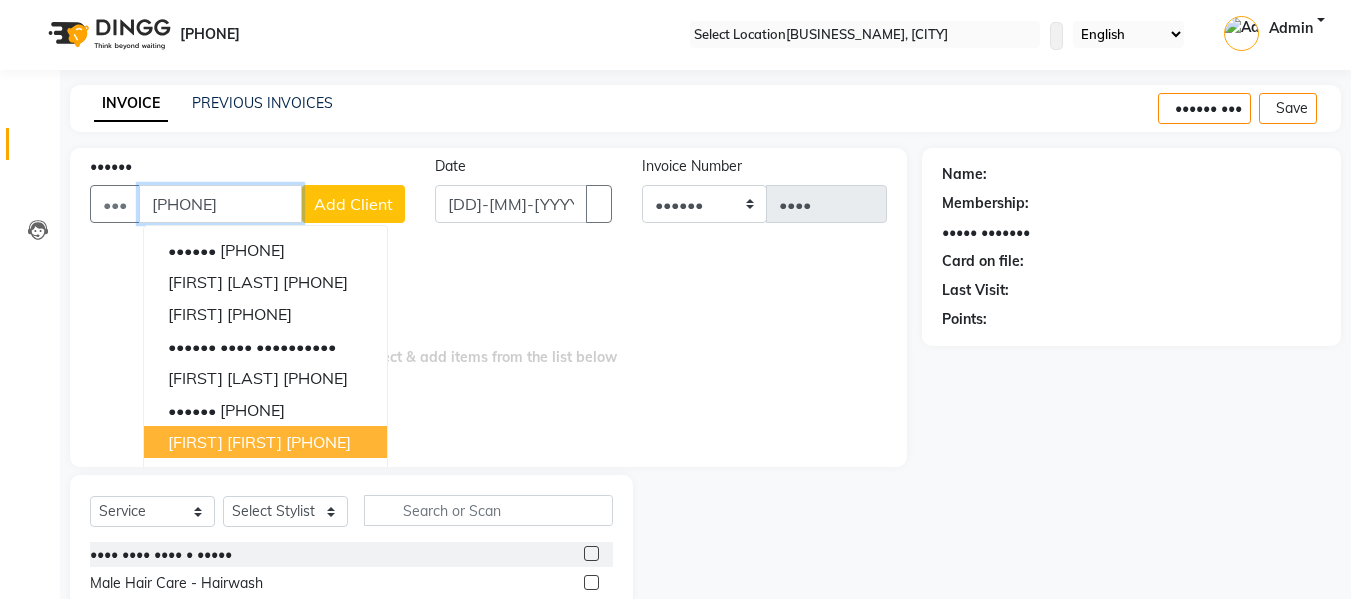 type on "[PHONE]" 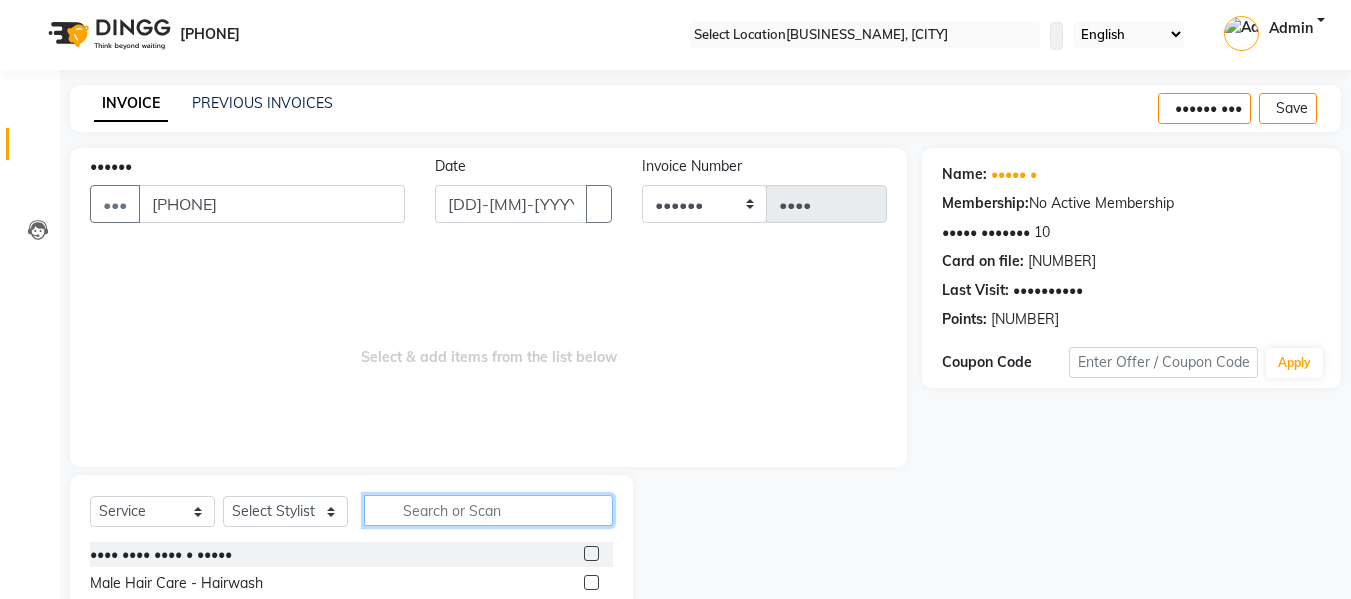 click at bounding box center (488, 510) 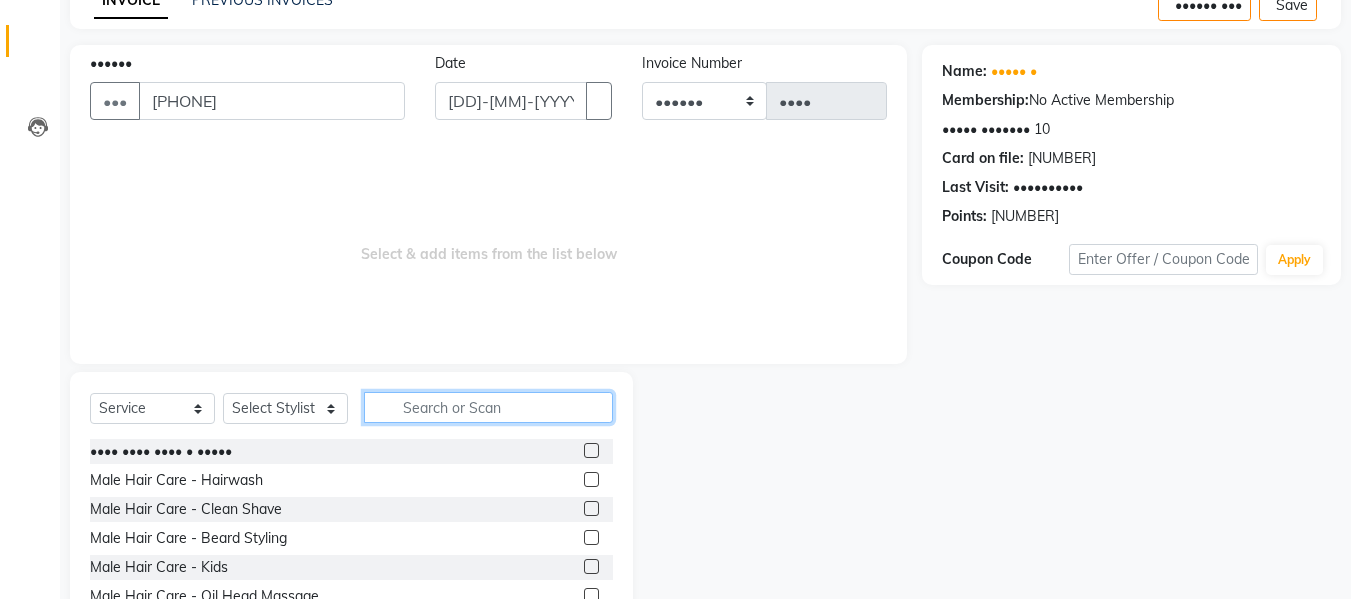 scroll, scrollTop: 202, scrollLeft: 0, axis: vertical 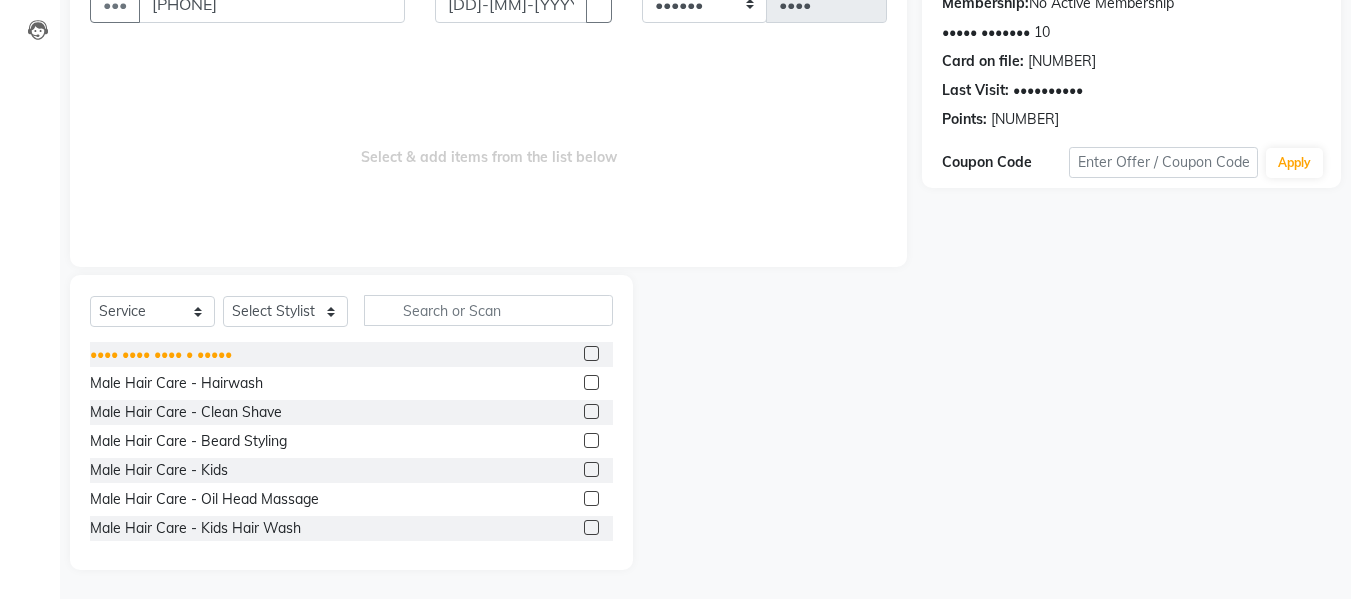 click on "•••• •••• •••• • •••••" at bounding box center [161, 354] 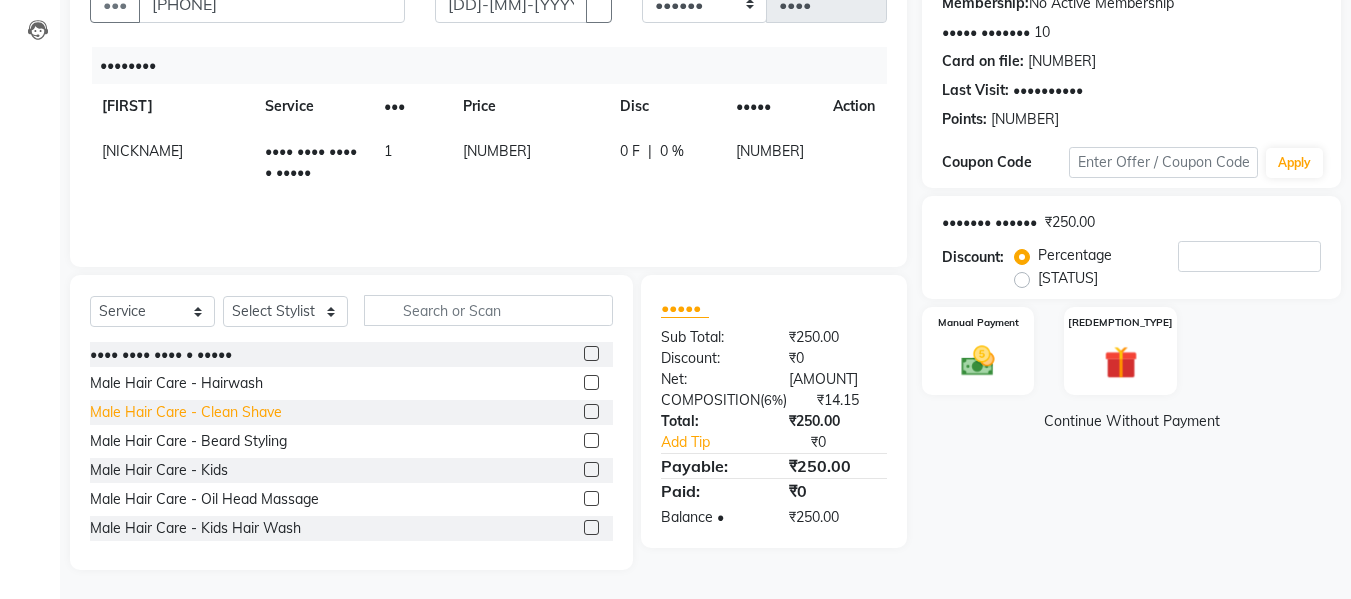 click on "Male Hair Care - Clean Shave" at bounding box center (161, 354) 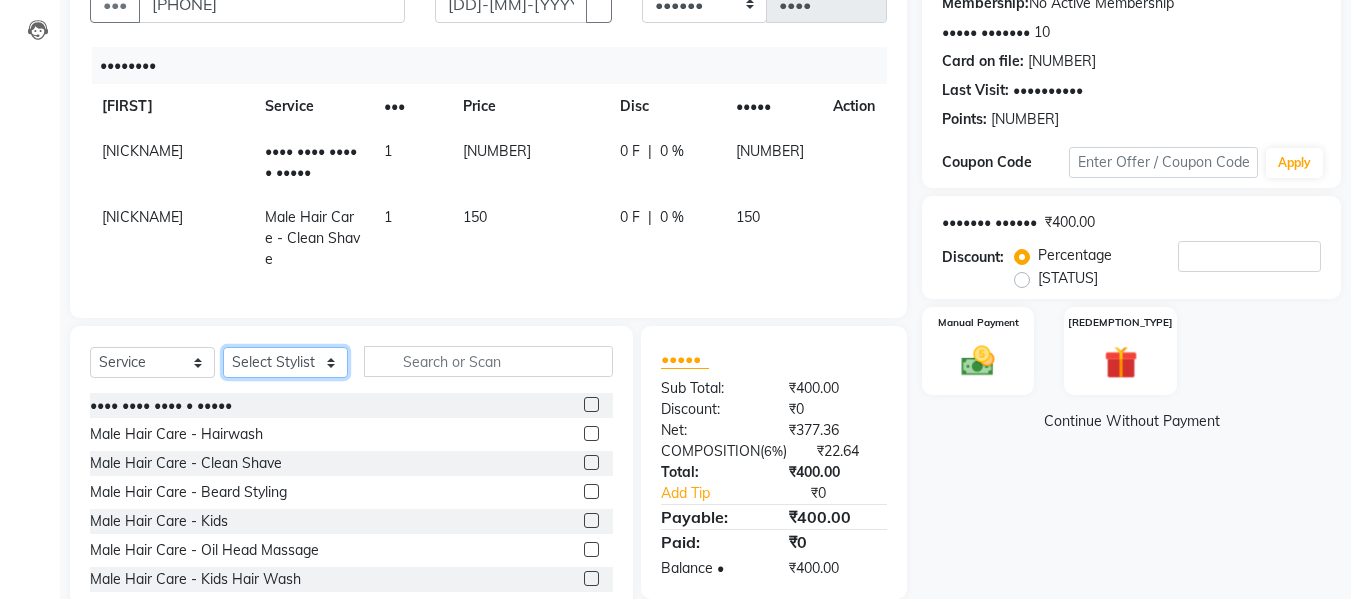 click on "Select Stylist Babbu Daksh  Front Desk Kajal Priya [PERSON] shadaab bhai" at bounding box center [285, 362] 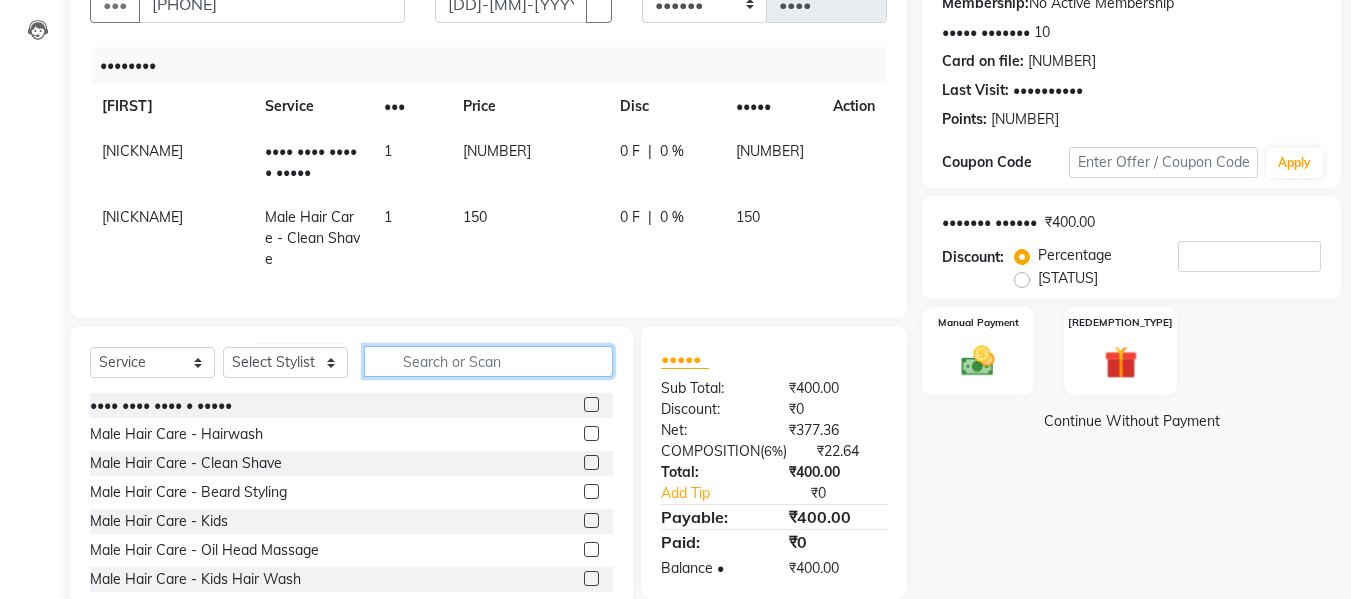 click at bounding box center (488, 361) 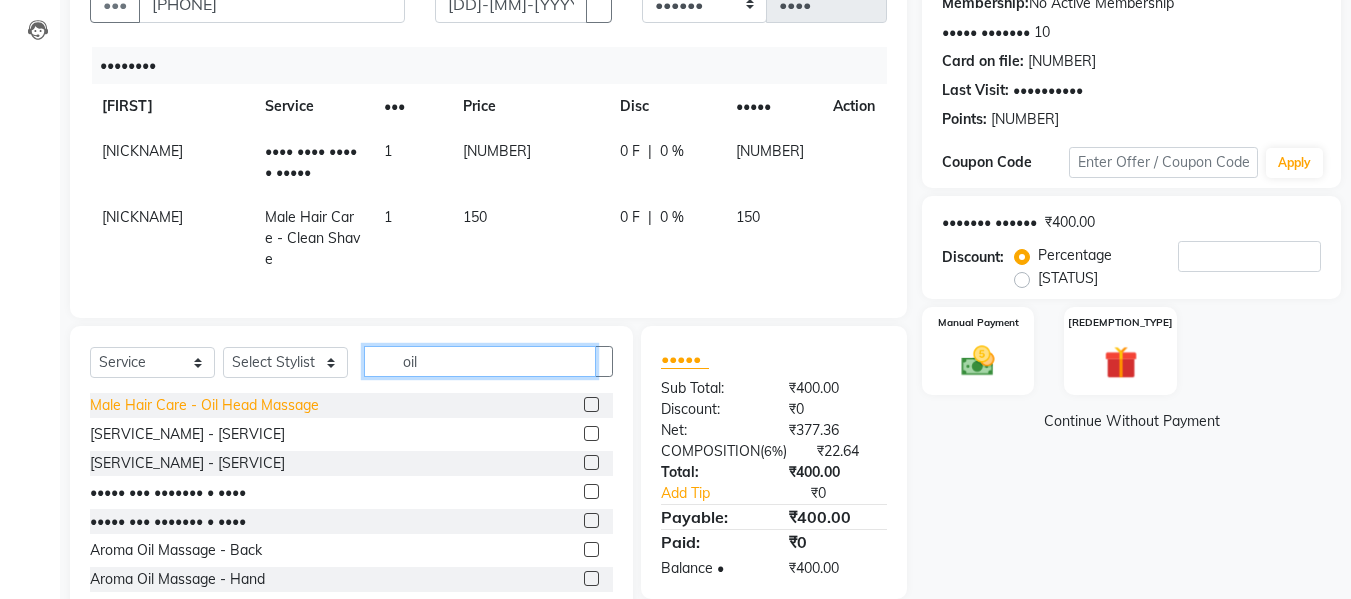 type on "oil" 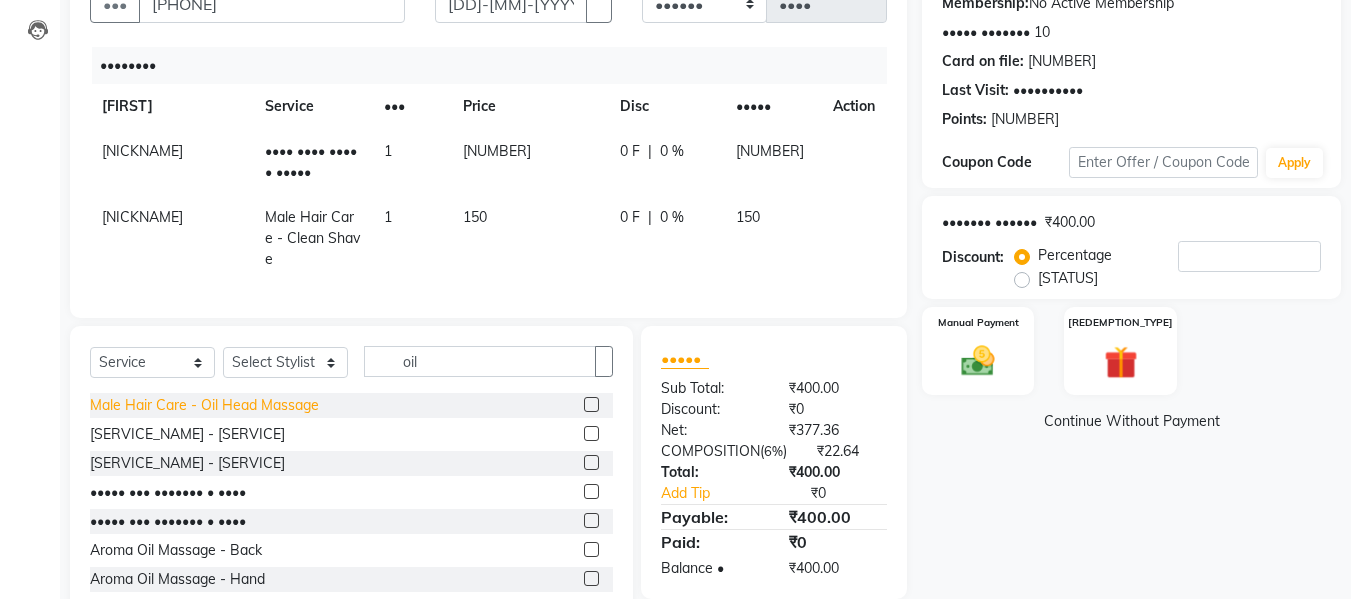 click on "Male Hair Care - Oil Head Massage" at bounding box center [204, 405] 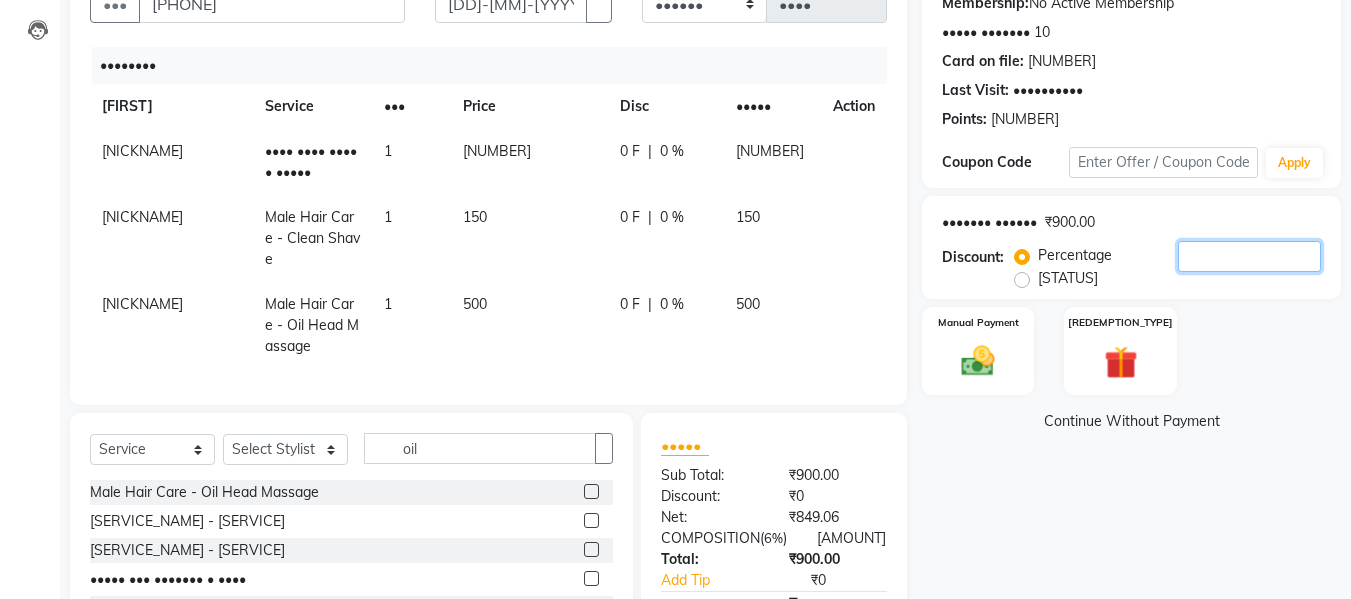 click on "[NUMBER]" at bounding box center [1249, 256] 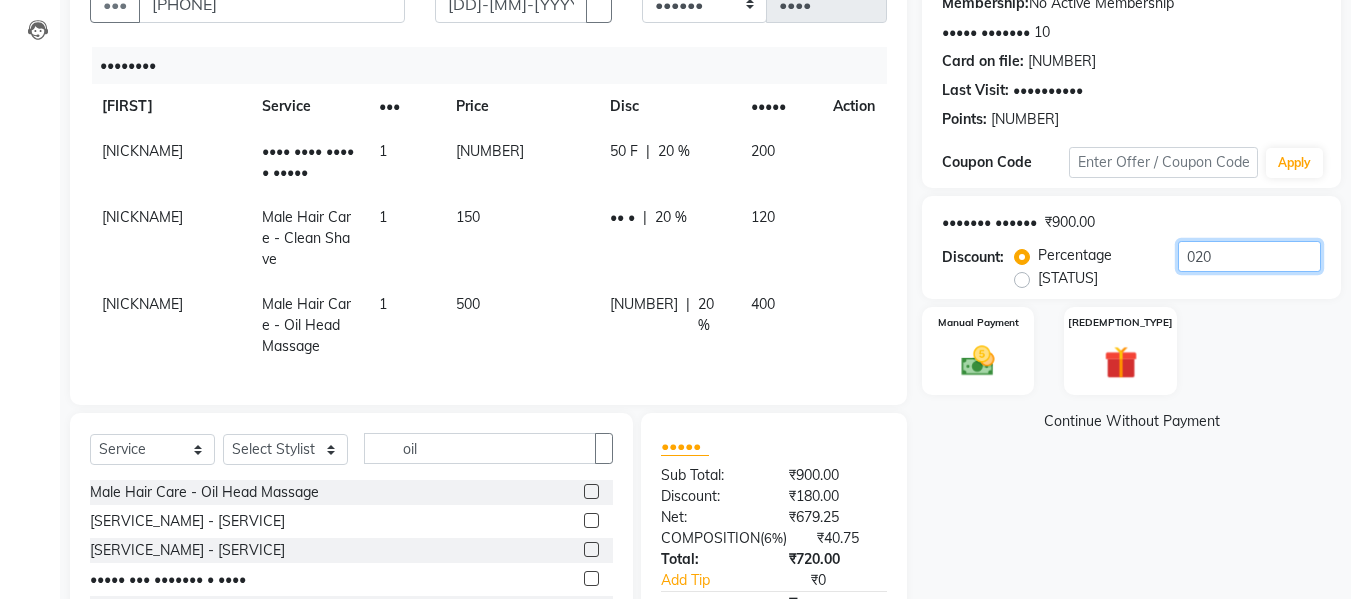 type on "020" 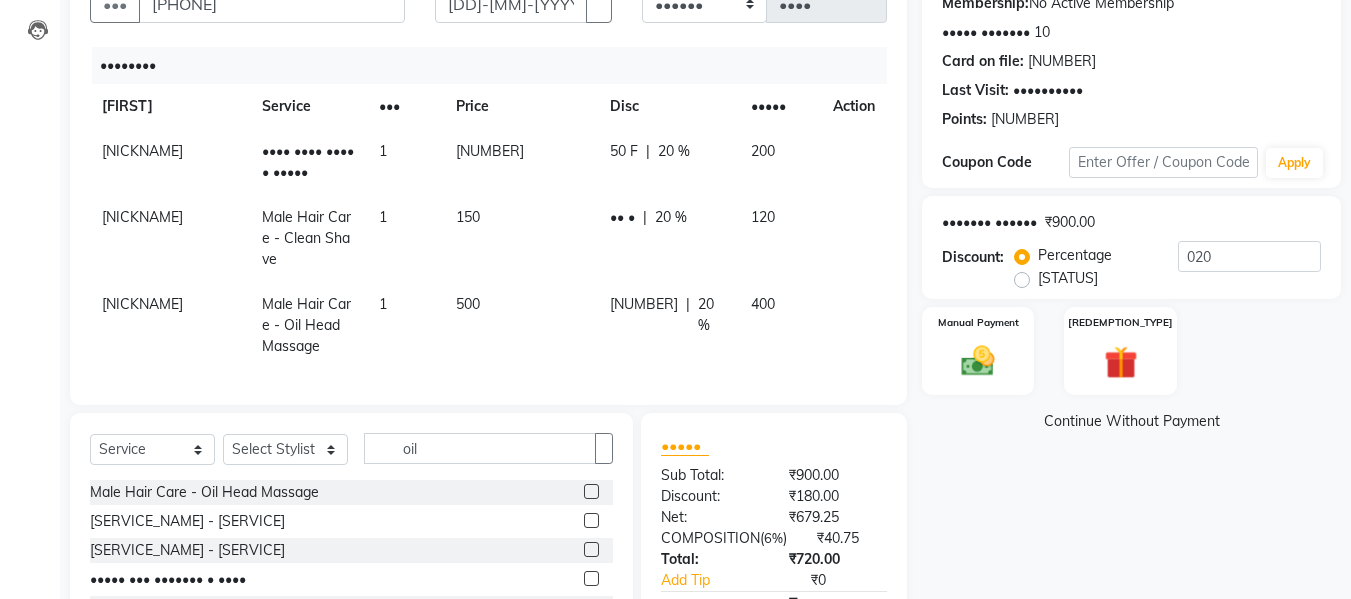 click on "Manual Payment Redemption" at bounding box center (1131, 351) 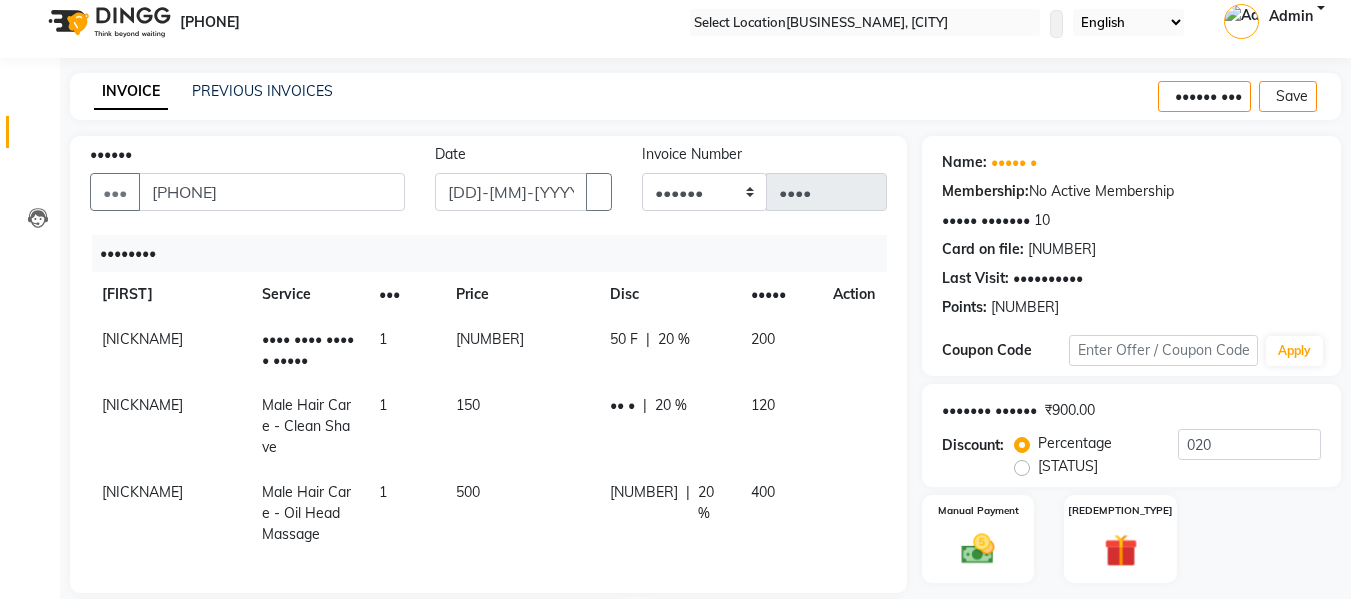 scroll, scrollTop: 0, scrollLeft: 0, axis: both 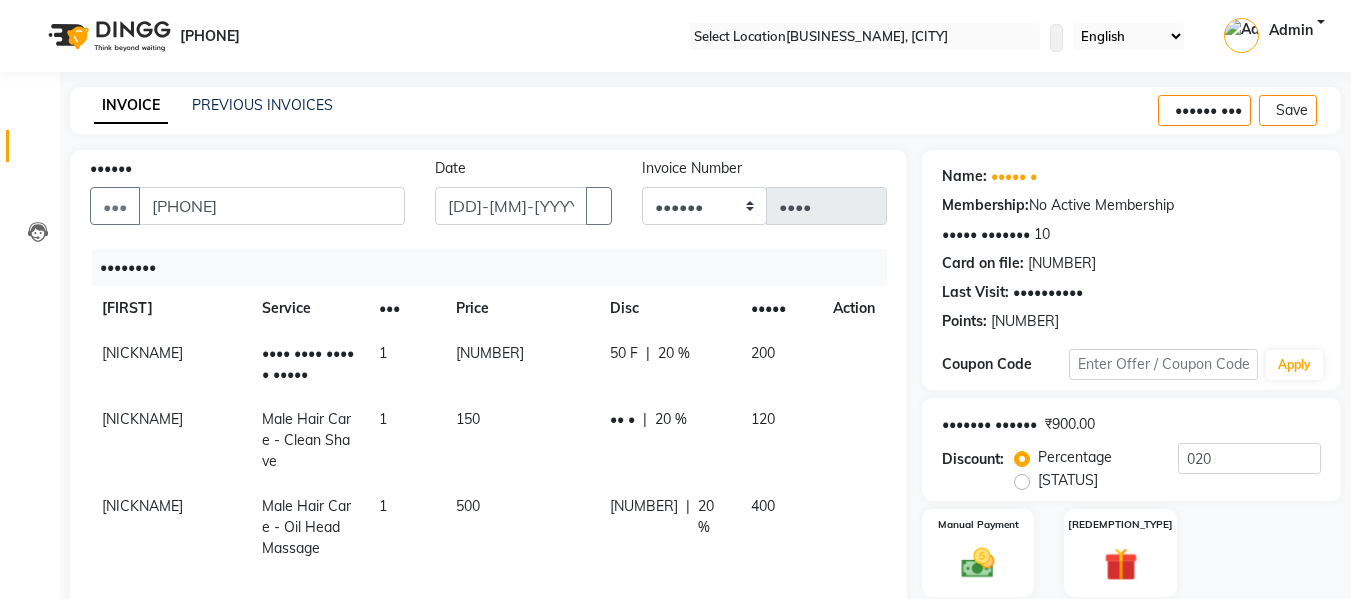 click on "150" at bounding box center [521, 364] 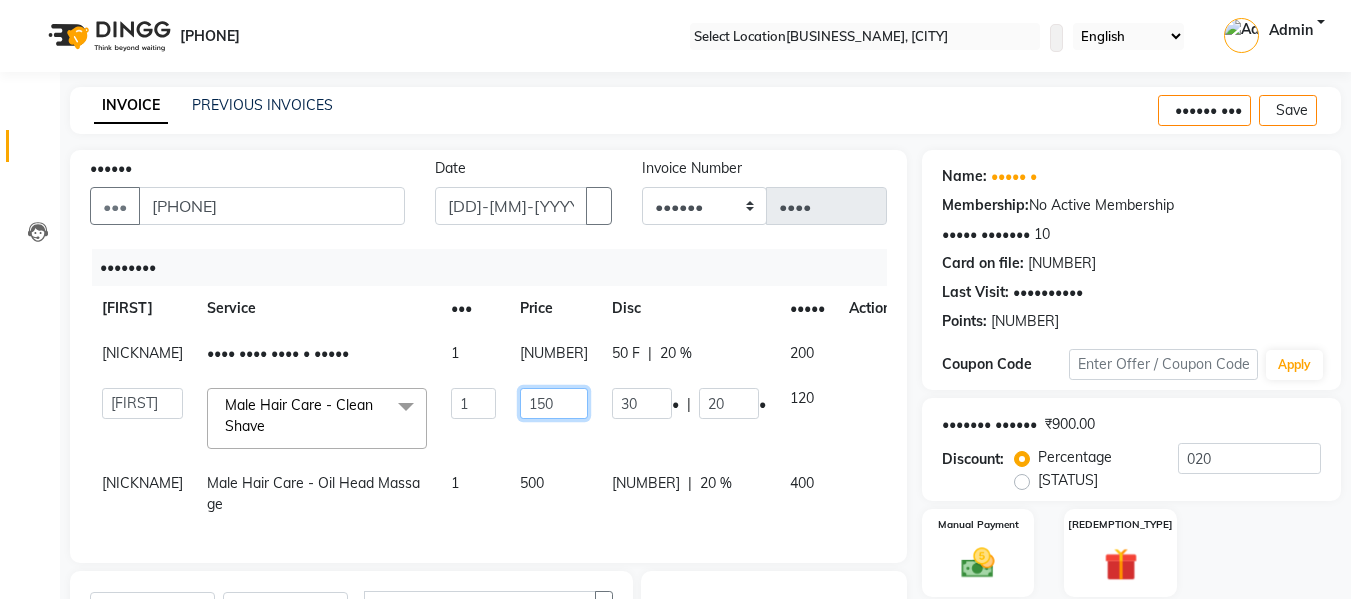 click on "150" at bounding box center [473, 403] 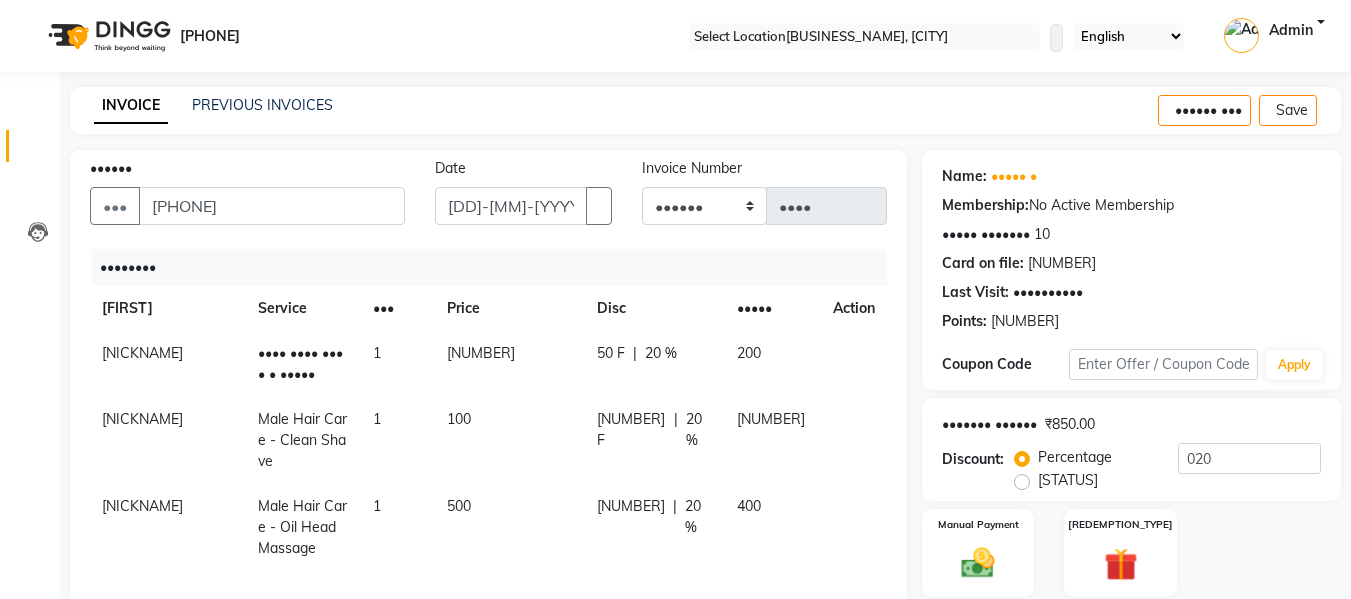 click on "[NUMBER] F | [PERCENTAGE]" at bounding box center (655, 353) 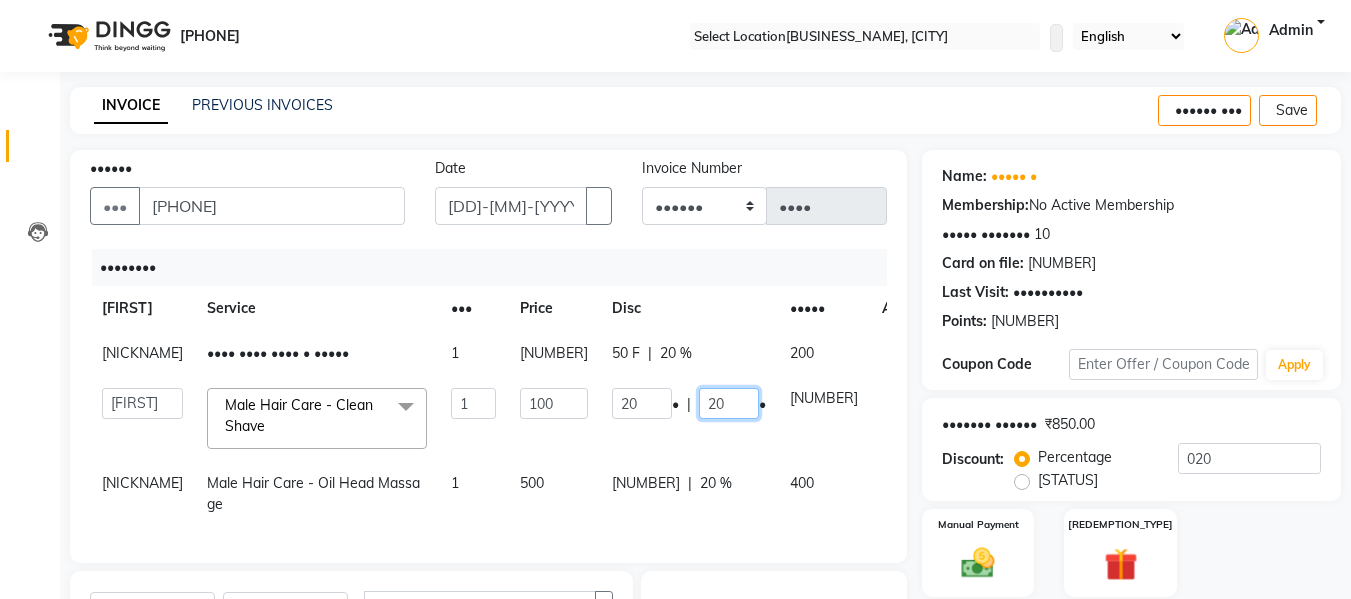 click on "20" at bounding box center [729, 403] 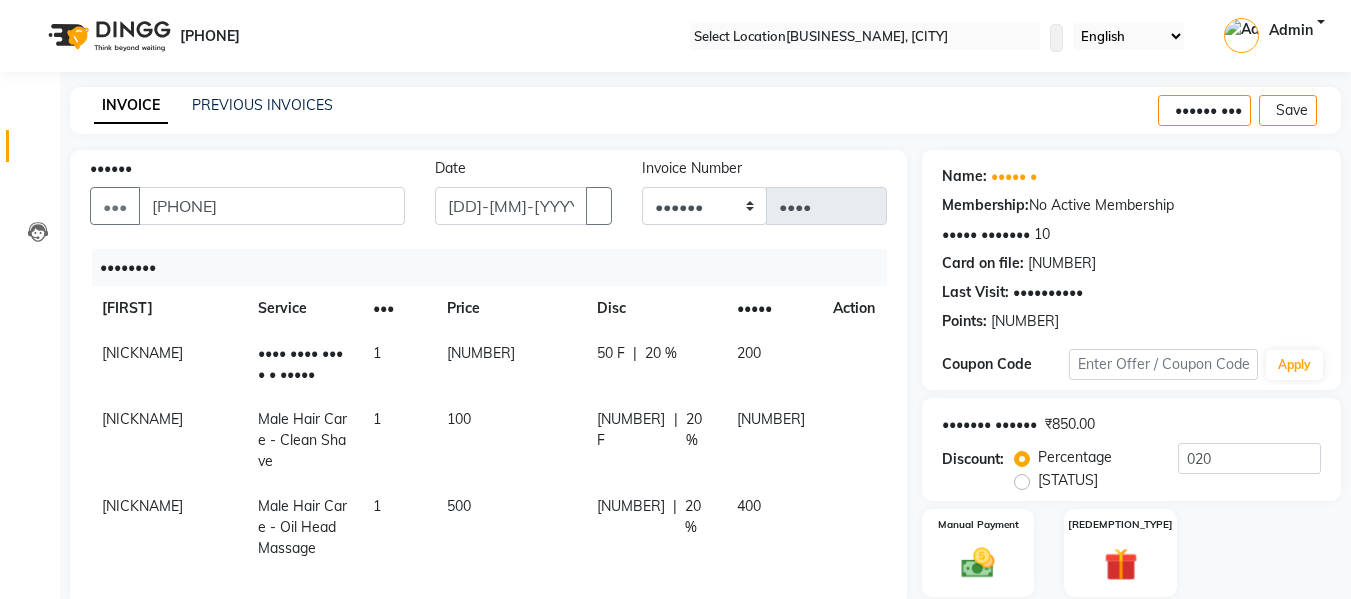 click on "100" at bounding box center (510, 364) 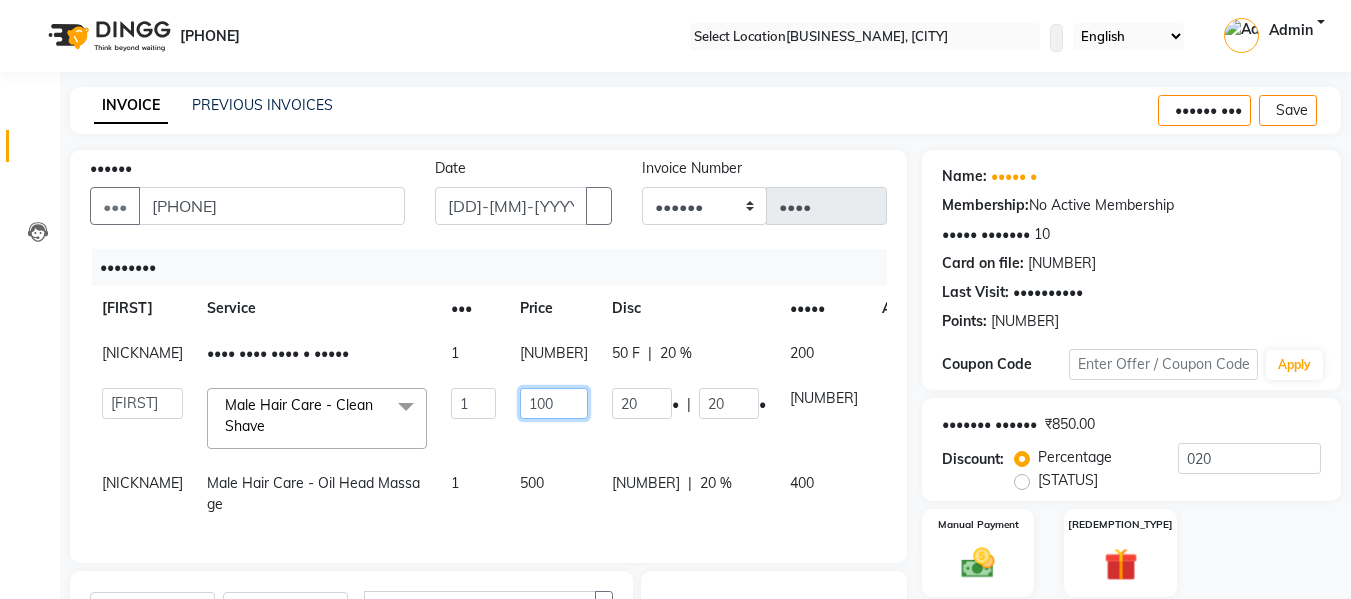 click on "100" at bounding box center (473, 403) 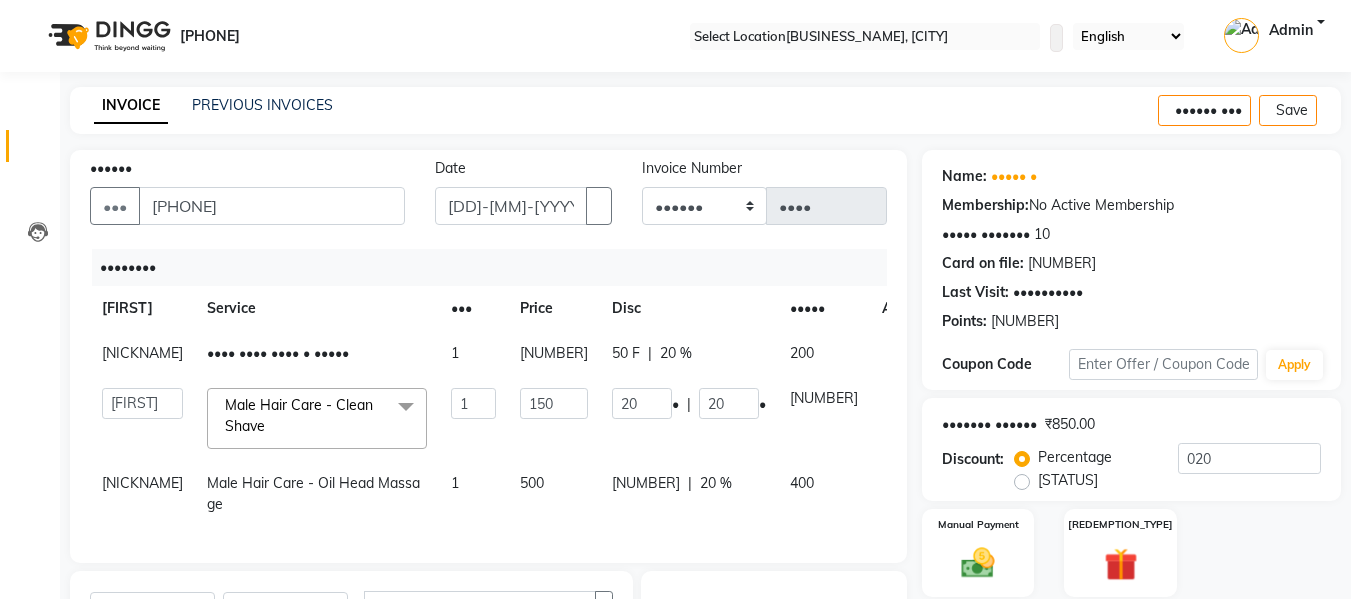 click on "[NUMBER]" at bounding box center (554, 353) 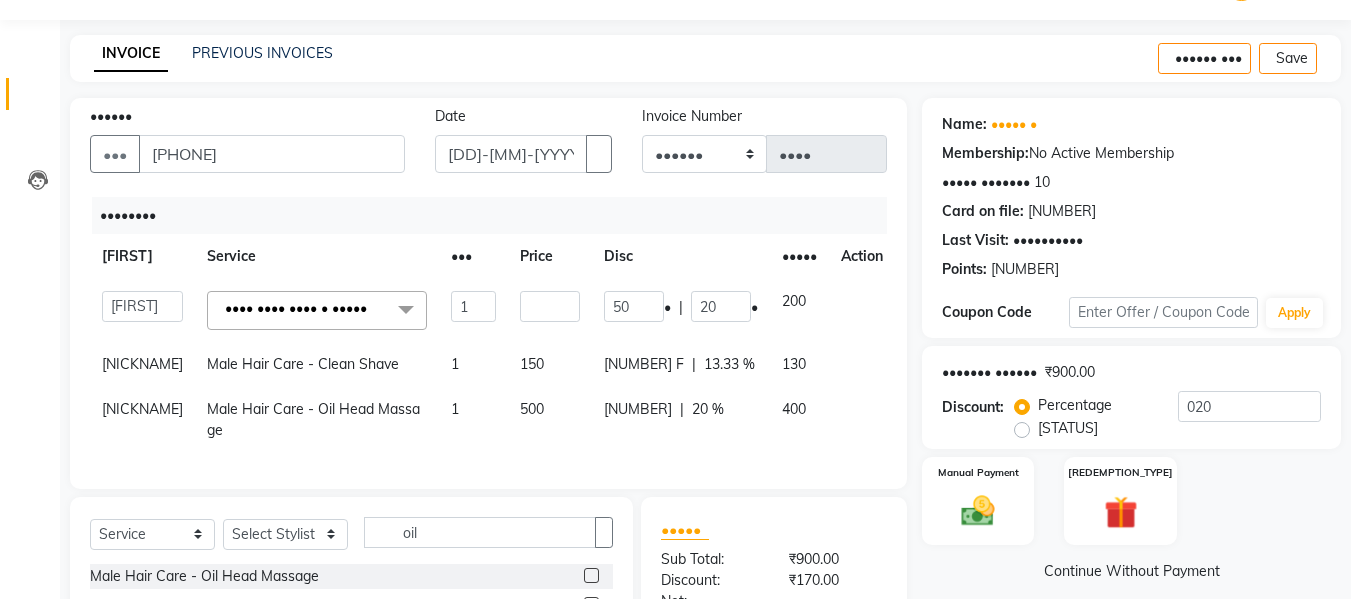 scroll, scrollTop: 100, scrollLeft: 0, axis: vertical 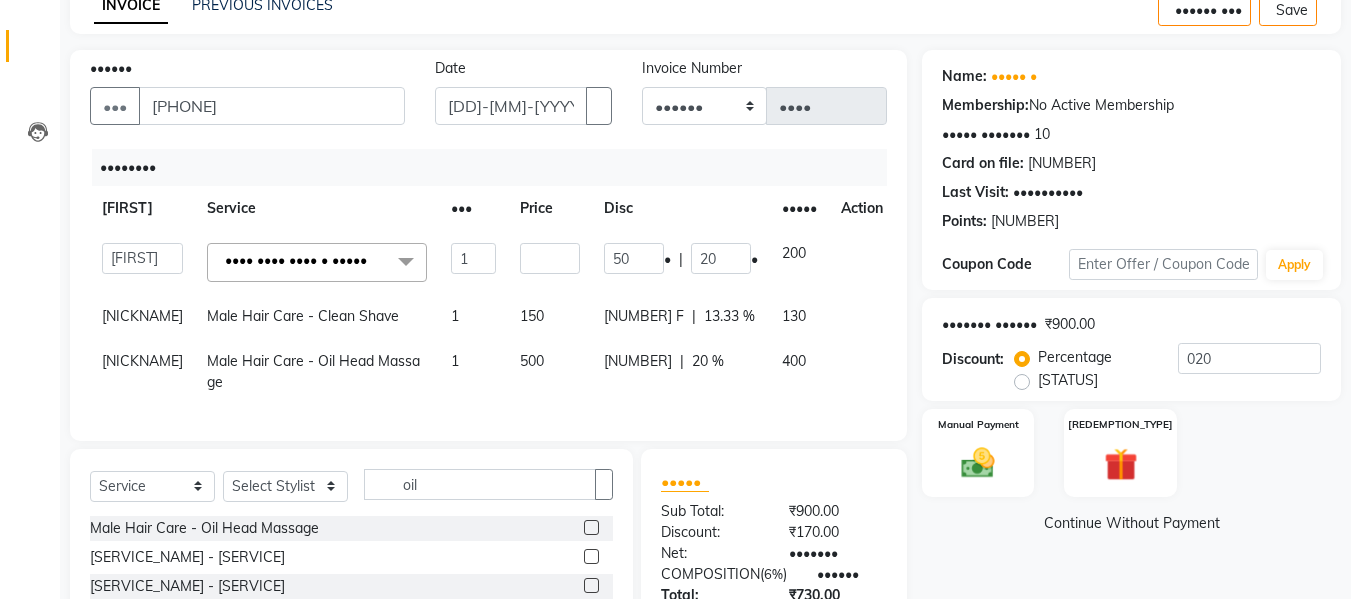 click on "[NUMBER] F | [NUMBER] %" at bounding box center (681, 258) 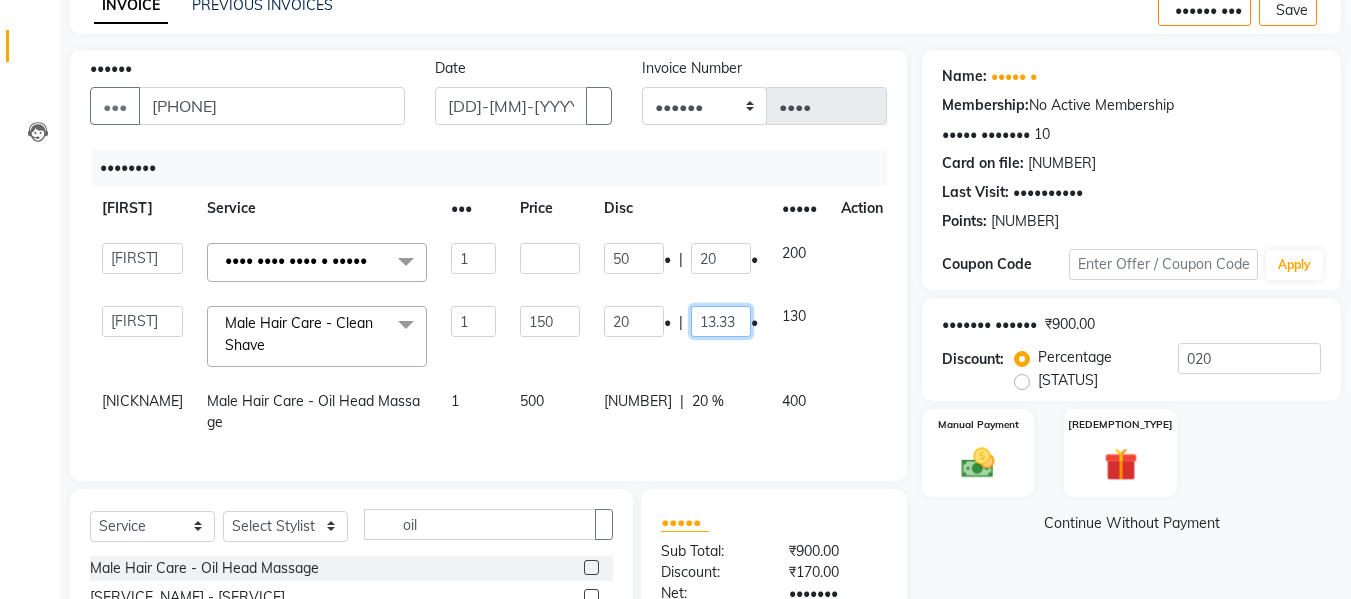 click on "13.33" at bounding box center [721, 258] 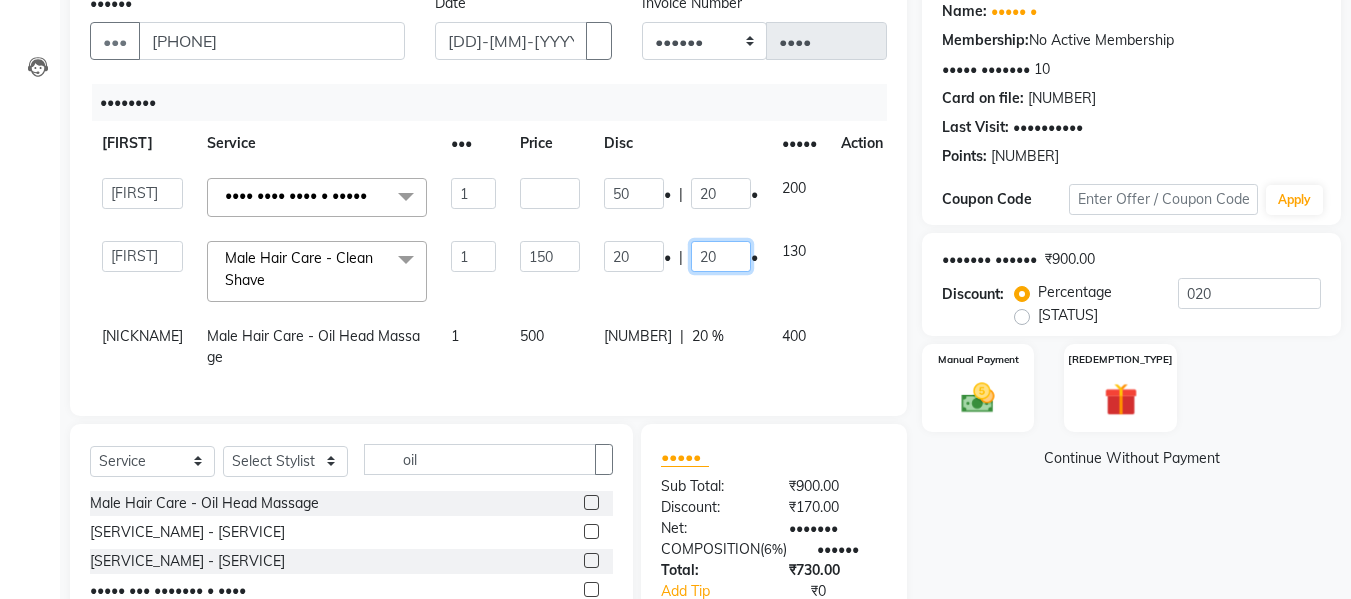 scroll, scrollTop: 200, scrollLeft: 0, axis: vertical 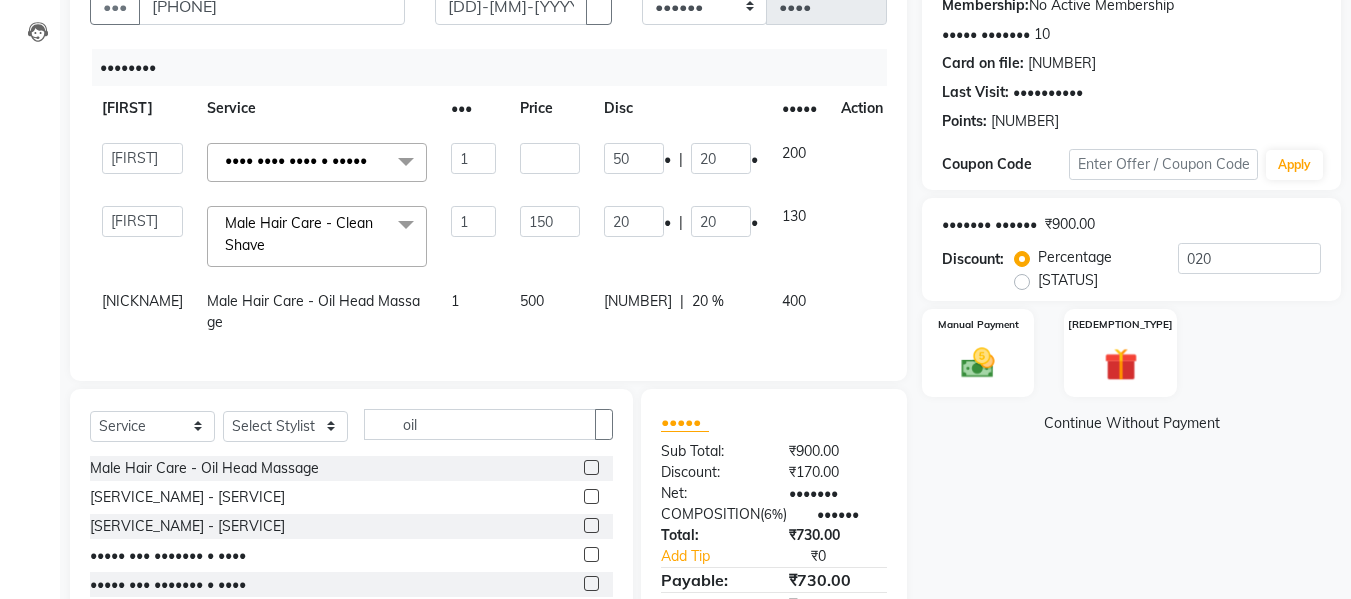 click on "Services Stylist Service Qty Price Disc Total Action  Babbu   Daksh    Front Desk   Kajal   Priya   Salman Bhai   shadaab bhai  Male Hair Care - Basic  x Male Hair Care - Basic Male Hair Care - Hairwash Male Hair Care - Clean Shave Male Hair Care - Beard Styling Male Hair Care - Kids Male Hair Care - Oil Head Massage Male Hair Care - Kids Hair Wash  Male Hair Color (Loreal Majirel) - Beard Color Male Hair Color (Loreal Majirel) - Highlights Male Hair Color (Loreal Majirel) - Global Male Hair Color(Loreal Inoa) - Beard Color Male Hair Color(Loreal Inoa) - Global Male Hair Color(Loreal Majirel) - Botox Male Hair Color(Loreal Majirel) - Smoothening Male Hair Color(Loreal Majirel) - Loreal Hair Spa Male Hair Color(Loreal Majirel) - Dandruff Repair Female Hair Cut - Haircut Female Hair Cut - Basic Trim Female Hair Cut - Fringe Cut Female Hair Cut - Wash(Normal Blow Dry) Female Hair Cut - Hairwash Female Hair Cut - Advance Hair Wash Female Hair Cut - Straight Blow Dry Female Hair Cut - Out Curls Blow Dry 1 [PRICE] 50" at bounding box center (488, 205) 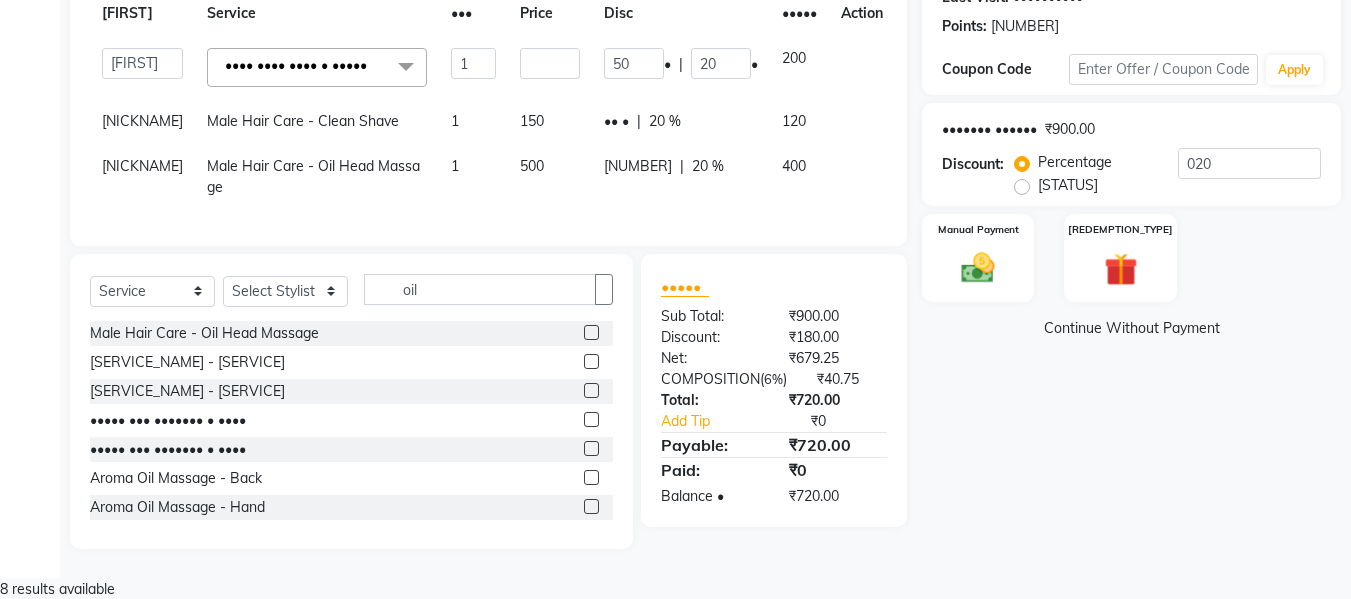 scroll, scrollTop: 323, scrollLeft: 0, axis: vertical 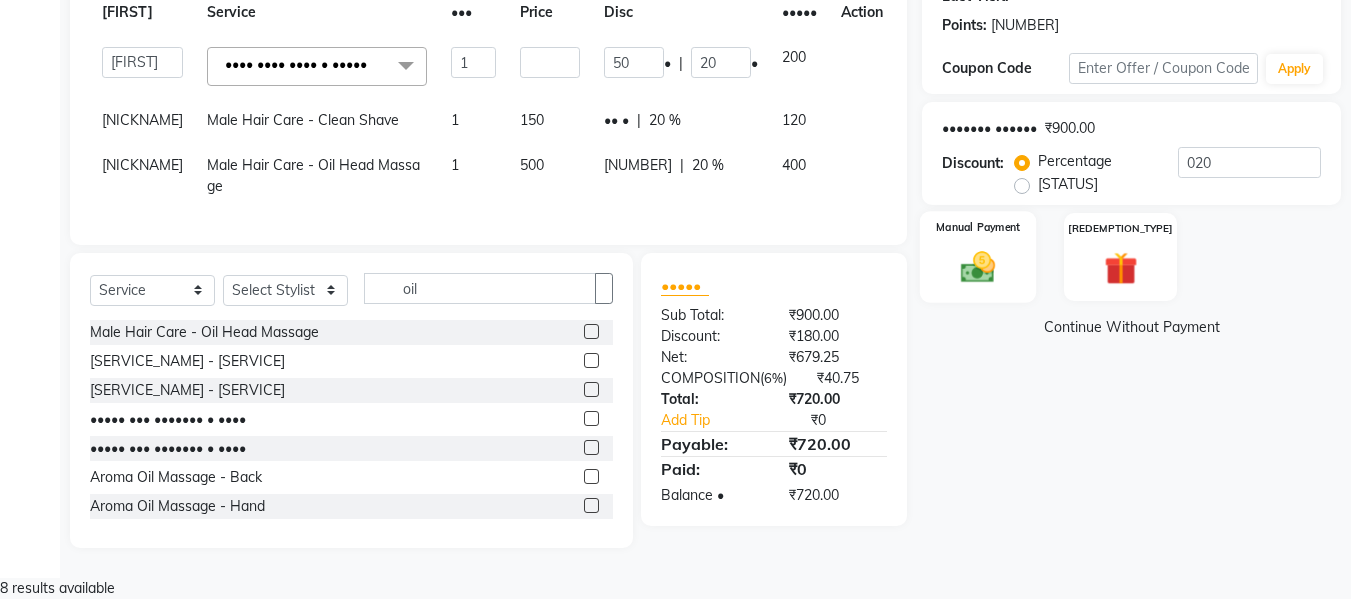 click on "Manual Payment" at bounding box center (978, 257) 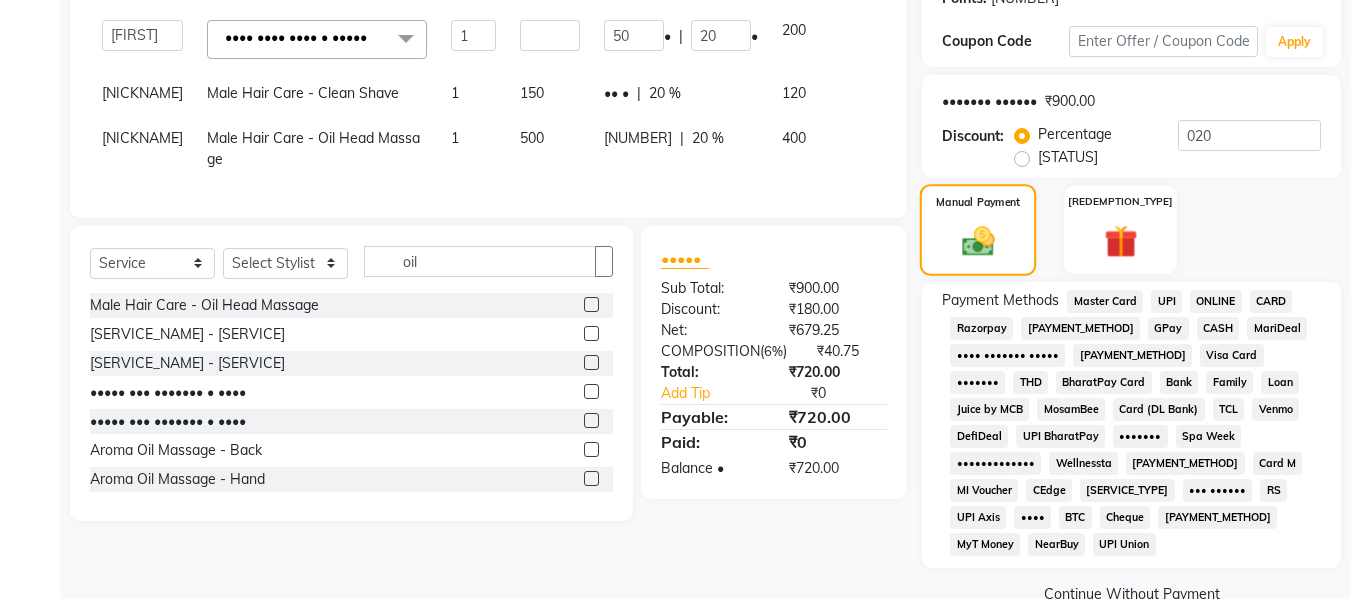 scroll, scrollTop: 343, scrollLeft: 0, axis: vertical 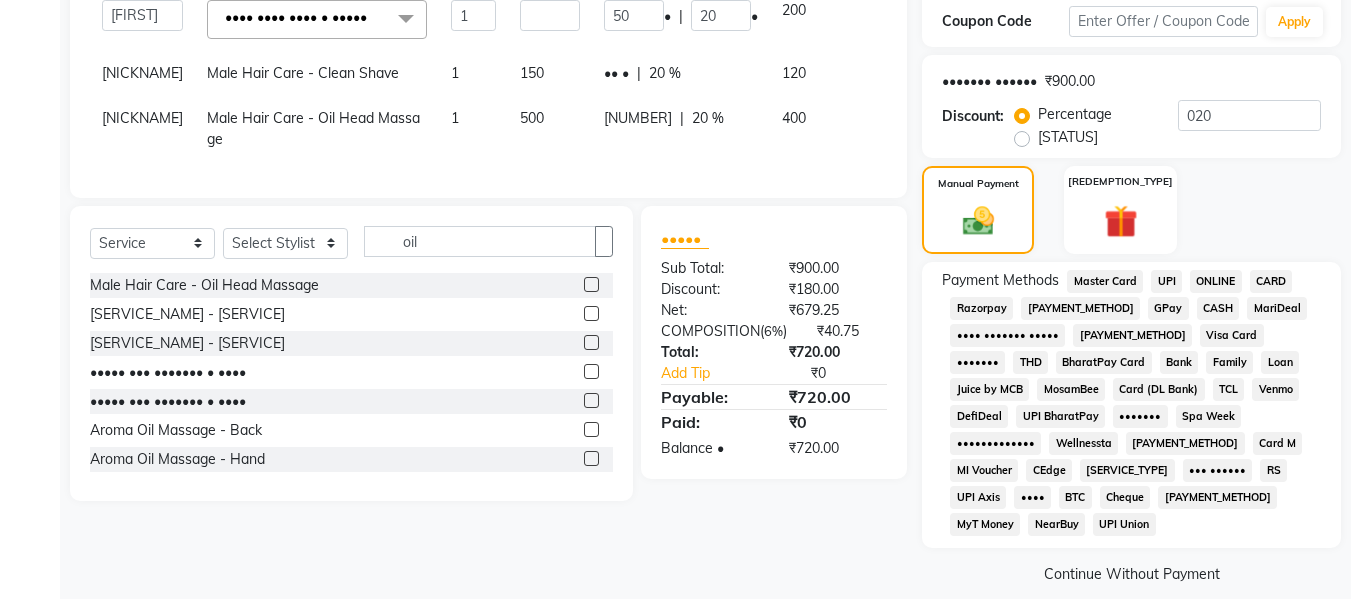 click on "CARD" at bounding box center (1105, 281) 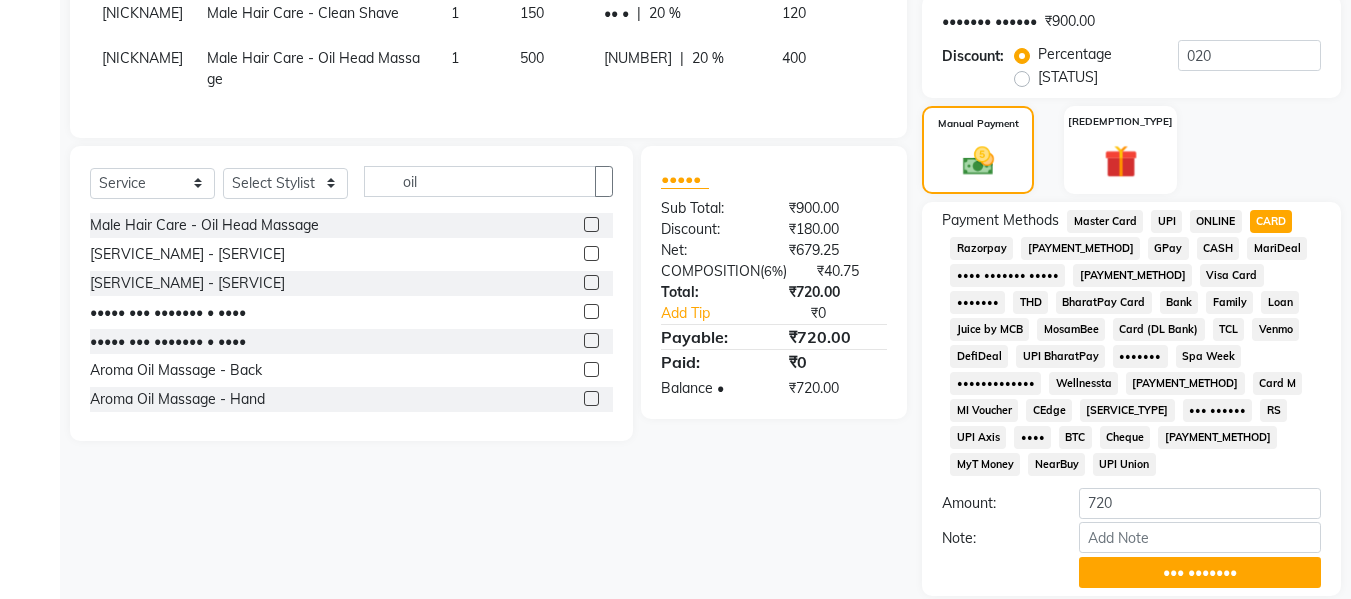 scroll, scrollTop: 449, scrollLeft: 0, axis: vertical 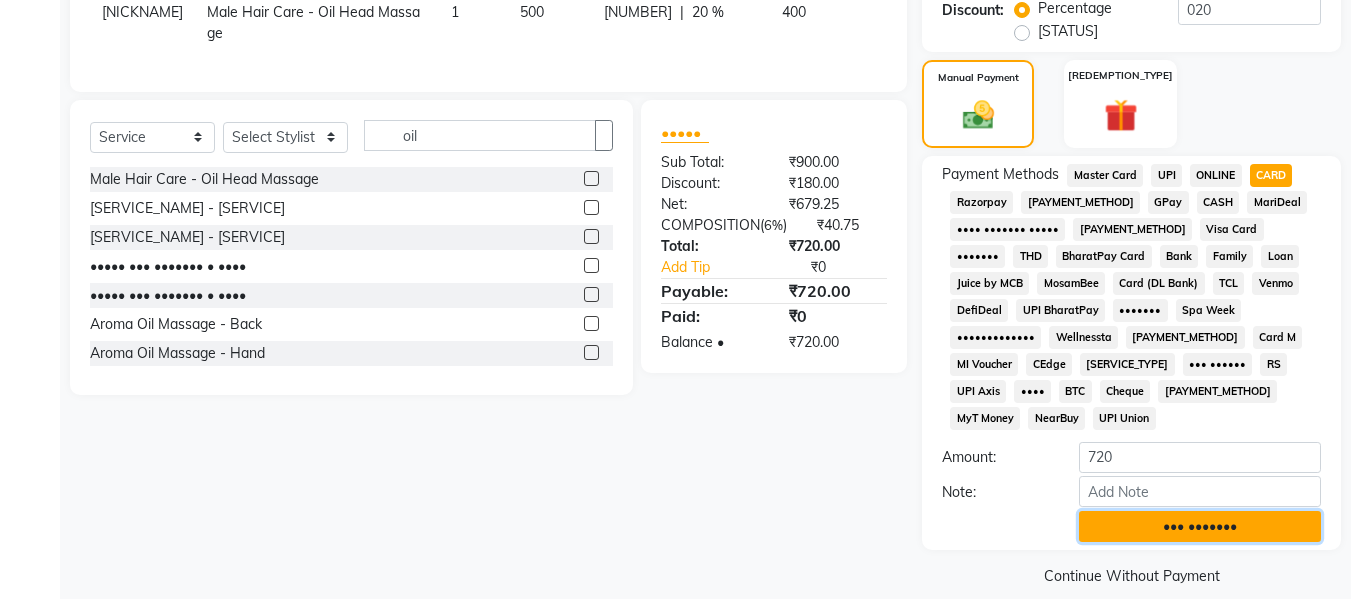 click on "••• •••••••" at bounding box center (1200, 526) 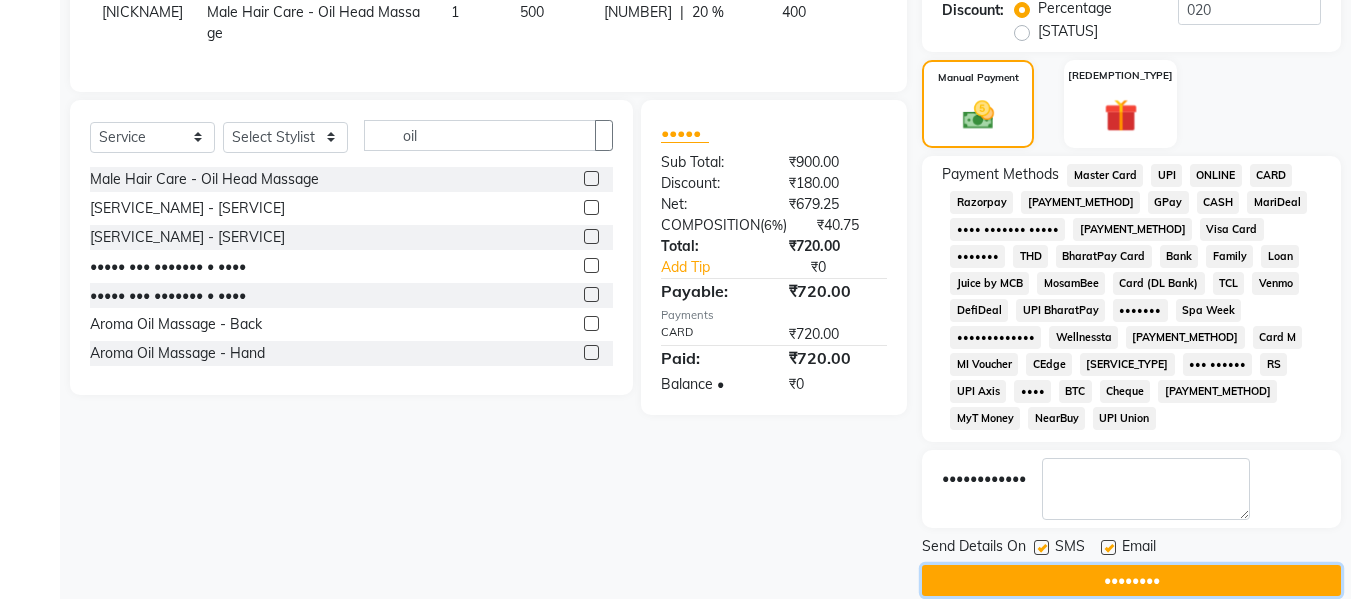 drag, startPoint x: 1159, startPoint y: 558, endPoint x: 1163, endPoint y: 492, distance: 66.1211 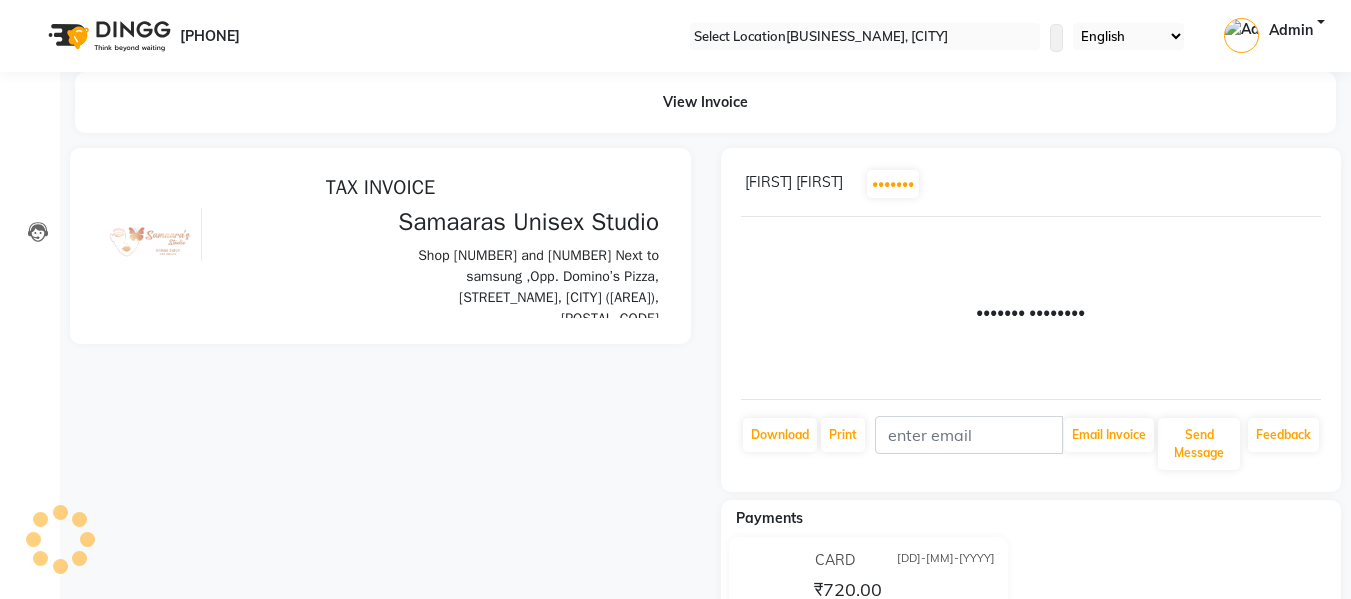 scroll, scrollTop: 0, scrollLeft: 0, axis: both 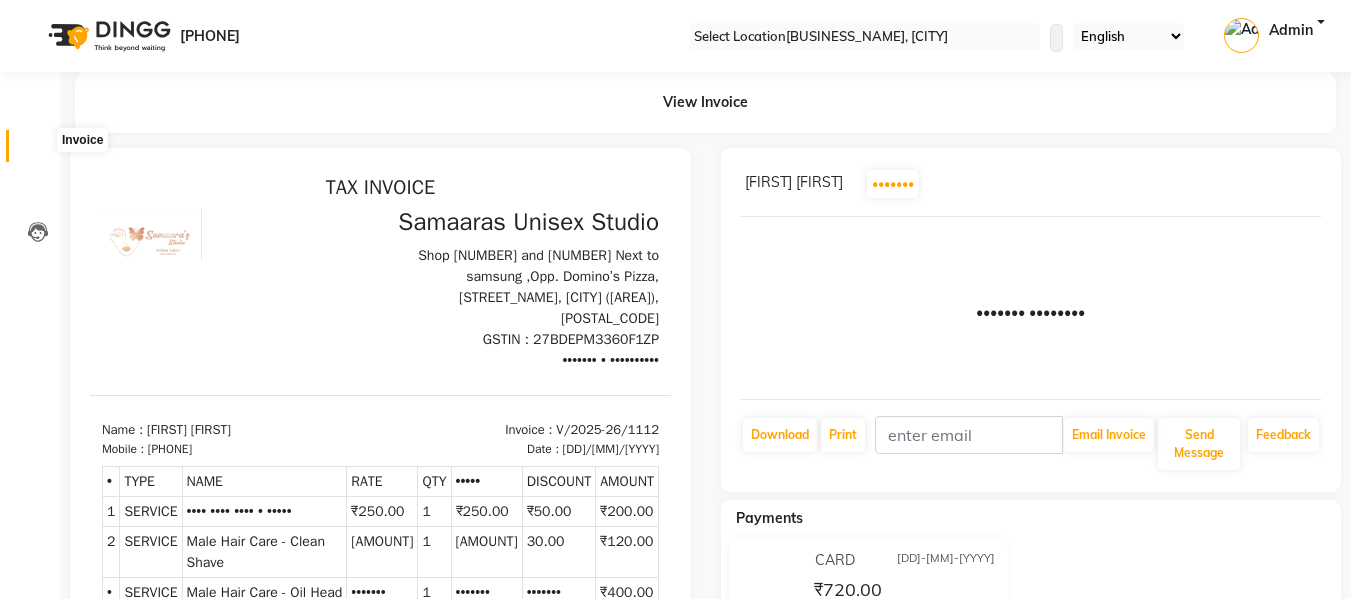 click at bounding box center (38, 151) 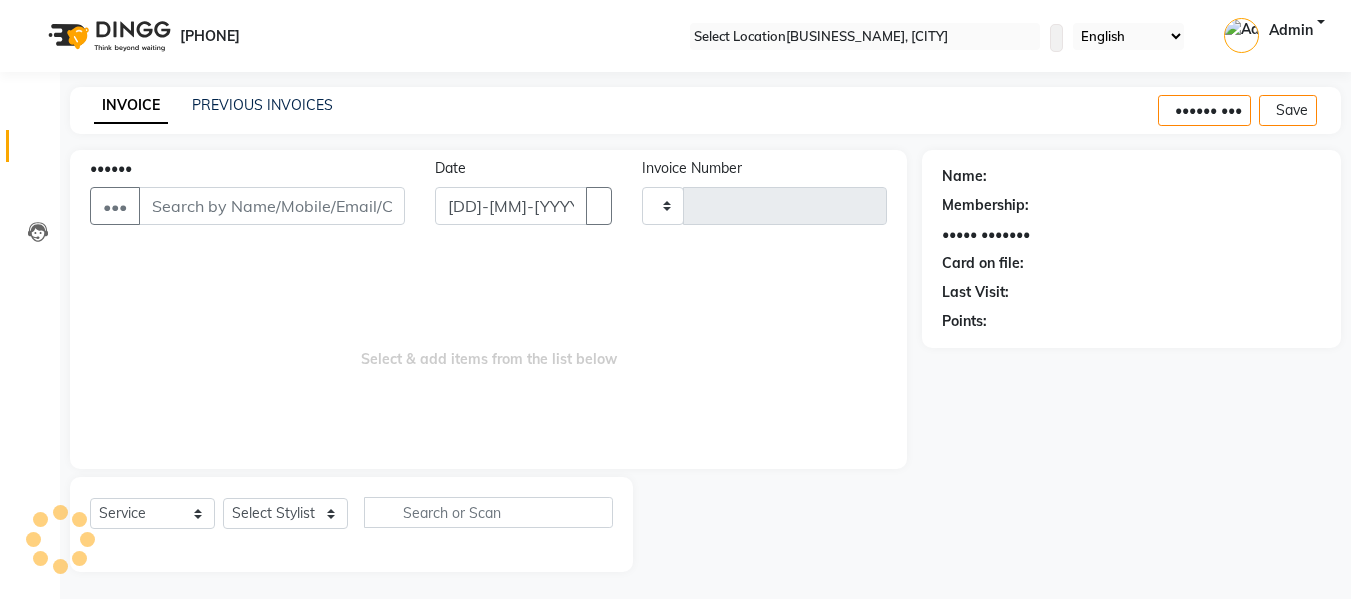 scroll, scrollTop: 2, scrollLeft: 0, axis: vertical 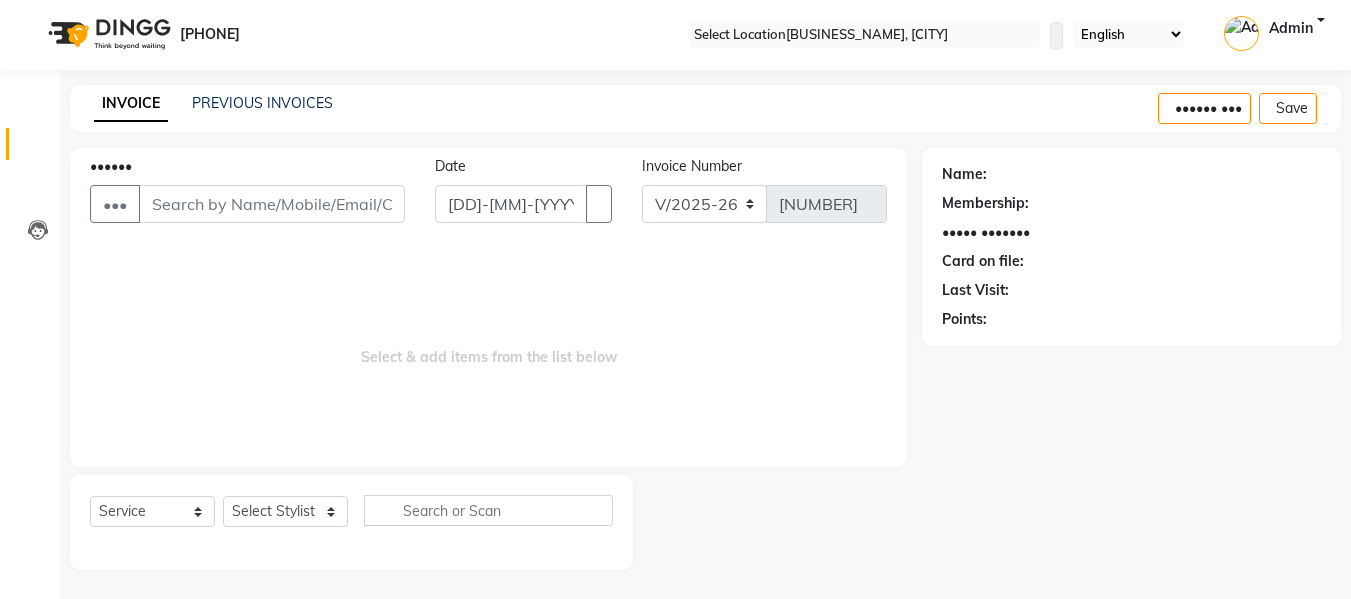 click at bounding box center (38, 149) 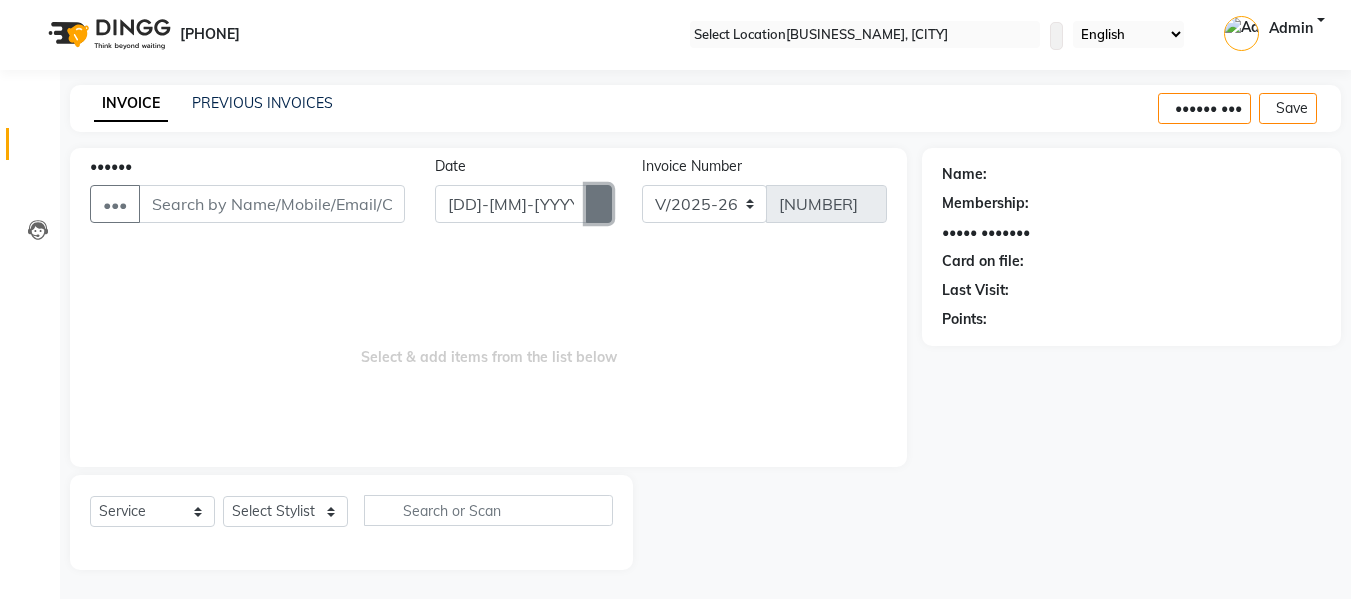 click at bounding box center [599, 204] 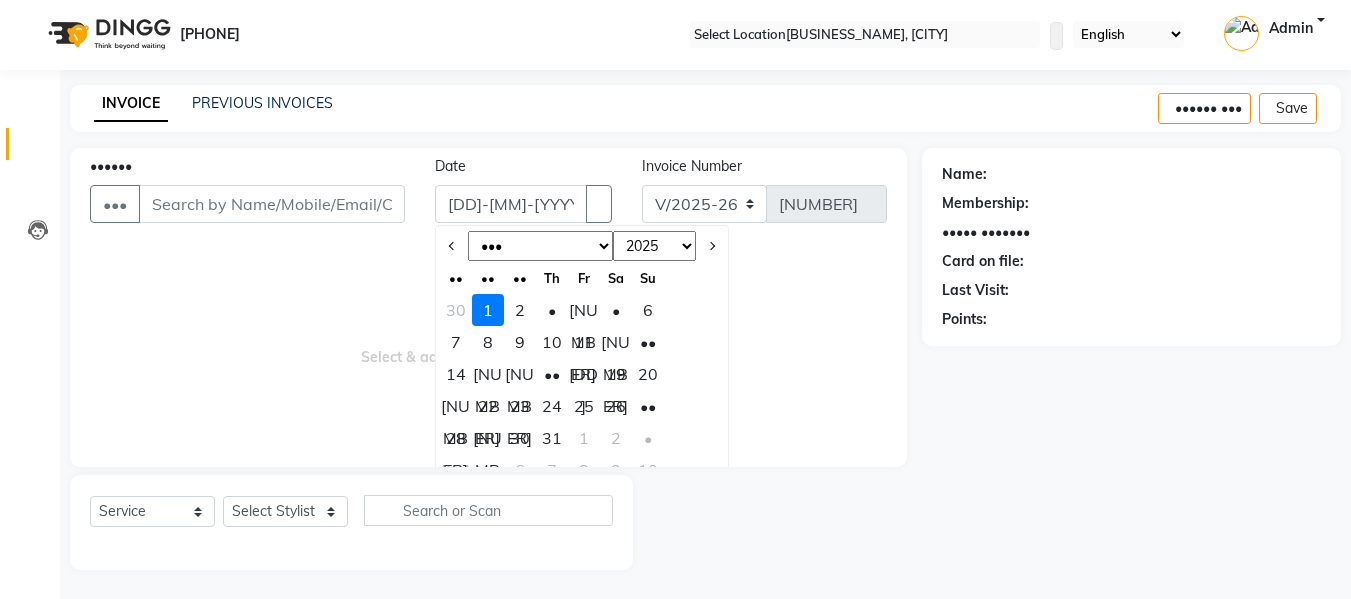 click on "30" at bounding box center [456, 310] 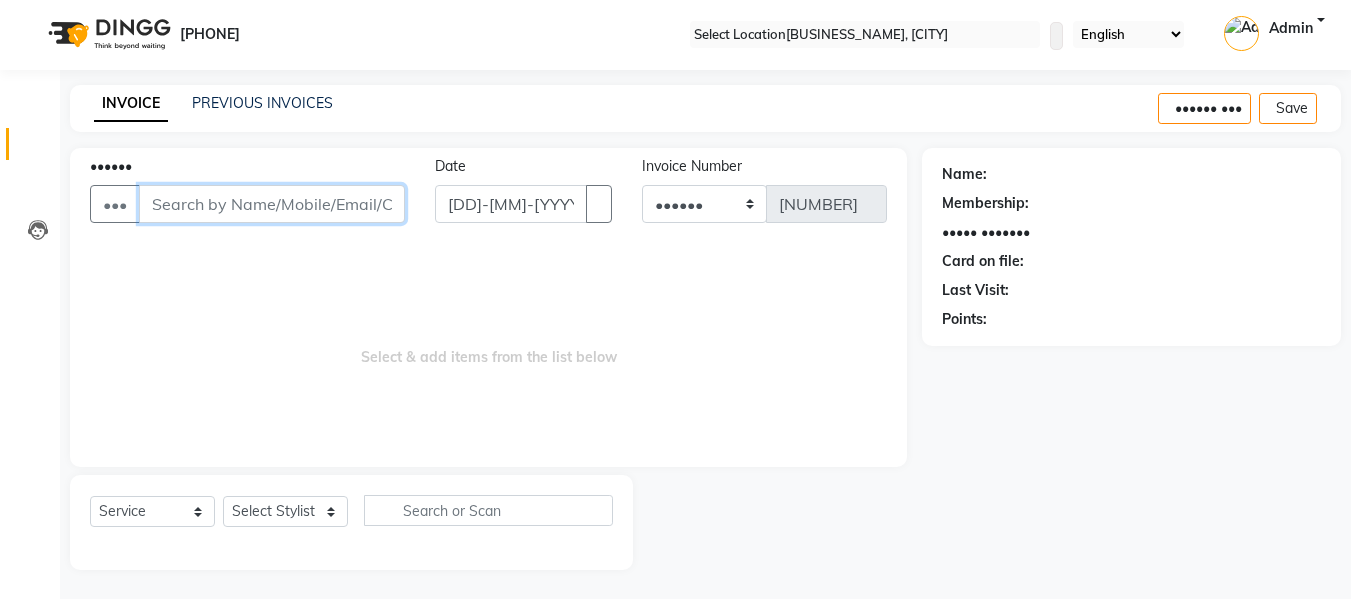 click on "••••••" at bounding box center [272, 204] 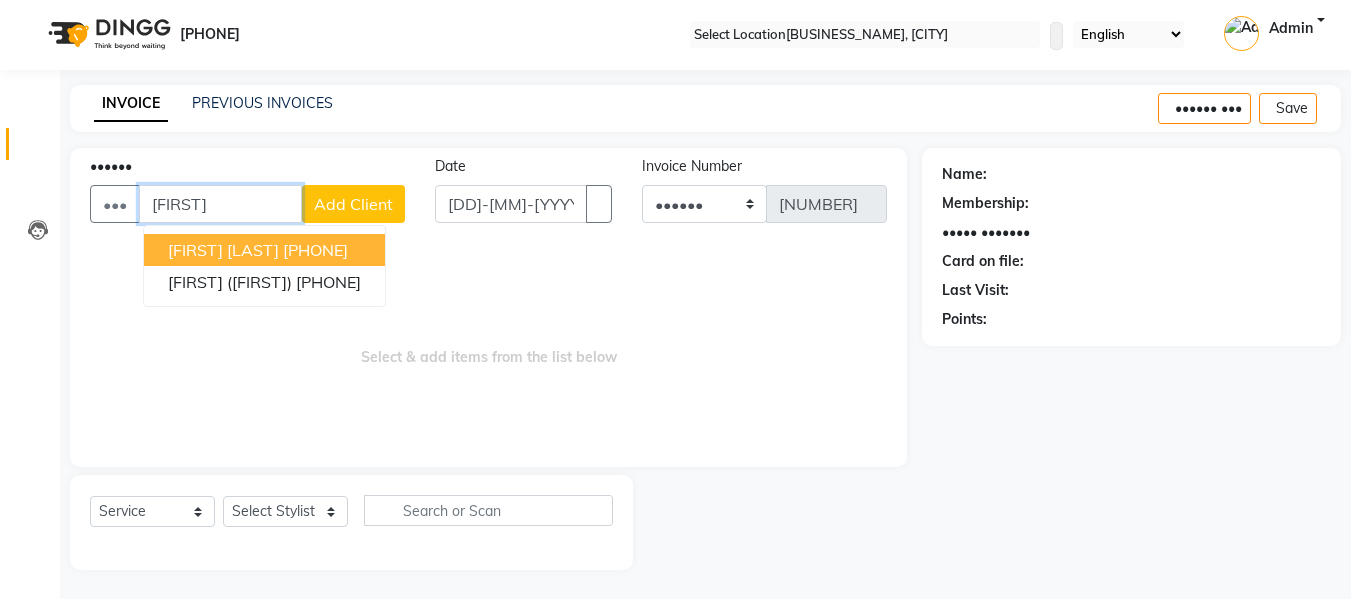 click on "[PHONE]" at bounding box center (315, 250) 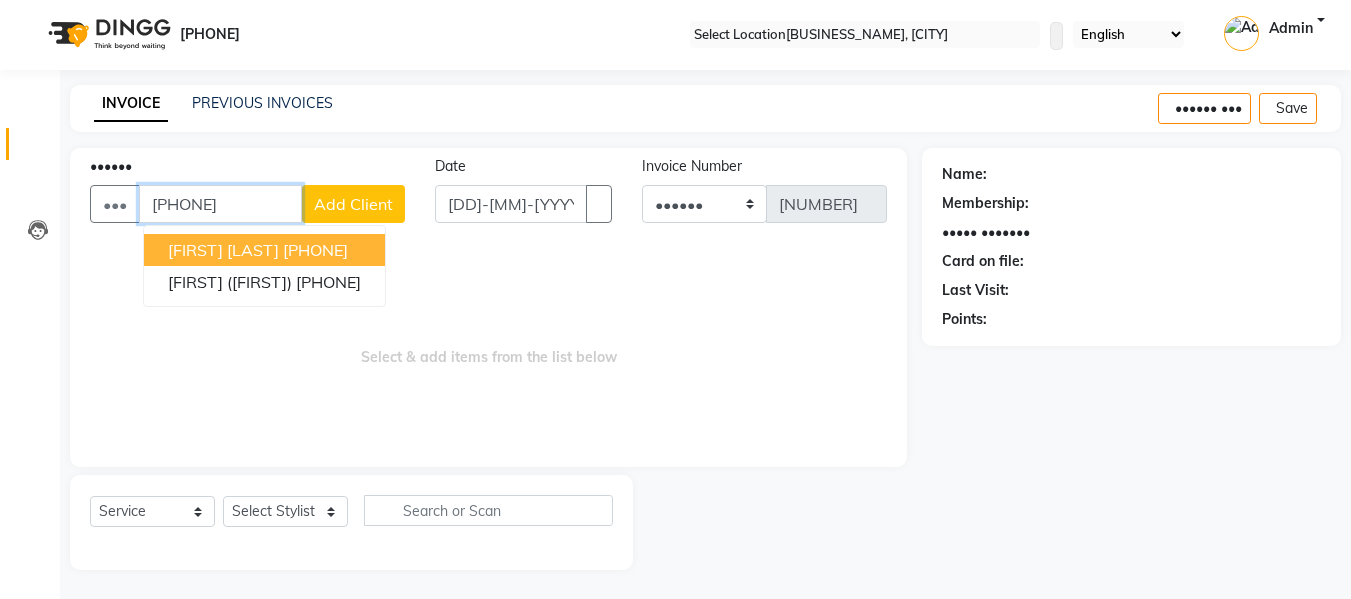 type on "[PHONE]" 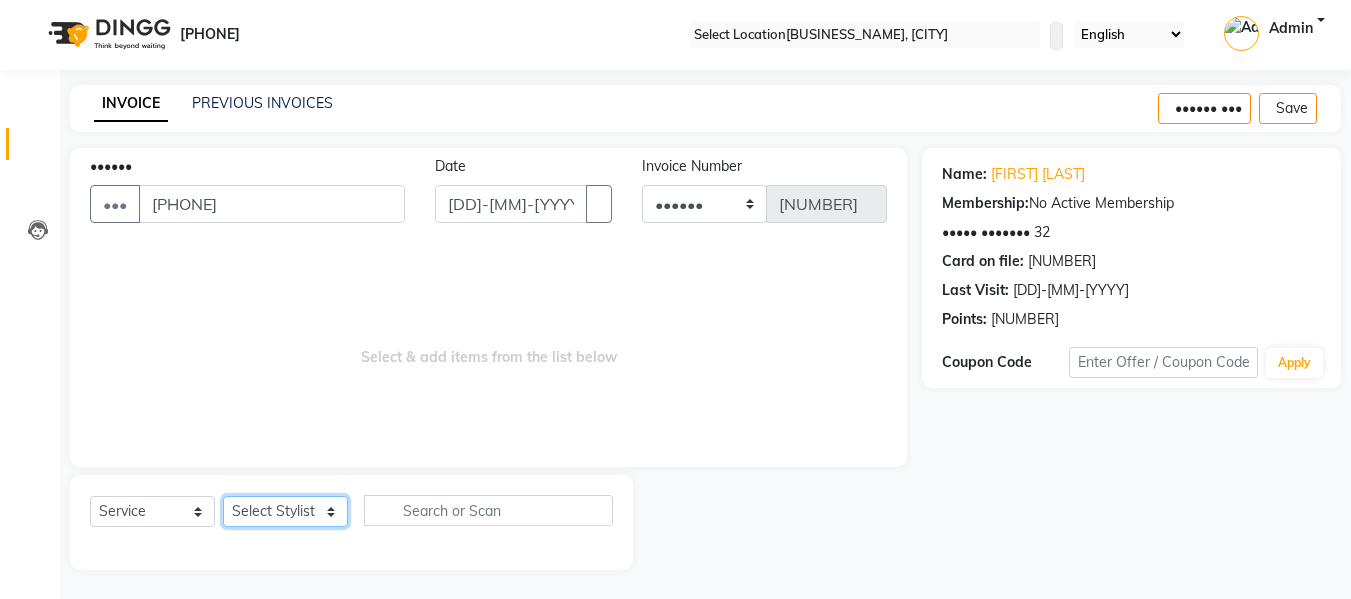 click on "Select Stylist Babbu Daksh  Front Desk Kajal Priya [PERSON] shadaab bhai" at bounding box center [285, 511] 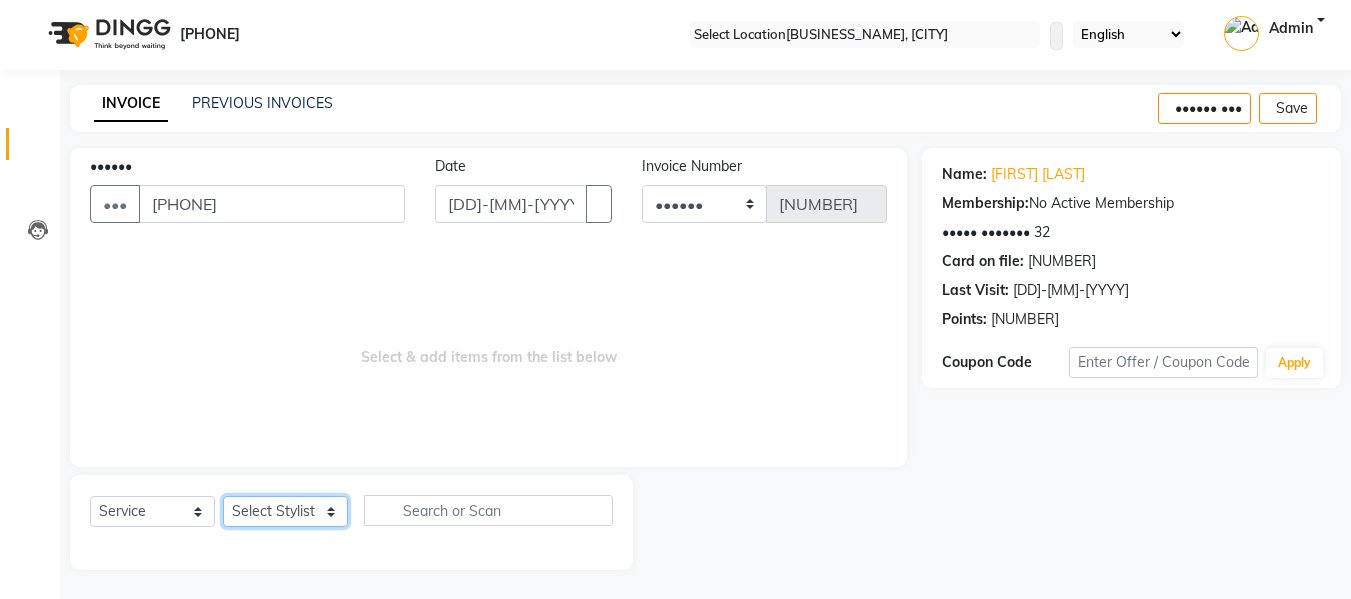 select on "[NUMBER]" 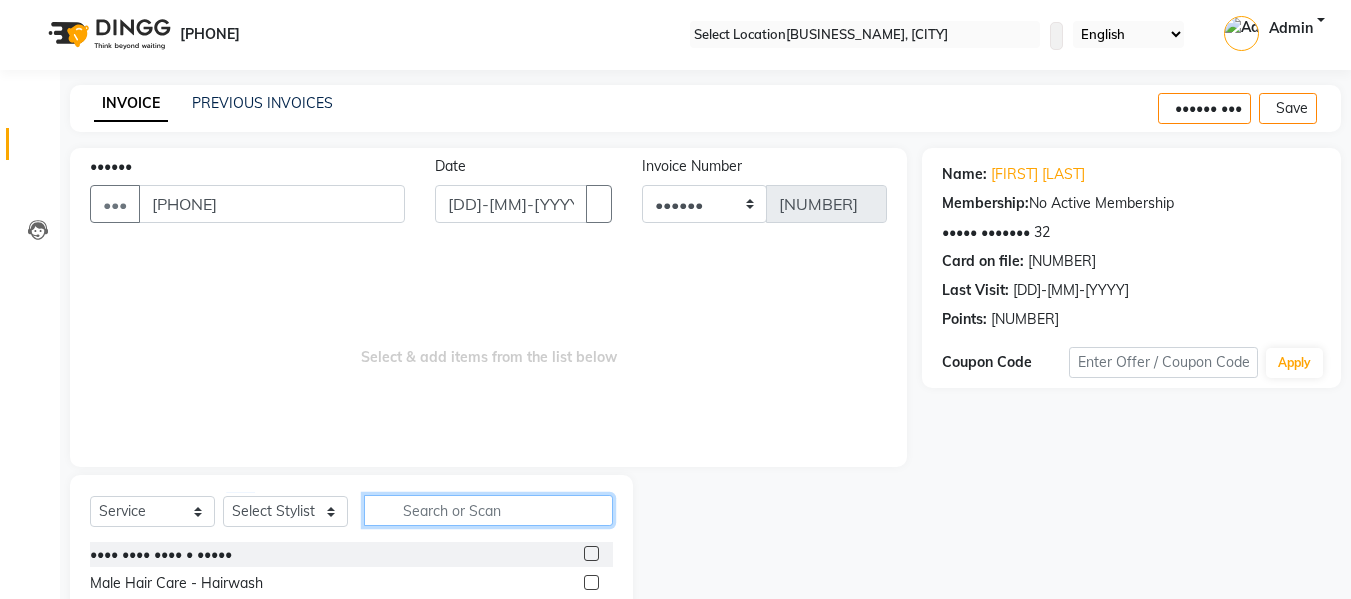click at bounding box center (488, 510) 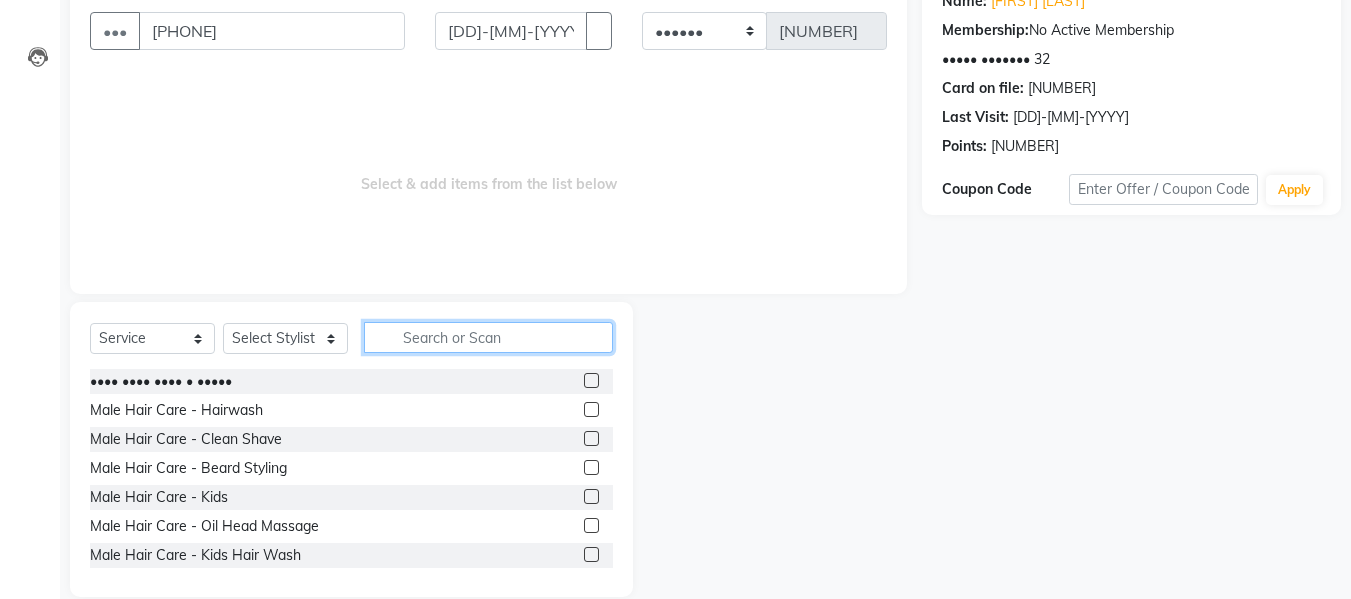 scroll, scrollTop: 202, scrollLeft: 0, axis: vertical 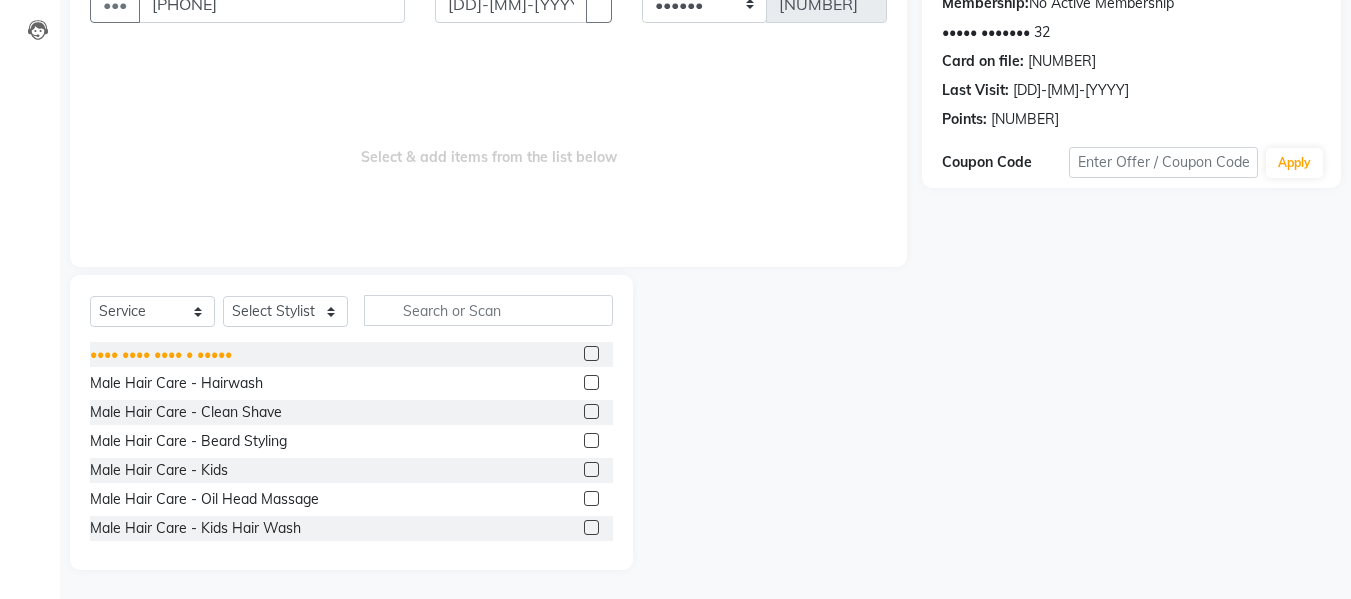 click on "•••• •••• •••• • •••••" at bounding box center (161, 354) 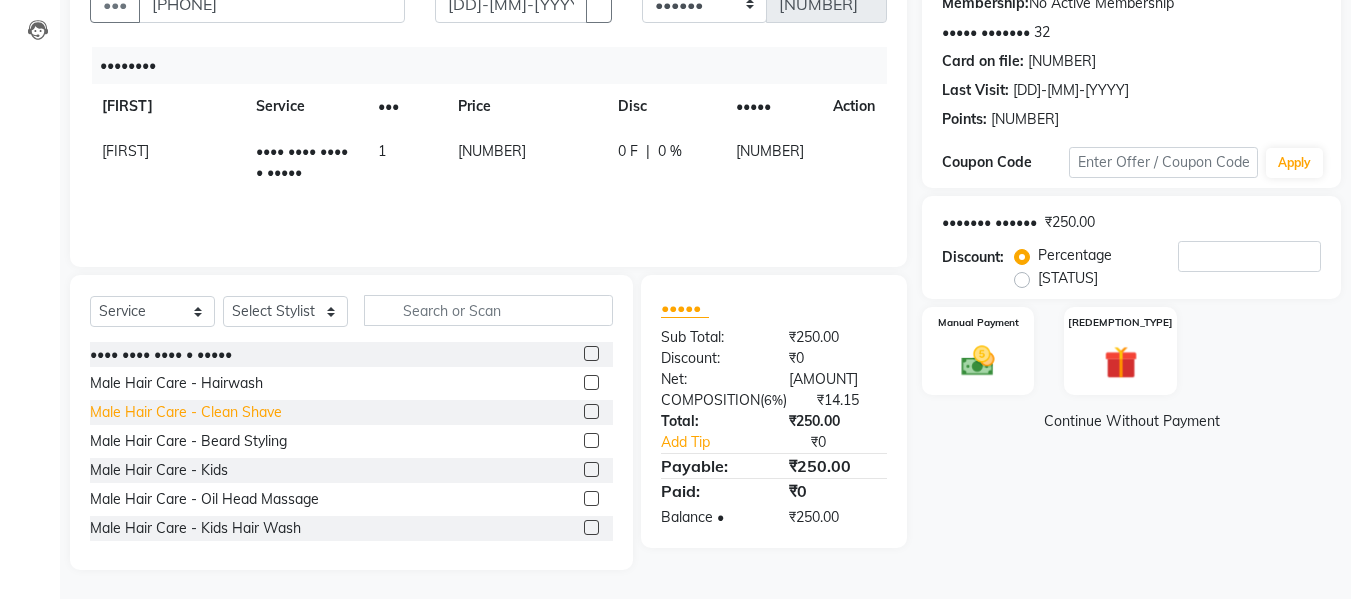 click on "Male Hair Care - Clean Shave" at bounding box center [161, 354] 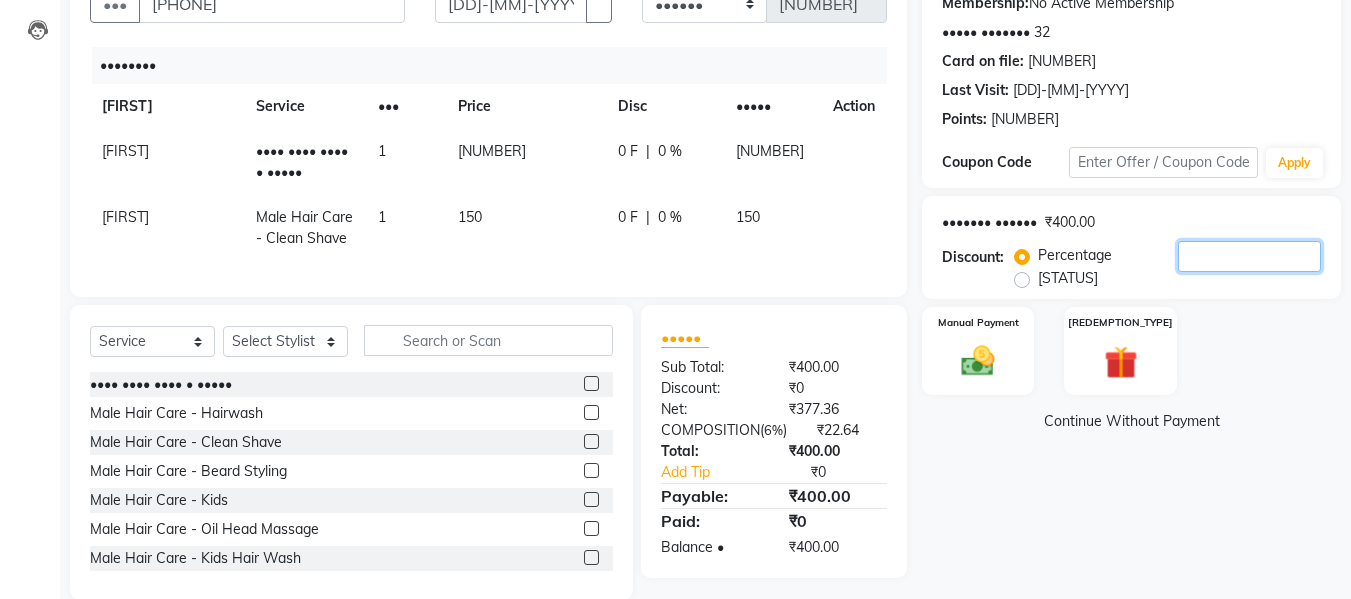 click on "[NUMBER]" at bounding box center [1249, 256] 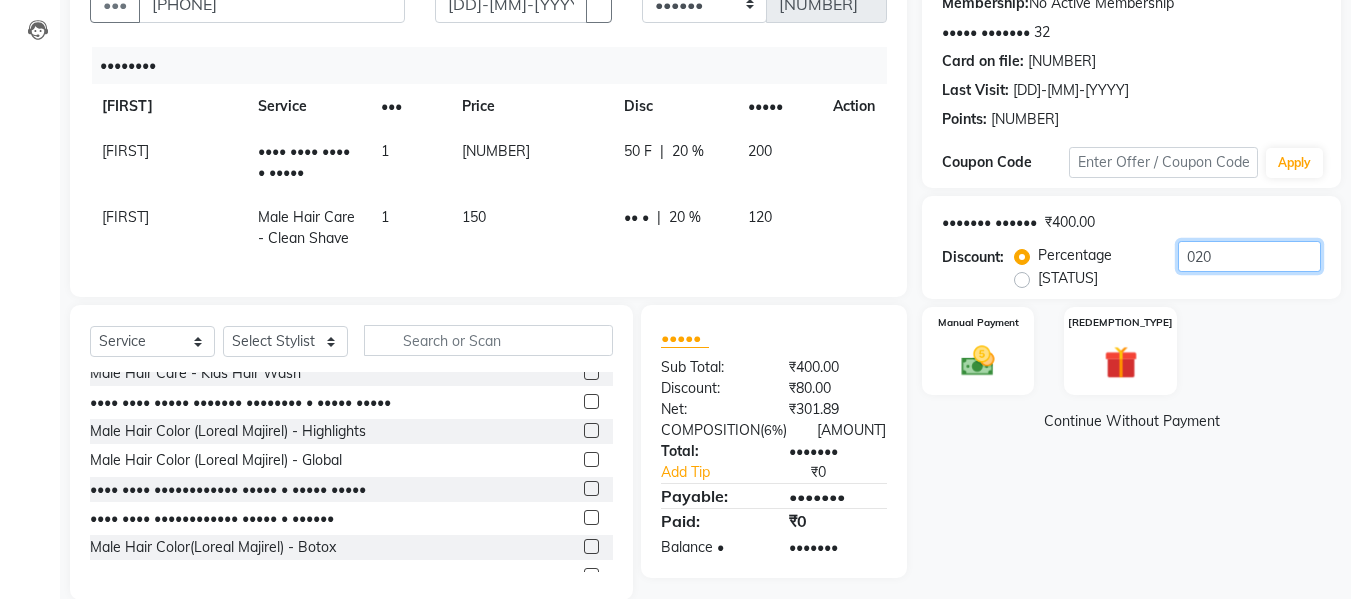 scroll, scrollTop: 200, scrollLeft: 0, axis: vertical 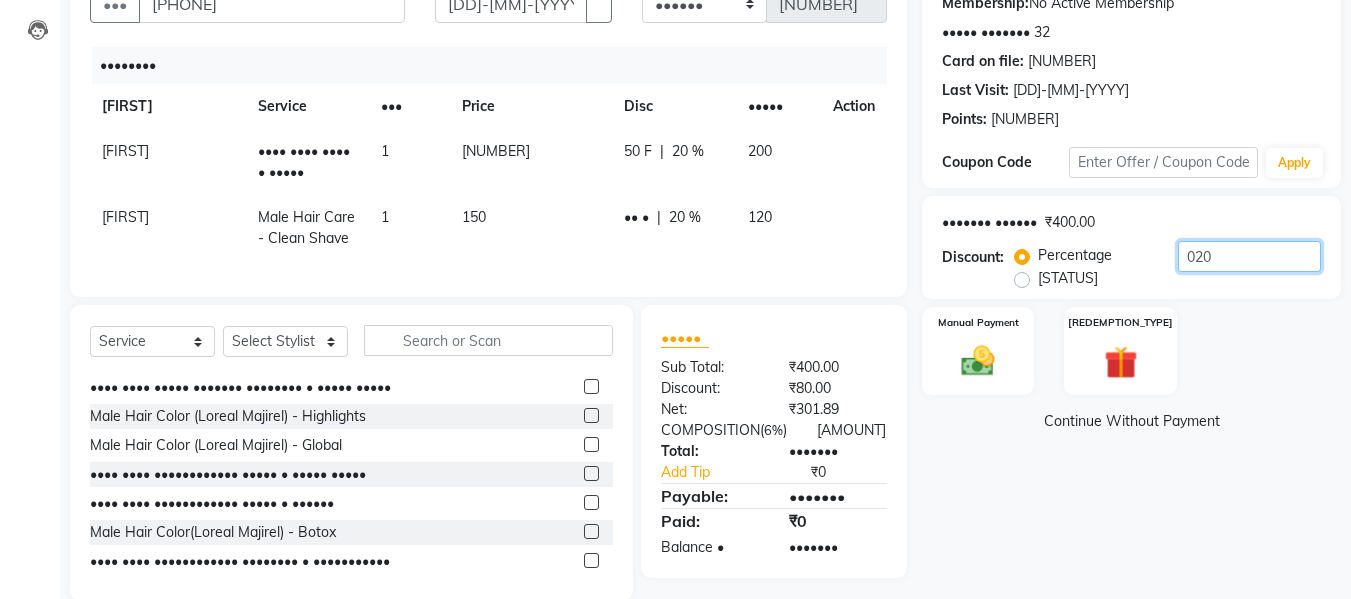 type on "020" 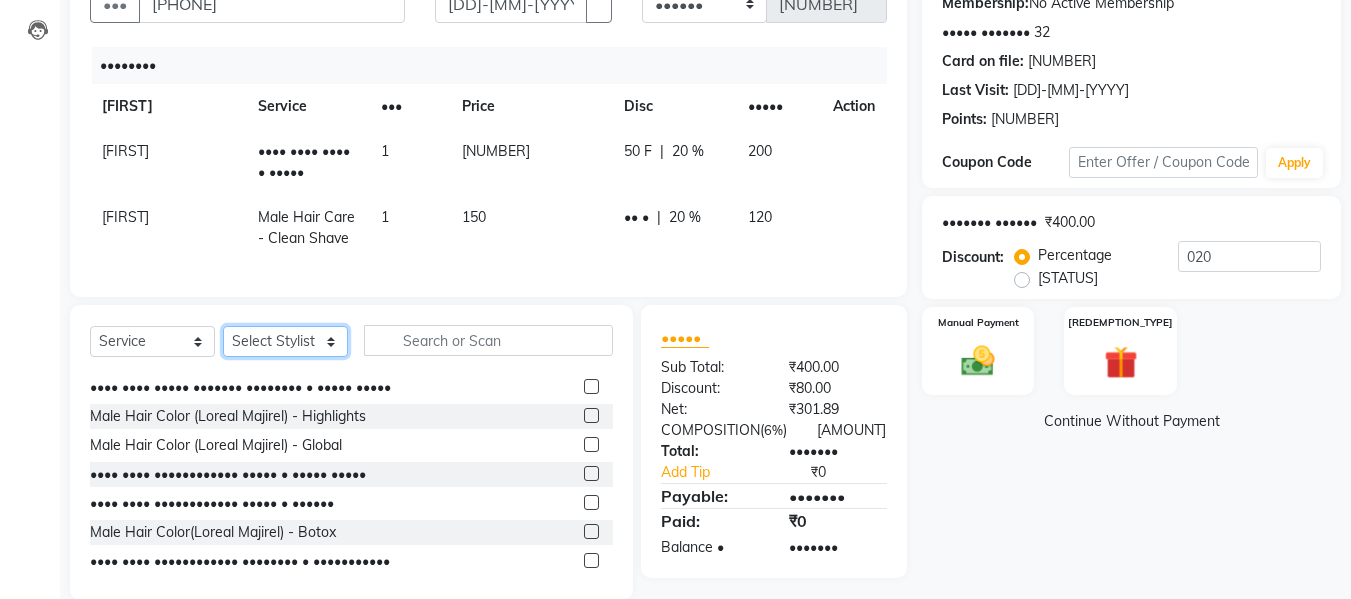 click on "Select Stylist Babbu Daksh  Front Desk Kajal Priya [PERSON] shadaab bhai" at bounding box center [285, 341] 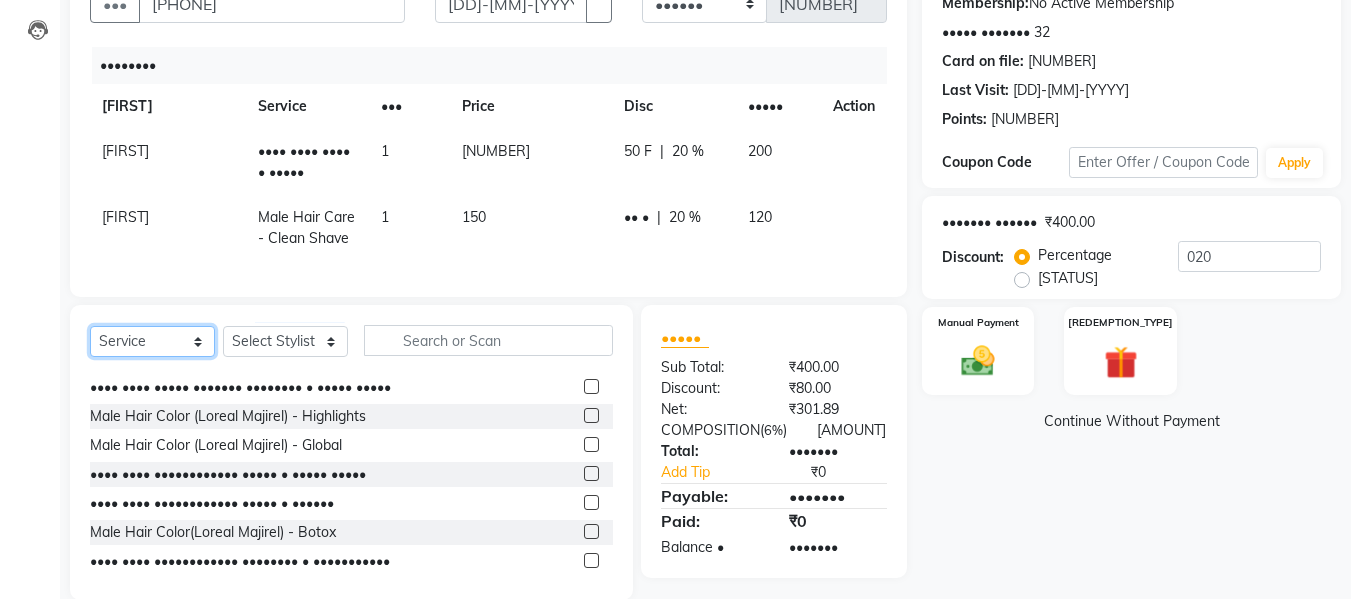 click on "Select  Service  Product  Membership  Package Voucher Prepaid Gift Card" at bounding box center (152, 341) 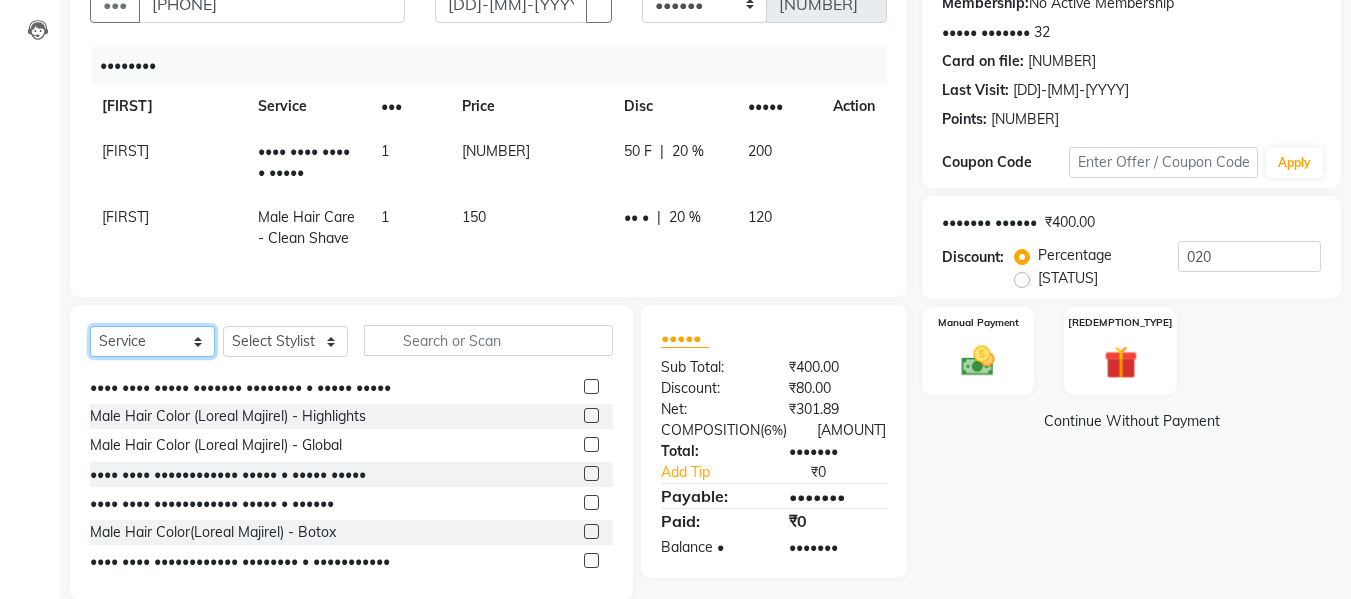 select on "•••••••" 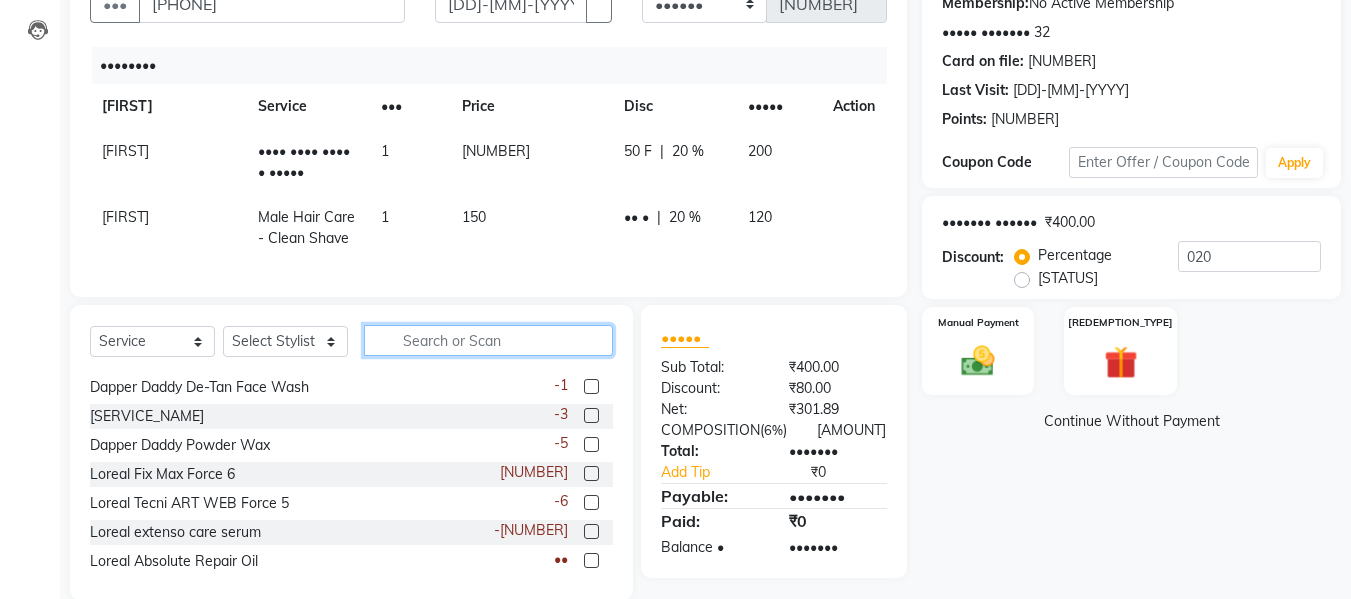 click at bounding box center [488, 340] 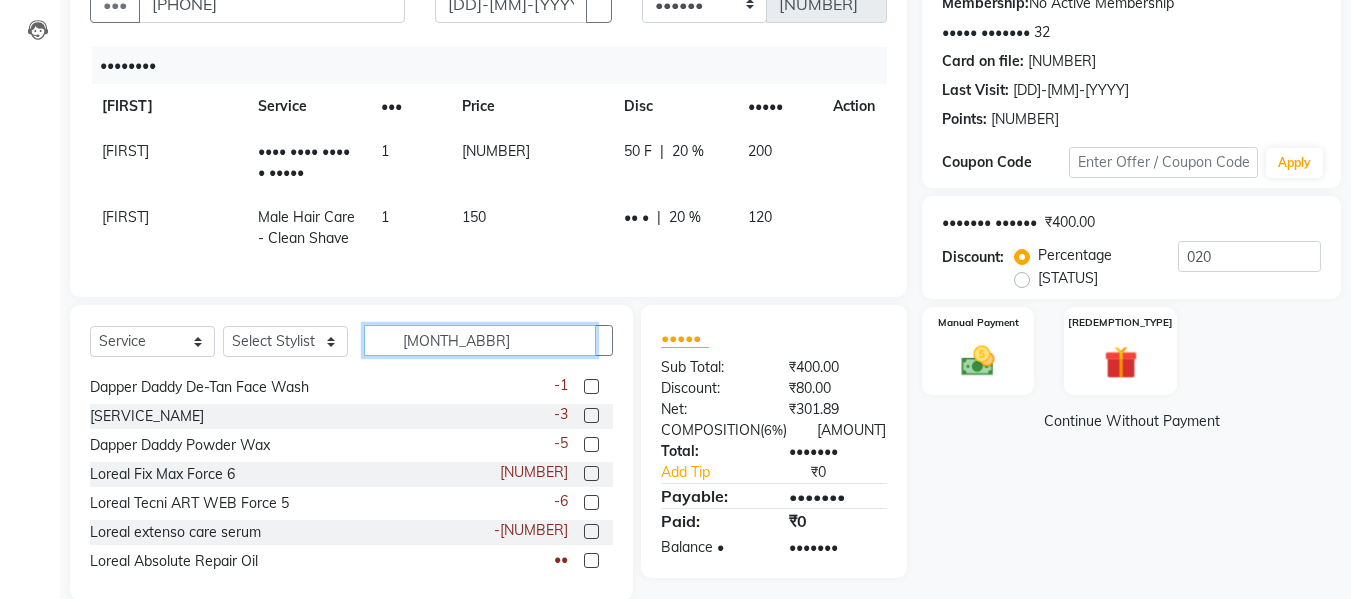 scroll, scrollTop: 0, scrollLeft: 0, axis: both 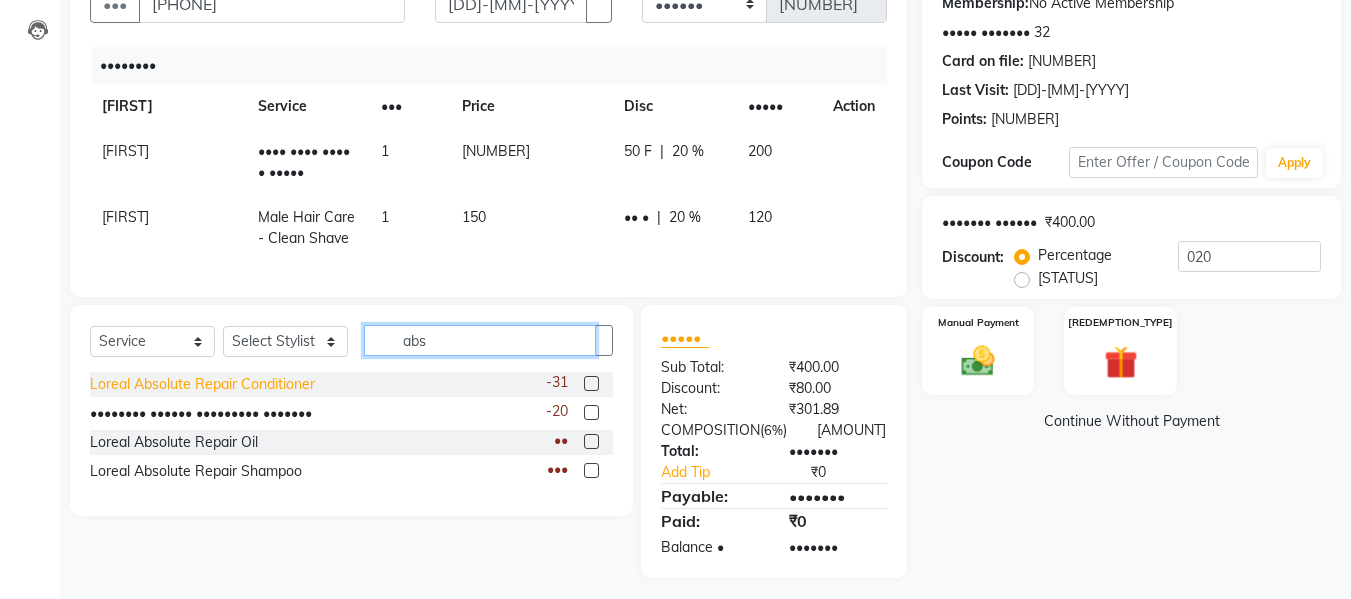 type on "abs" 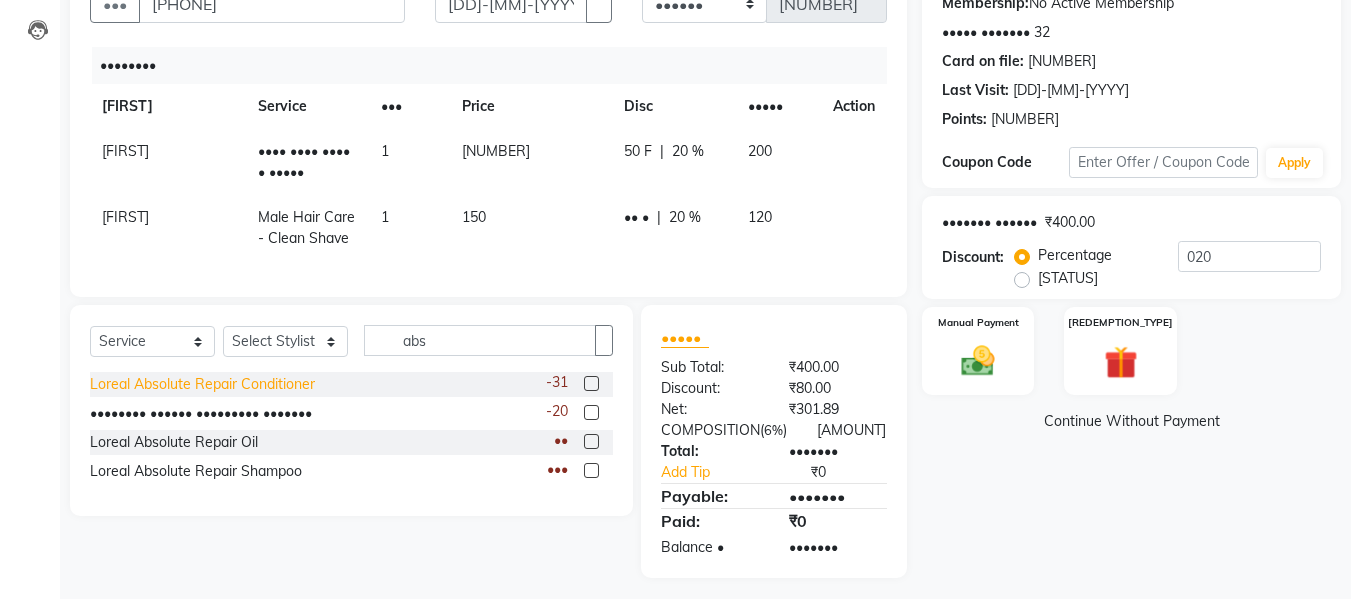 click on "Loreal Absolute Repair Conditioner" at bounding box center [202, 384] 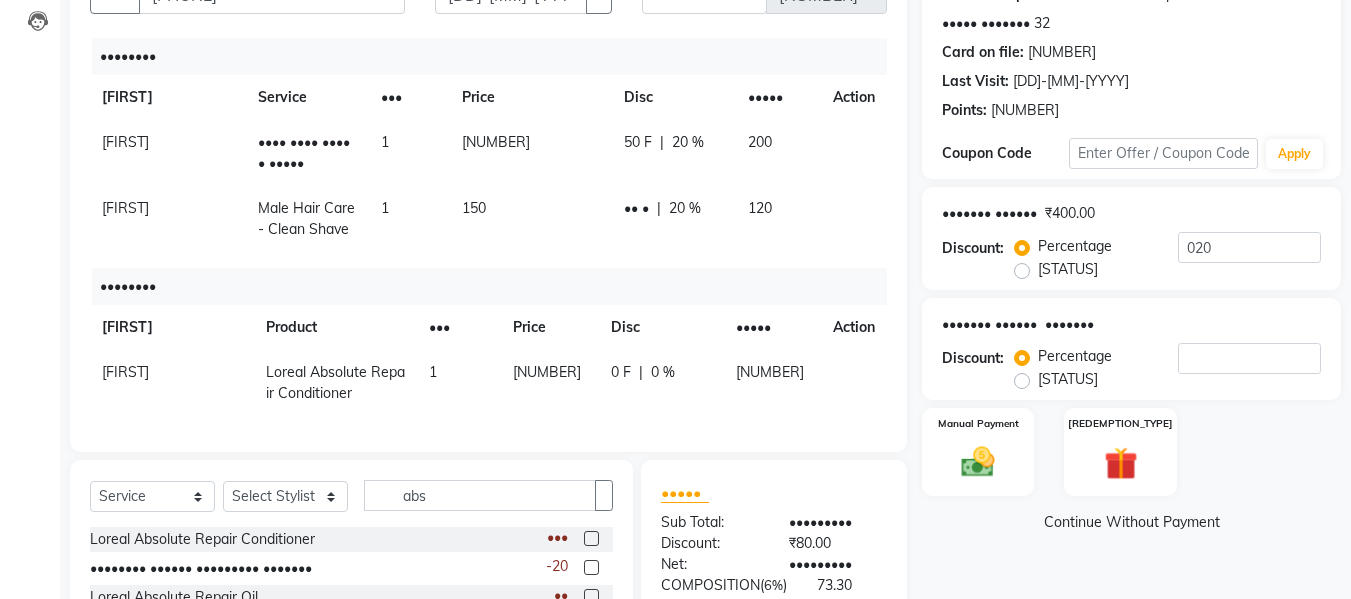 scroll, scrollTop: 202, scrollLeft: 0, axis: vertical 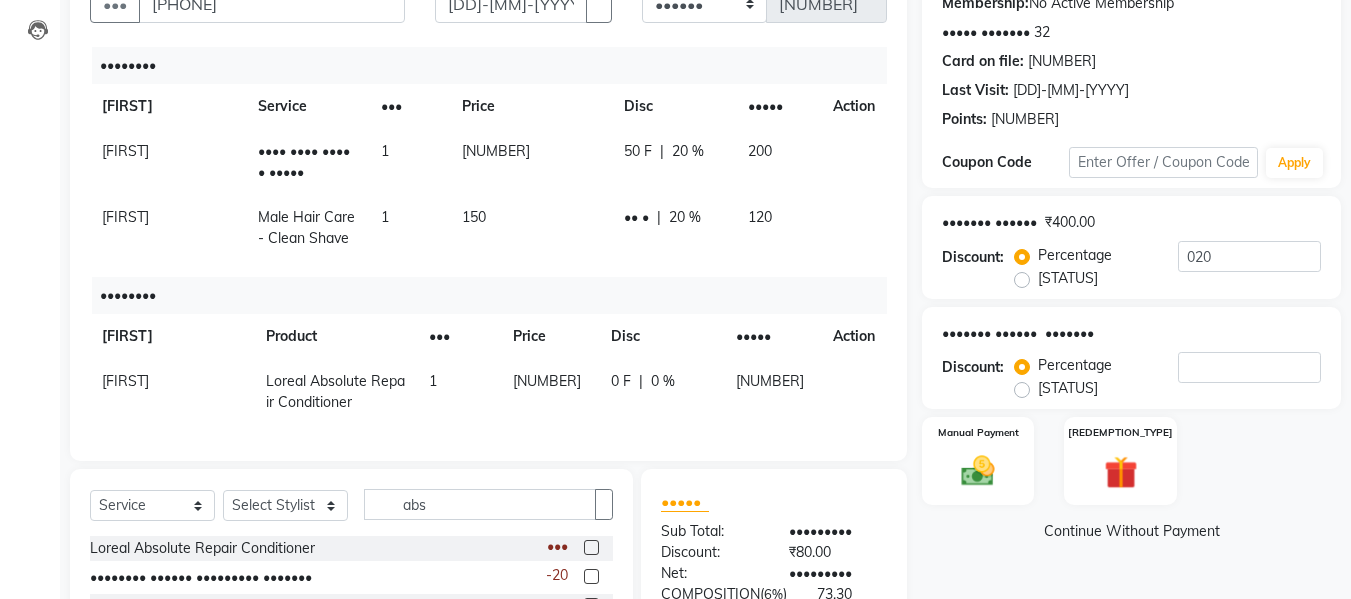 click on "[NUMBER]" at bounding box center [531, 162] 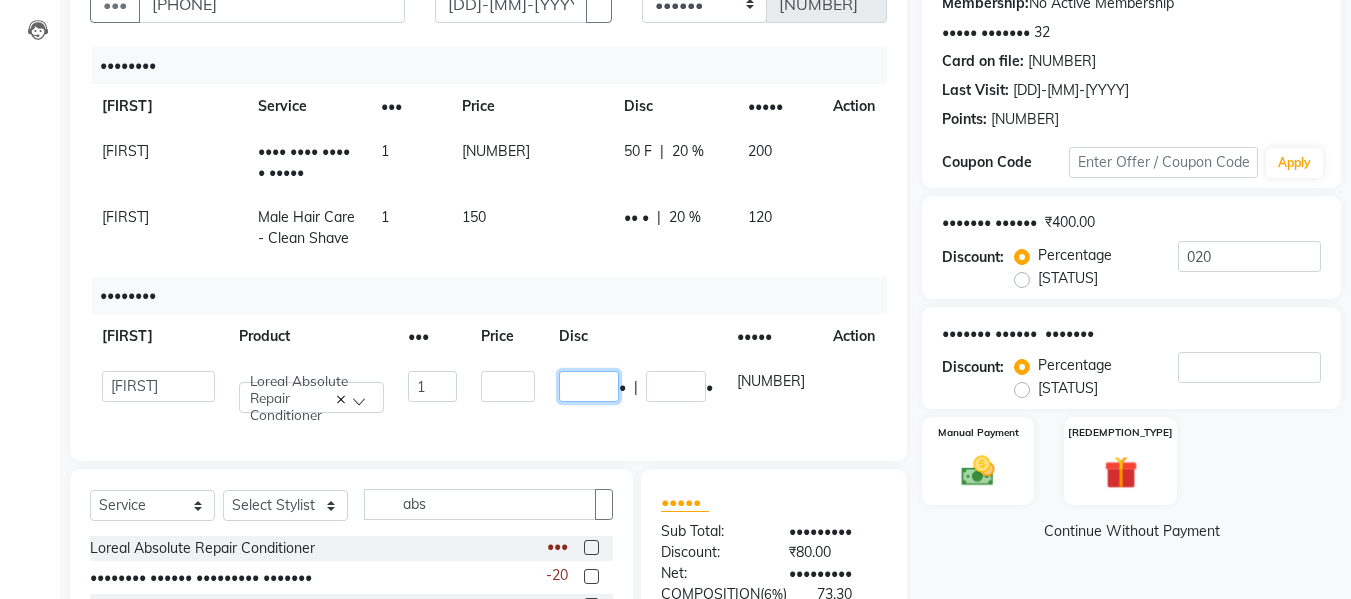 click on "[NUMBER]" at bounding box center (589, 386) 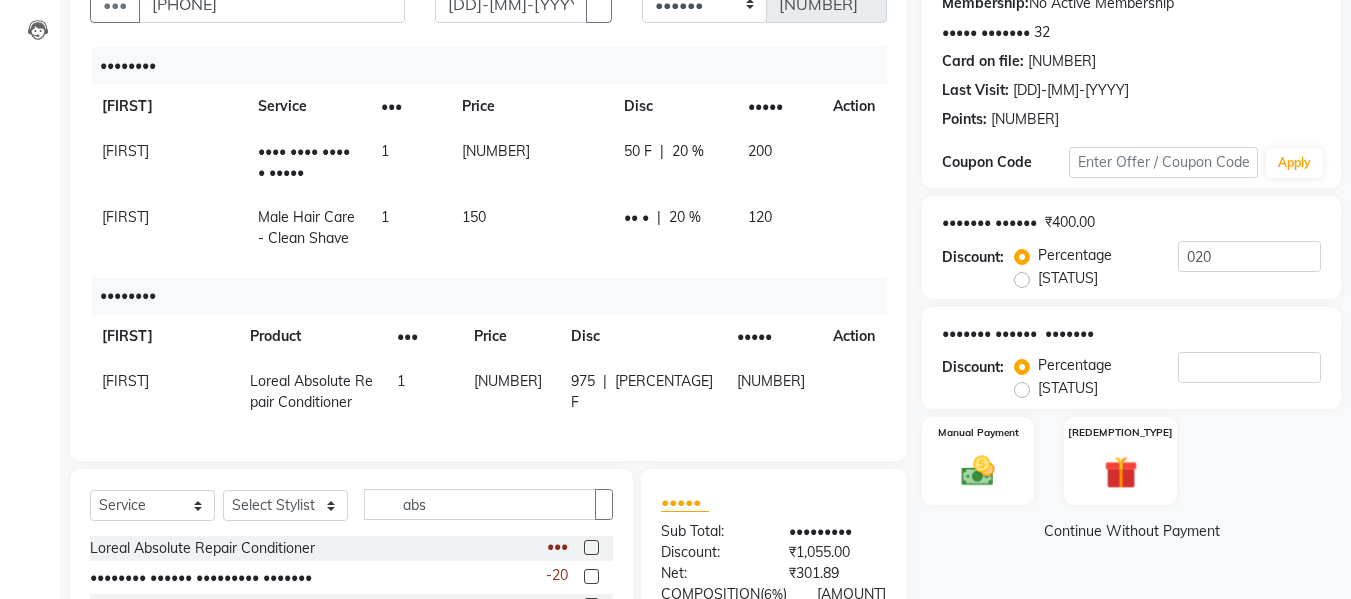 click on "[PRODUCT_NAME] [NUMBER] [NUMBER] [NUMBER] [PERCENTAGE] [NUMBER]" at bounding box center (488, 162) 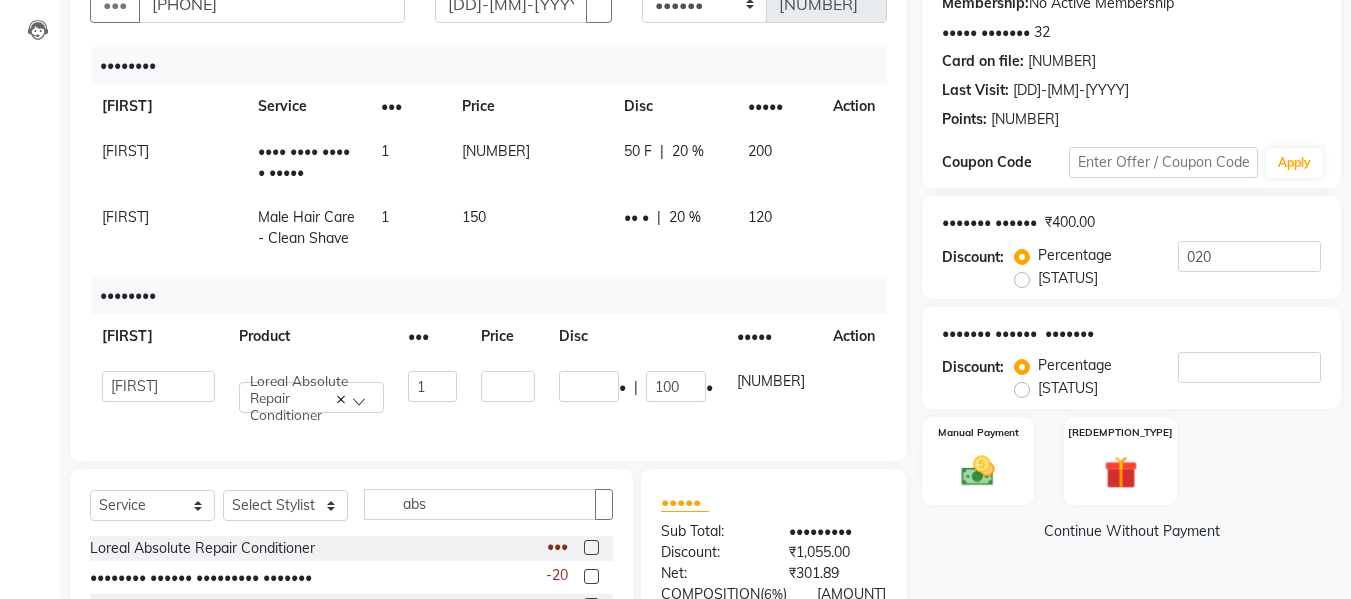click on "•" at bounding box center (709, 387) 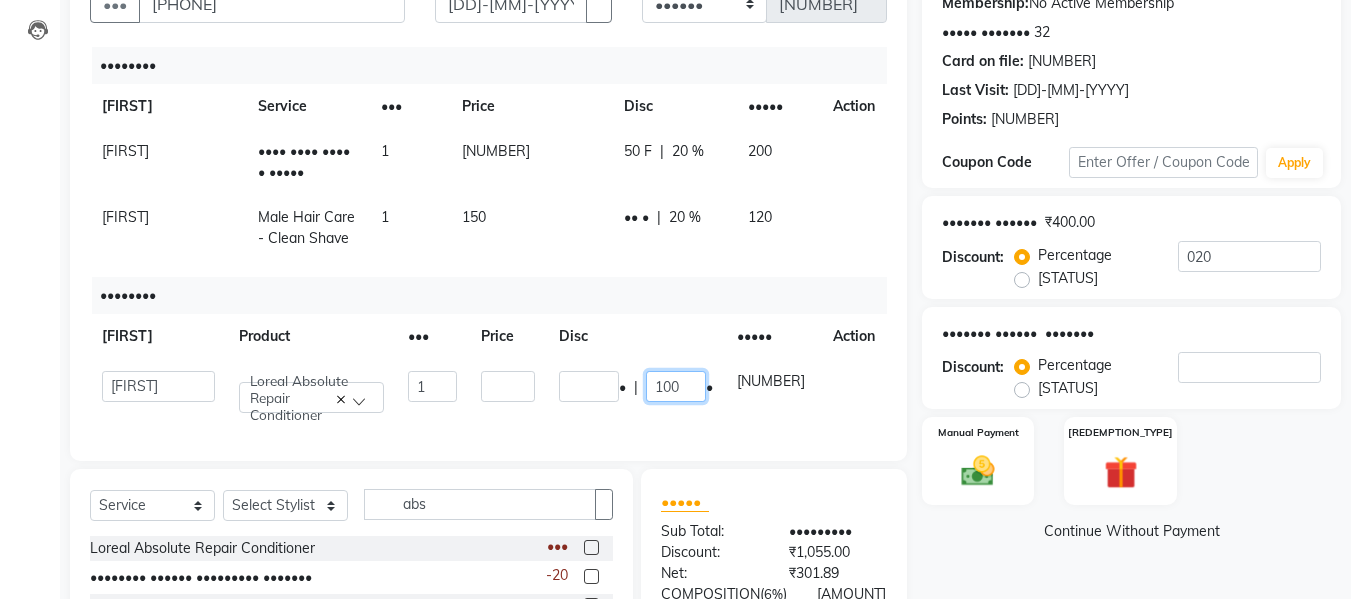 click on "100" at bounding box center (676, 386) 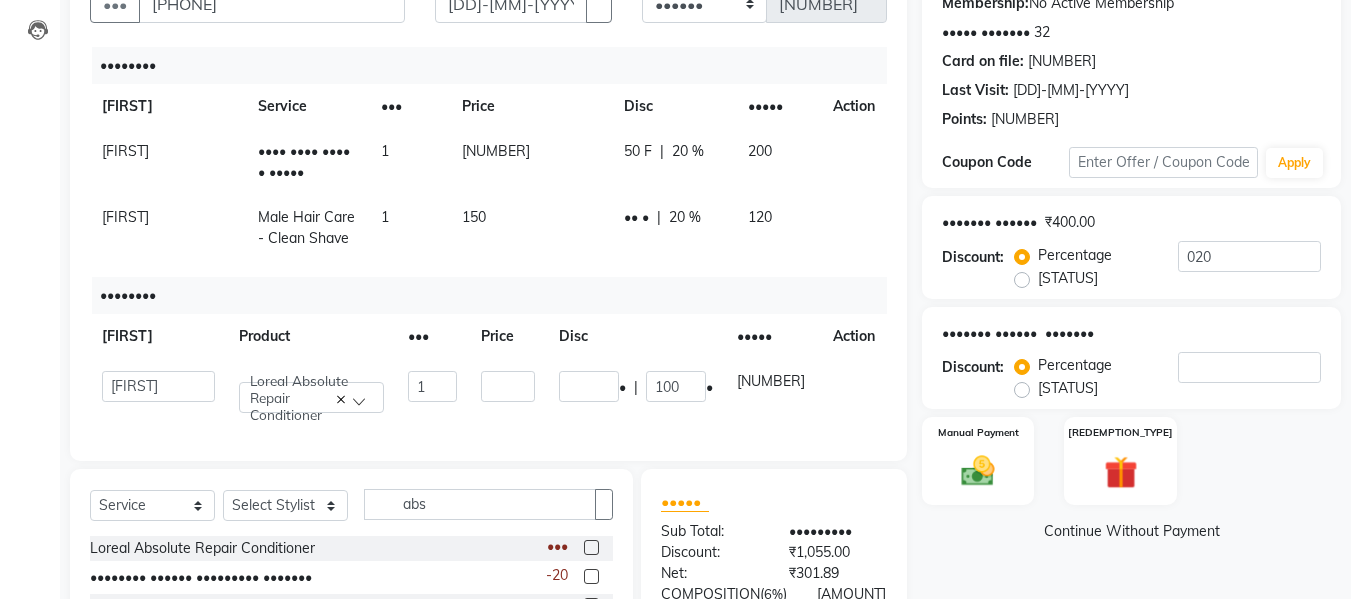 click on "Services Stylist Service Qty Price Disc Total Action [FIRST] Male Hair Care - Basic 1 250 50 F | 20 % 200 [FIRST] Male Hair Care - Clean Shave 1 150 30 F | 20 % 120 Products Stylist Product Qty Price Disc Total Action  Babbu   Daksh    Front Desk   Kajal   Priya   Salman Bhai   shadaab bhai   Loreal Absolute Repair Conditioner  1 975 975 F | 0 % 0" at bounding box center [488, 244] 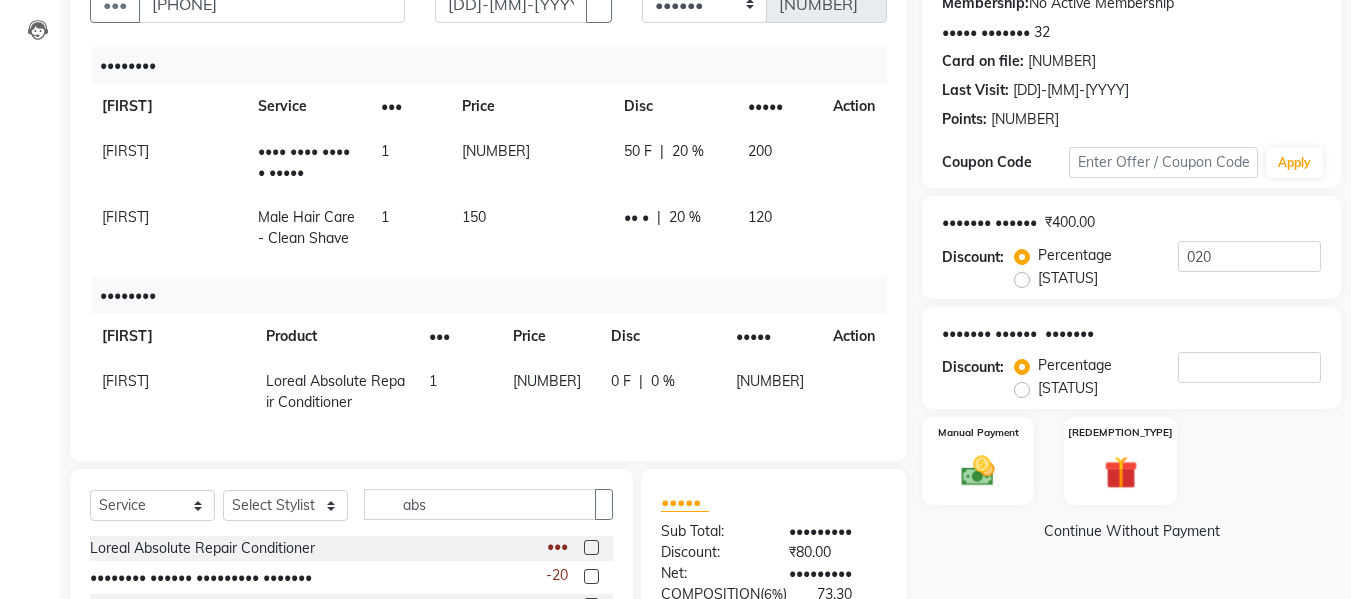 click on "[NUMBER]" at bounding box center (531, 162) 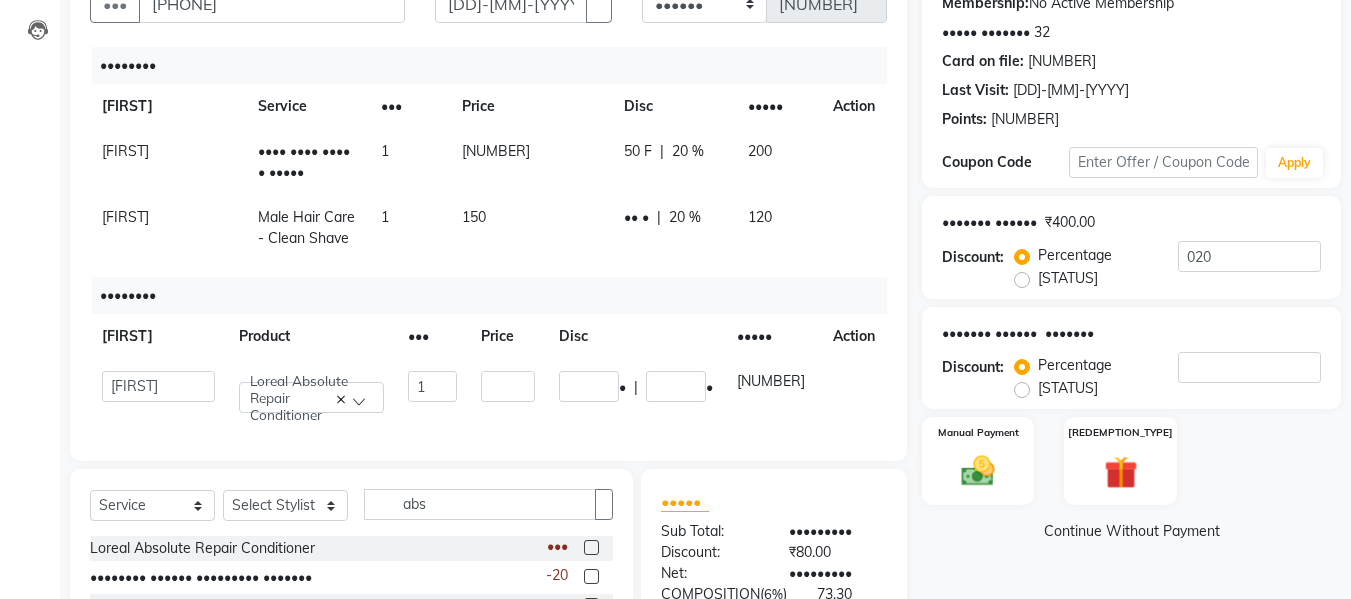 click on "• • • • •" at bounding box center [674, 162] 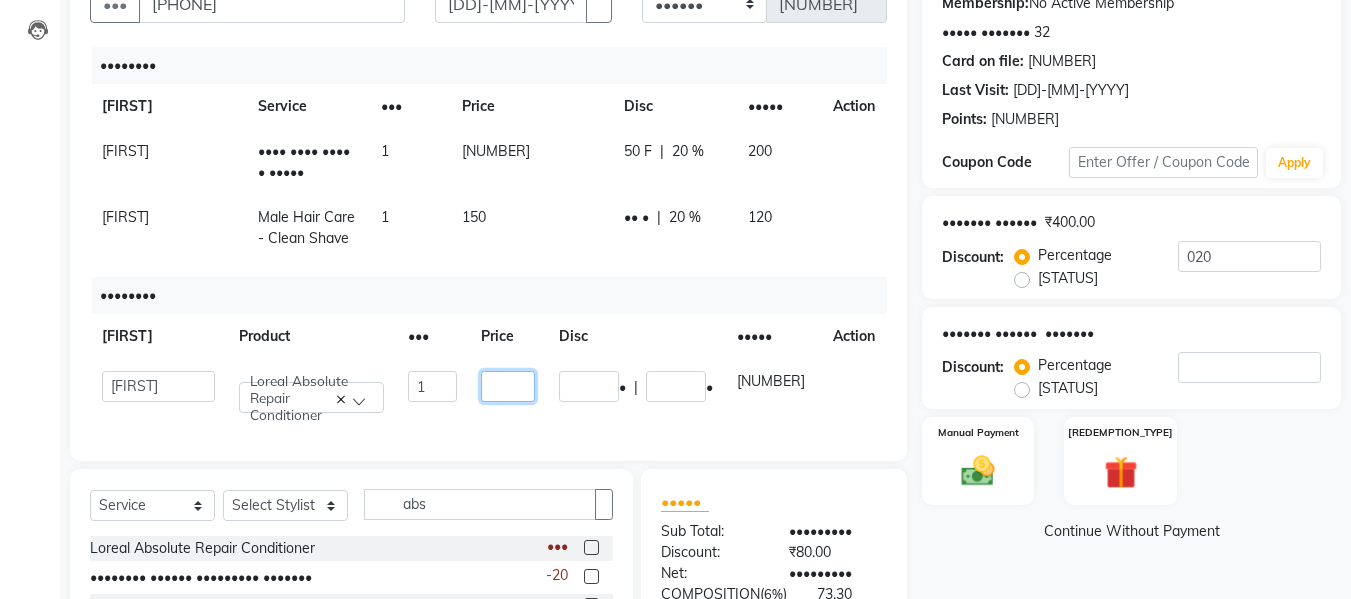 click on "[NUMBER]" at bounding box center [432, 386] 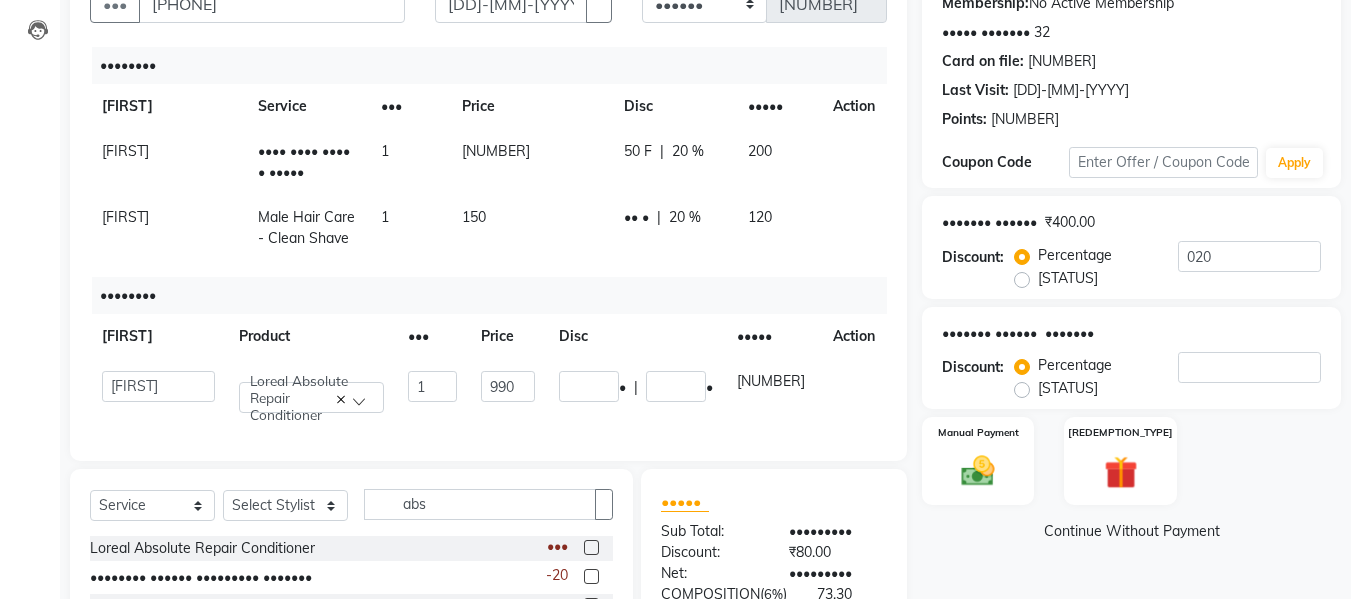 click on "Services Stylist Service Qty Price Disc Total Action  Babbu   Daksh    Front Desk   Kajal   Priya   [PERSON]   shadaab bhai   Loreal Absolute Repair Conditioner  1 990 0 F | 0 % 975" at bounding box center [488, 162] 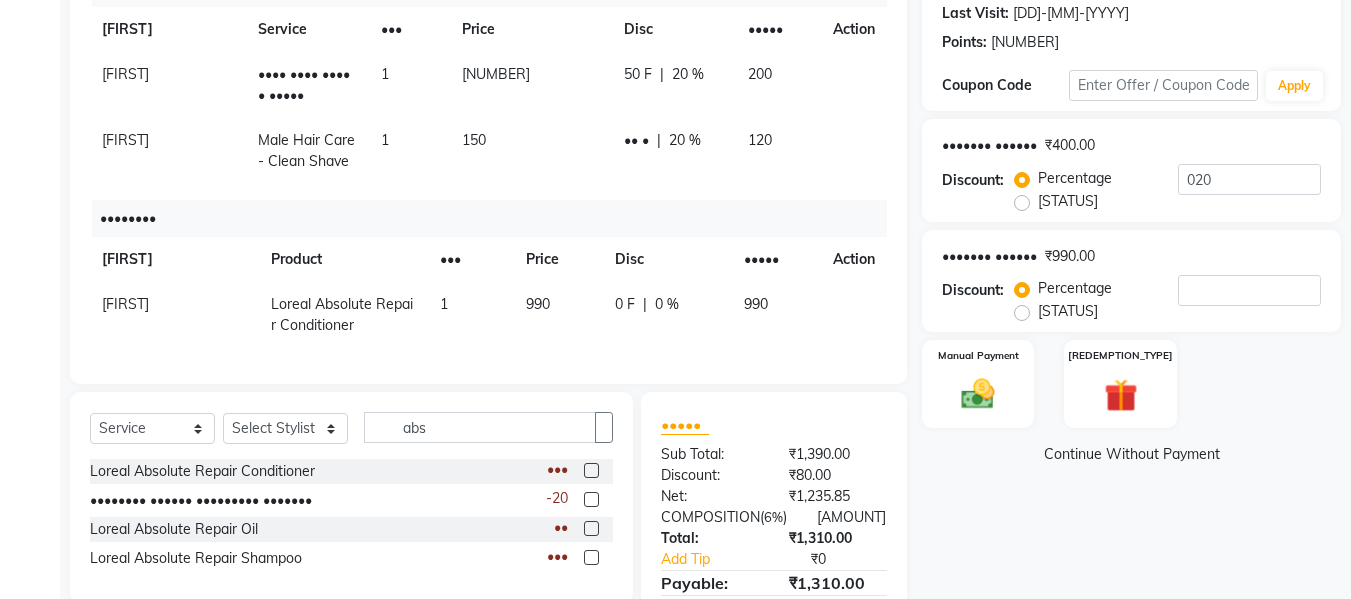 scroll, scrollTop: 410, scrollLeft: 0, axis: vertical 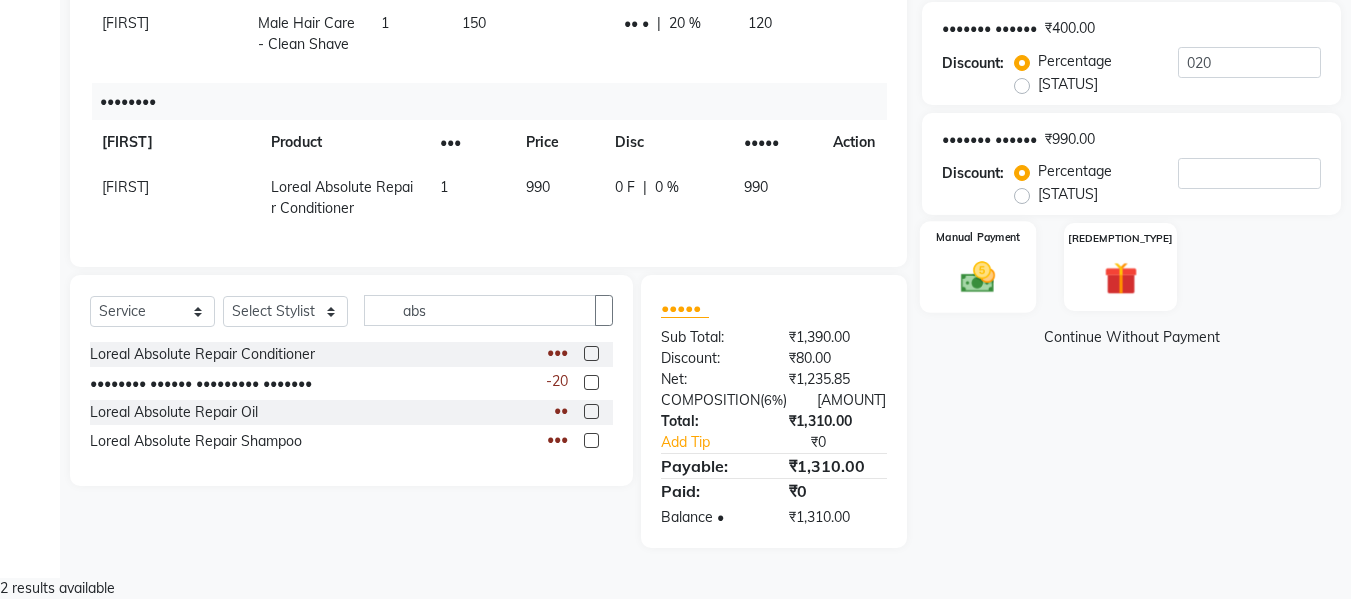 click on "Manual Payment" at bounding box center (978, 267) 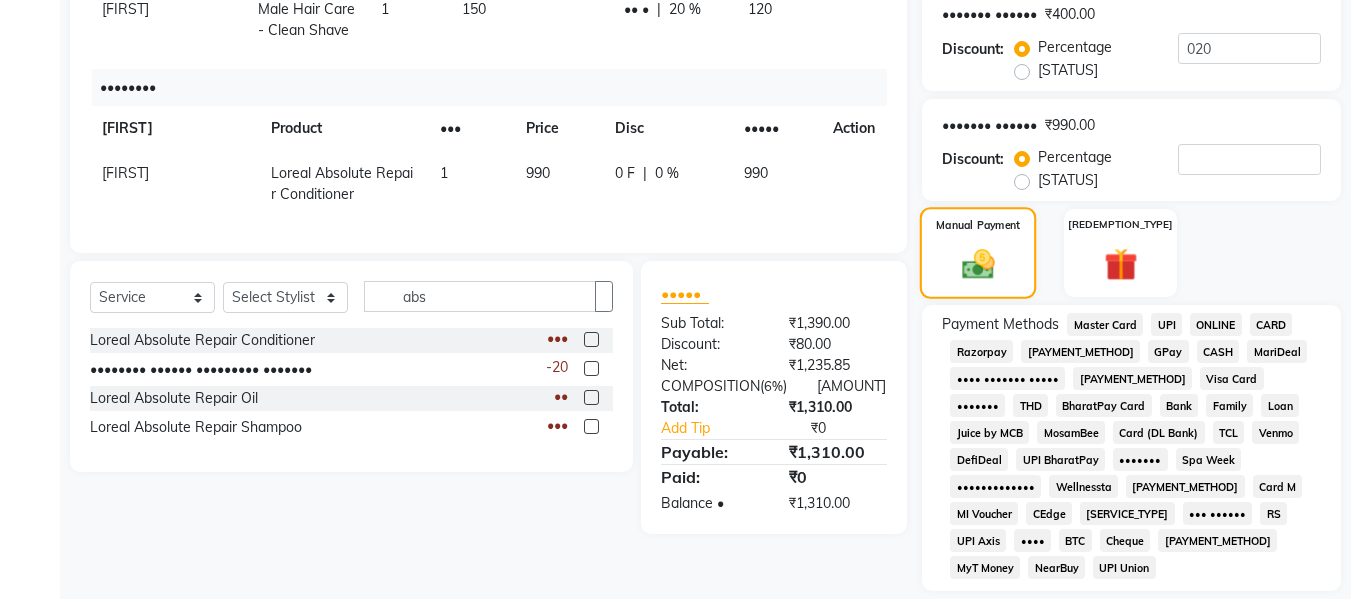 scroll, scrollTop: 457, scrollLeft: 0, axis: vertical 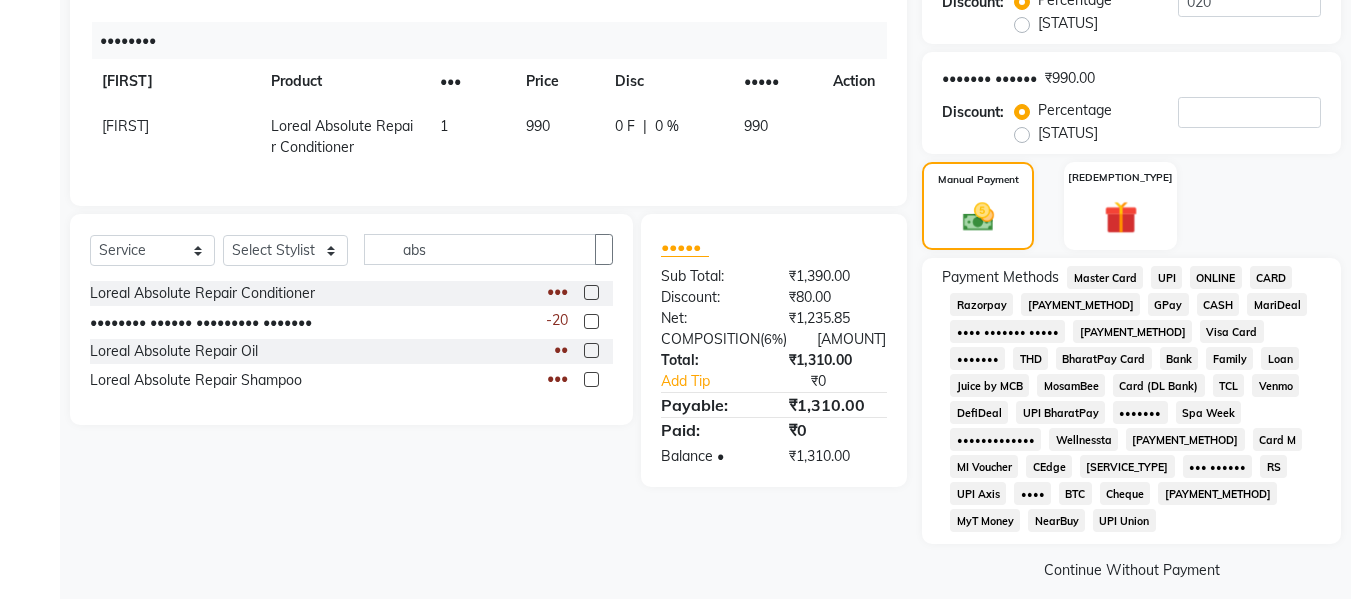 click on "GPay" at bounding box center [1105, 277] 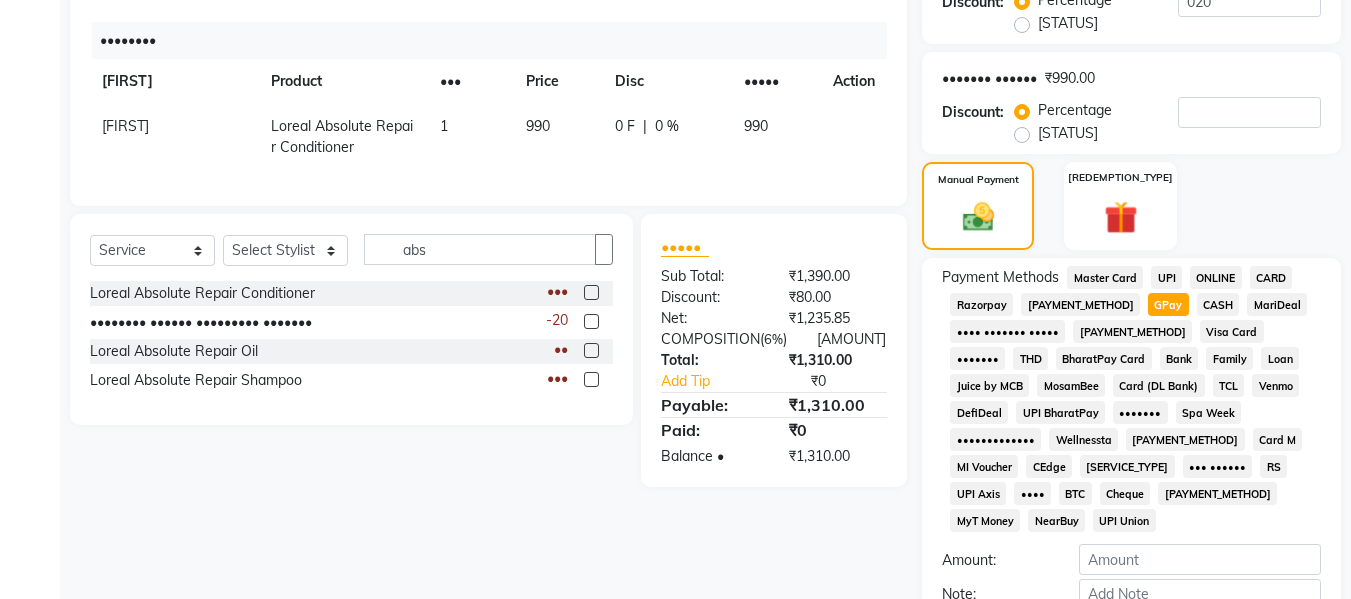 scroll, scrollTop: 563, scrollLeft: 0, axis: vertical 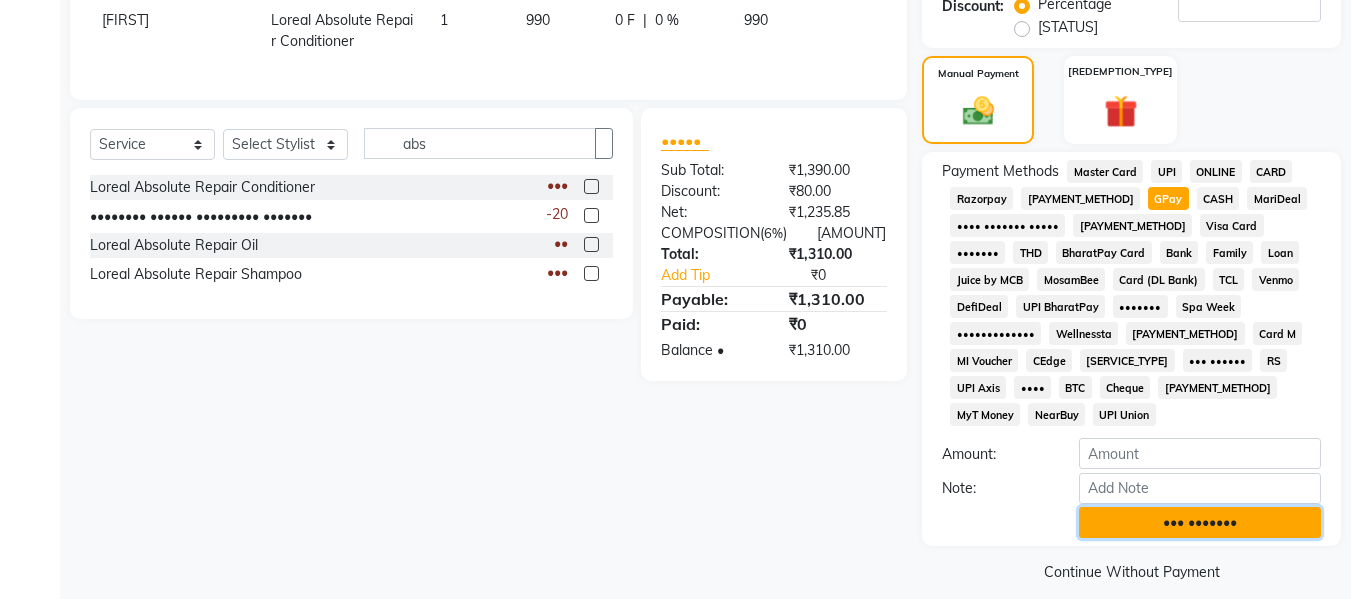 click on "••• •••••••" at bounding box center (1200, 522) 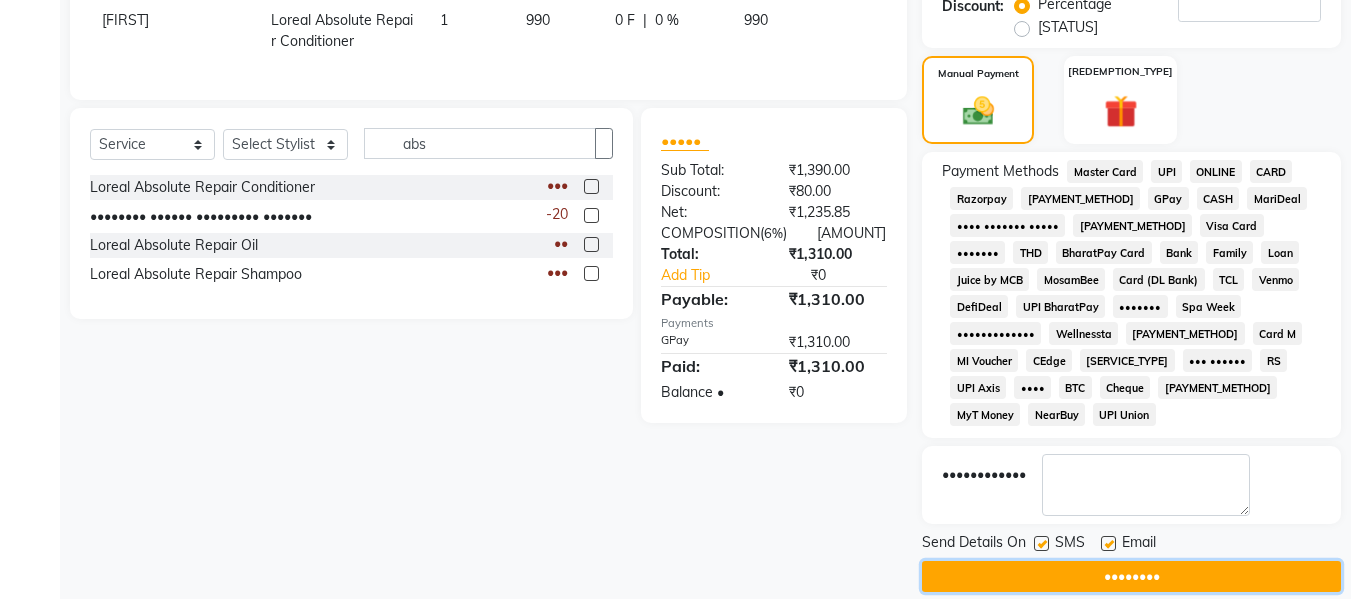 click on "••••••••" at bounding box center [1131, 576] 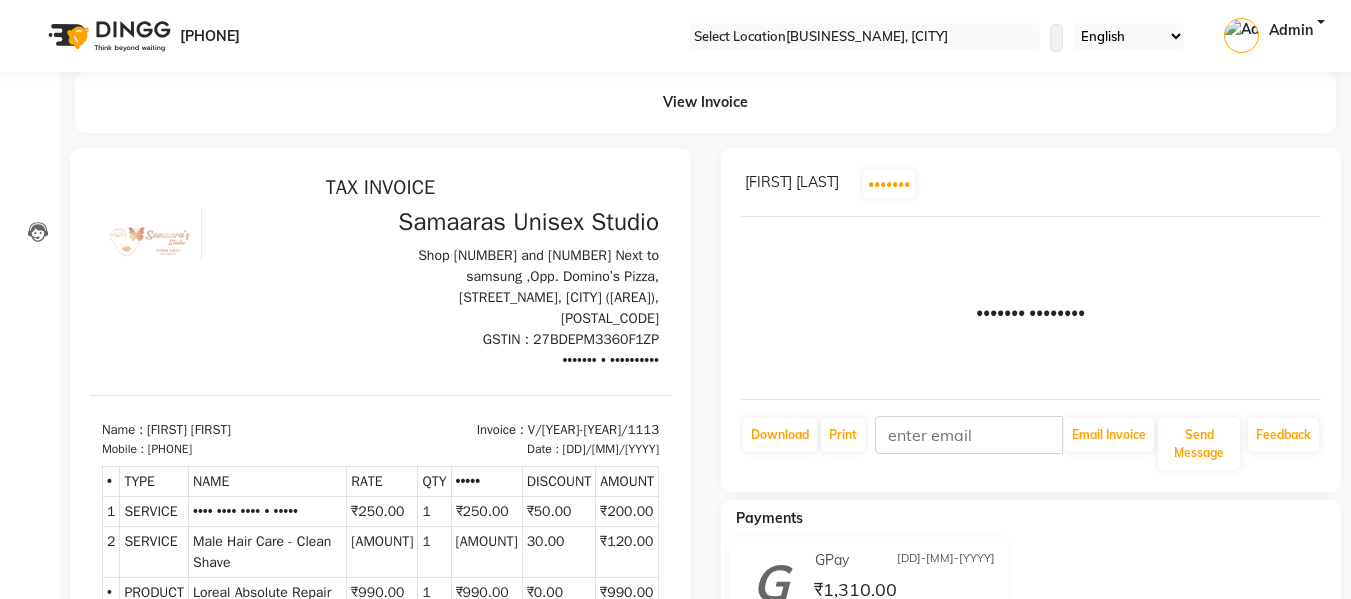 scroll, scrollTop: 0, scrollLeft: 0, axis: both 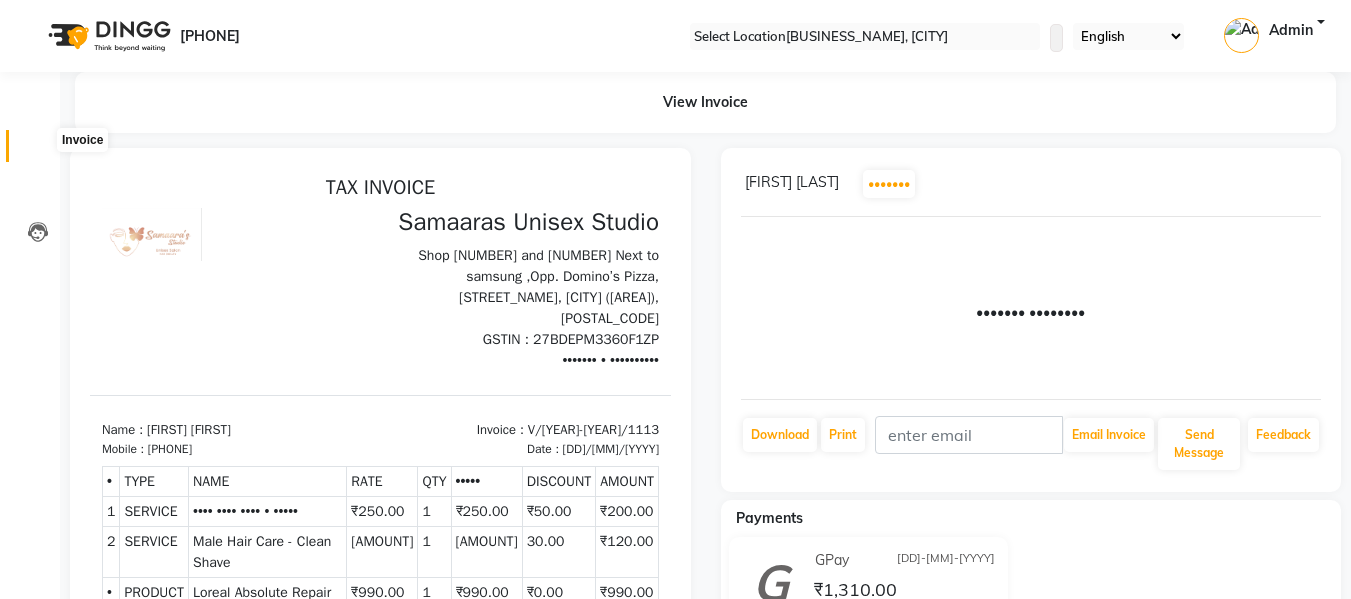 click at bounding box center [37, 151] 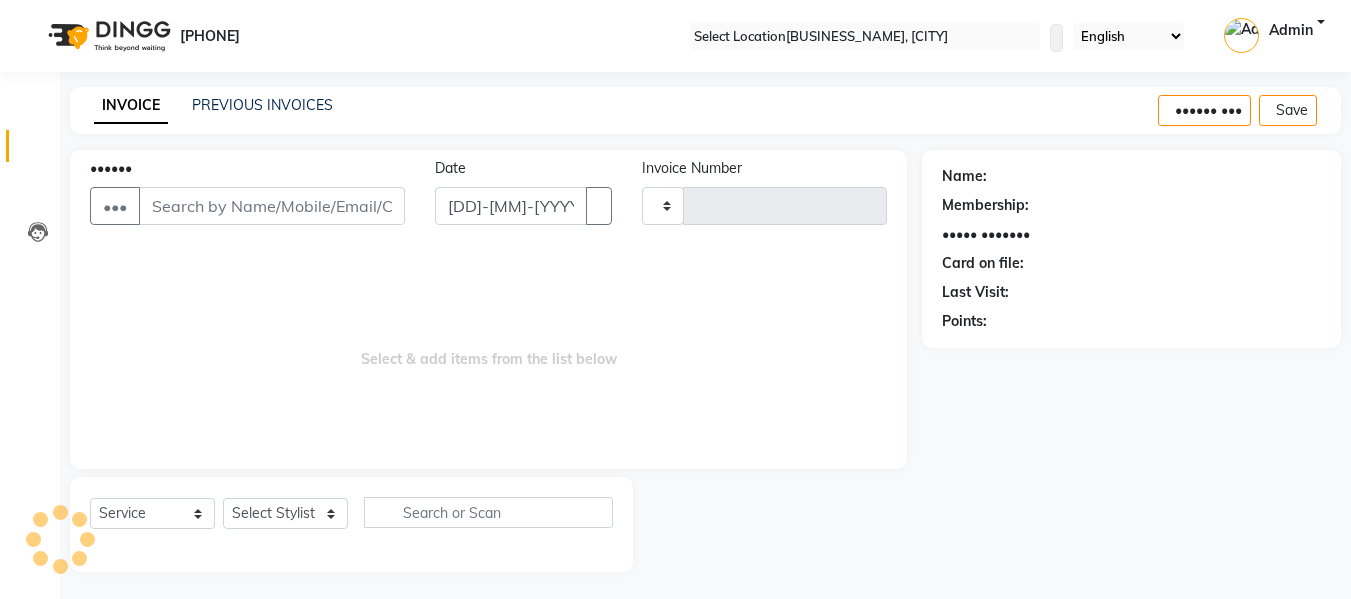 scroll, scrollTop: 2, scrollLeft: 0, axis: vertical 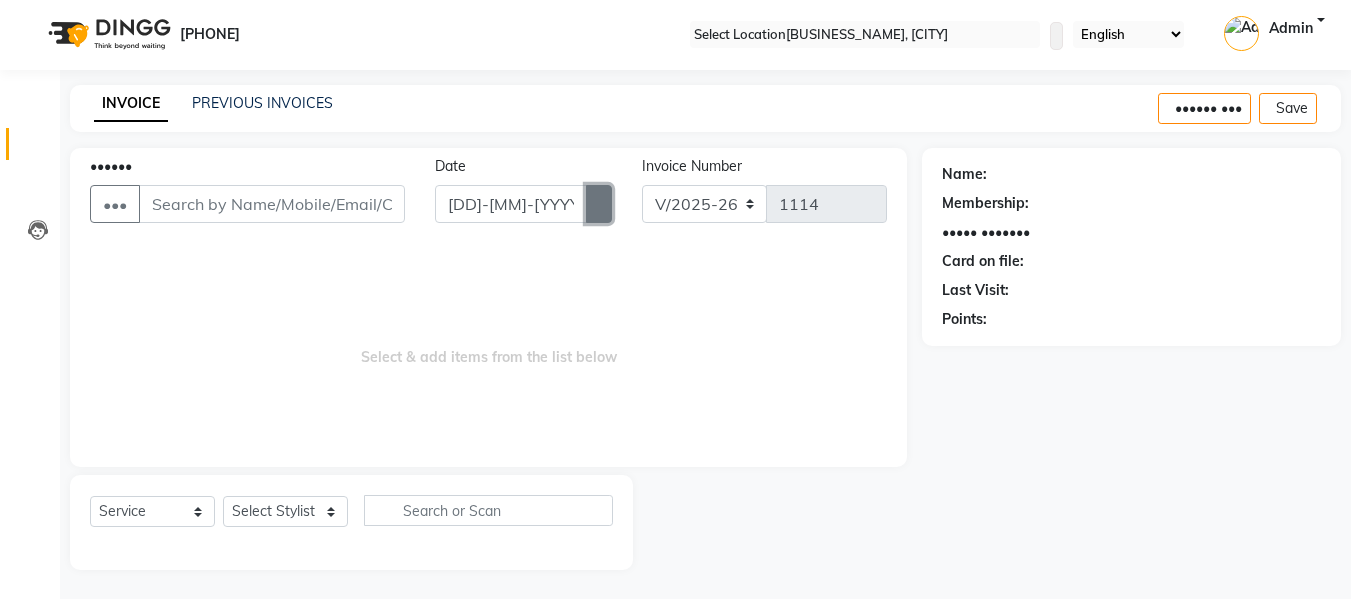 click at bounding box center [599, 204] 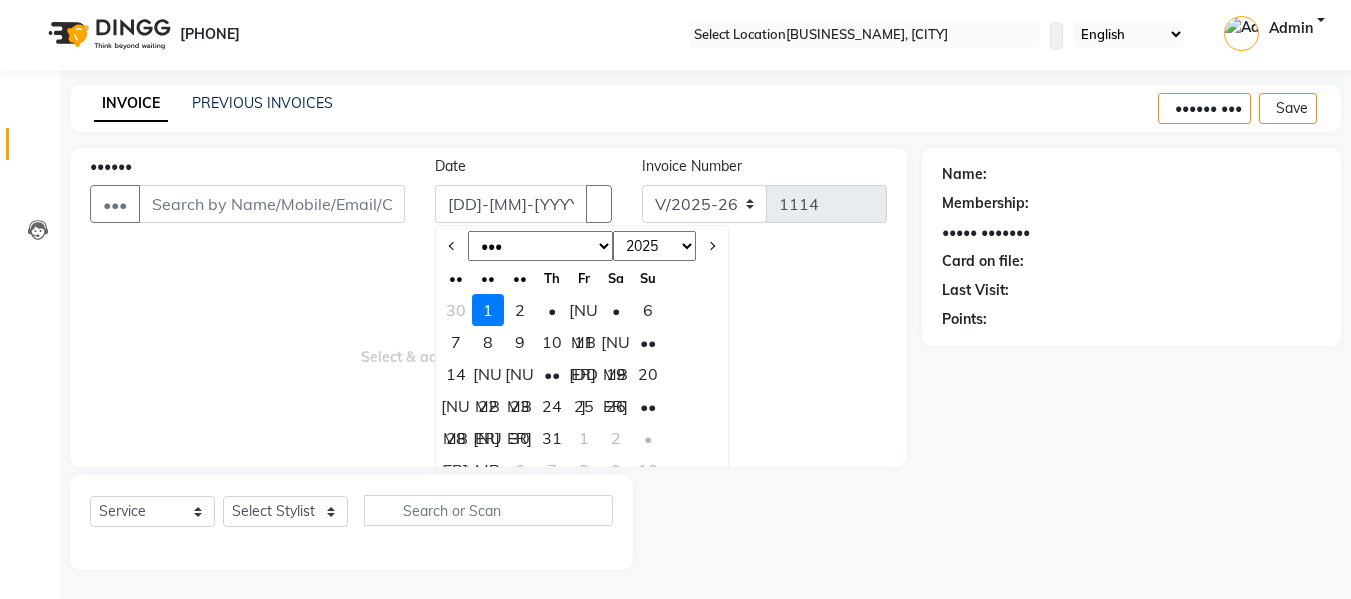 click on "••• ••• ••• ••• ••• ••• ••• ••• ••• ••• ••• •••" at bounding box center [540, 246] 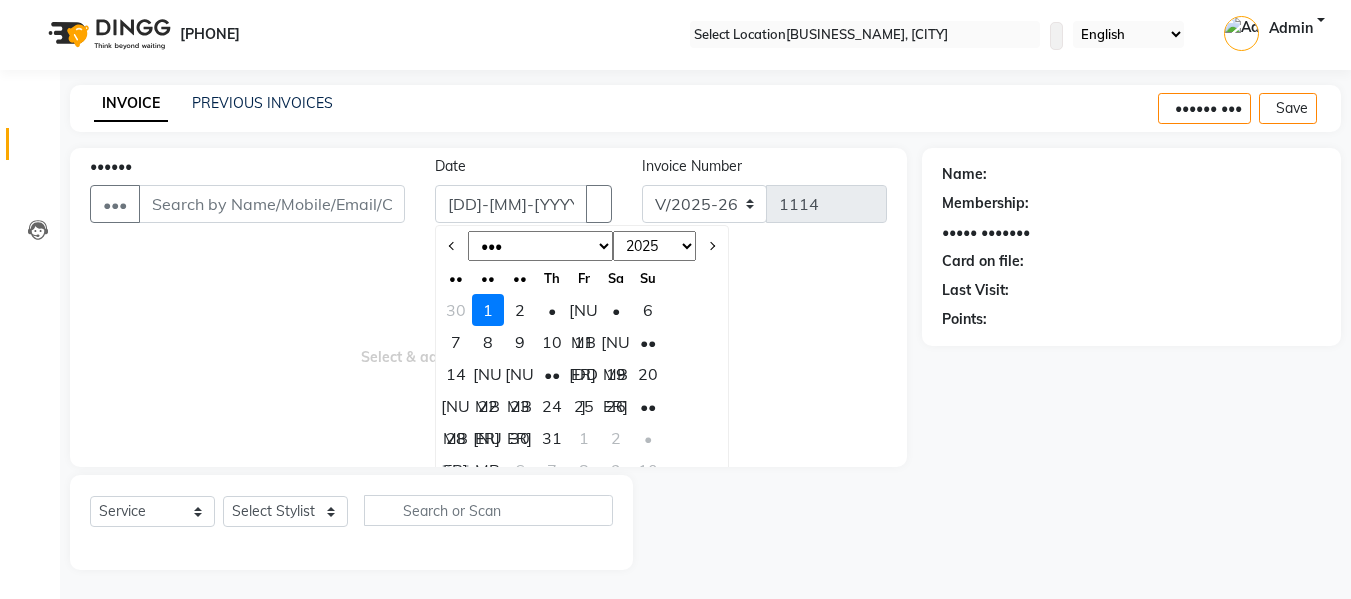 select on "6" 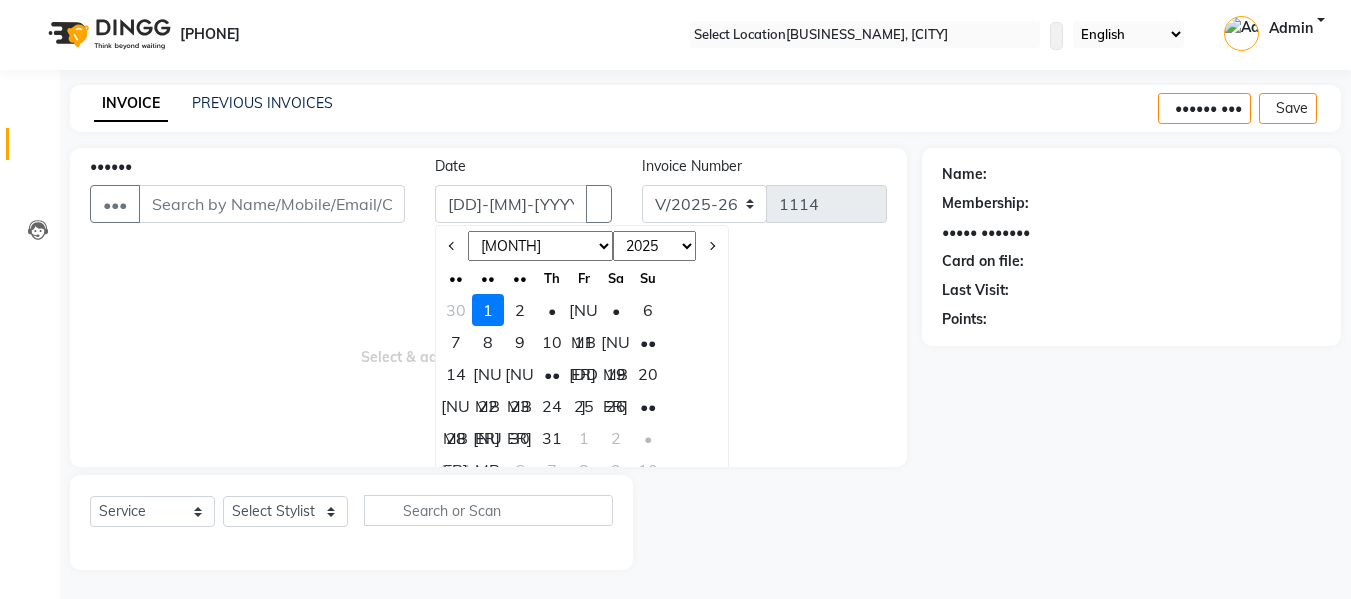 click on "••• ••• ••• ••• ••• ••• ••• ••• ••• ••• ••• •••" at bounding box center (540, 246) 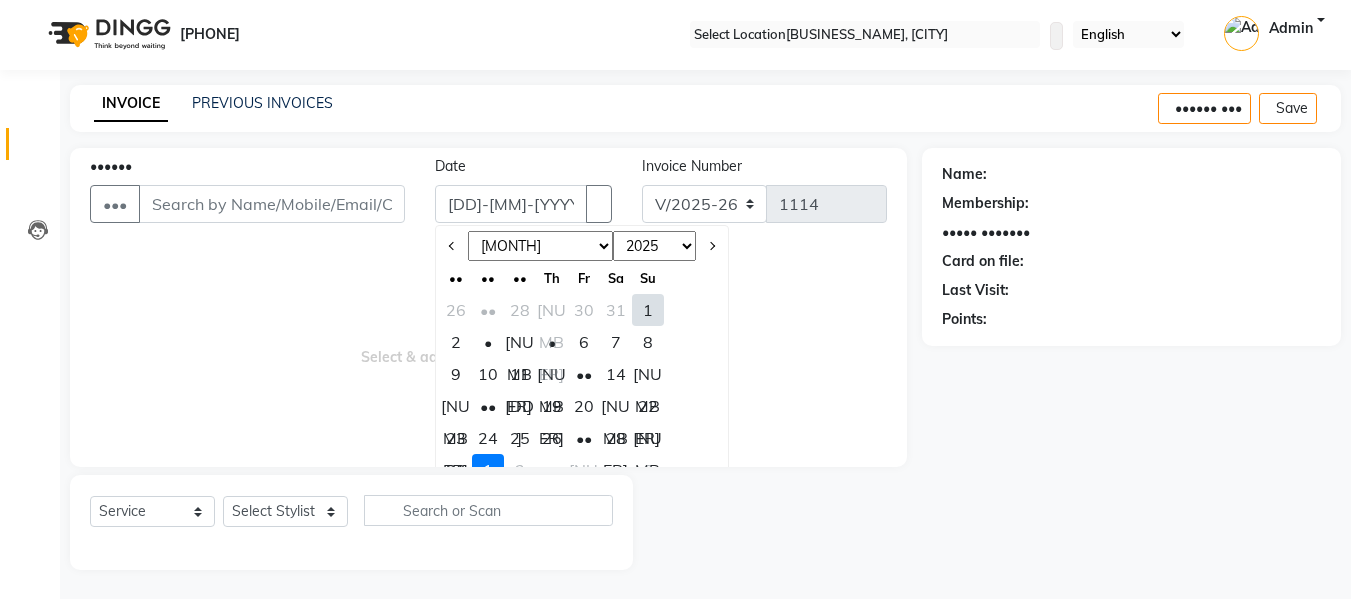 click on "[NUMBER]" at bounding box center [552, 374] 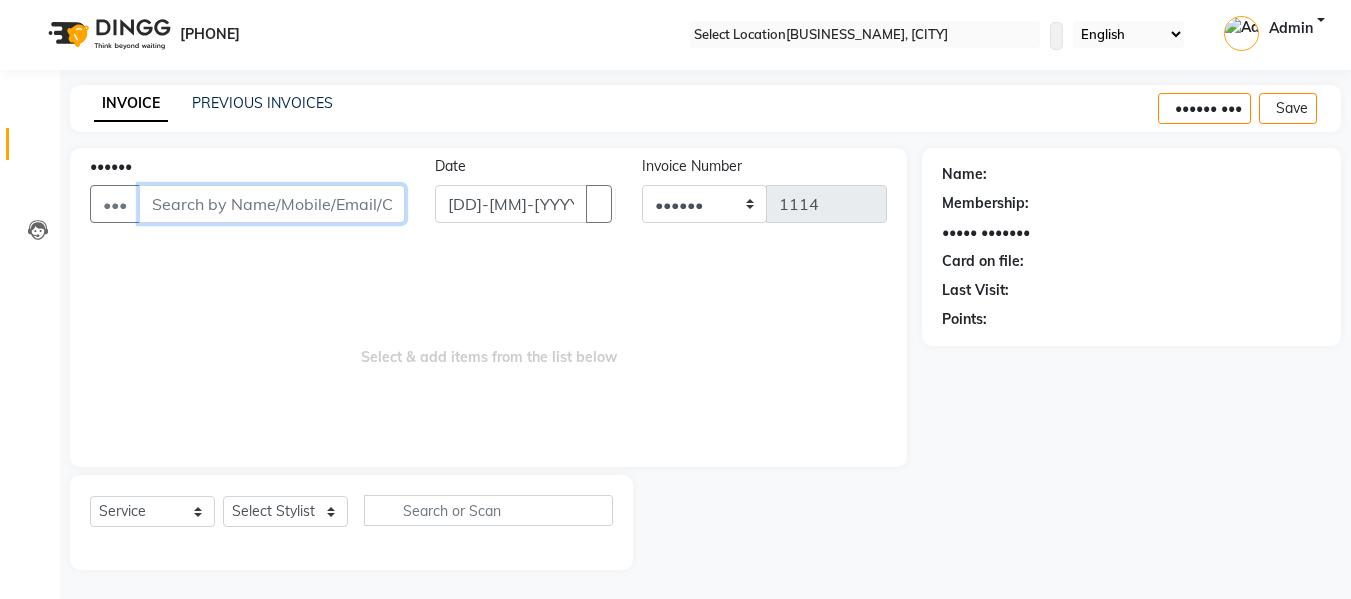 click on "••••••" at bounding box center [272, 204] 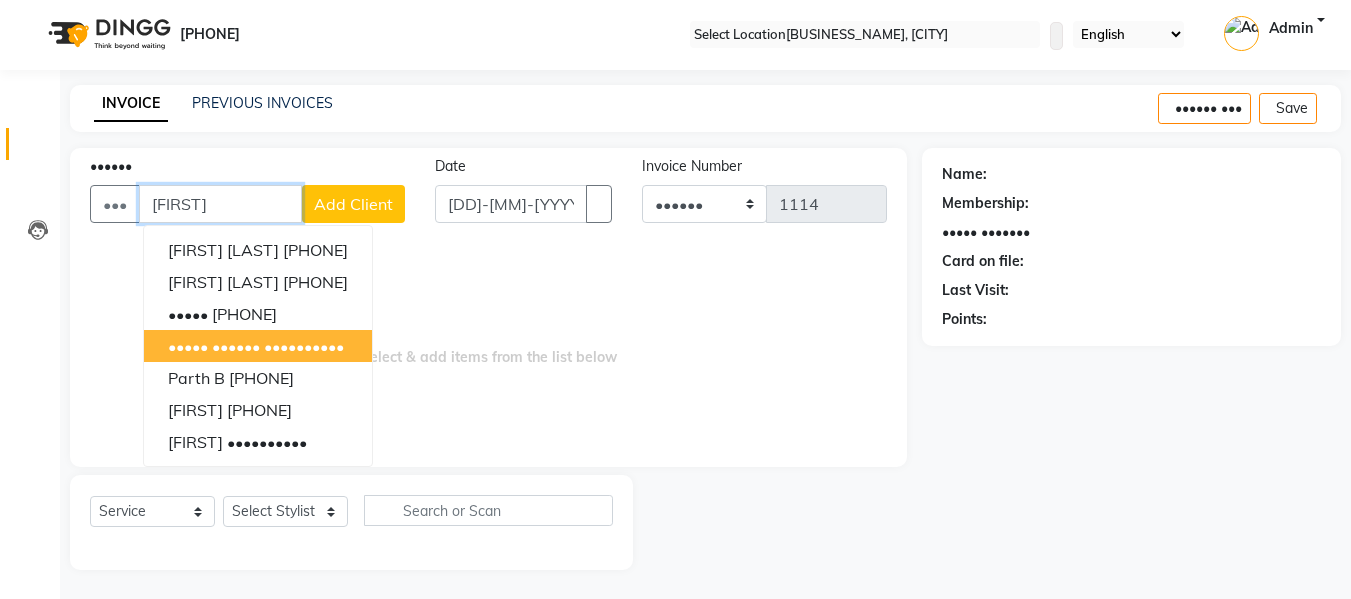 click on "••••••••••" at bounding box center [304, 346] 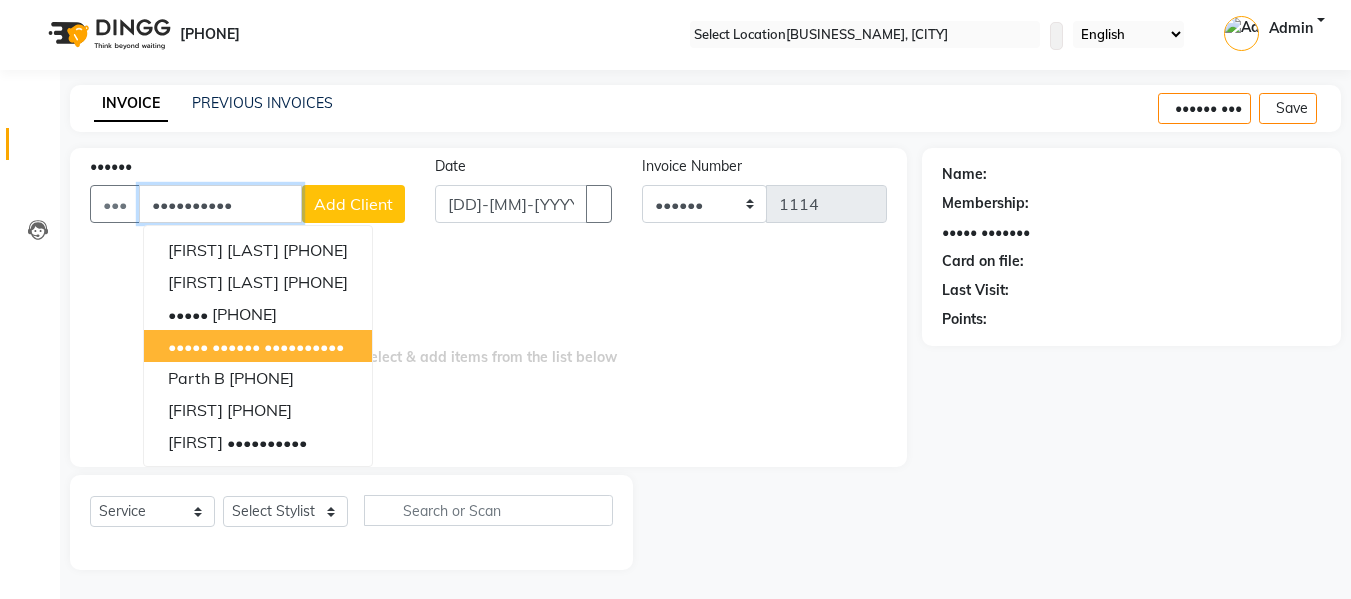type on "••••••••••" 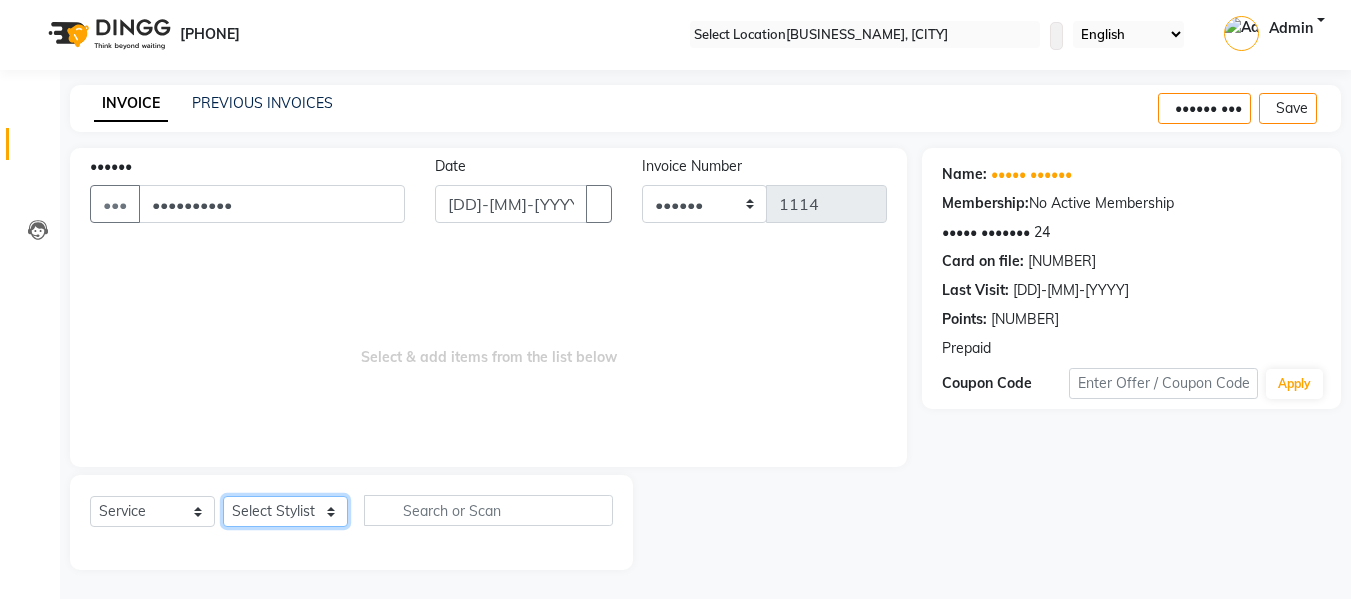 click on "Select Stylist Babbu Daksh  Front Desk Kajal Priya [PERSON] shadaab bhai" at bounding box center [285, 511] 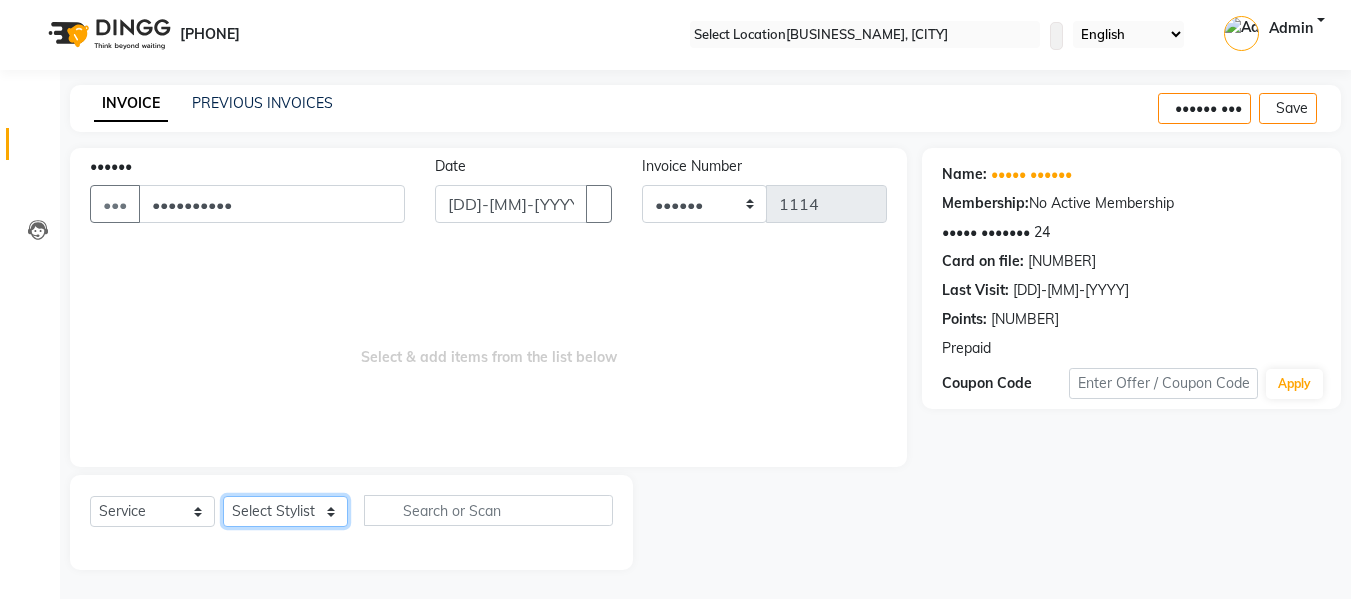 select on "30495" 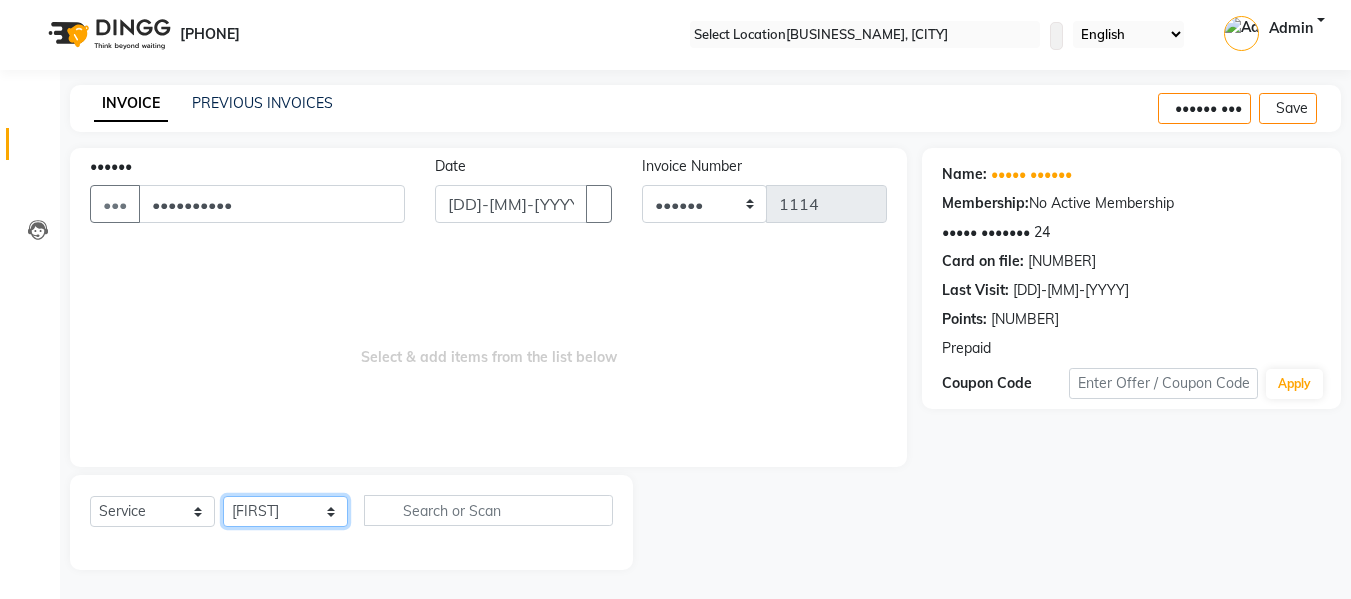 click on "Select Stylist Babbu Daksh  Front Desk Kajal Priya [PERSON] shadaab bhai" at bounding box center (285, 511) 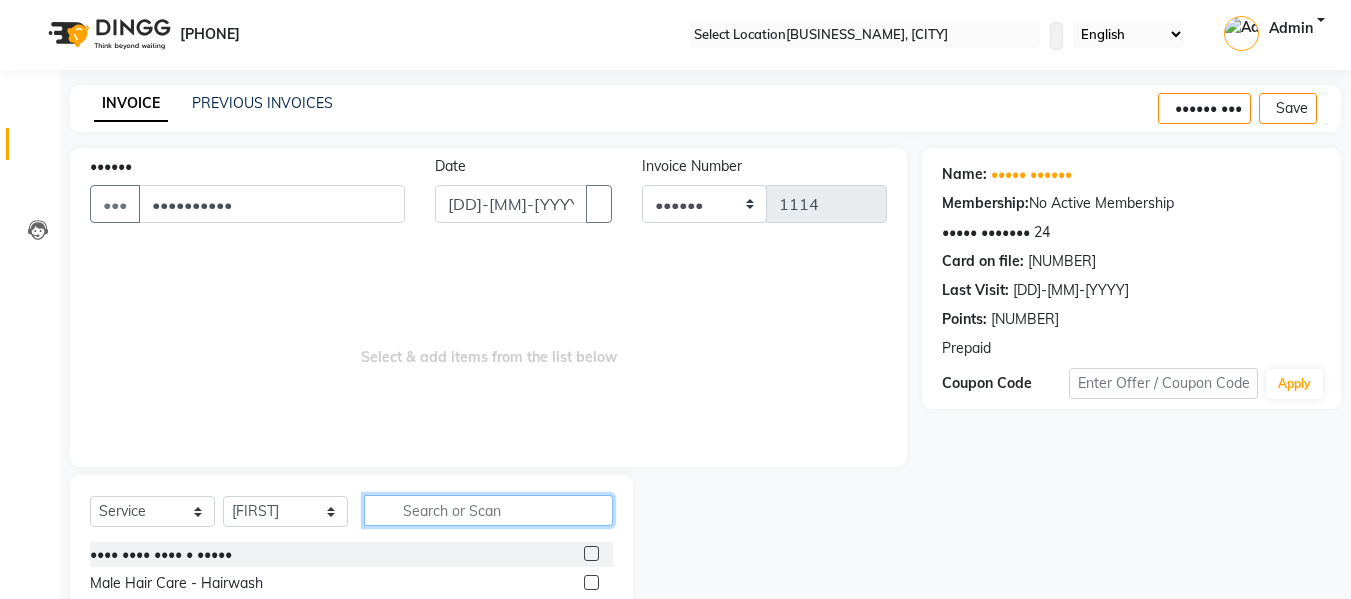 click at bounding box center (488, 510) 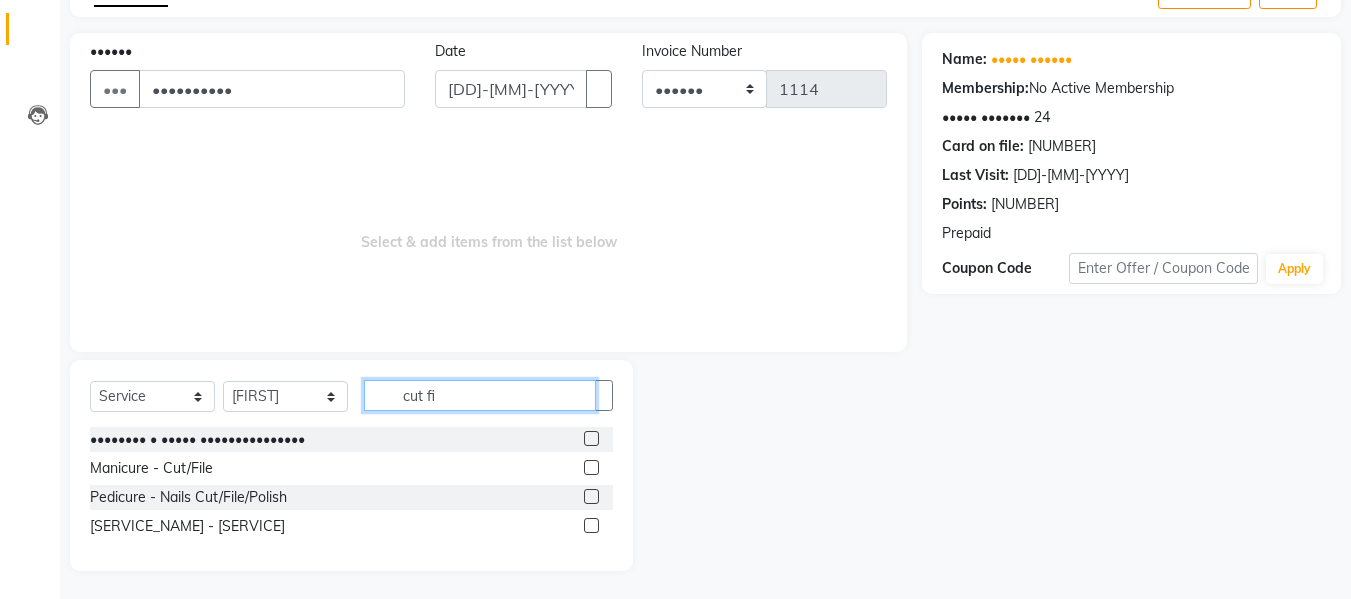 scroll, scrollTop: 118, scrollLeft: 0, axis: vertical 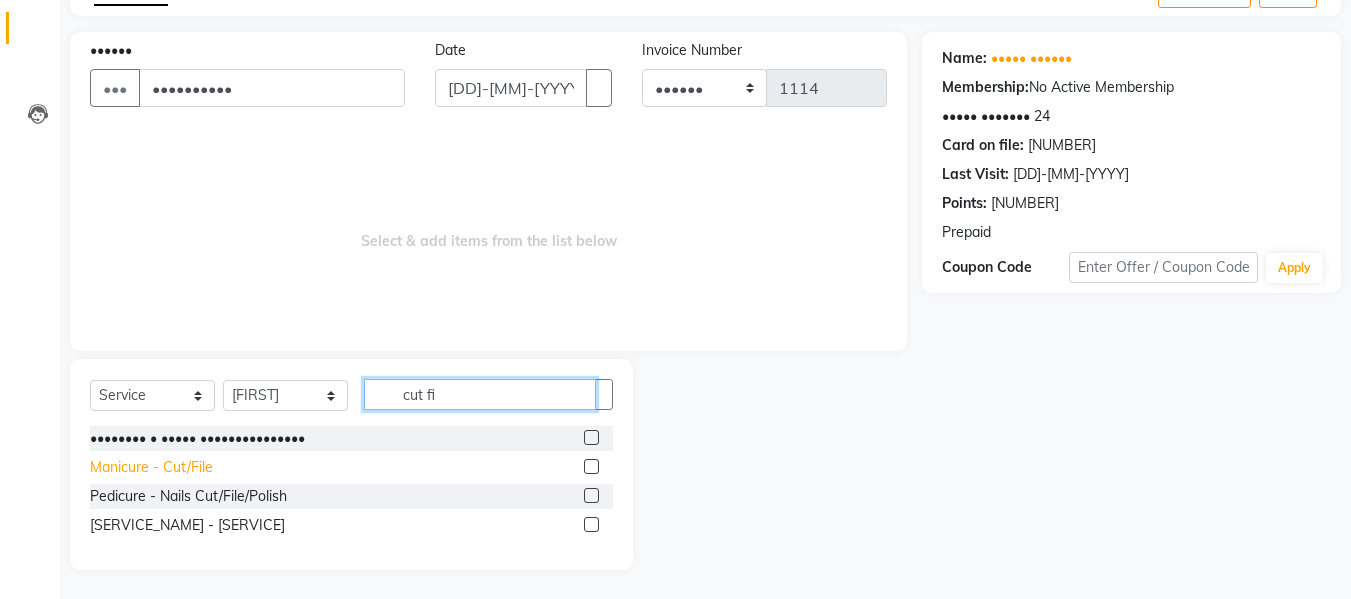 type on "cut fi" 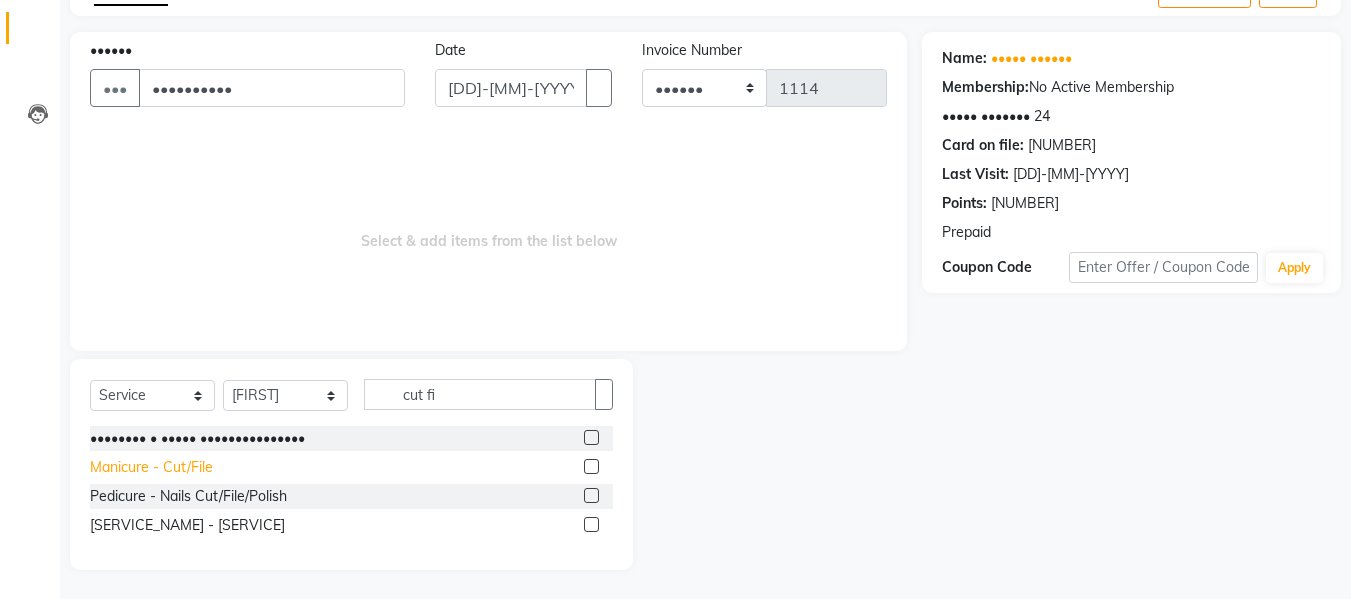 click on "Manicure - Cut/File" at bounding box center (197, 438) 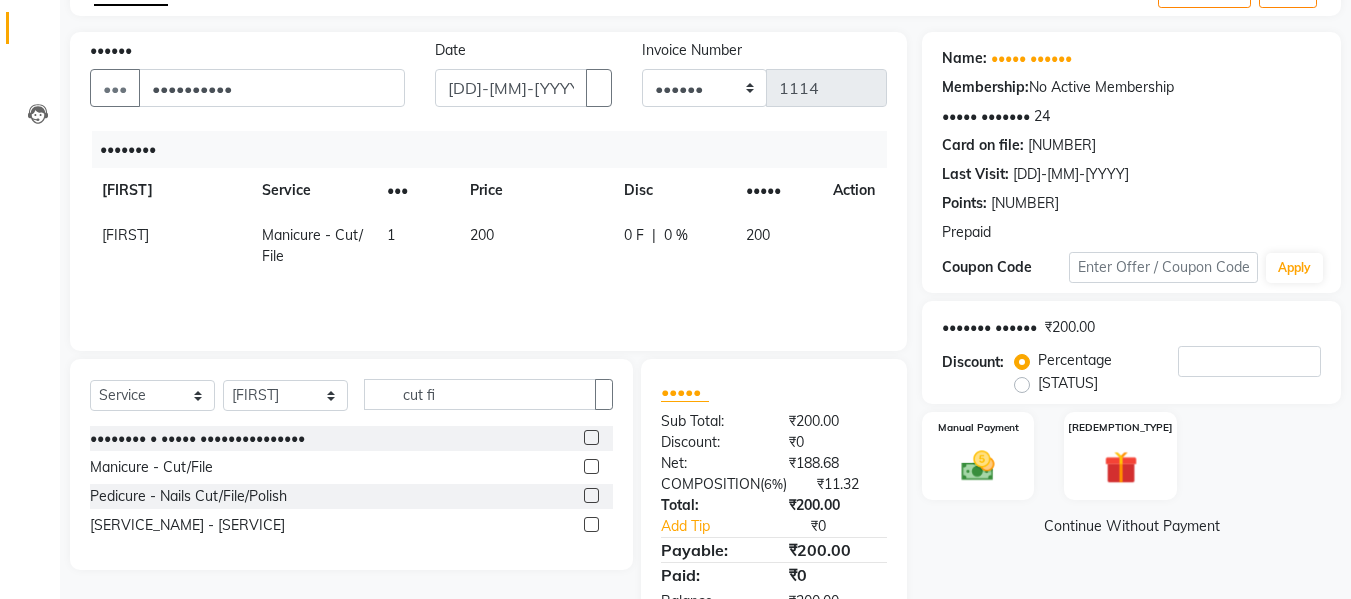 click on "• • • • •" at bounding box center [673, 246] 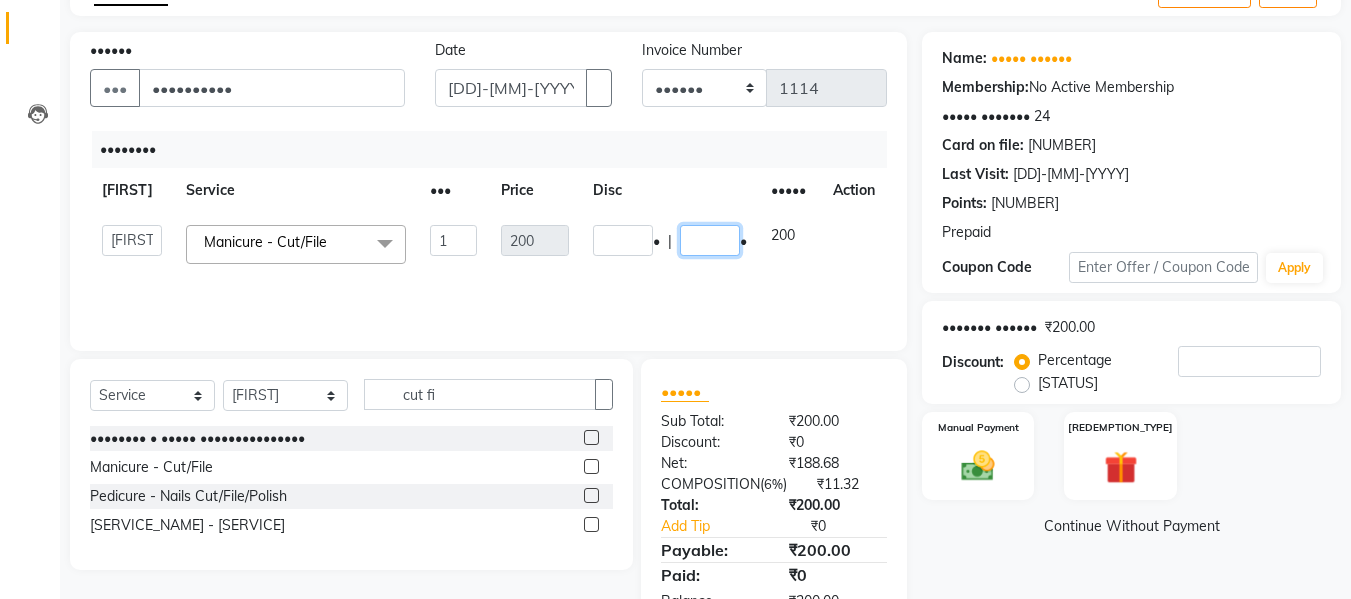 click on "[NUMBER]" at bounding box center [710, 240] 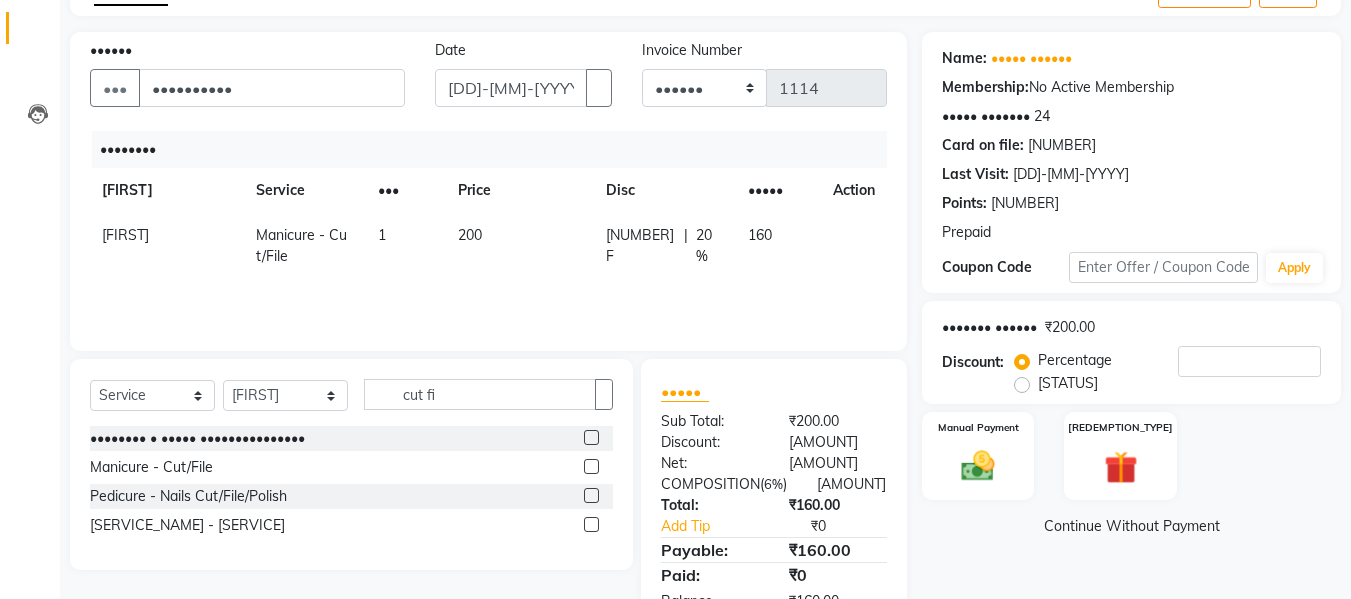 click on "Services Stylist Service Qty Price Disc Total Action [FIRST] Manicure - Cut/File 1 200 40 F | 20 % 160" at bounding box center [488, 231] 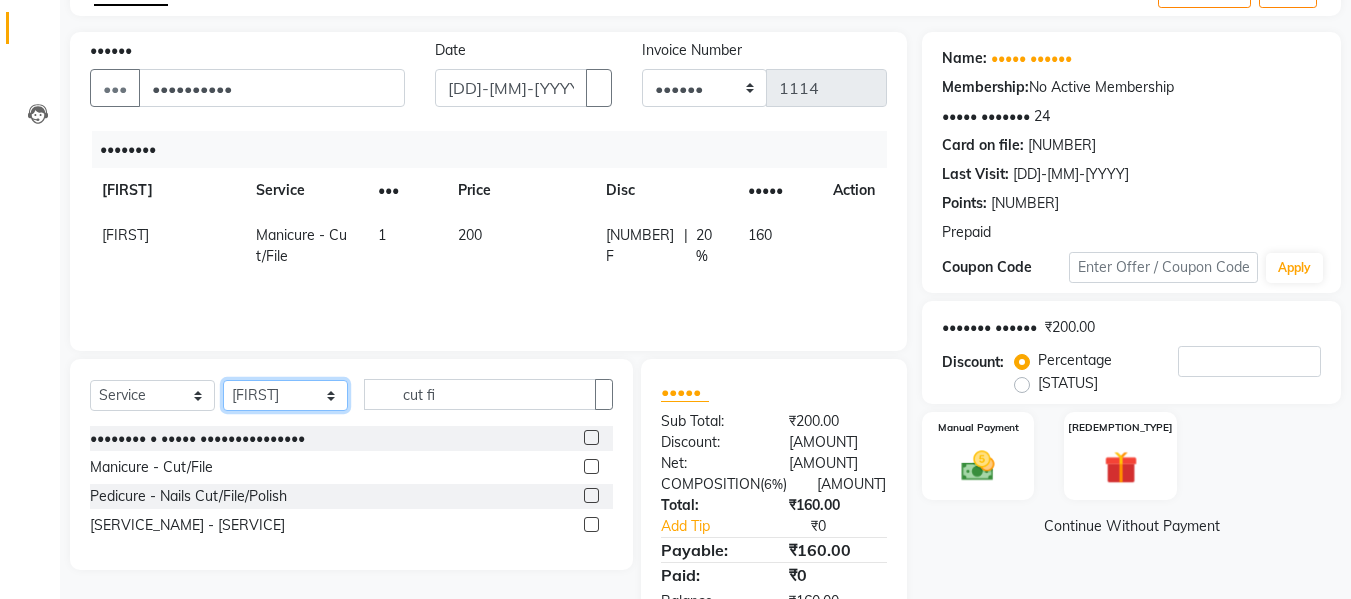 click on "Select Stylist Babbu Daksh  Front Desk Kajal Priya [PERSON] shadaab bhai" at bounding box center (285, 395) 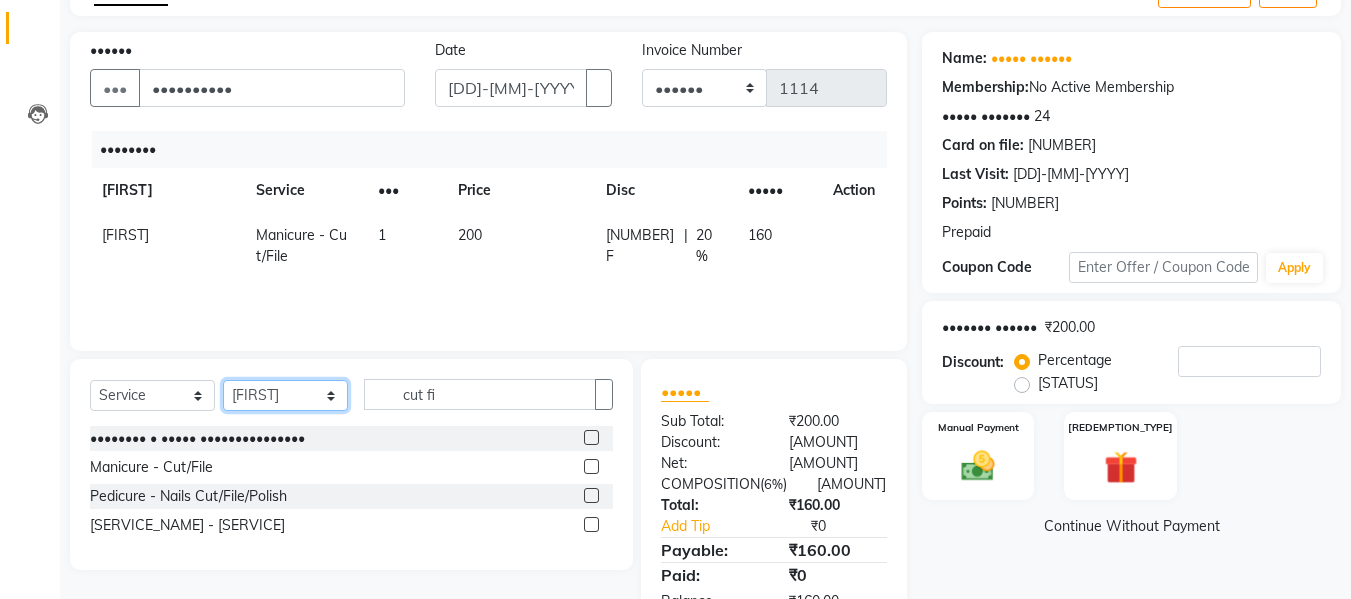 select on "26302" 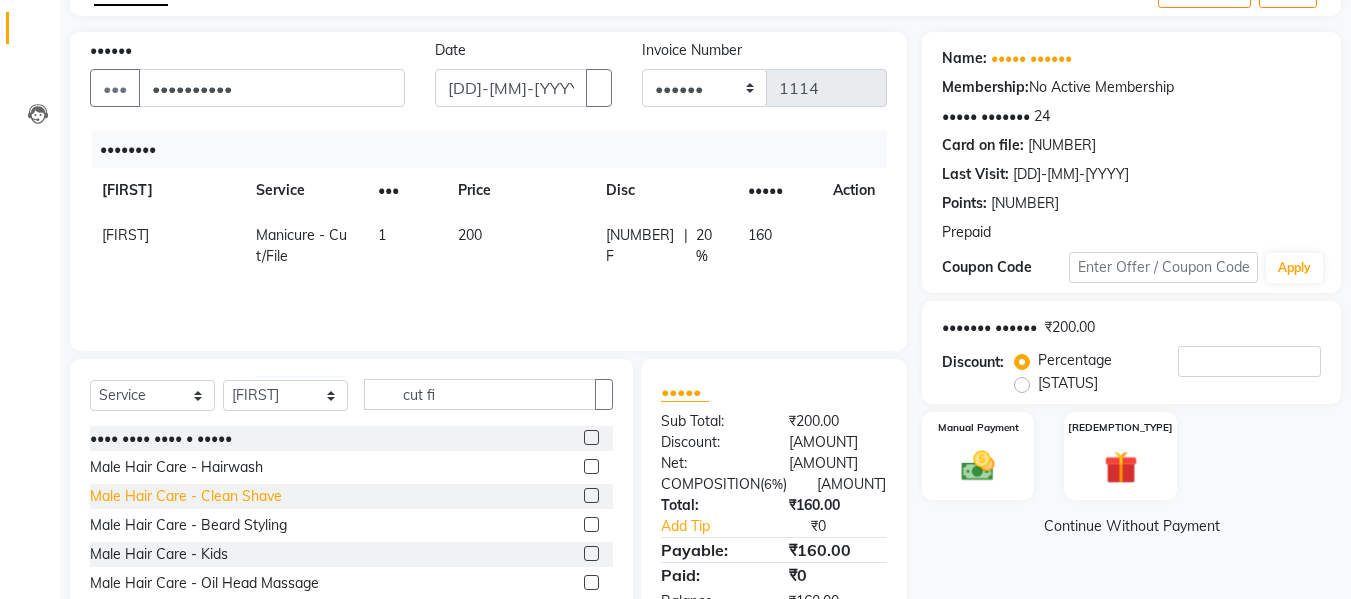 click on "Male Hair Care - Clean Shave" at bounding box center (161, 438) 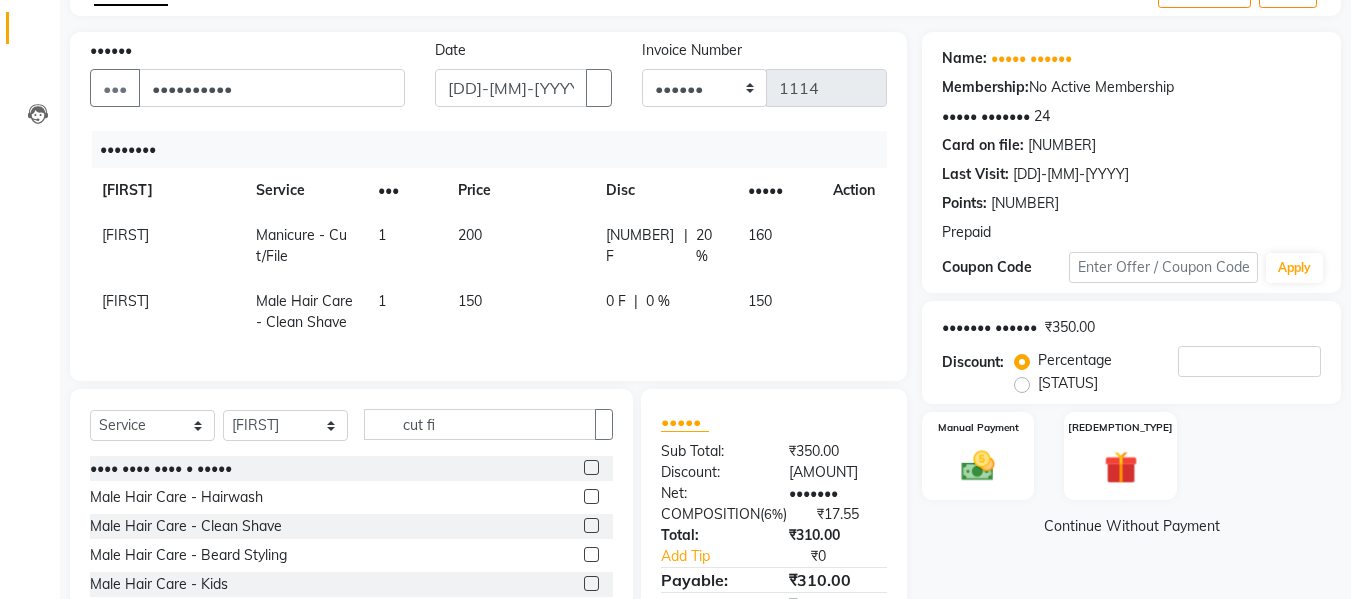 click on "• • • • •" at bounding box center [665, 246] 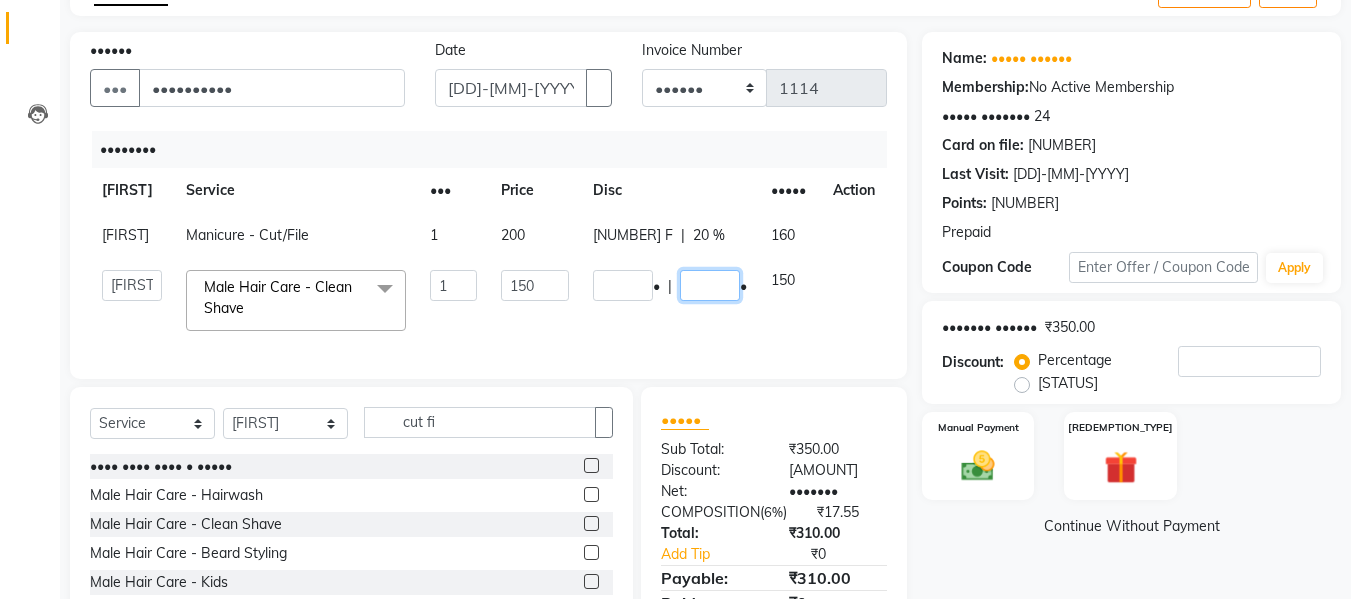 click on "[NUMBER]" at bounding box center [710, 285] 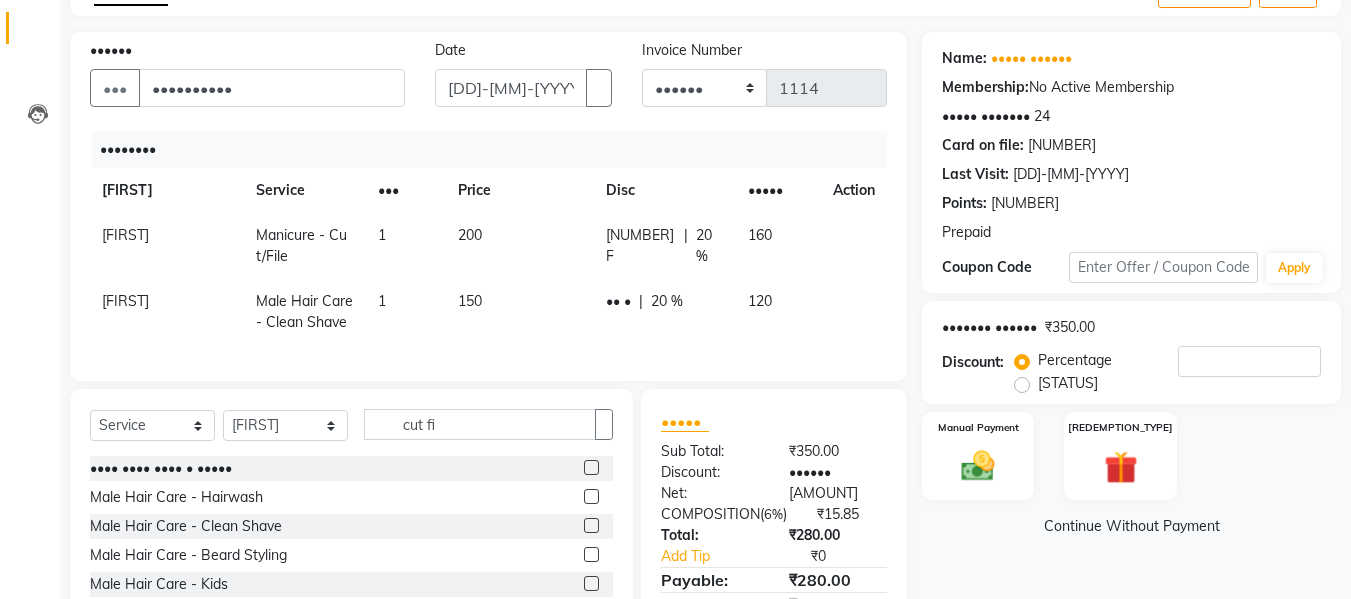 click on "120" at bounding box center [778, 246] 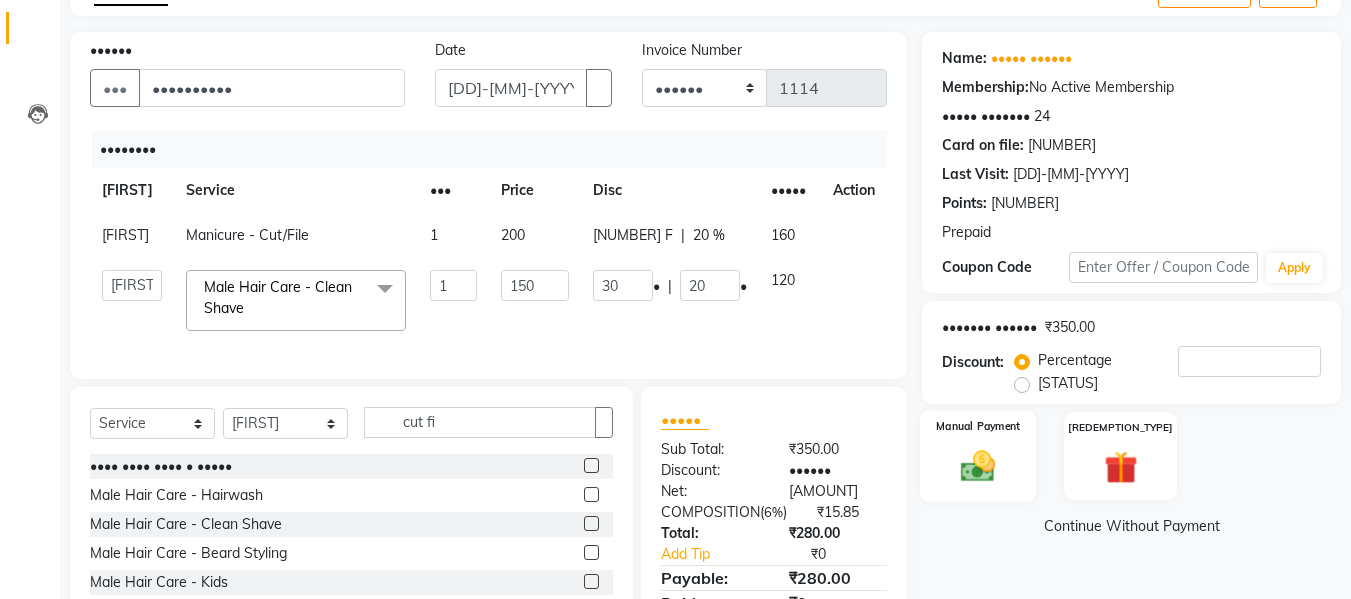 click at bounding box center (978, 466) 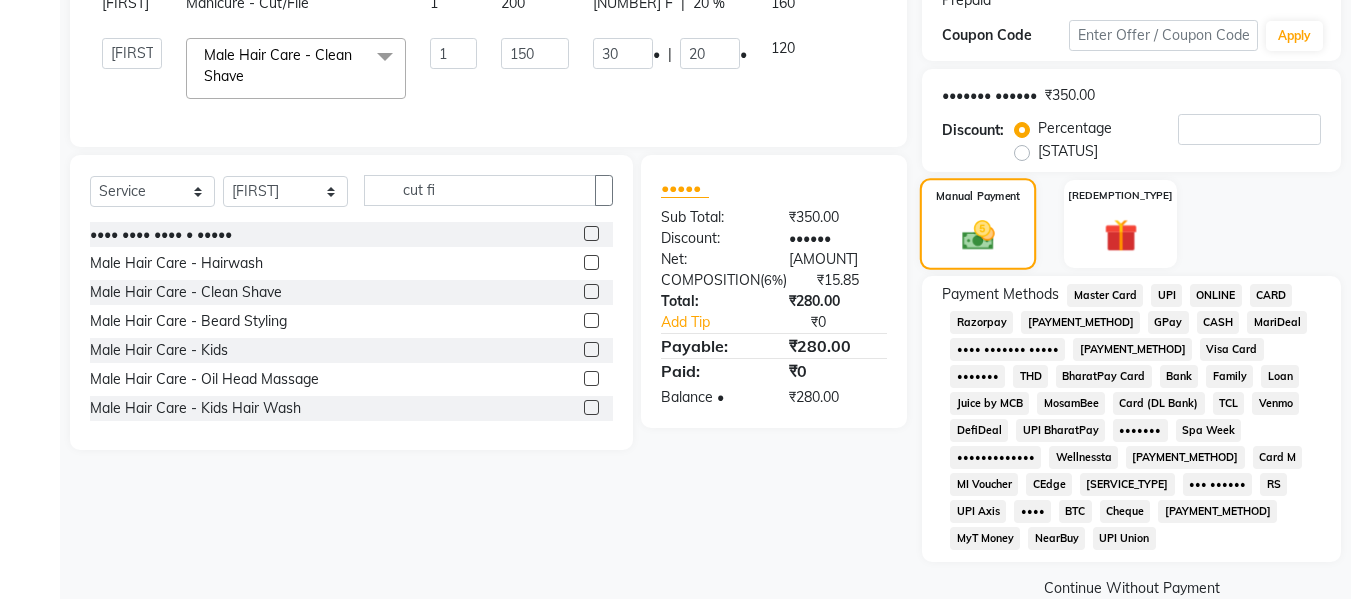 scroll, scrollTop: 351, scrollLeft: 0, axis: vertical 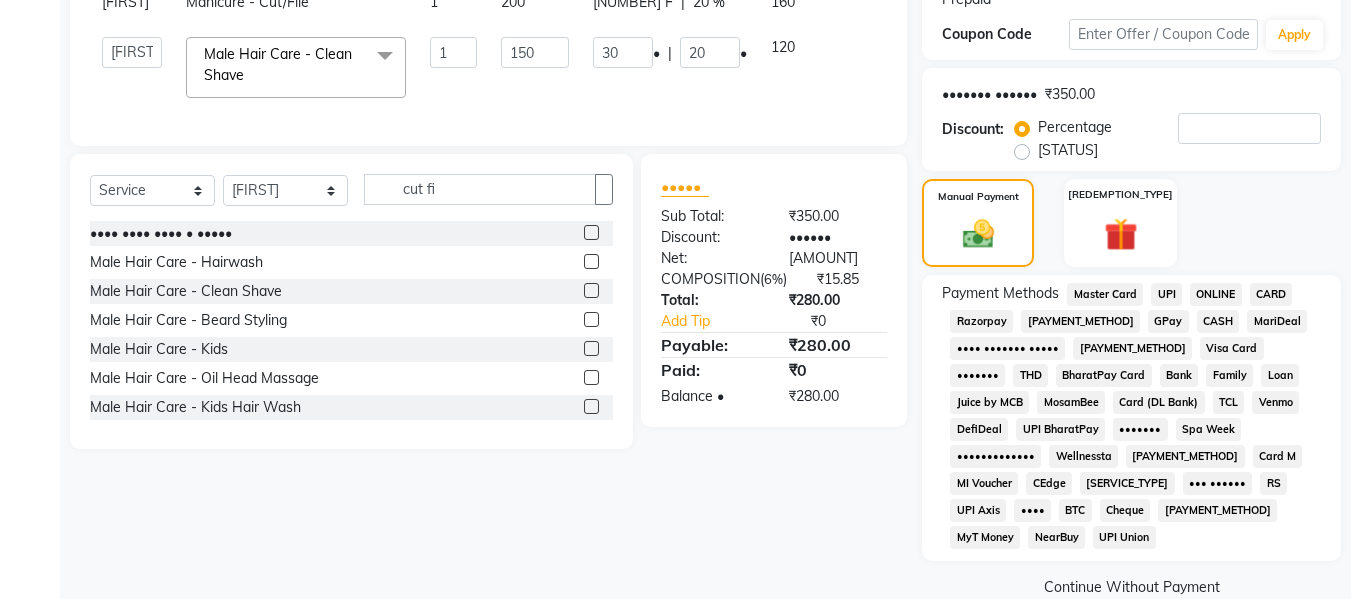 click on "CASH" at bounding box center [1105, 294] 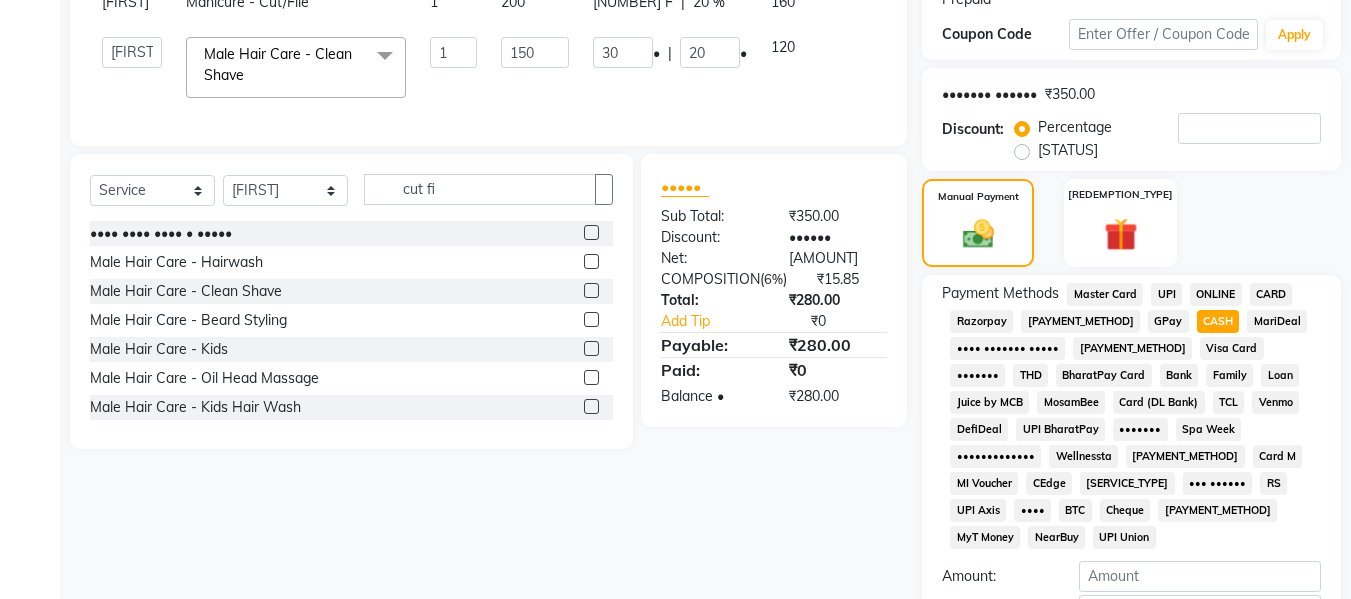 scroll, scrollTop: 470, scrollLeft: 0, axis: vertical 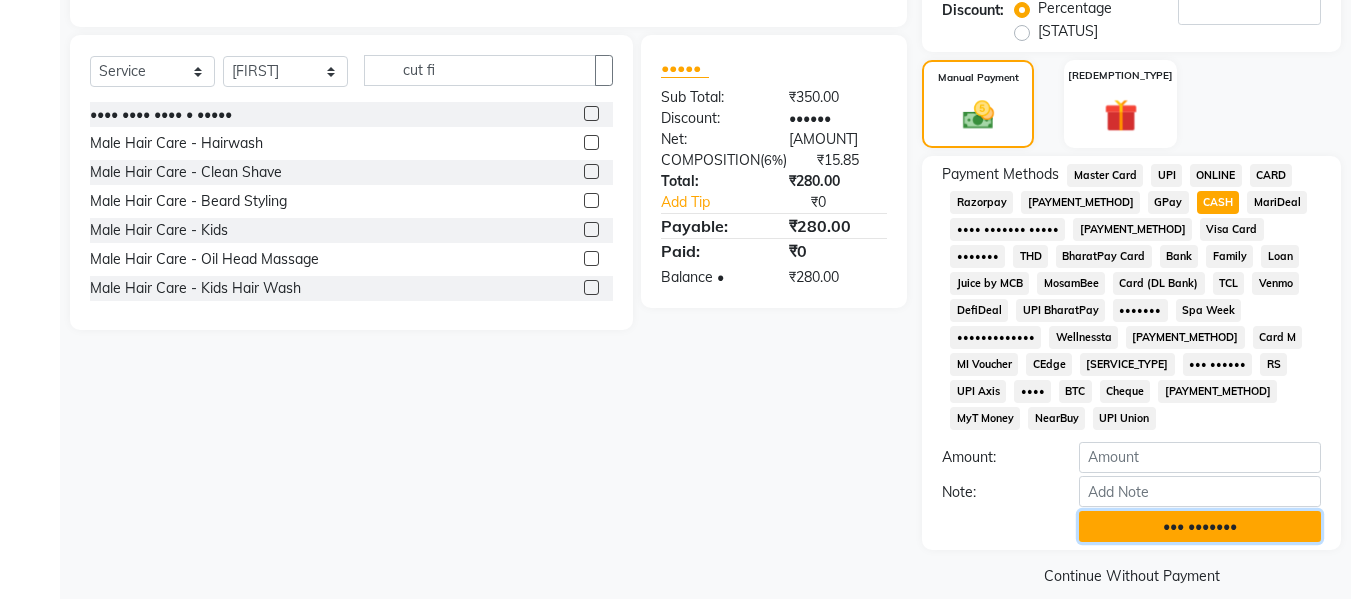 click on "••• •••••••" at bounding box center [1200, 526] 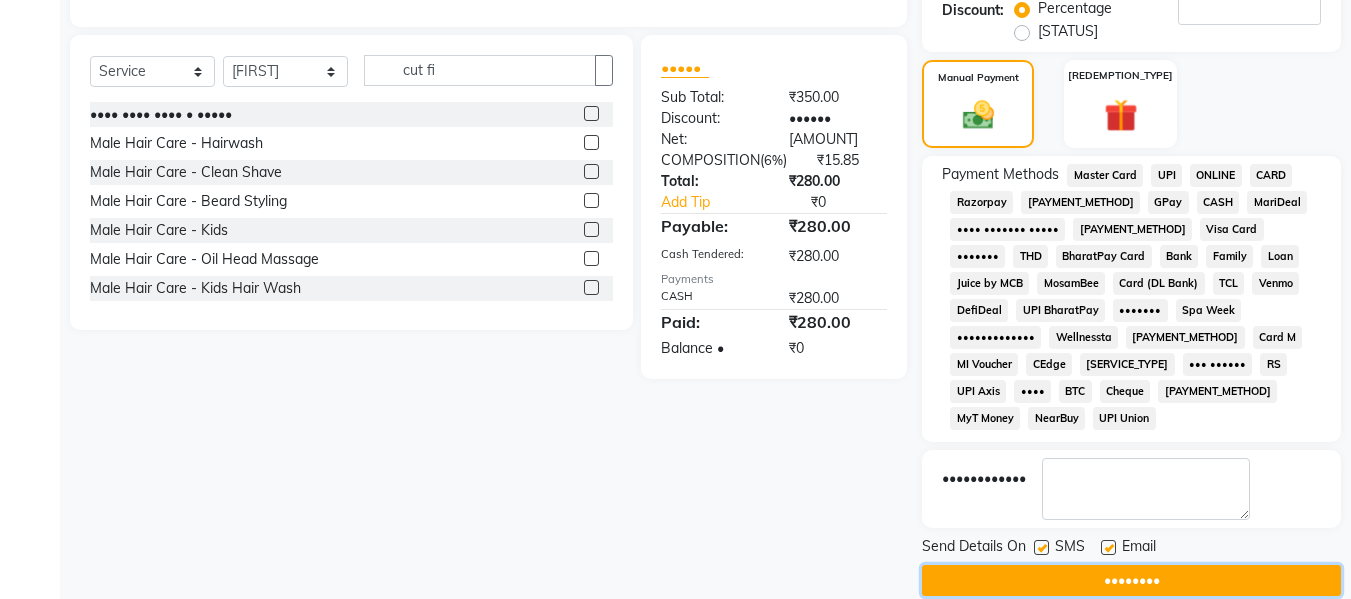 click on "••••••••" at bounding box center (1131, 580) 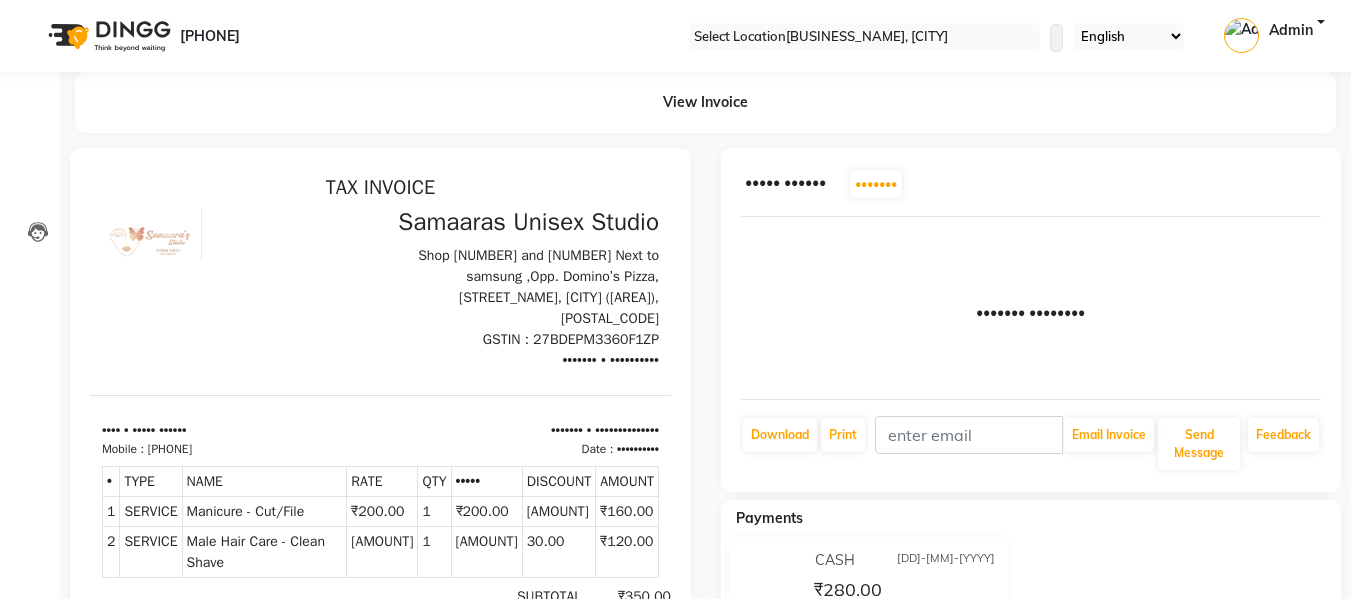 scroll, scrollTop: 0, scrollLeft: 0, axis: both 